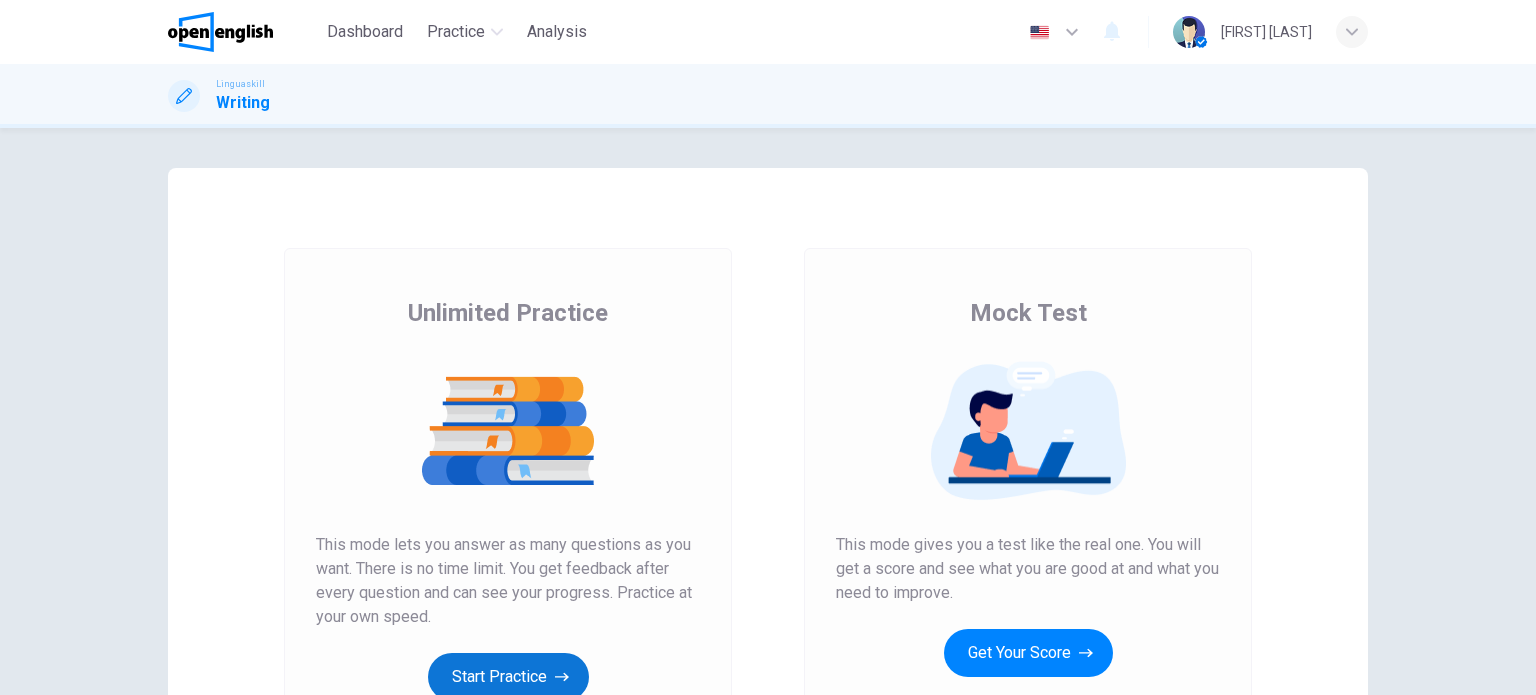 scroll, scrollTop: 0, scrollLeft: 0, axis: both 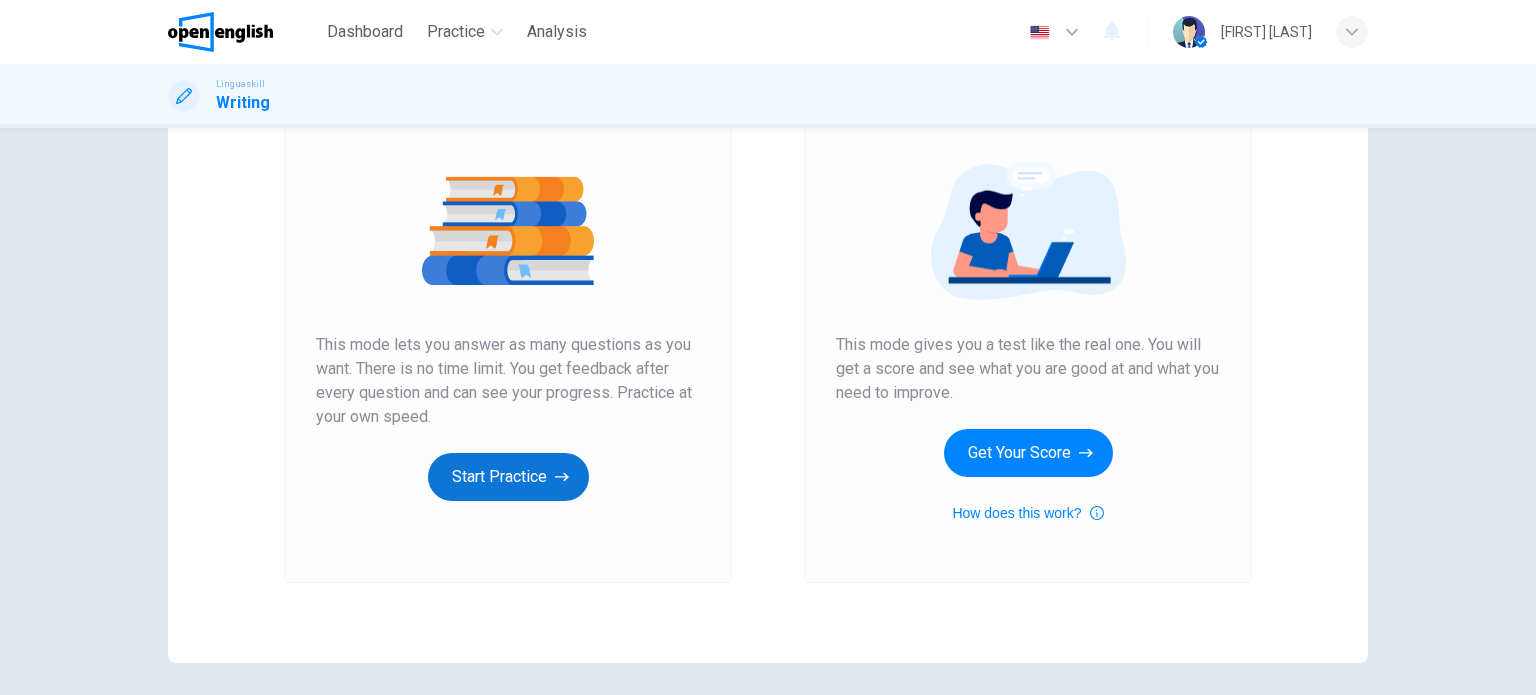 click on "Start Practice" at bounding box center [508, 477] 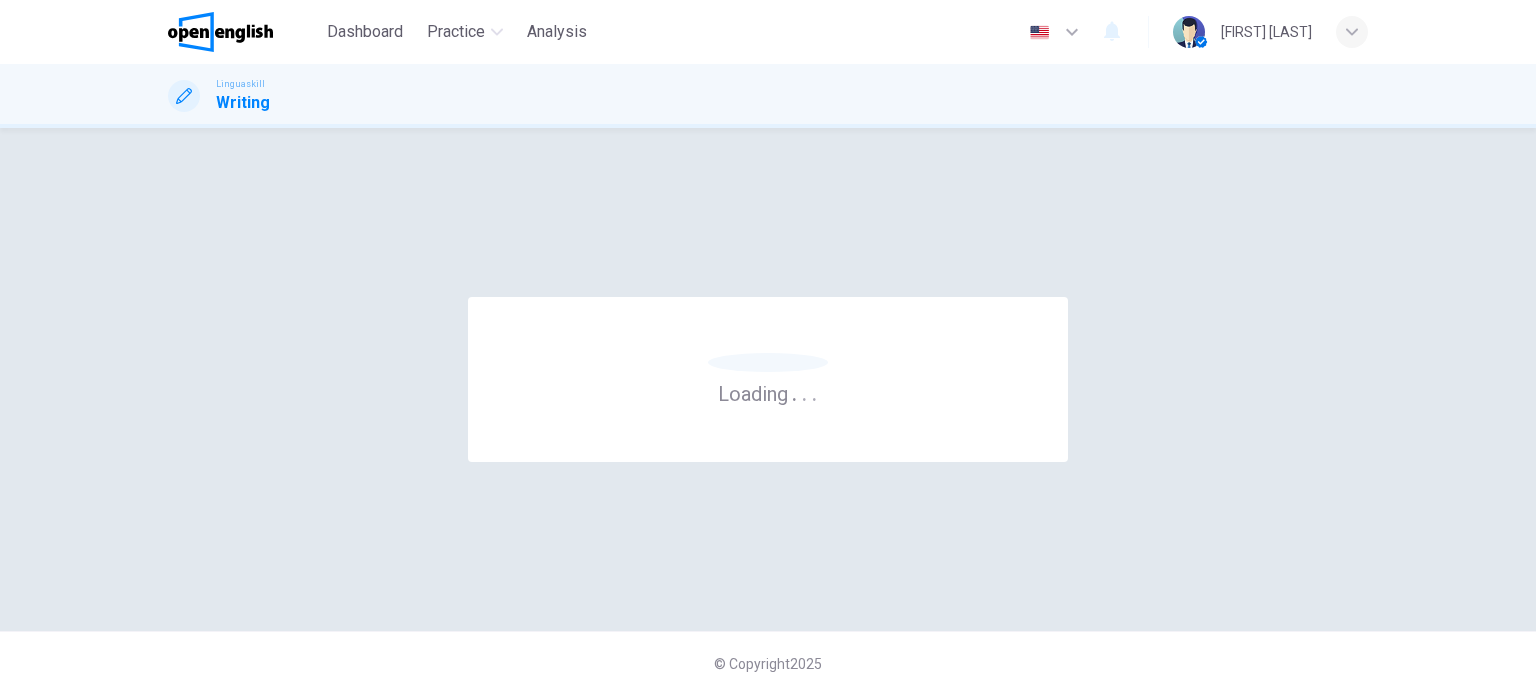 scroll, scrollTop: 0, scrollLeft: 0, axis: both 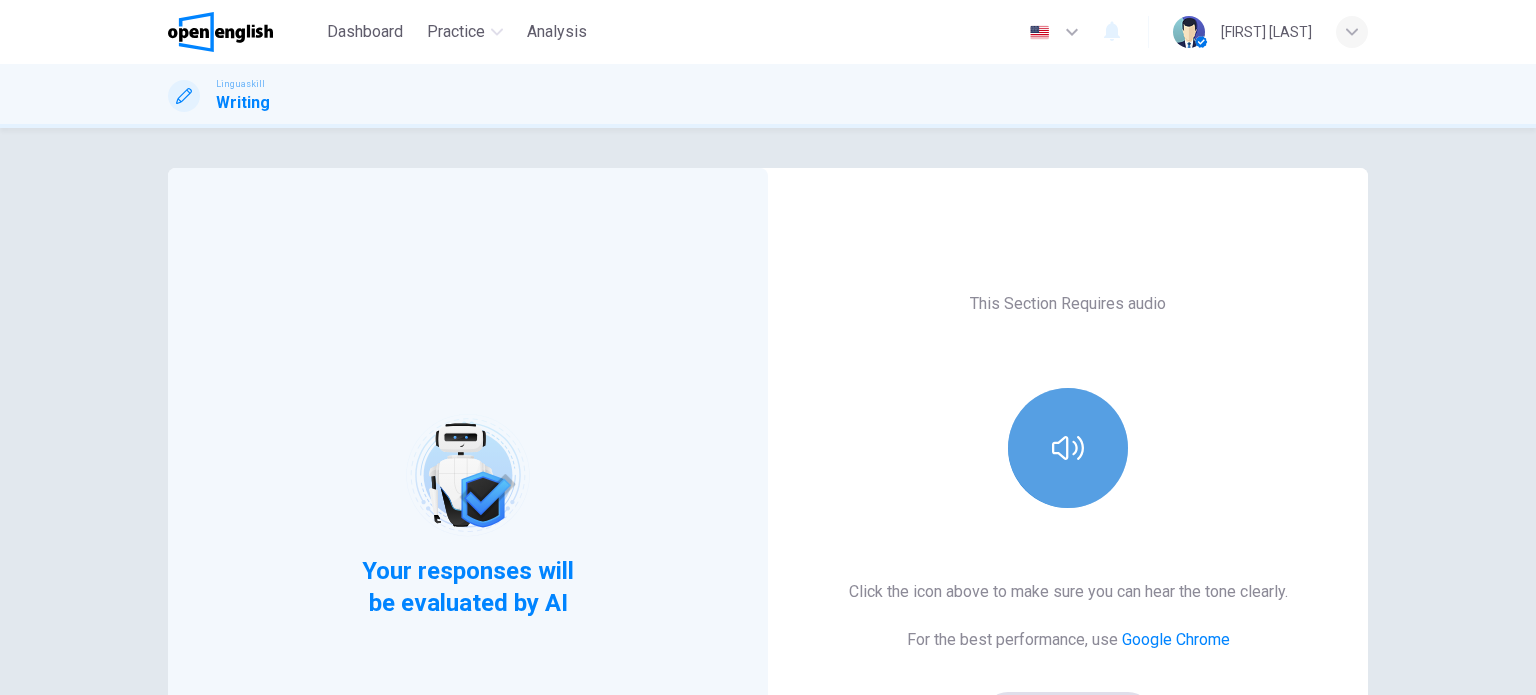 click 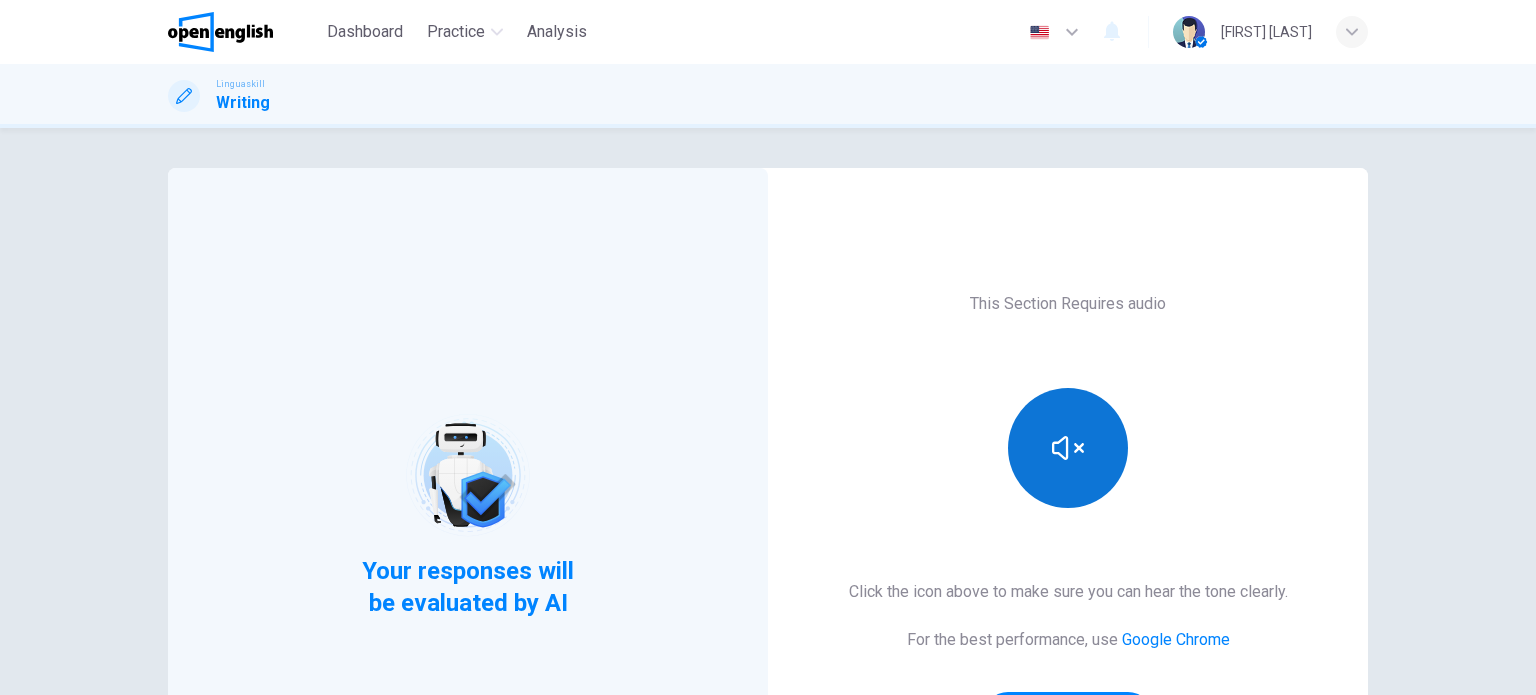 scroll, scrollTop: 200, scrollLeft: 0, axis: vertical 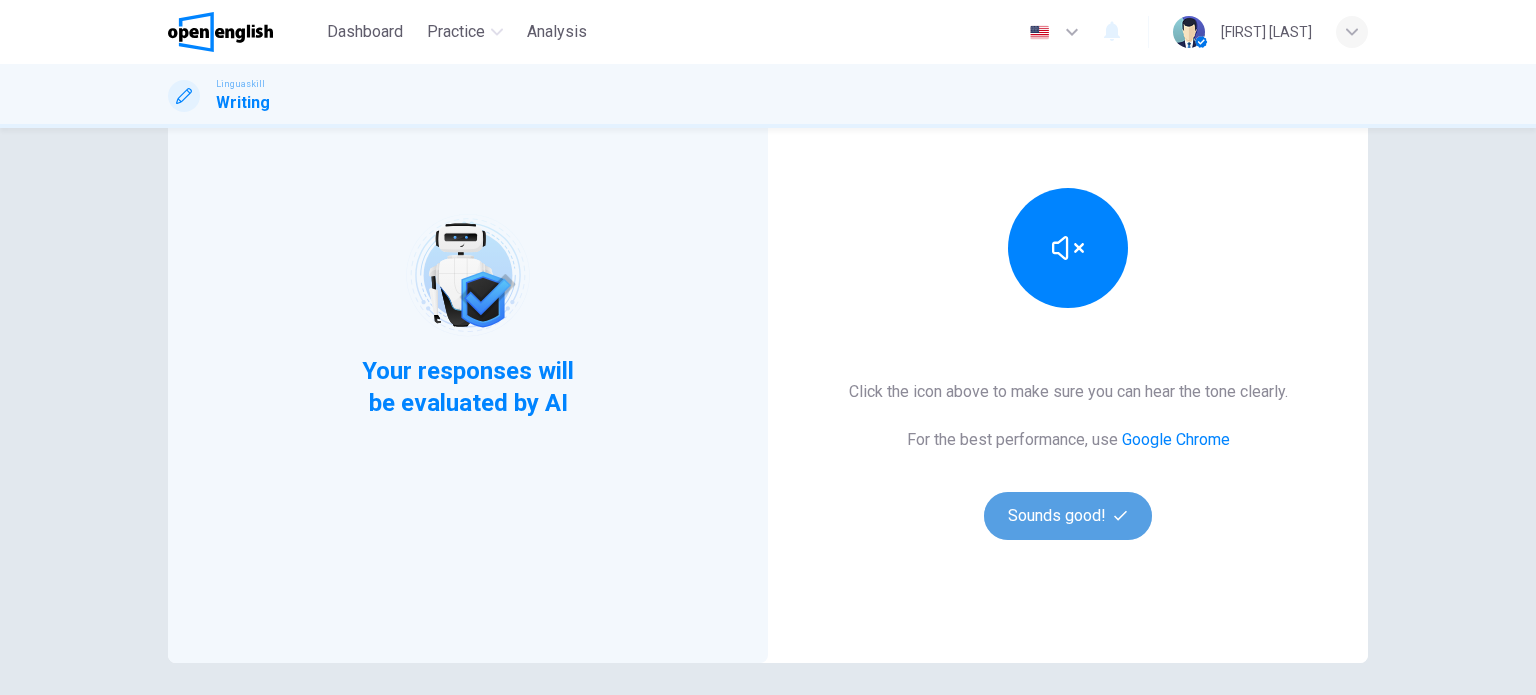drag, startPoint x: 1075, startPoint y: 512, endPoint x: 1072, endPoint y: 501, distance: 11.401754 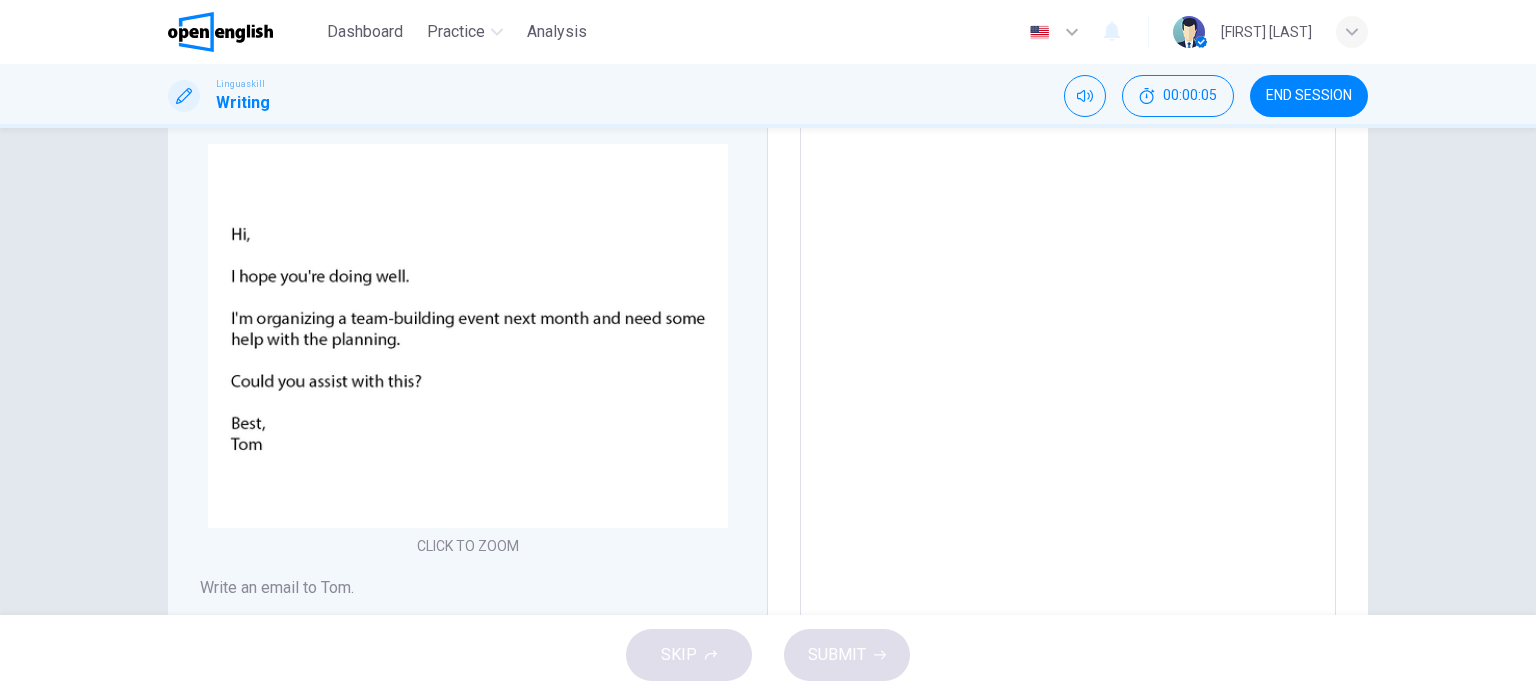 drag, startPoint x: 872, startPoint y: 290, endPoint x: 917, endPoint y: 310, distance: 49.24429 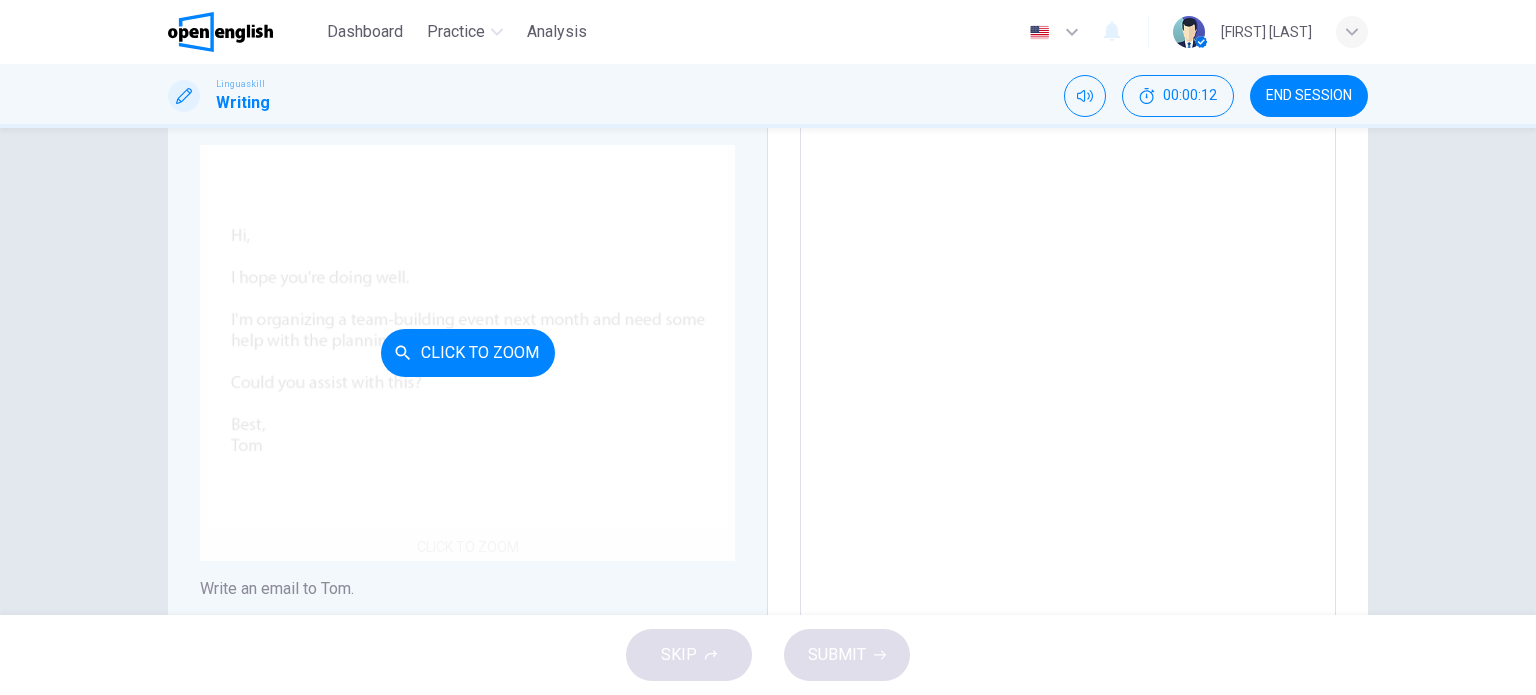 scroll, scrollTop: 200, scrollLeft: 0, axis: vertical 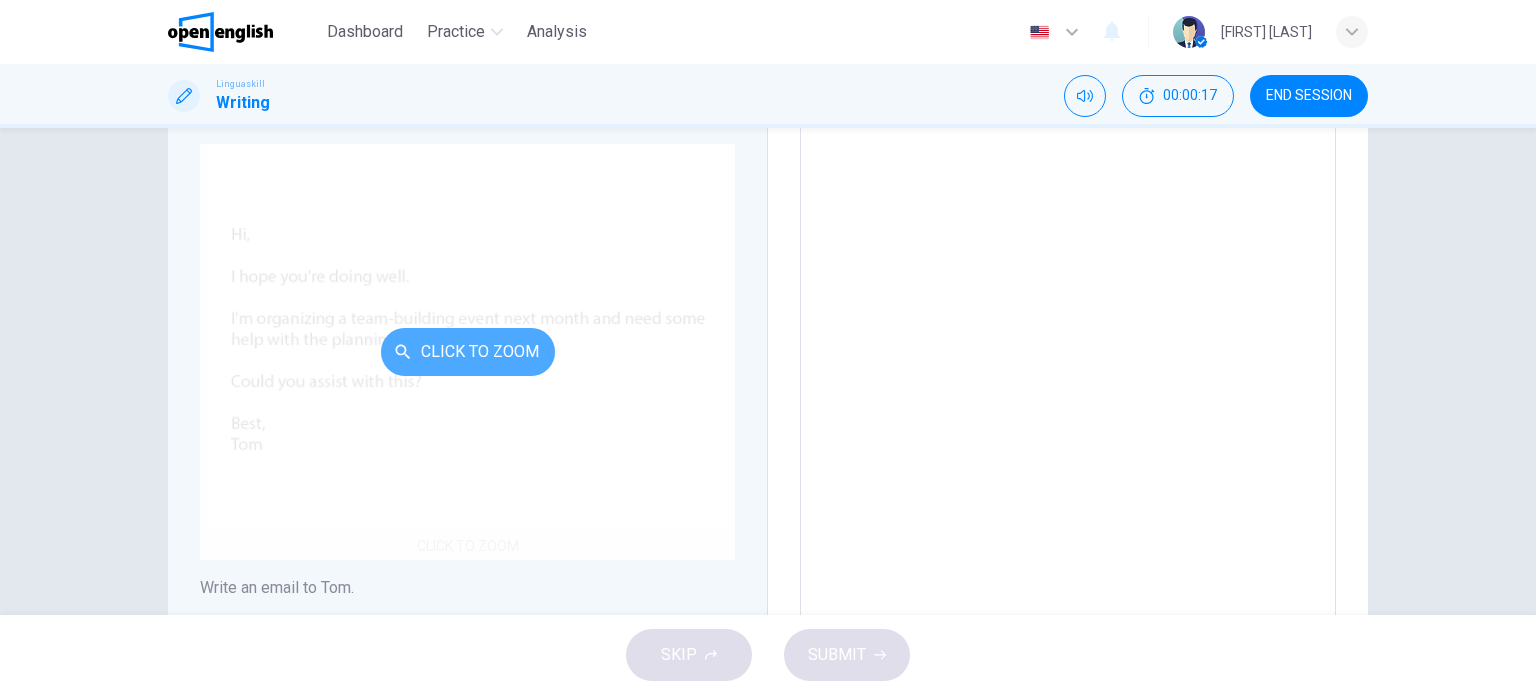 click on "Click to Zoom" at bounding box center (468, 352) 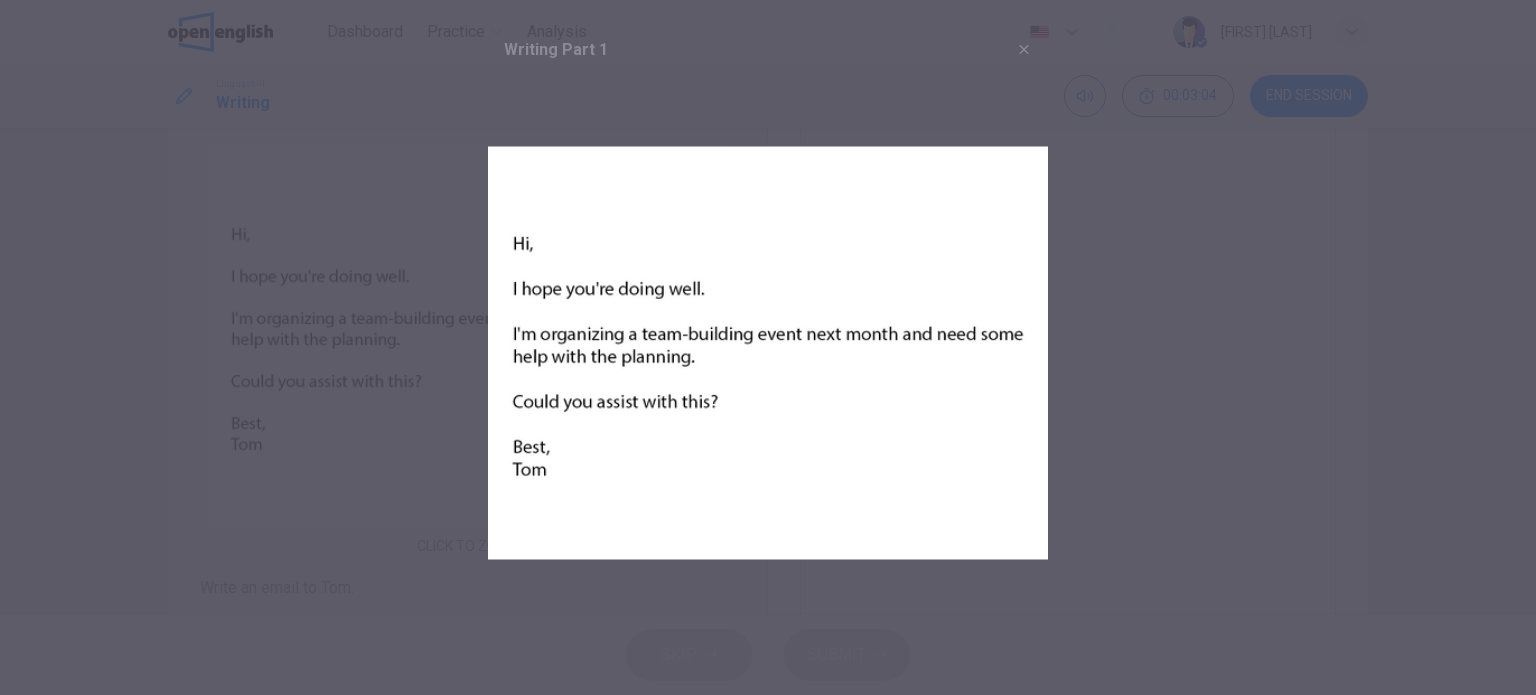 click at bounding box center (768, 347) 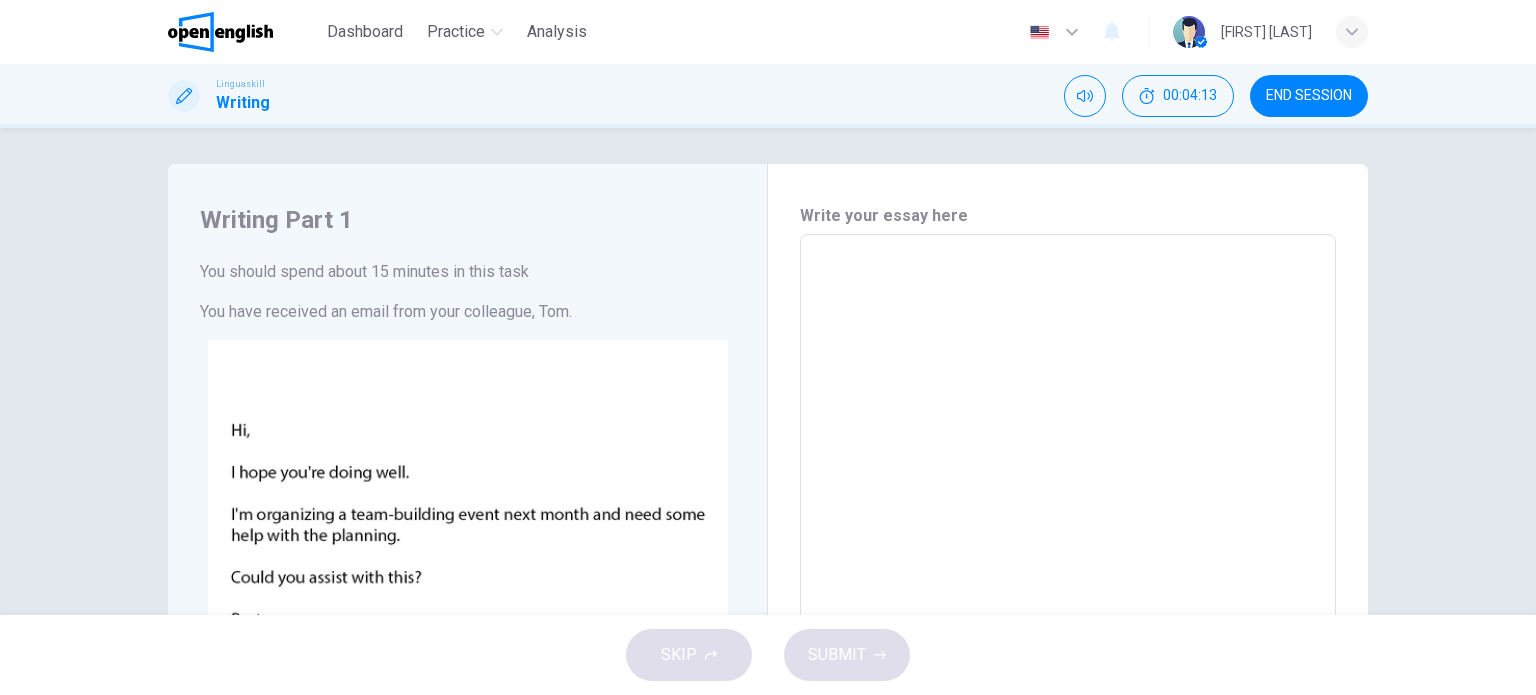 scroll, scrollTop: 0, scrollLeft: 0, axis: both 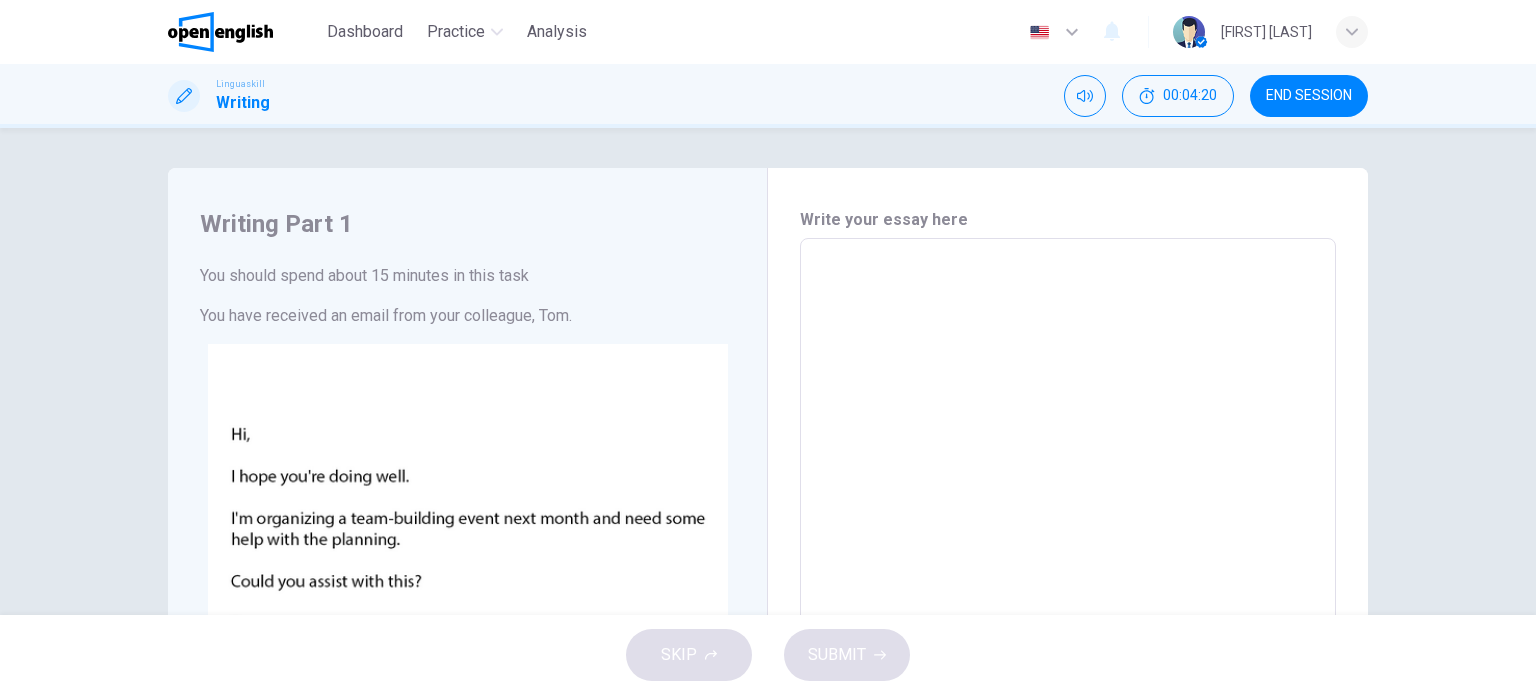 click at bounding box center [1068, 623] 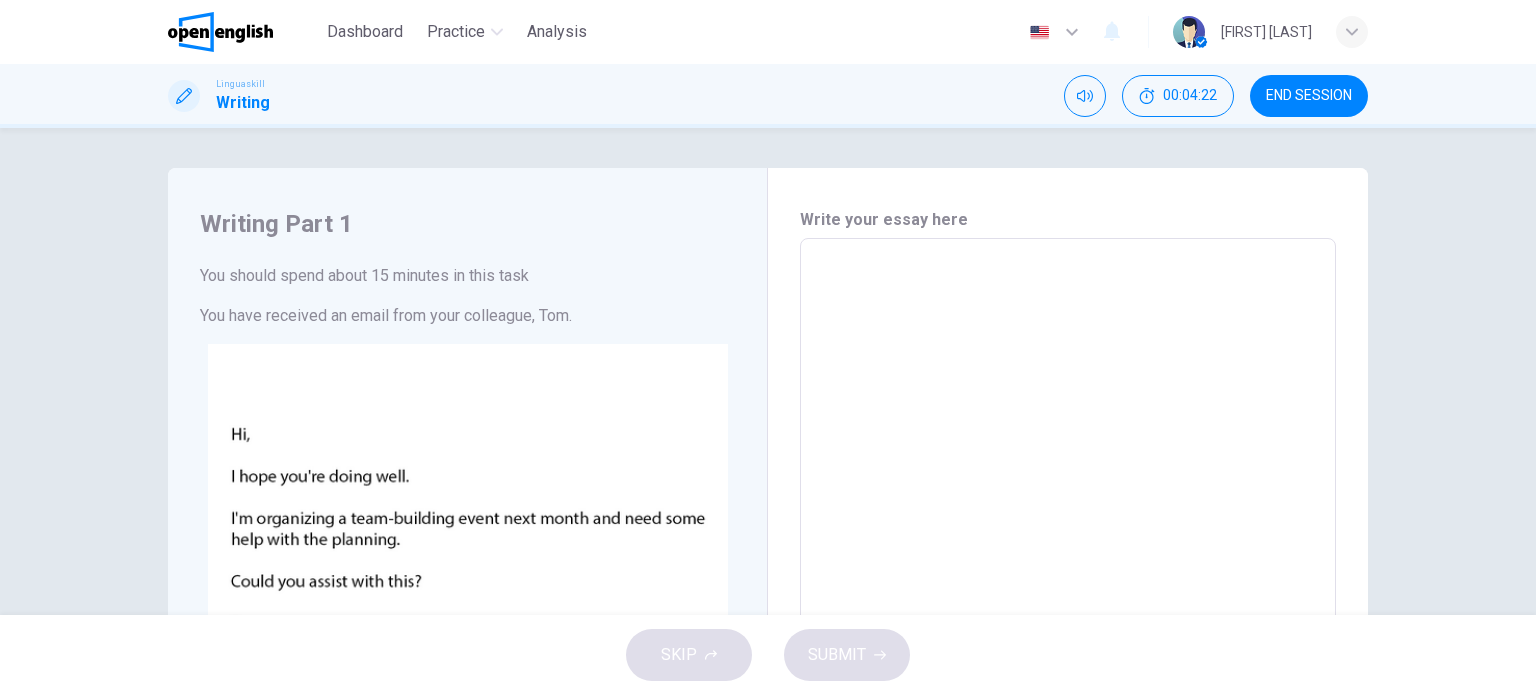 type on "*" 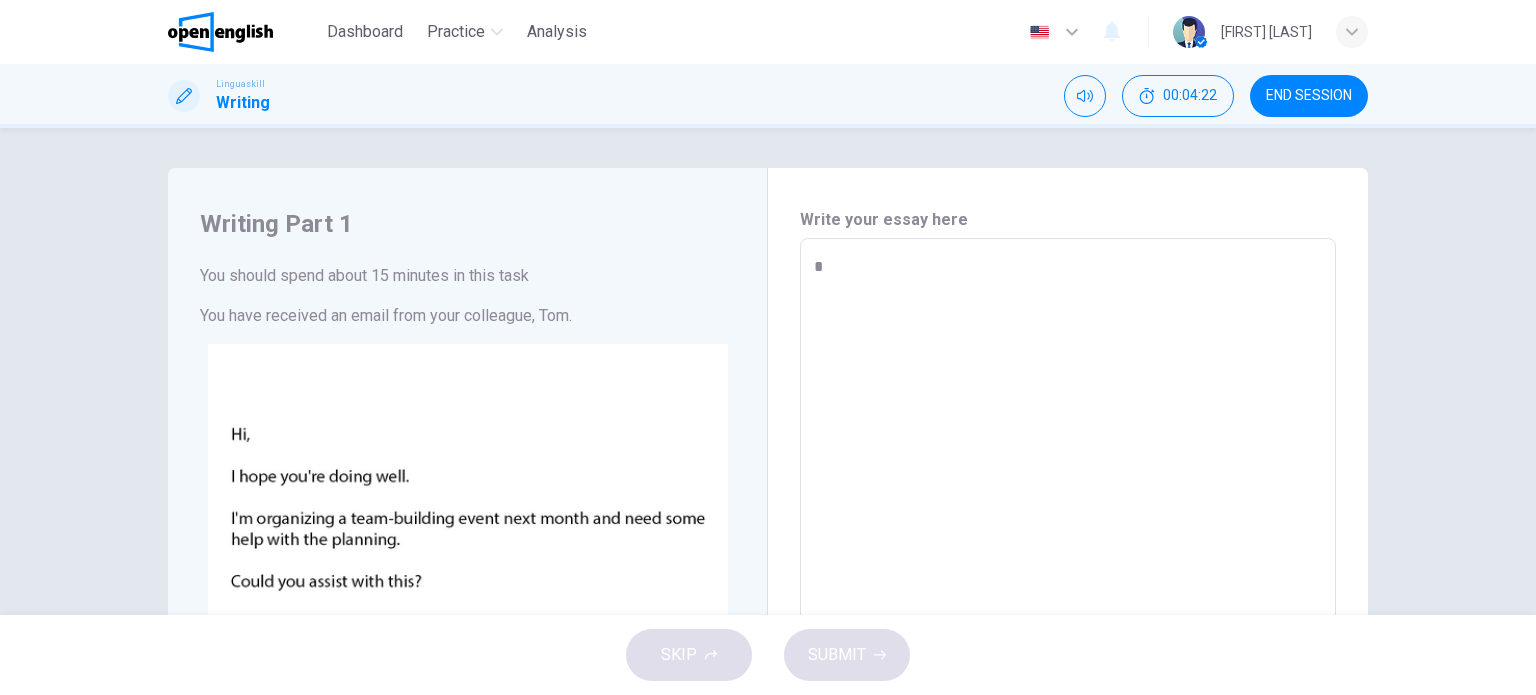 type on "*" 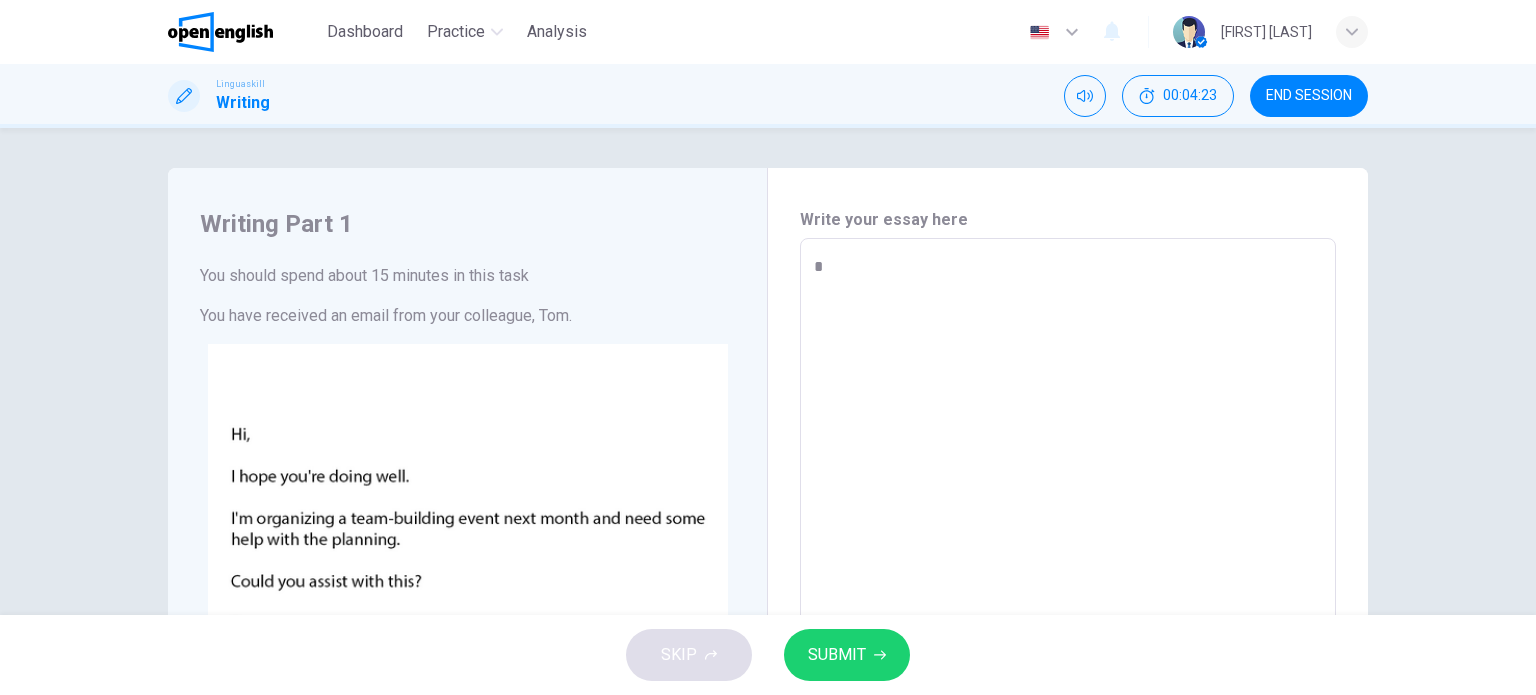 type on "**" 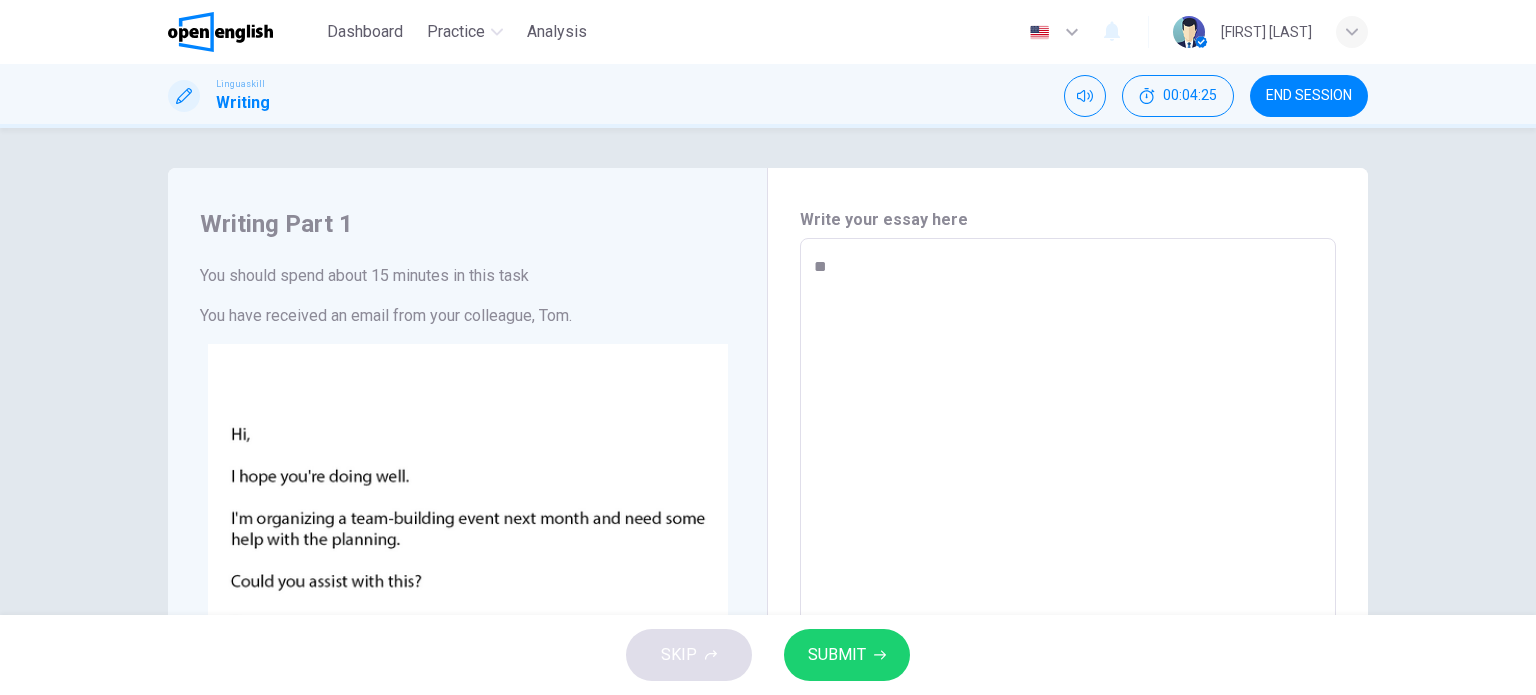 type on "*" 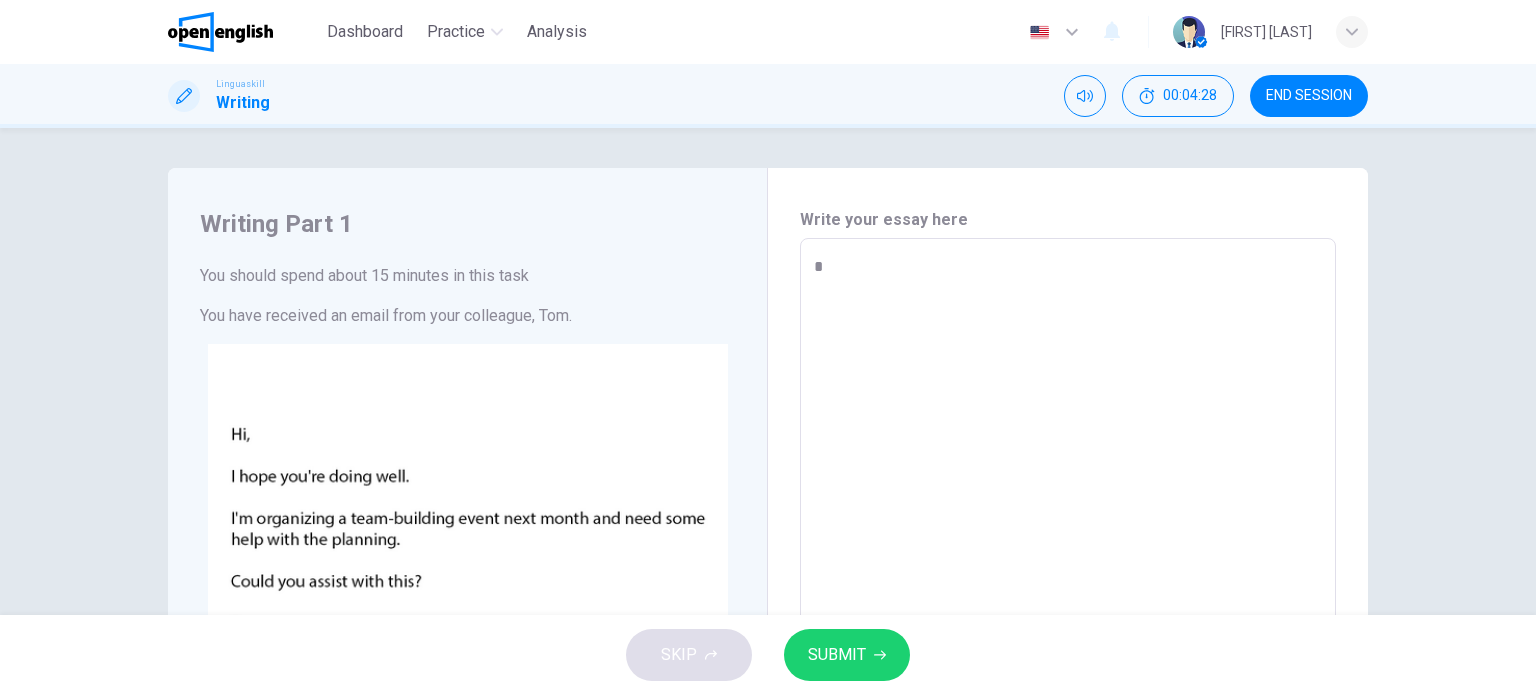 type on "**" 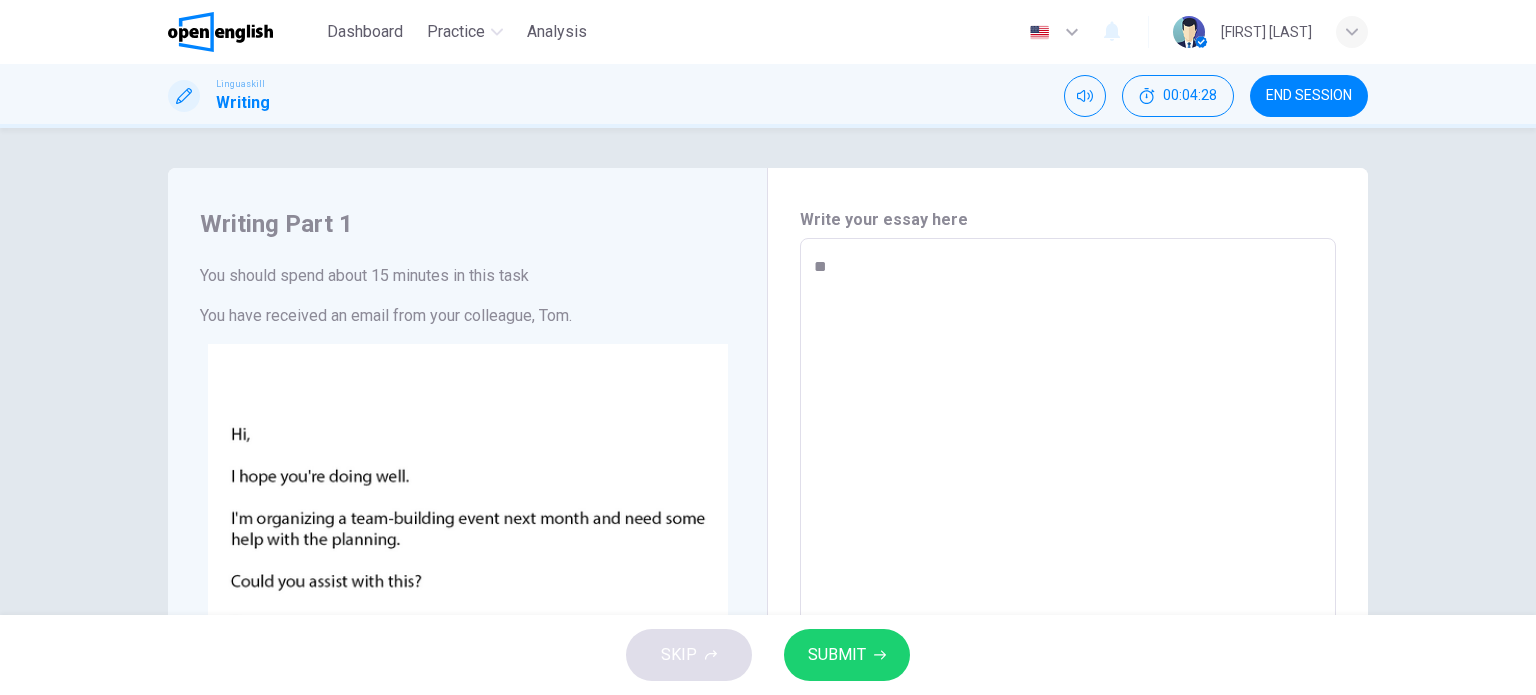 type on "**" 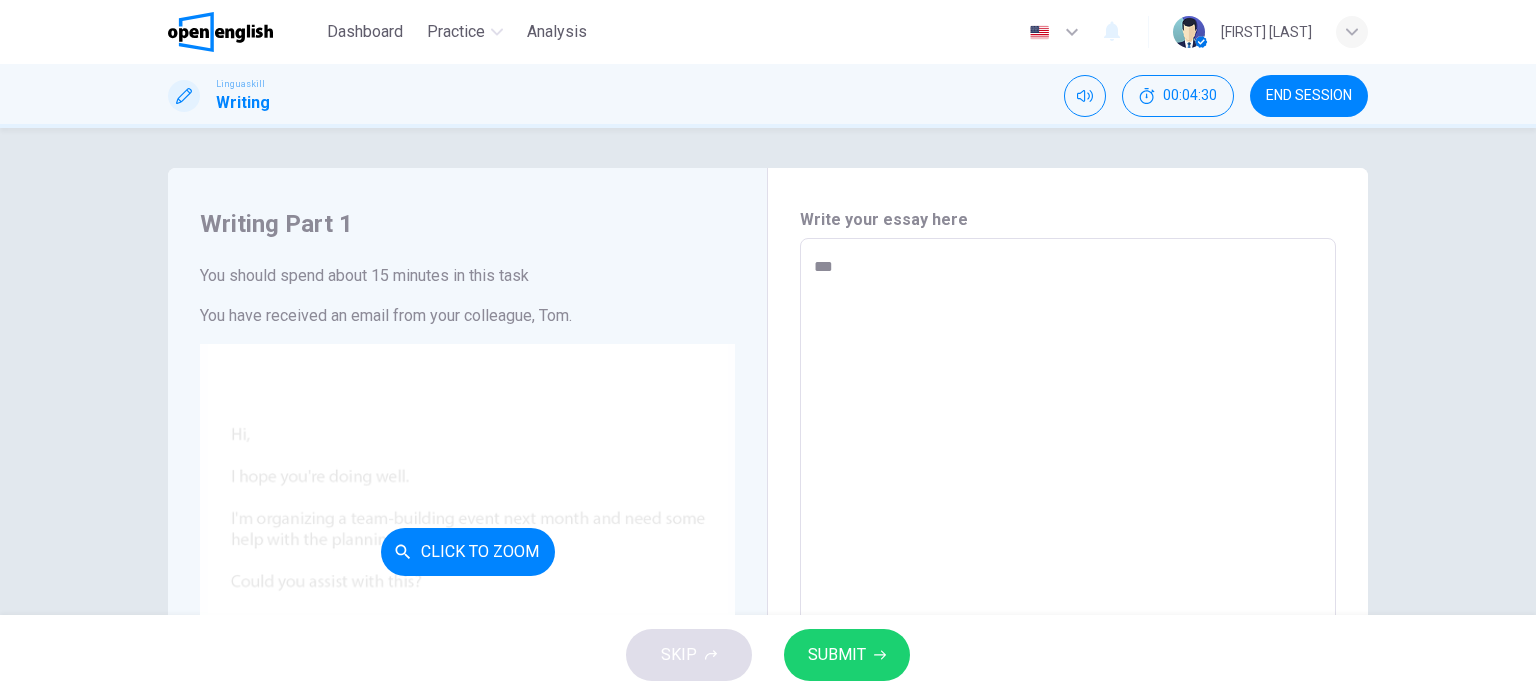 type on "****" 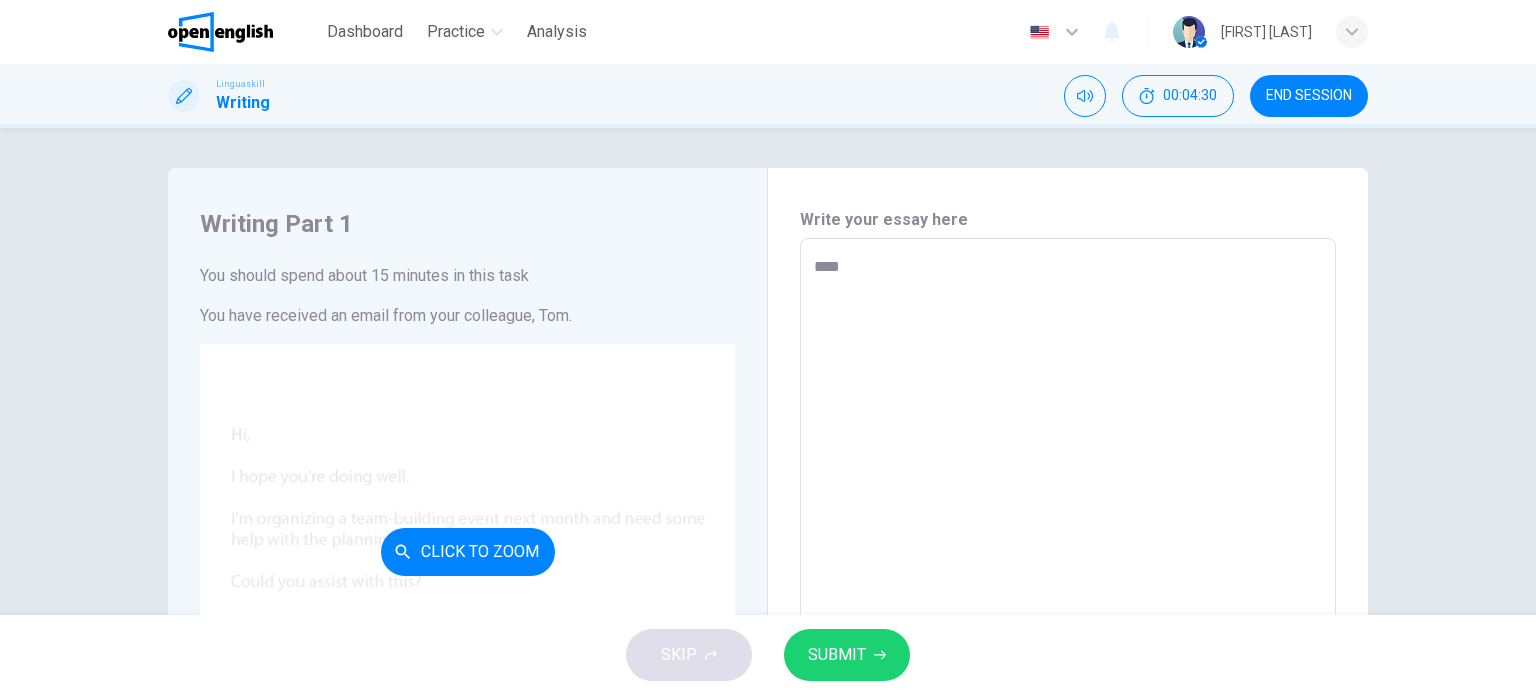 type on "*" 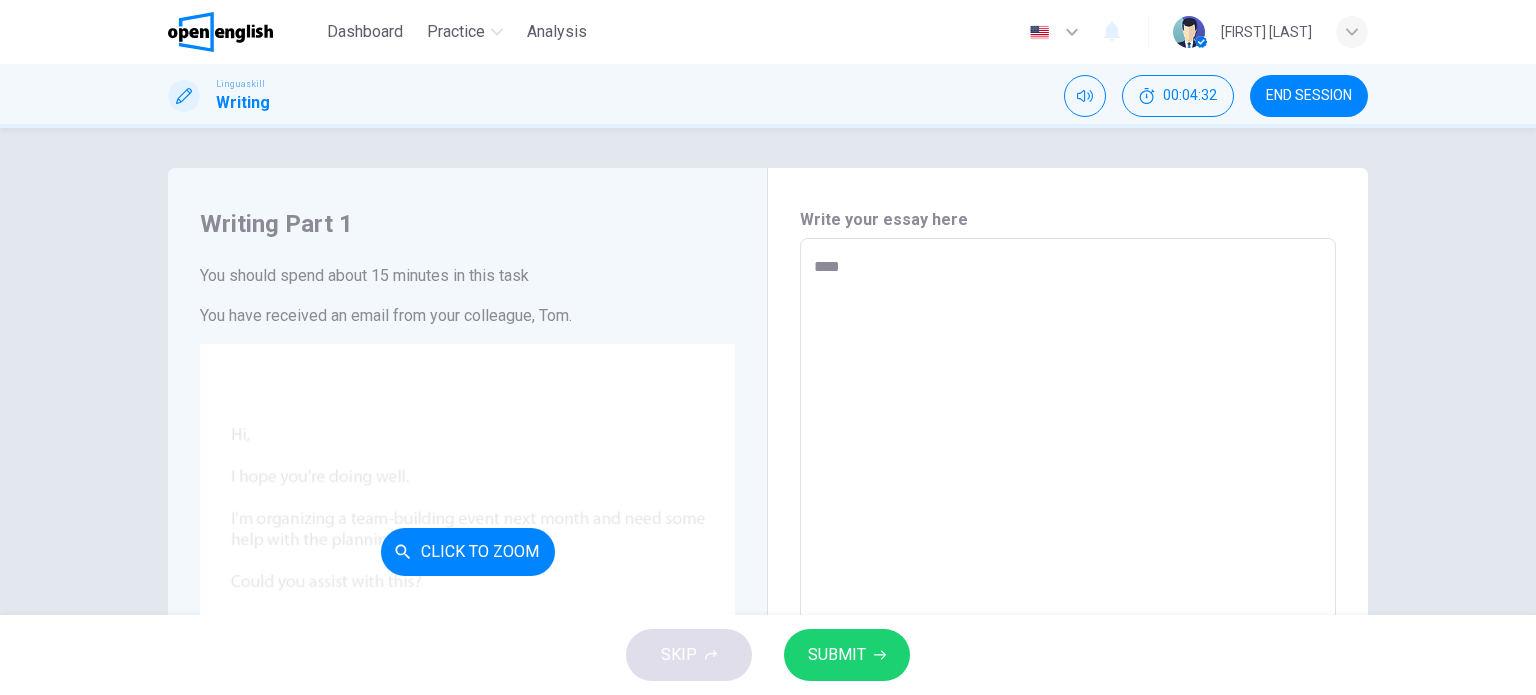 type on "*****" 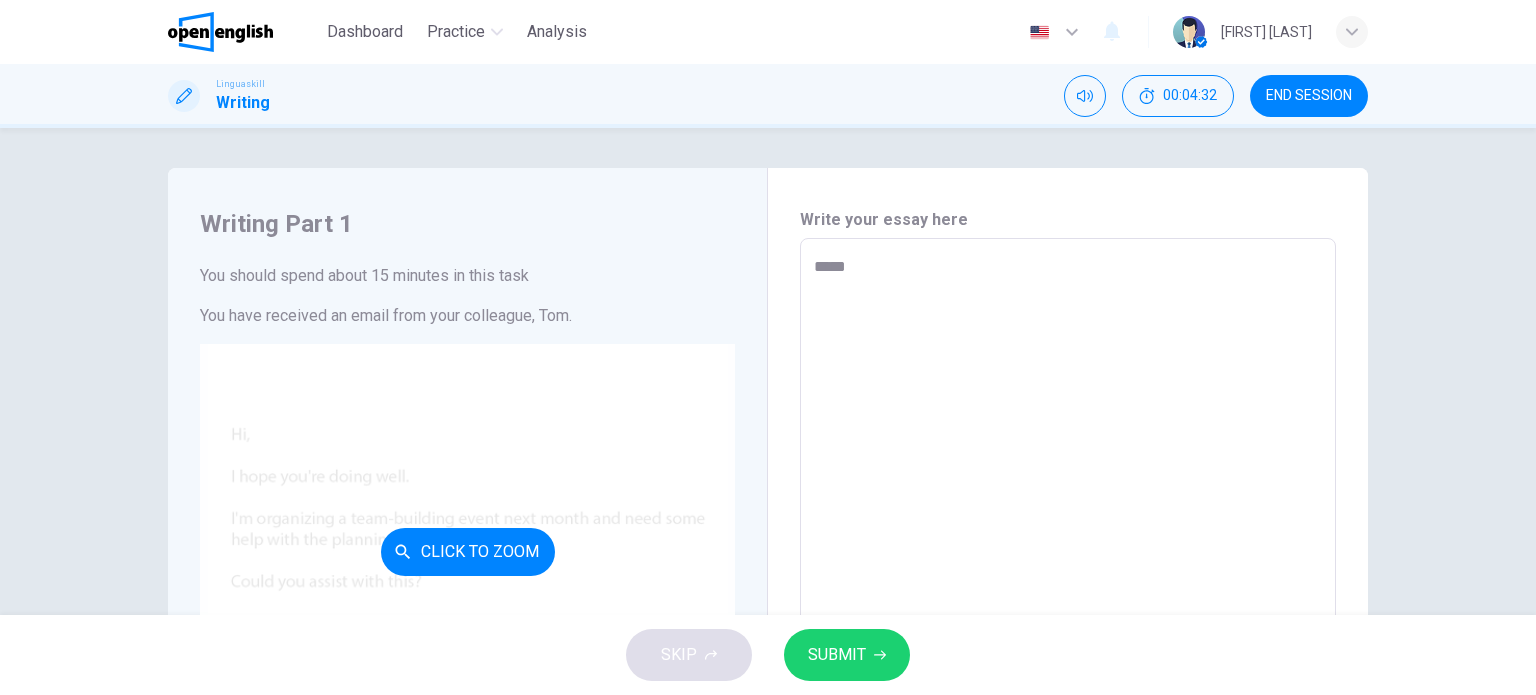 type on "******" 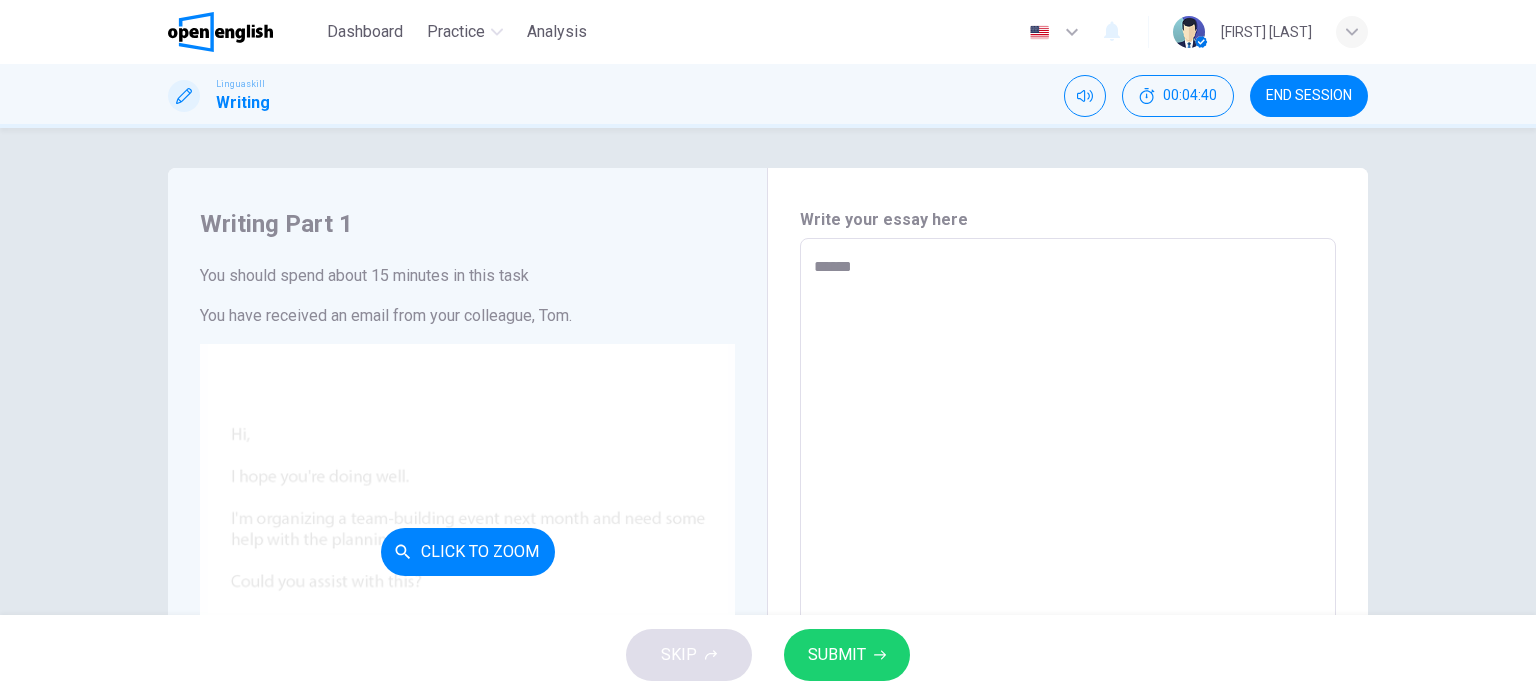 type on "******" 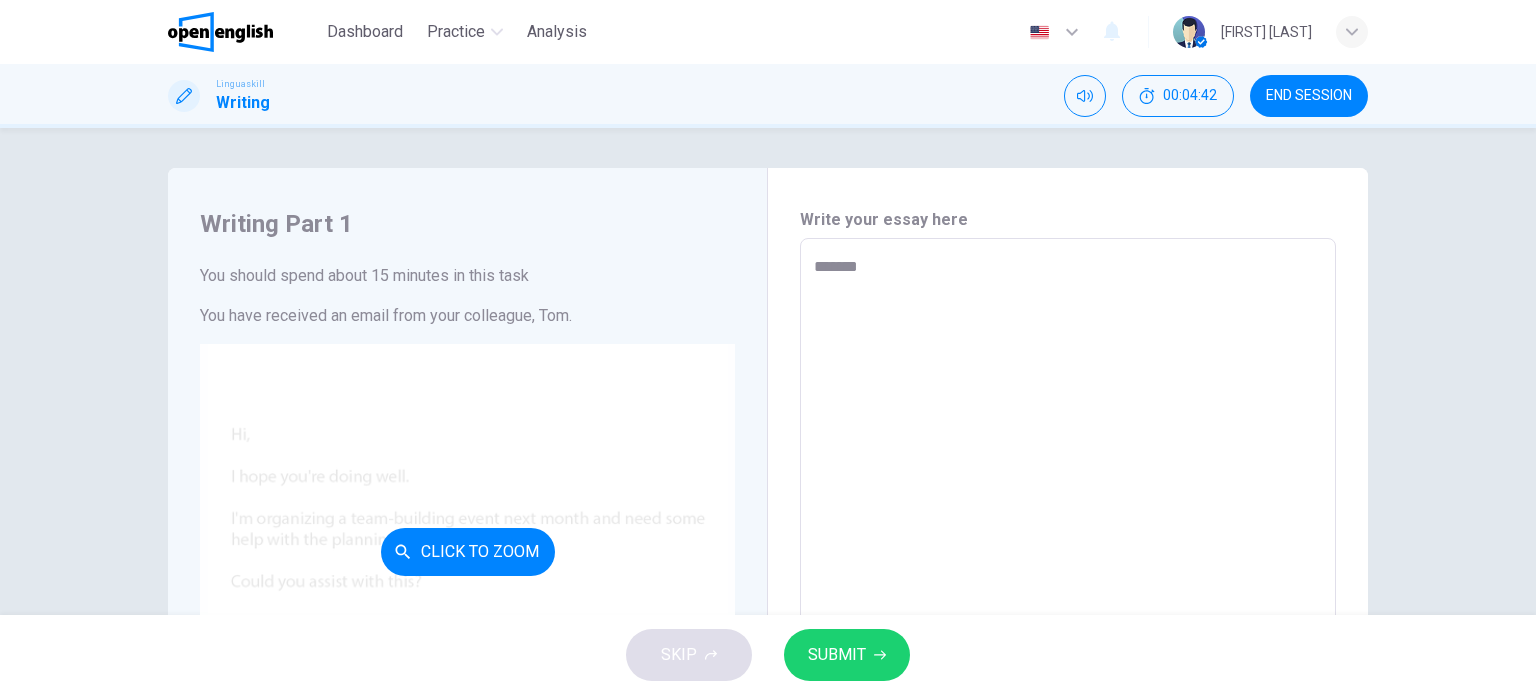 type on "******
*" 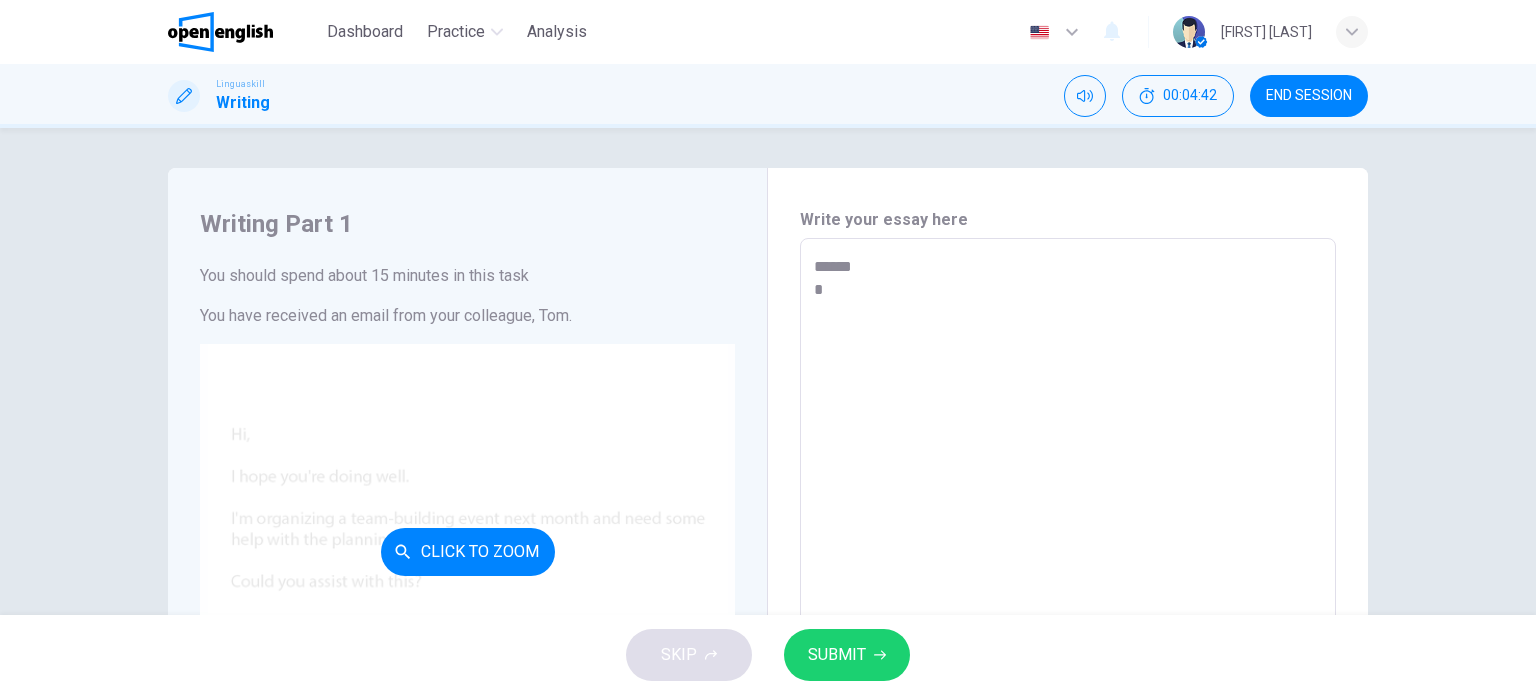 type on "*" 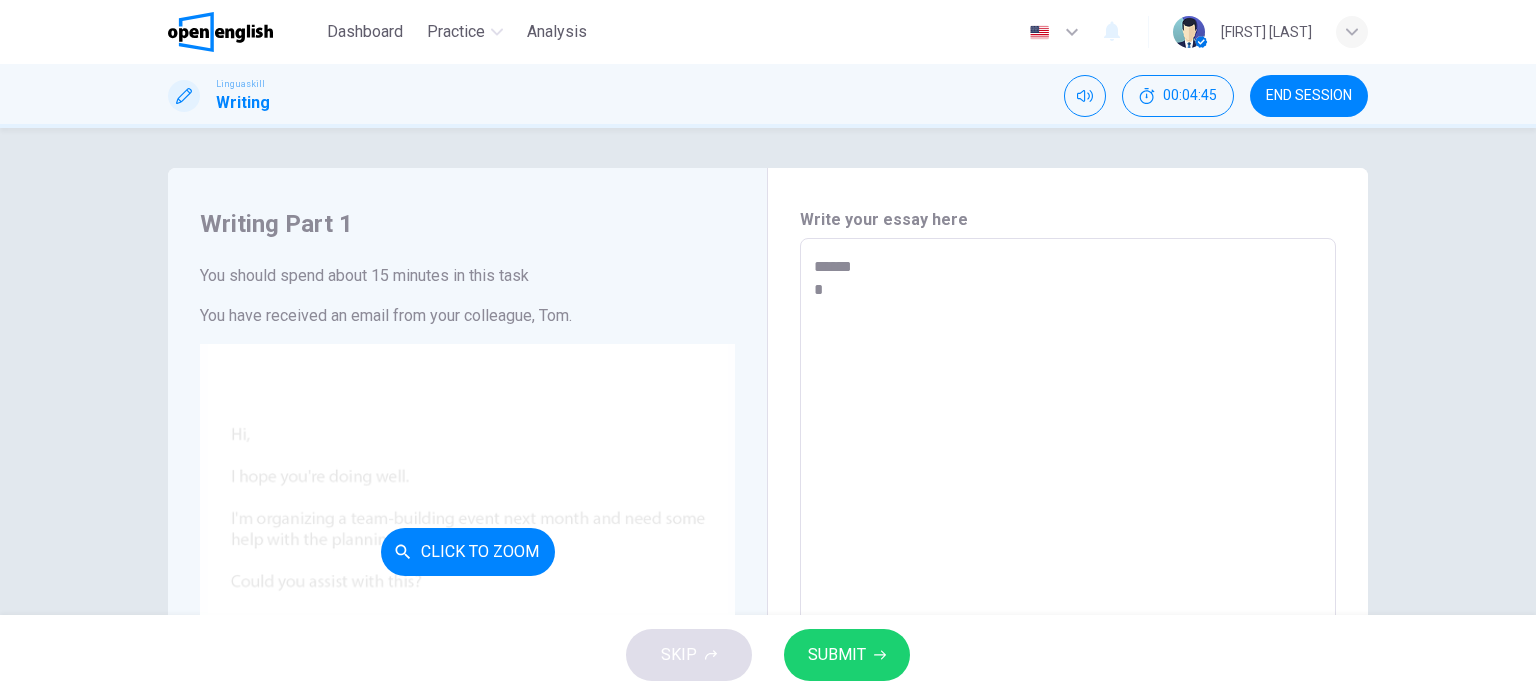 type on "******
**" 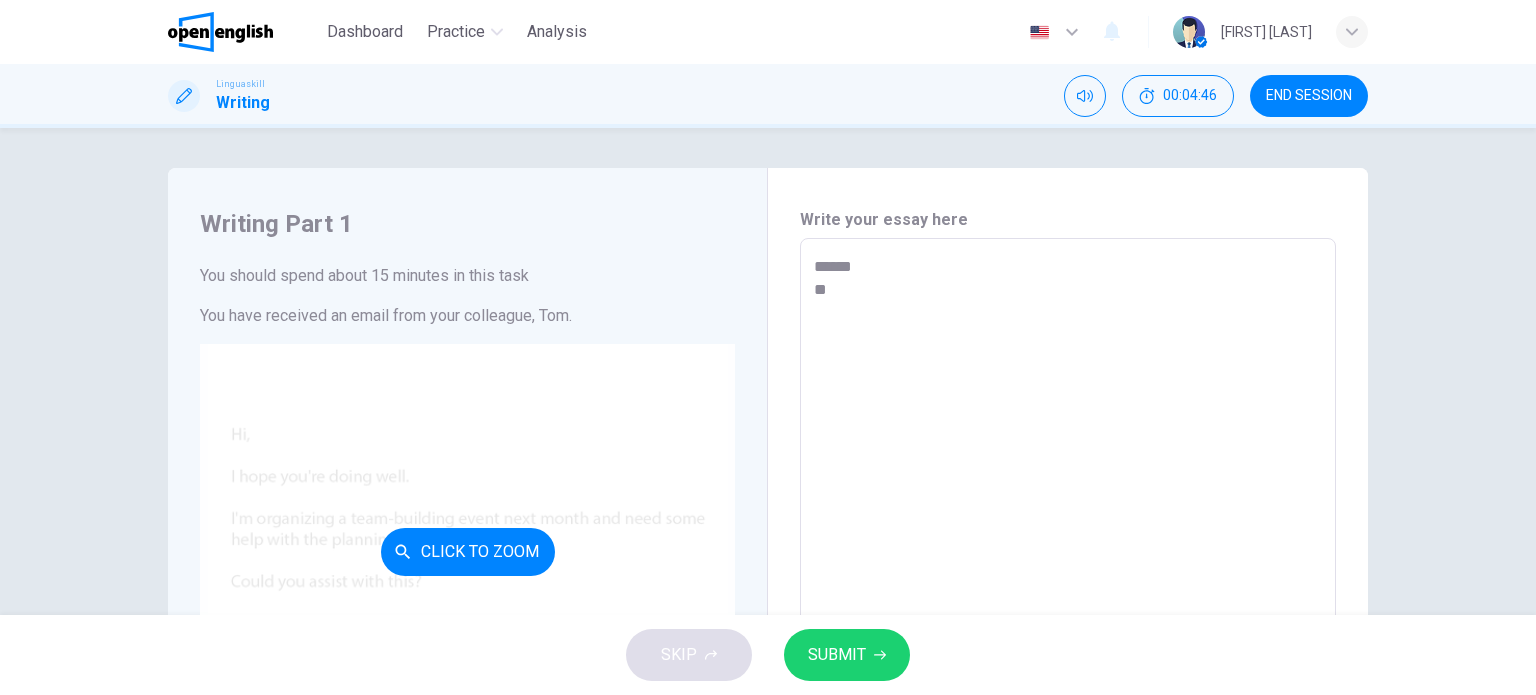 type on "******
*" 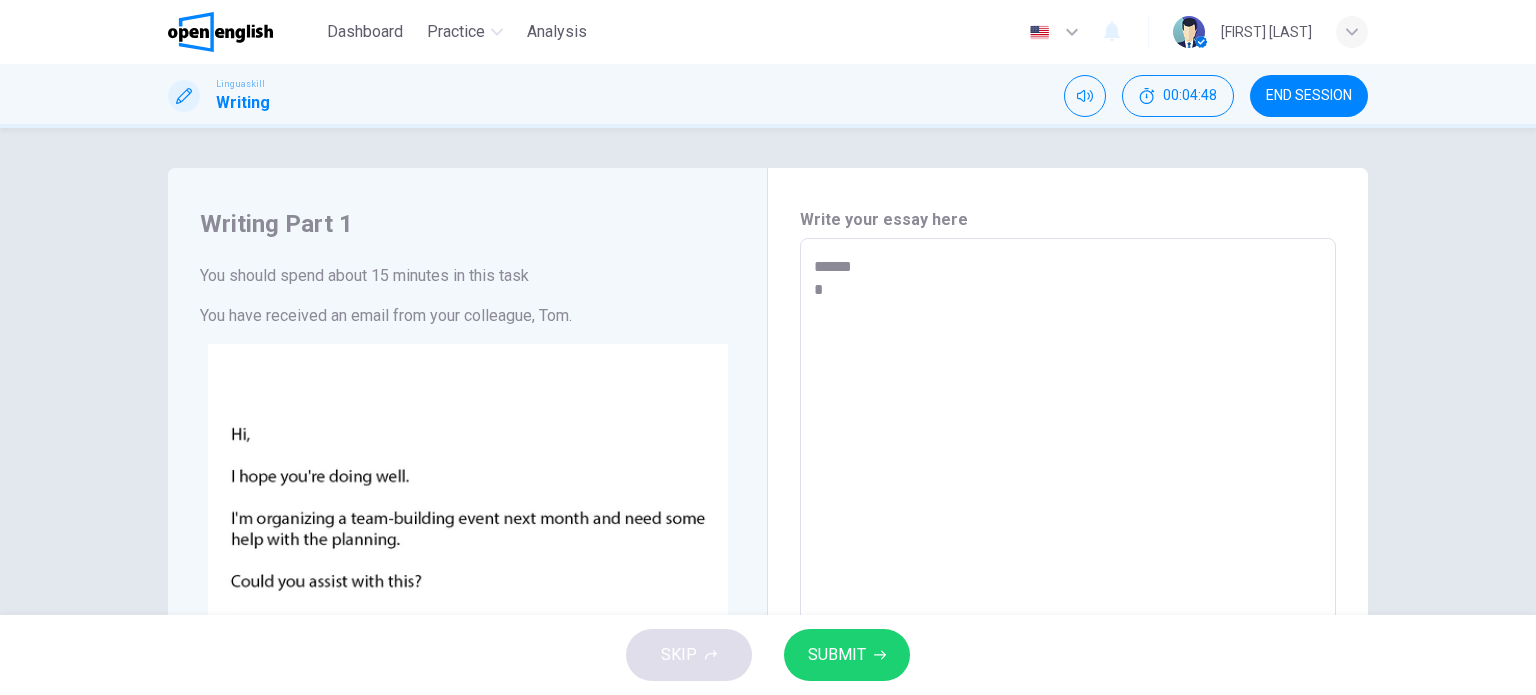 type on "******
**" 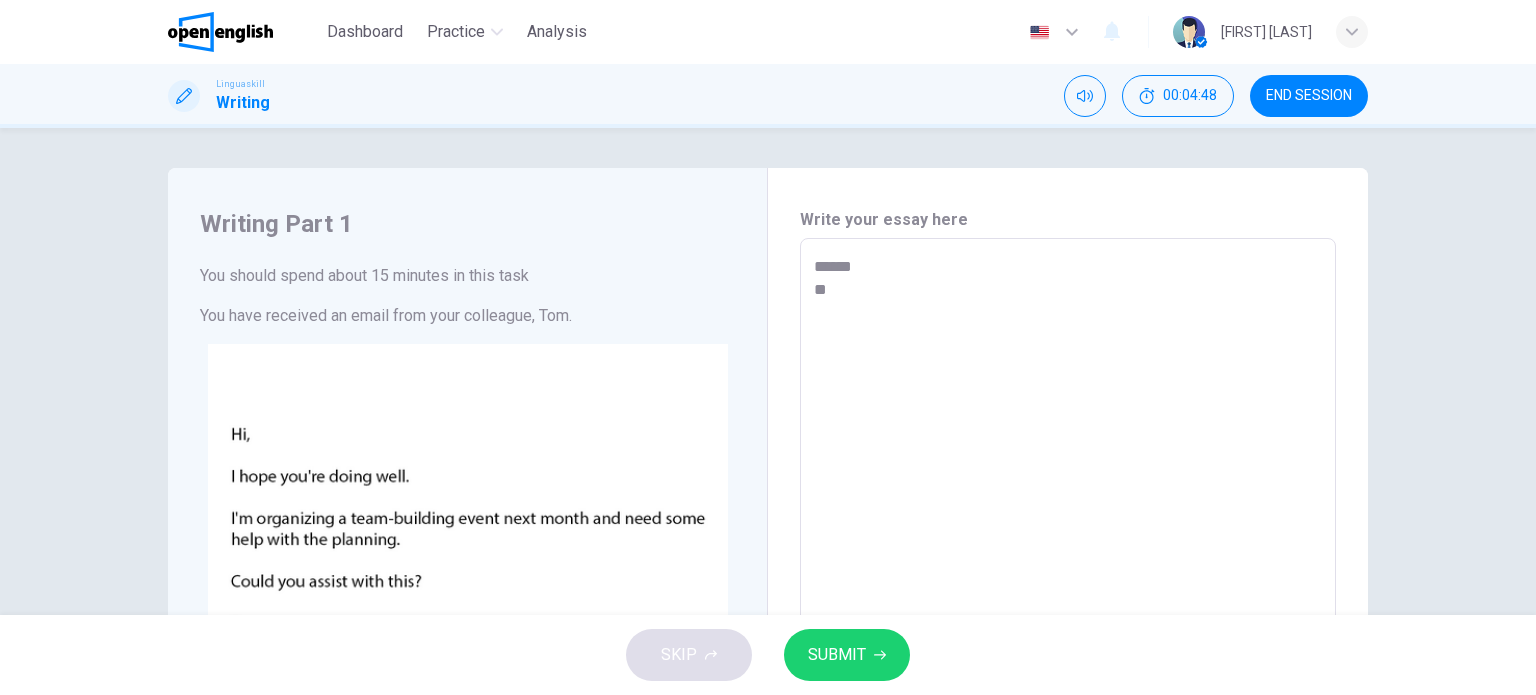 type on "*" 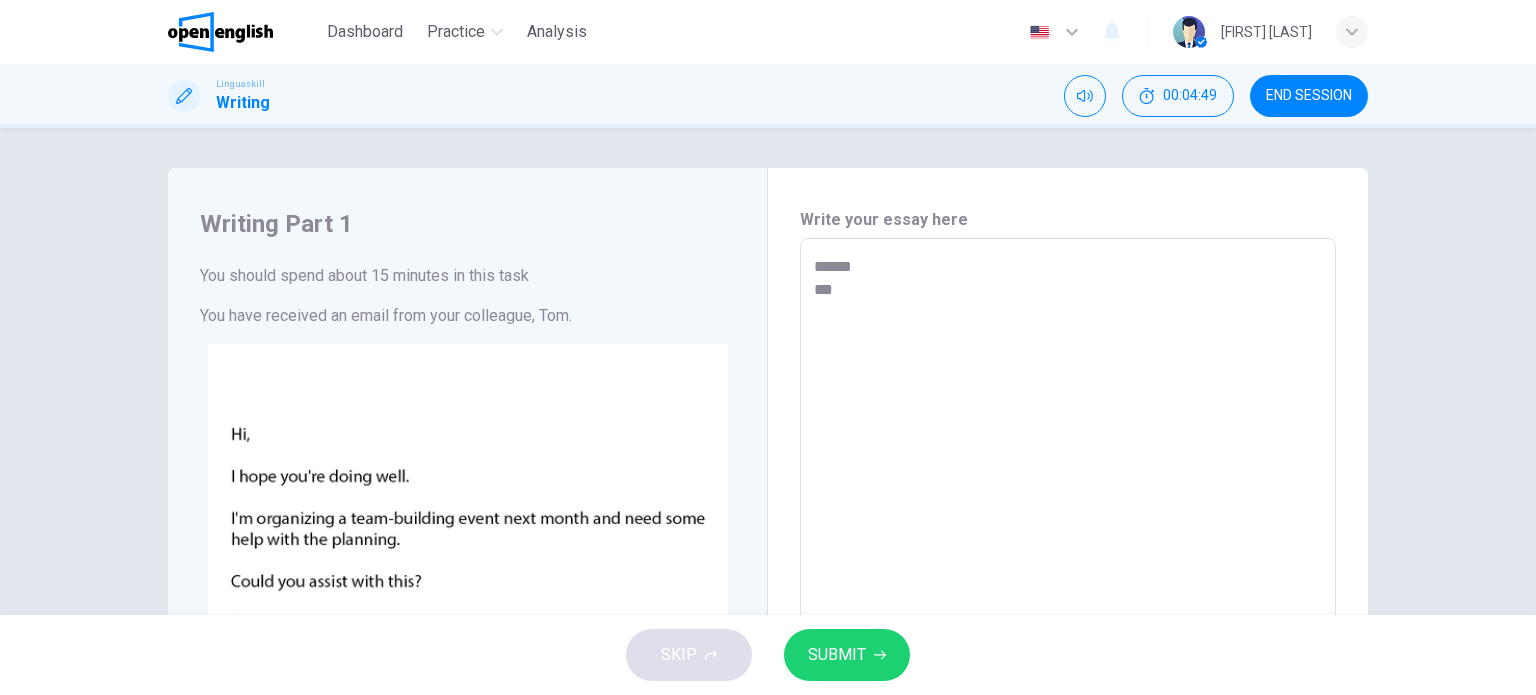 type on "******
****" 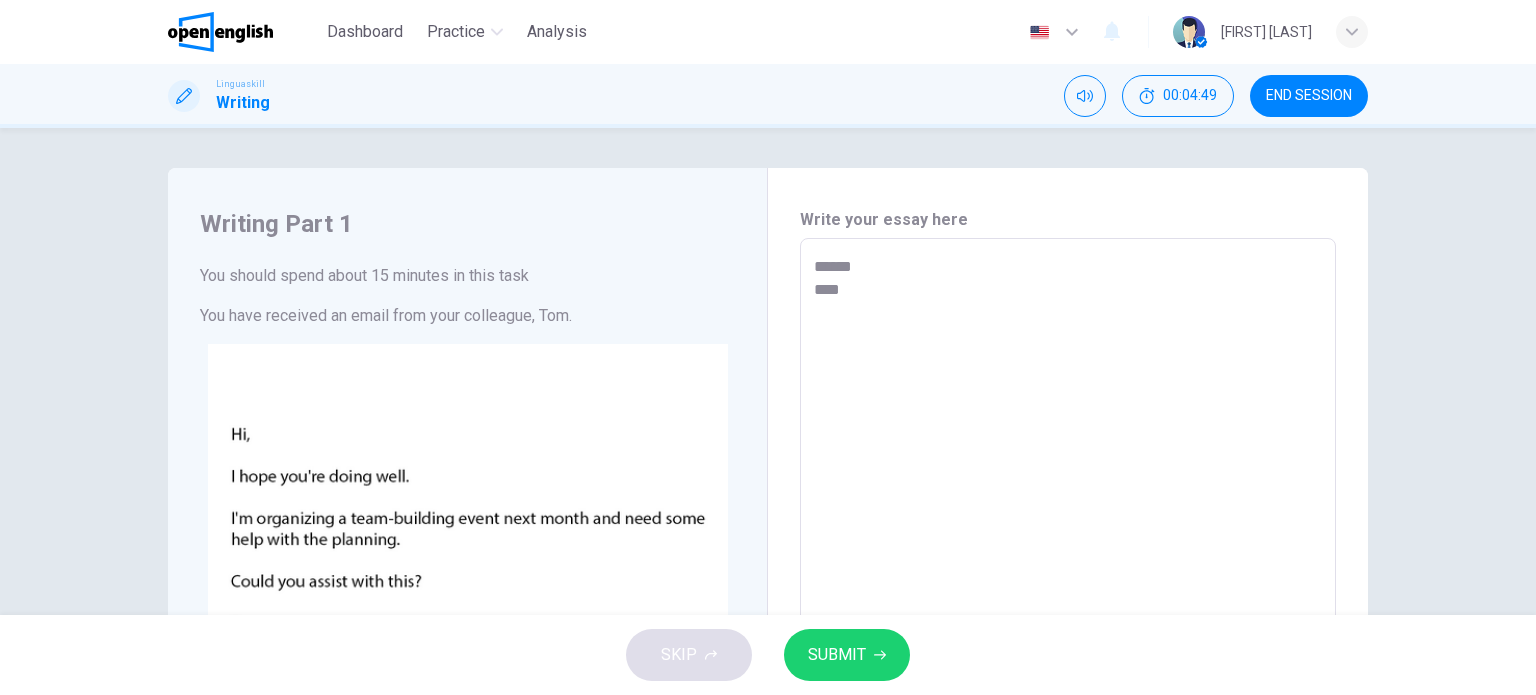 type on "******
****" 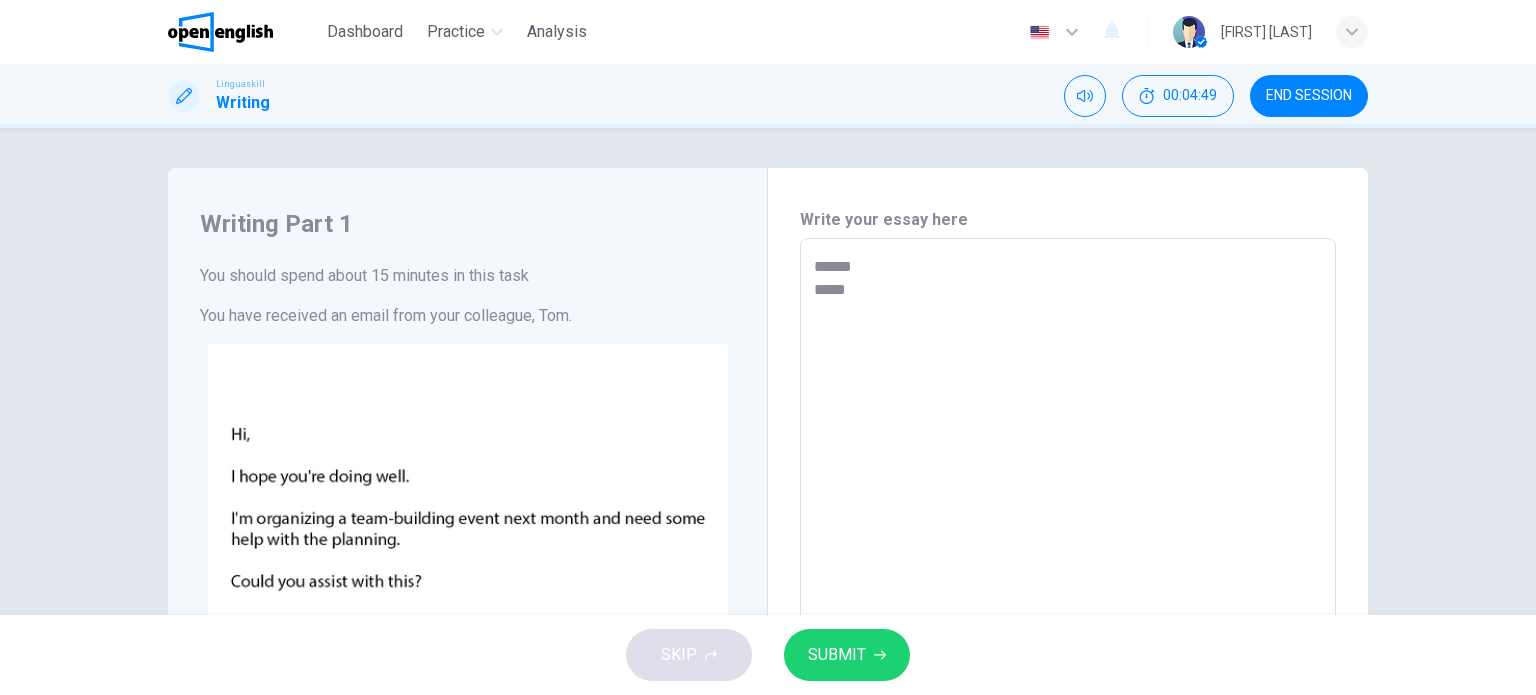 type on "*" 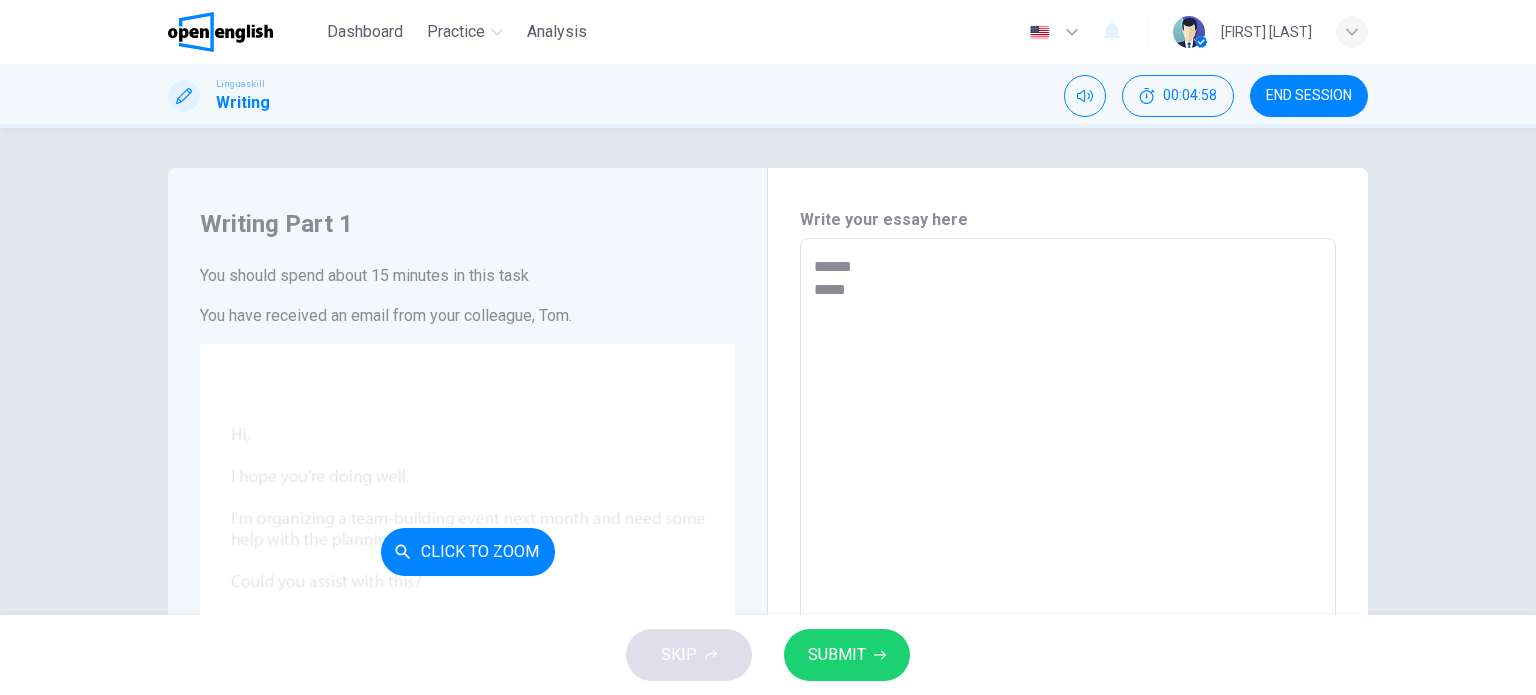 type on "******
******" 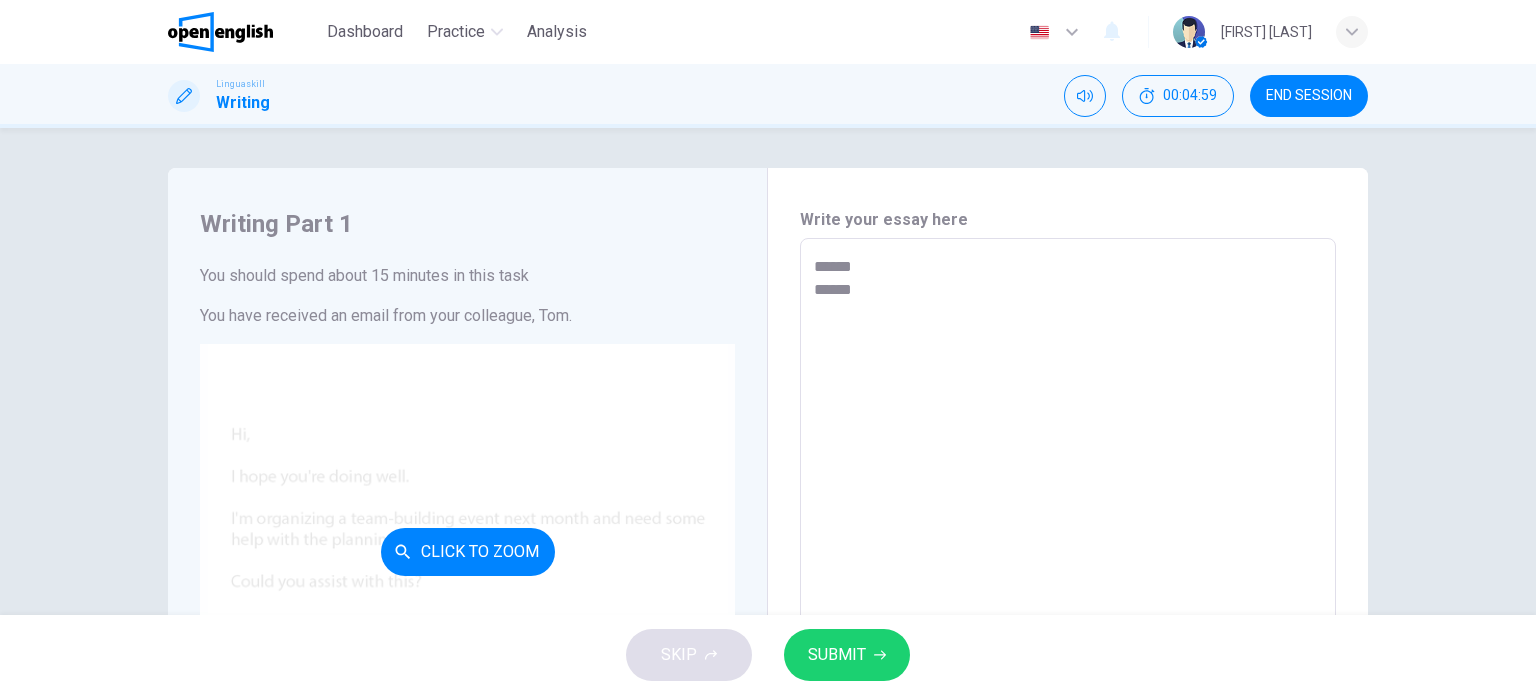 type on "******
*******" 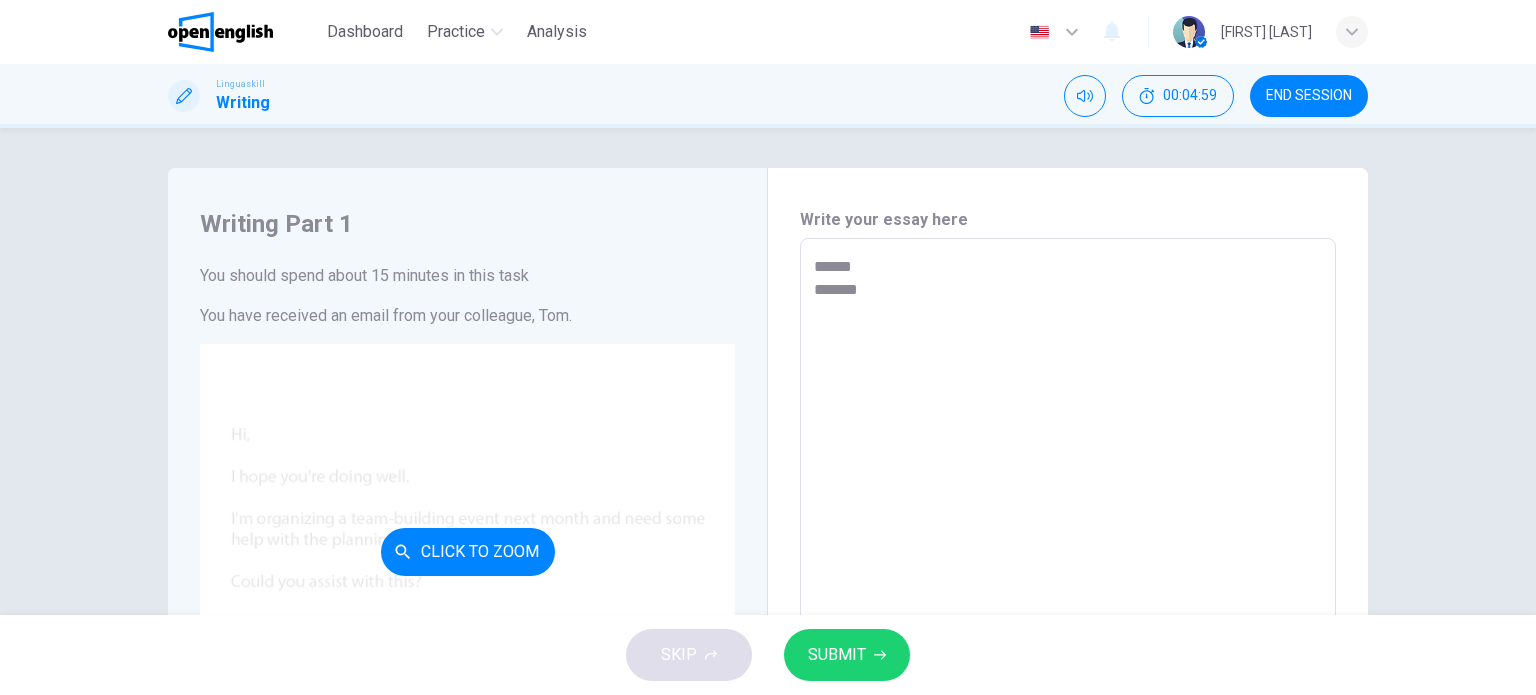 type on "******
********" 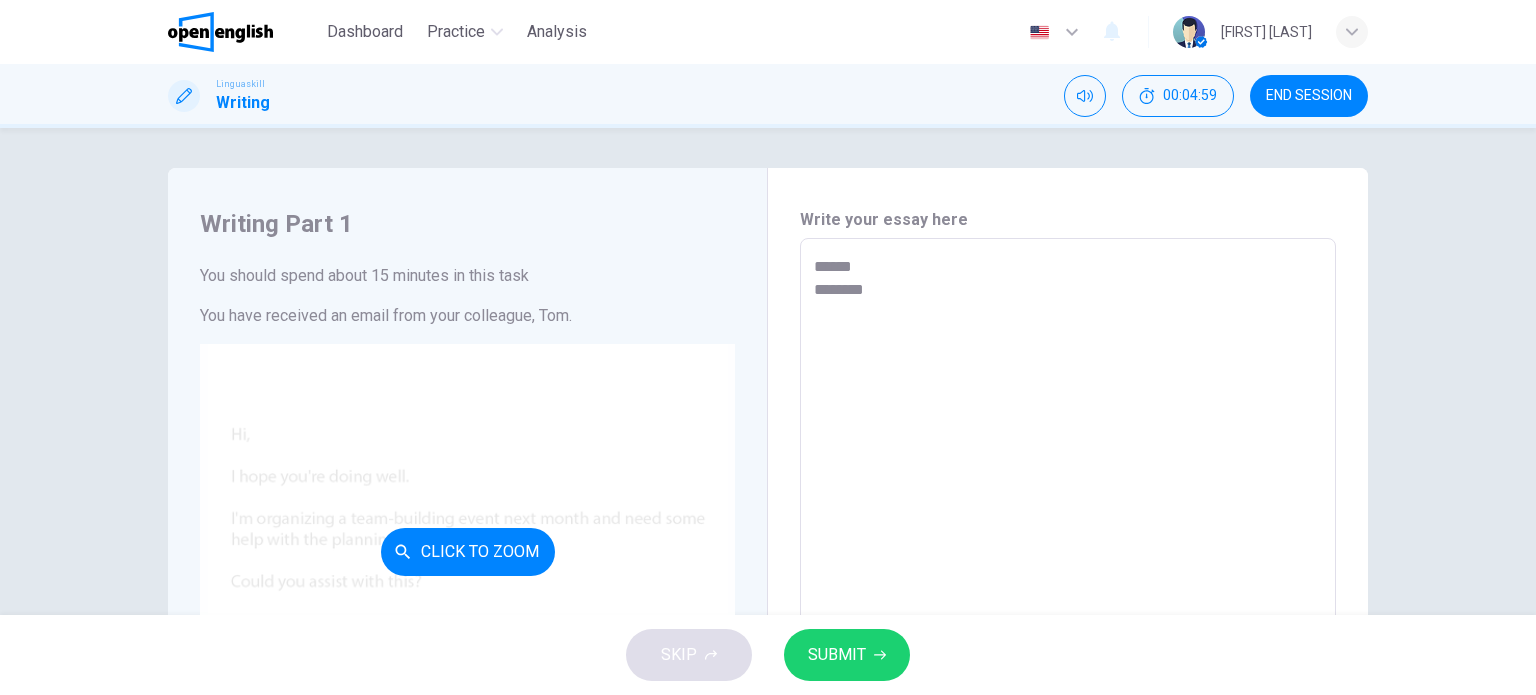 type on "*" 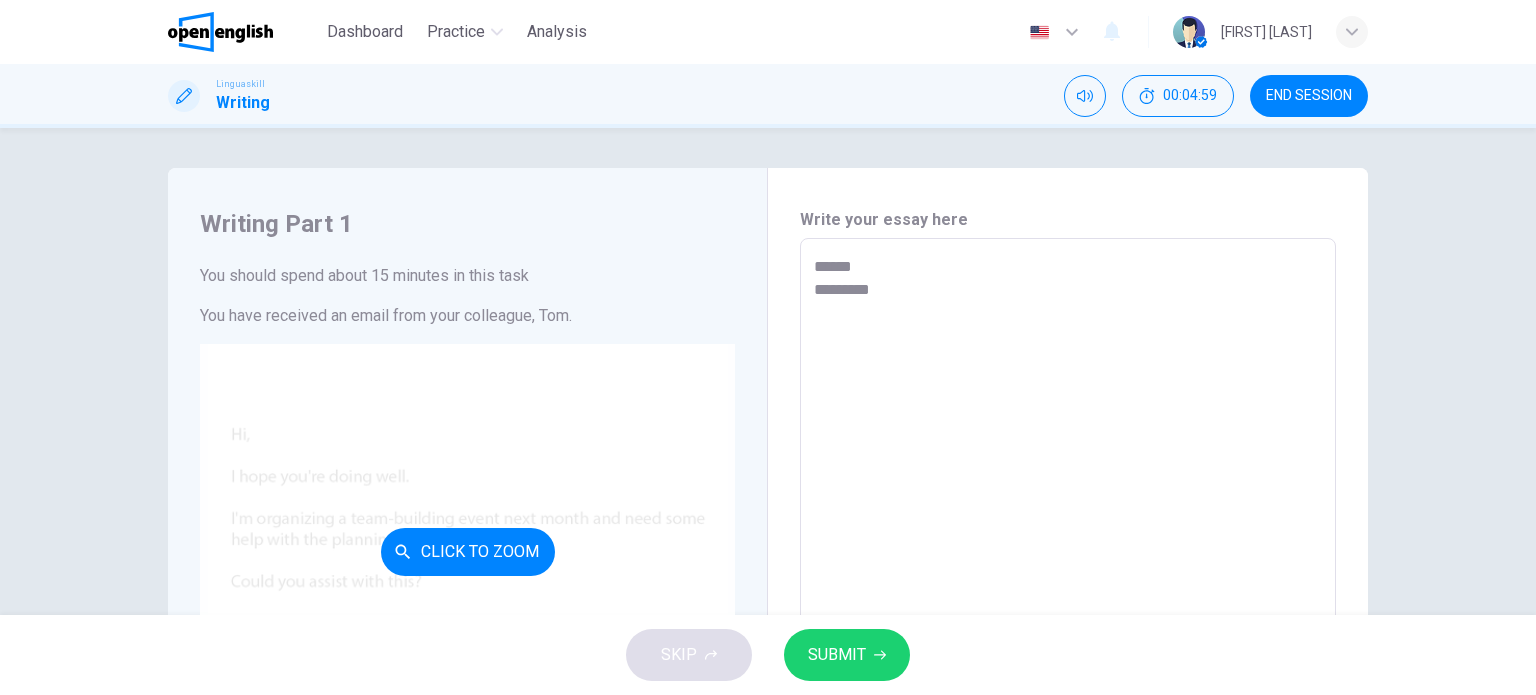 type on "*" 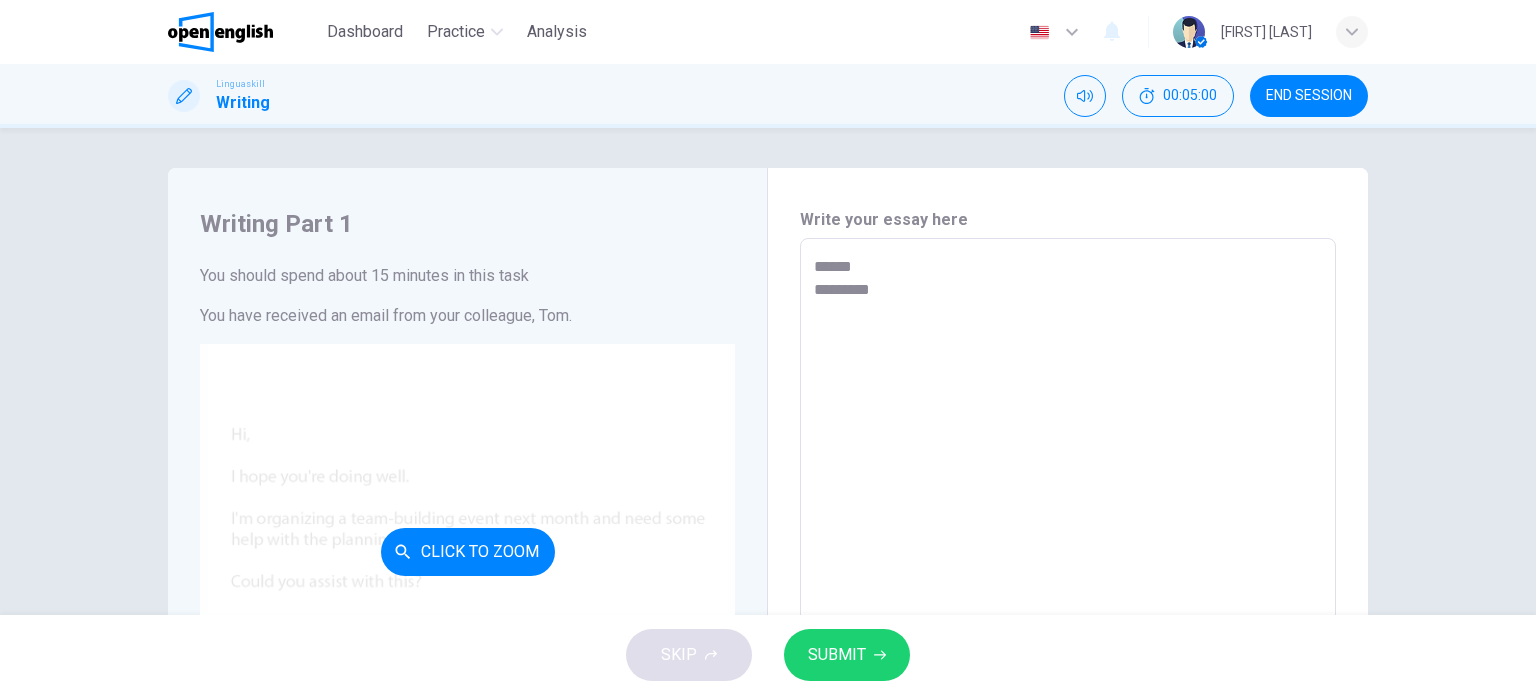 type on "******
*********" 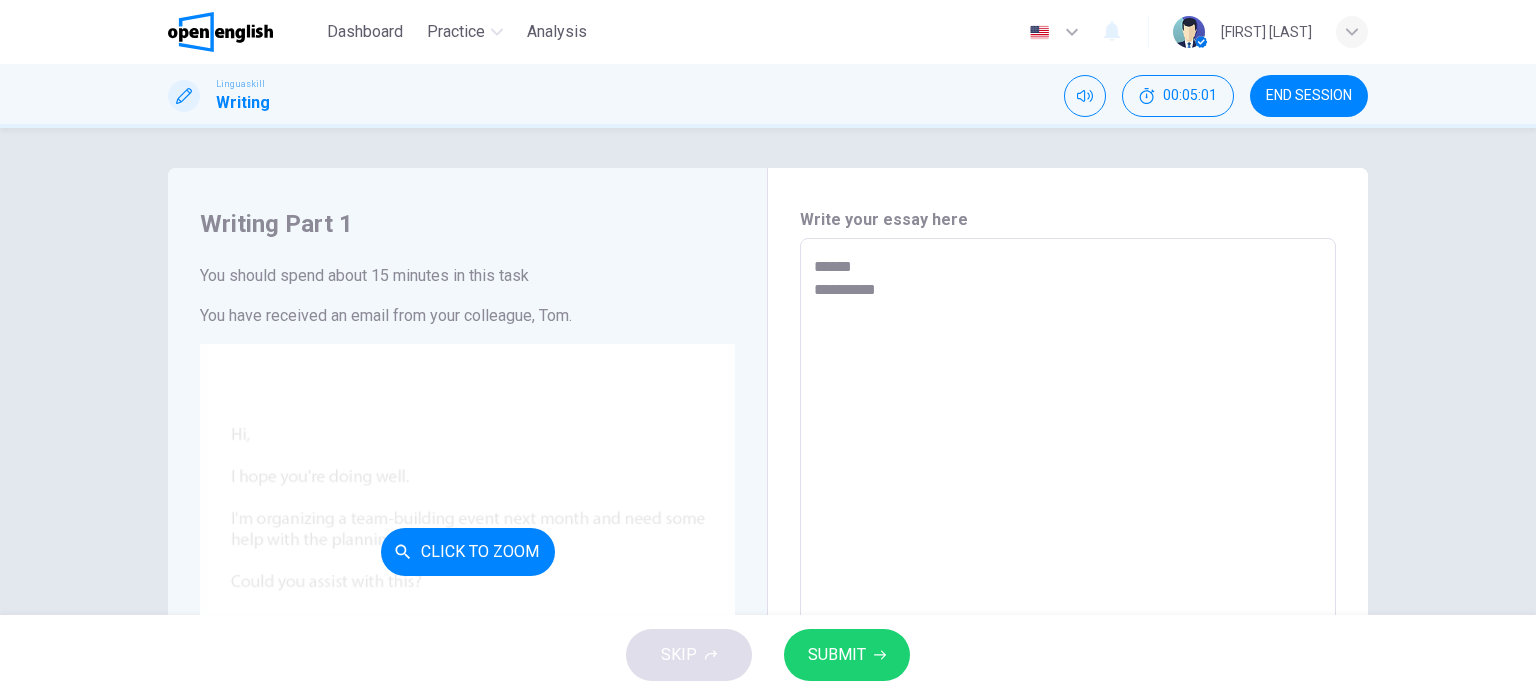 type on "**********" 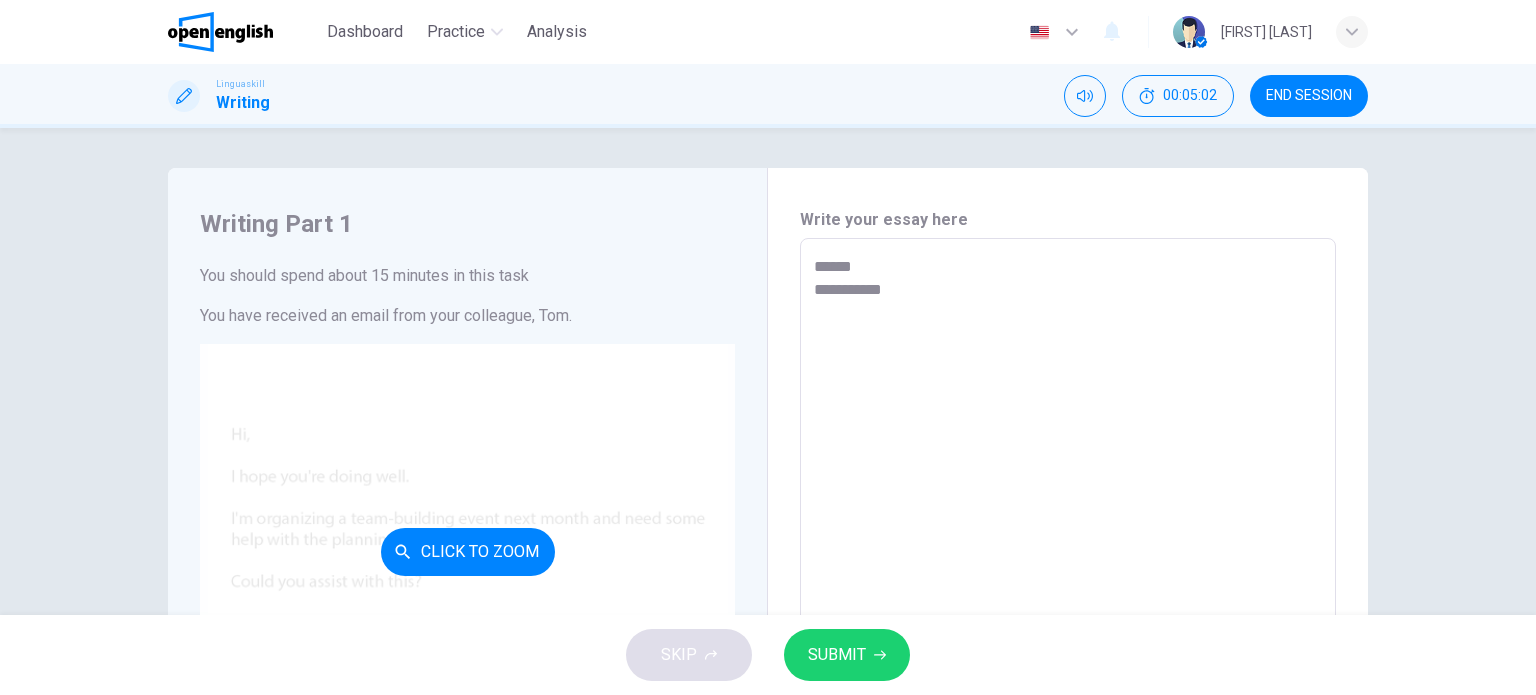 type on "**********" 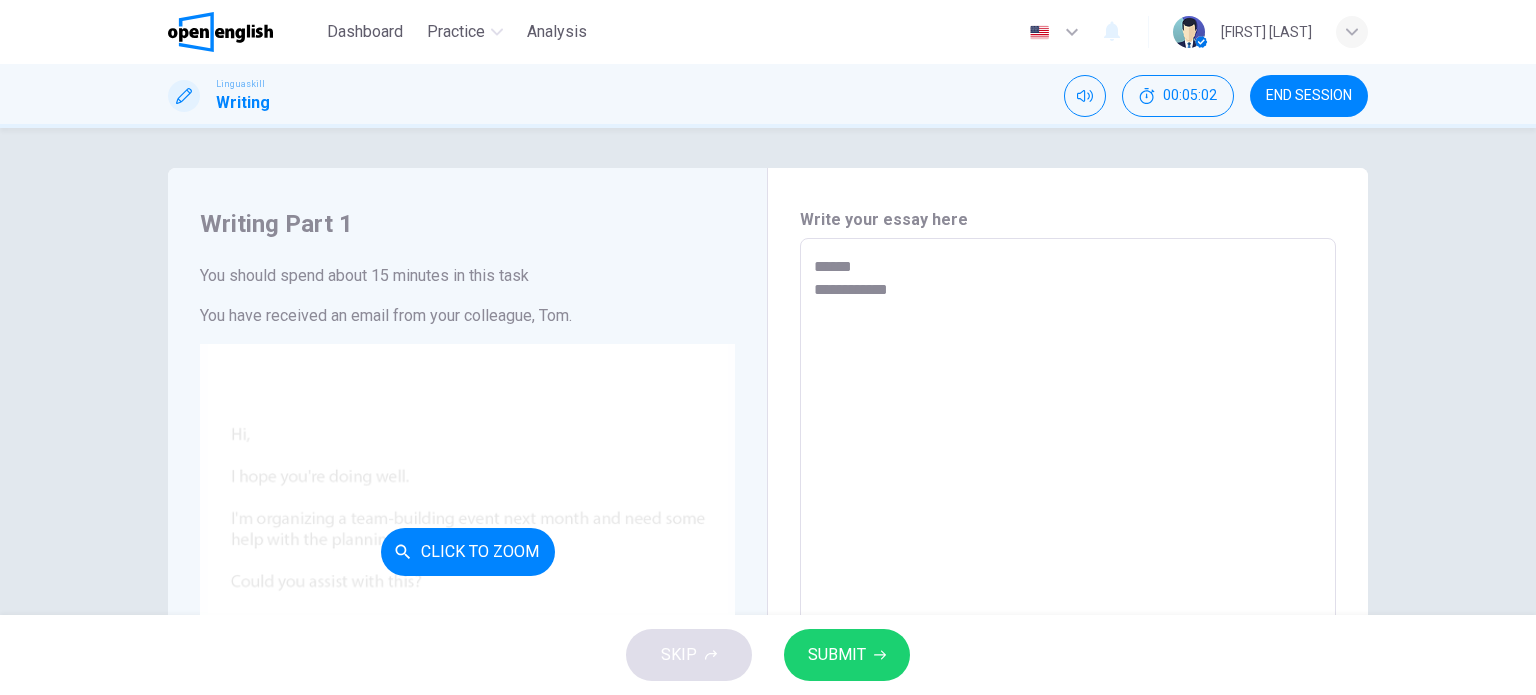 type on "*" 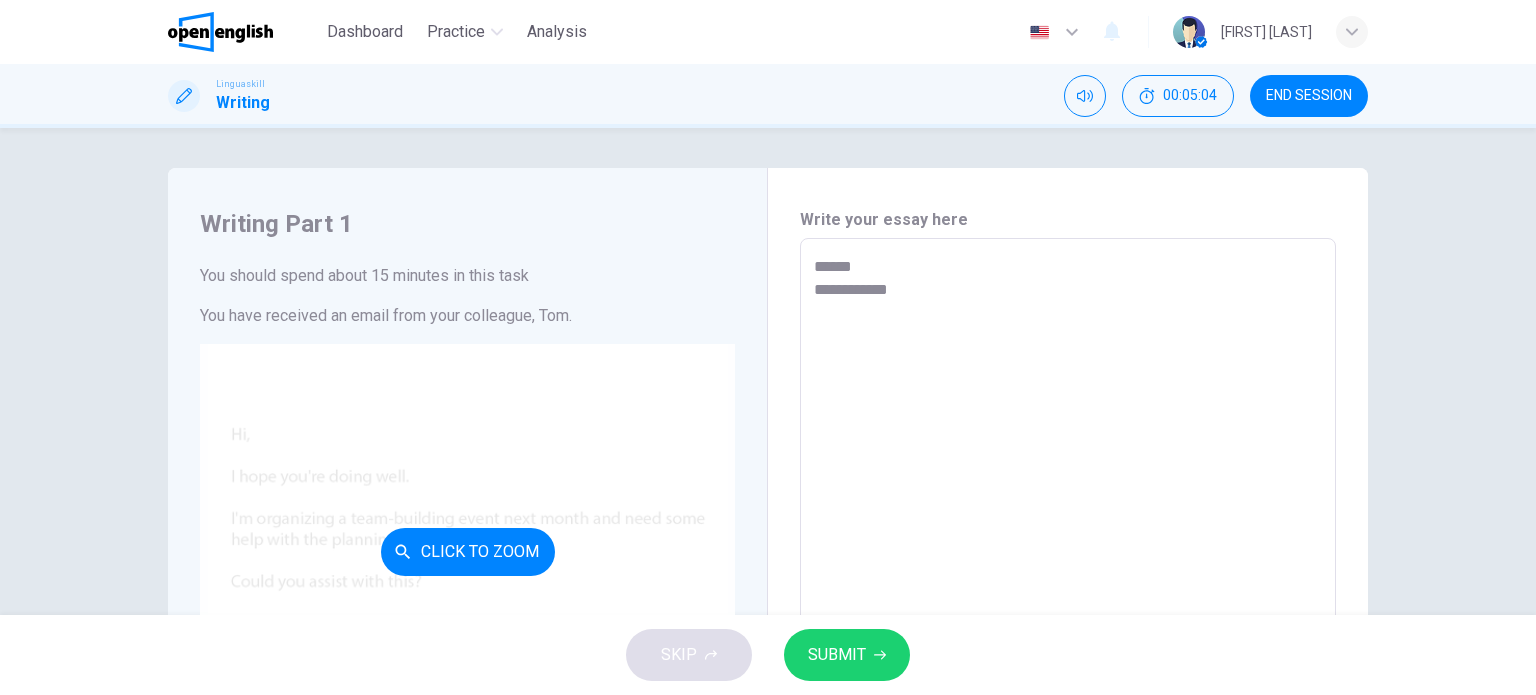 type on "**********" 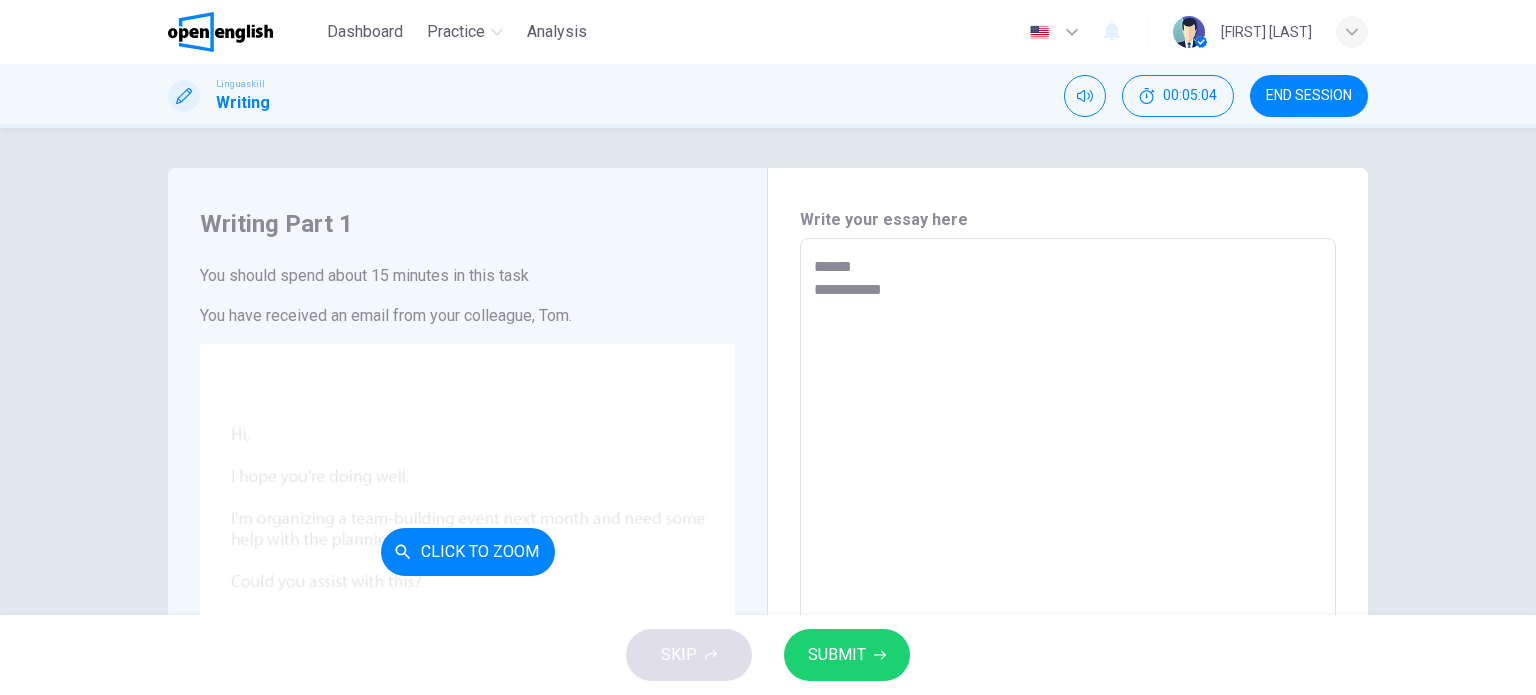 type on "******
*********" 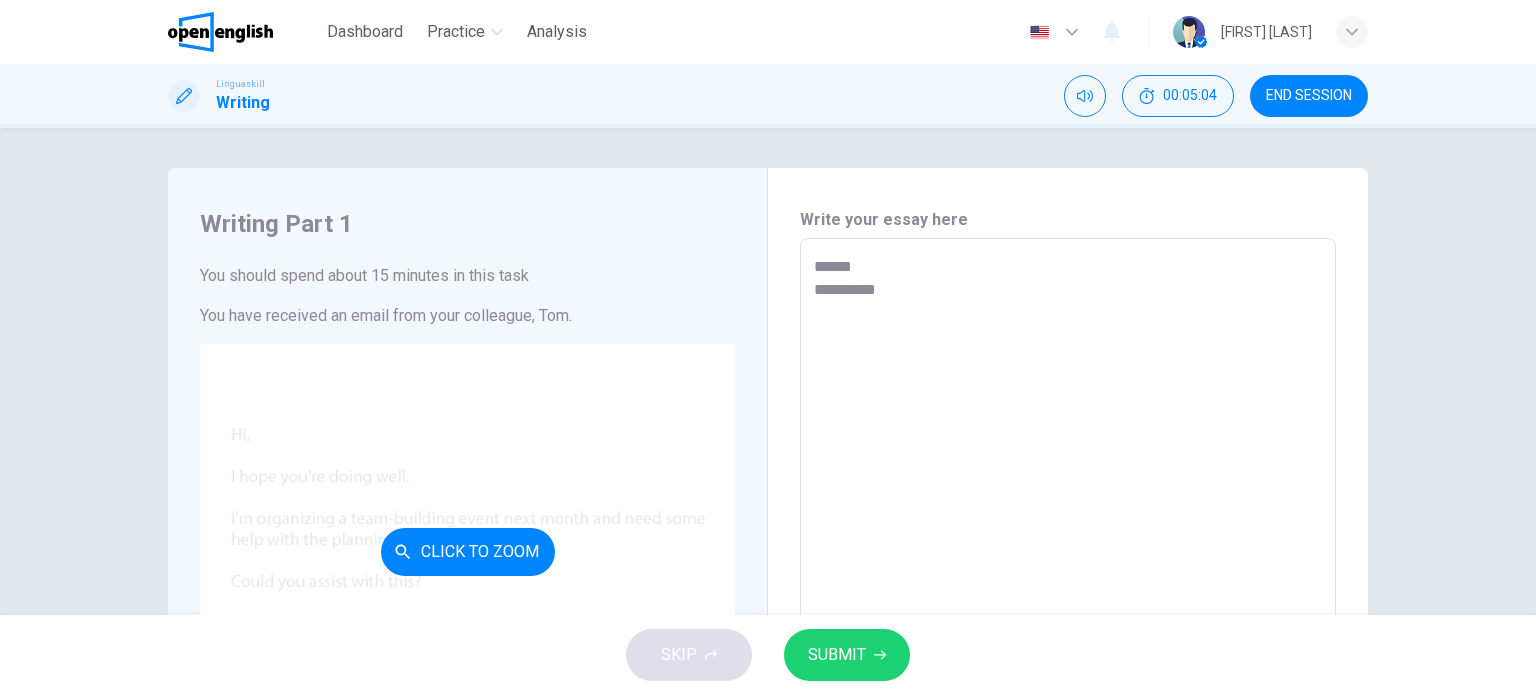 type on "*" 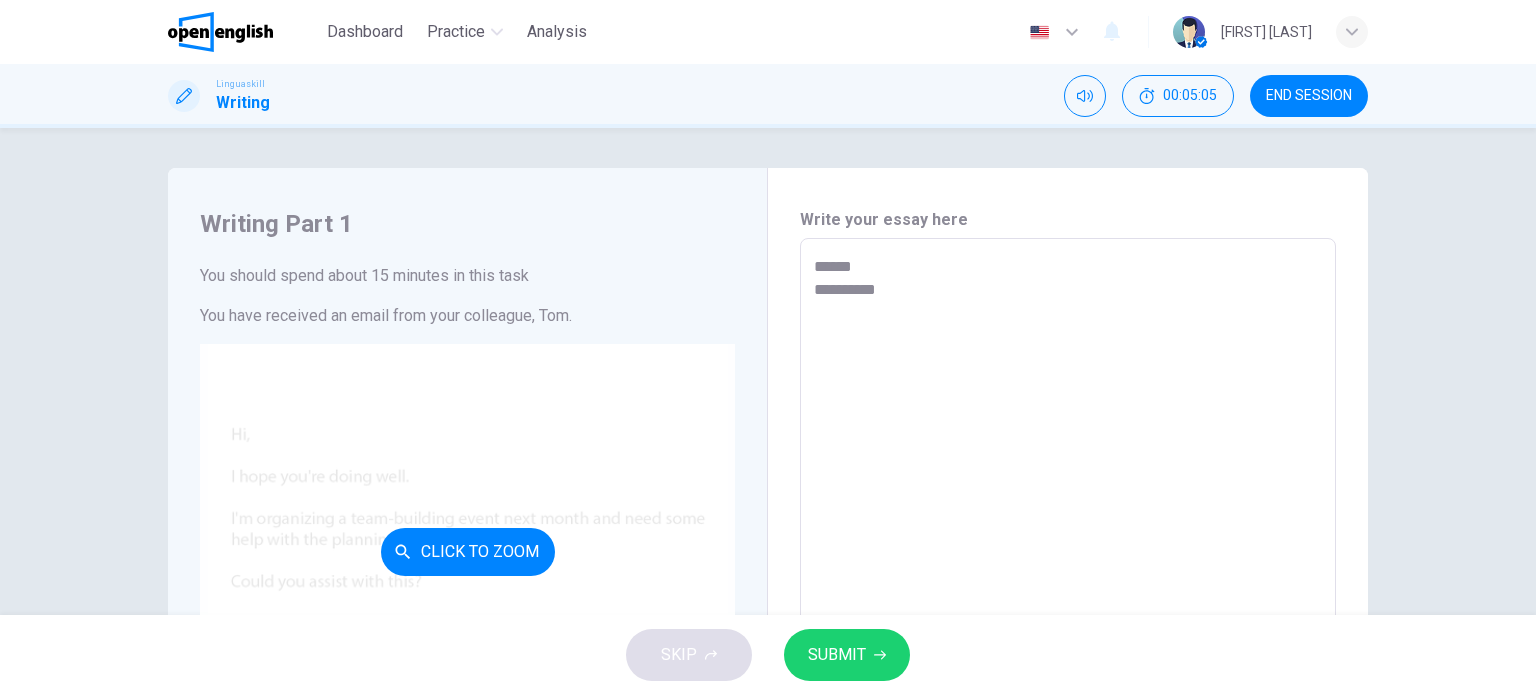 type on "******
*********" 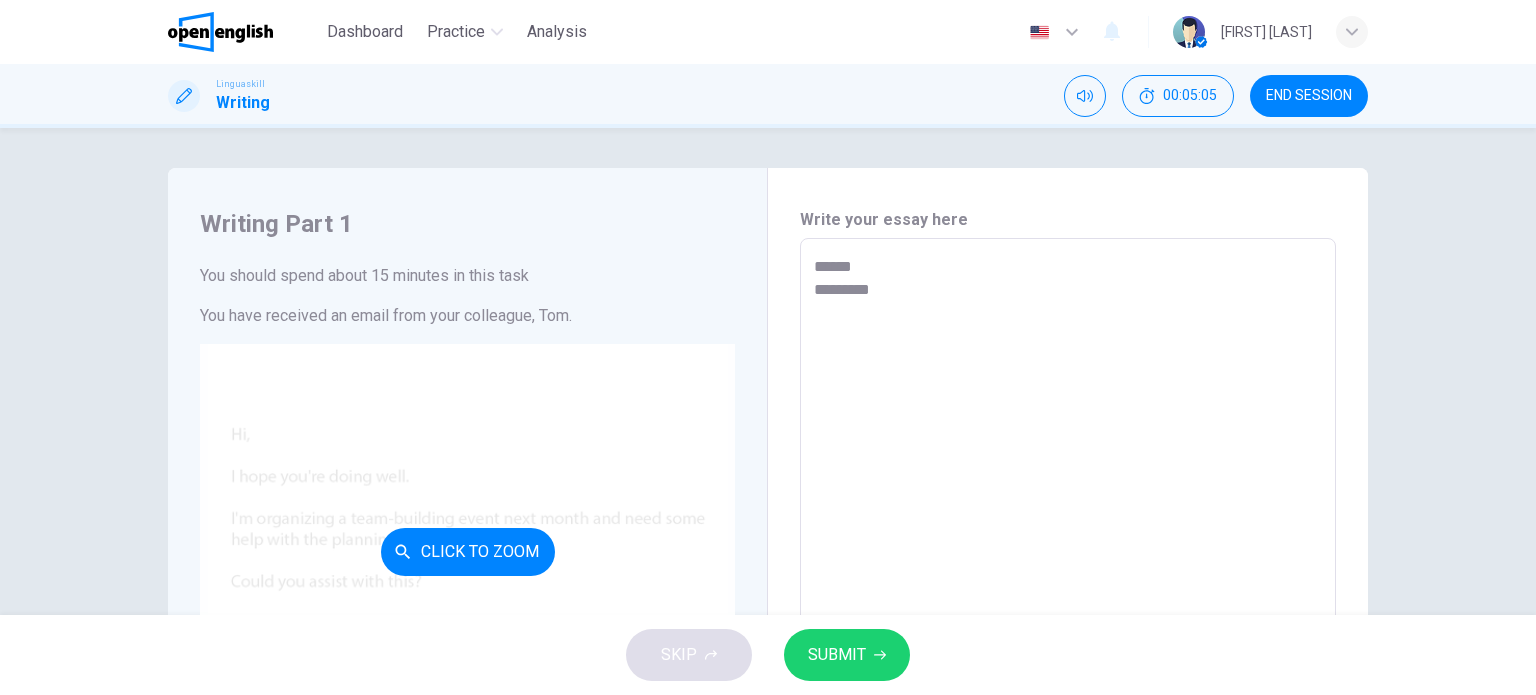type on "******
********" 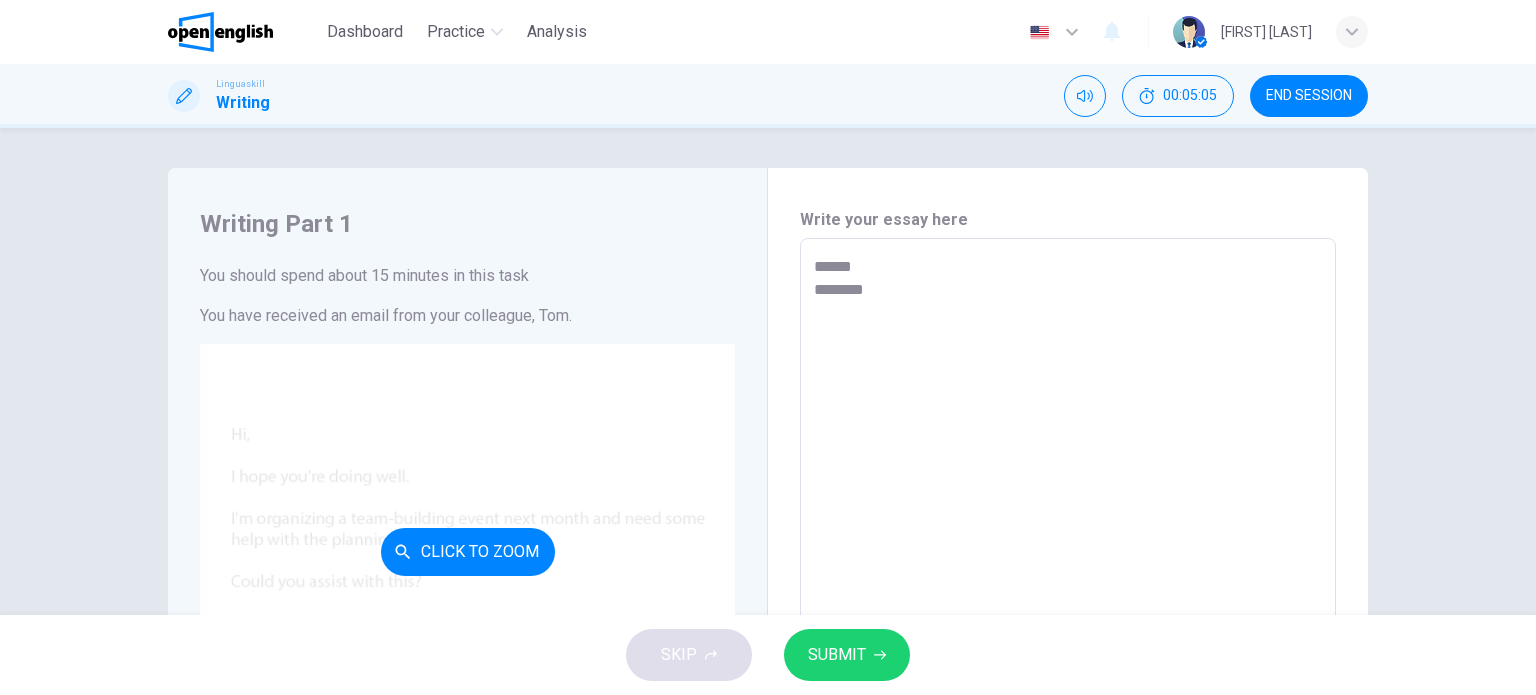 type on "*" 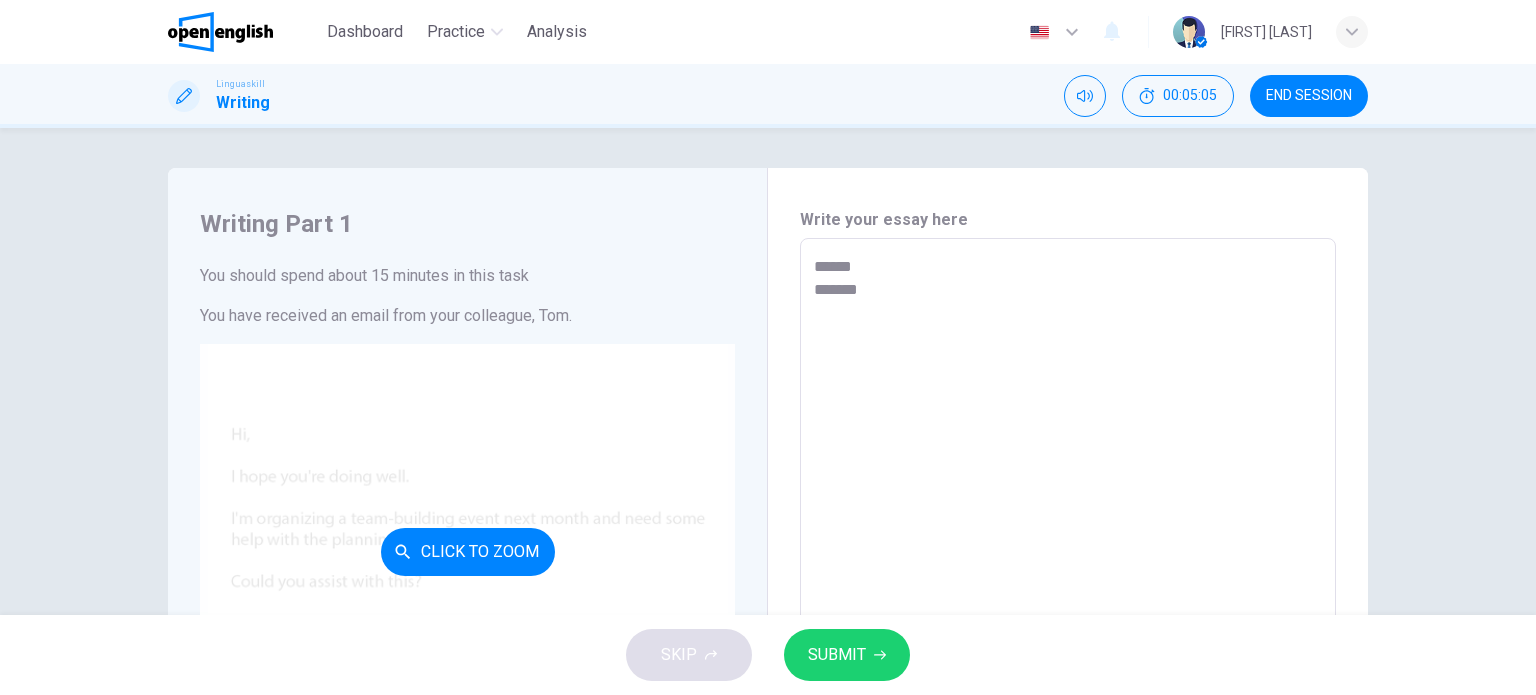 type on "*" 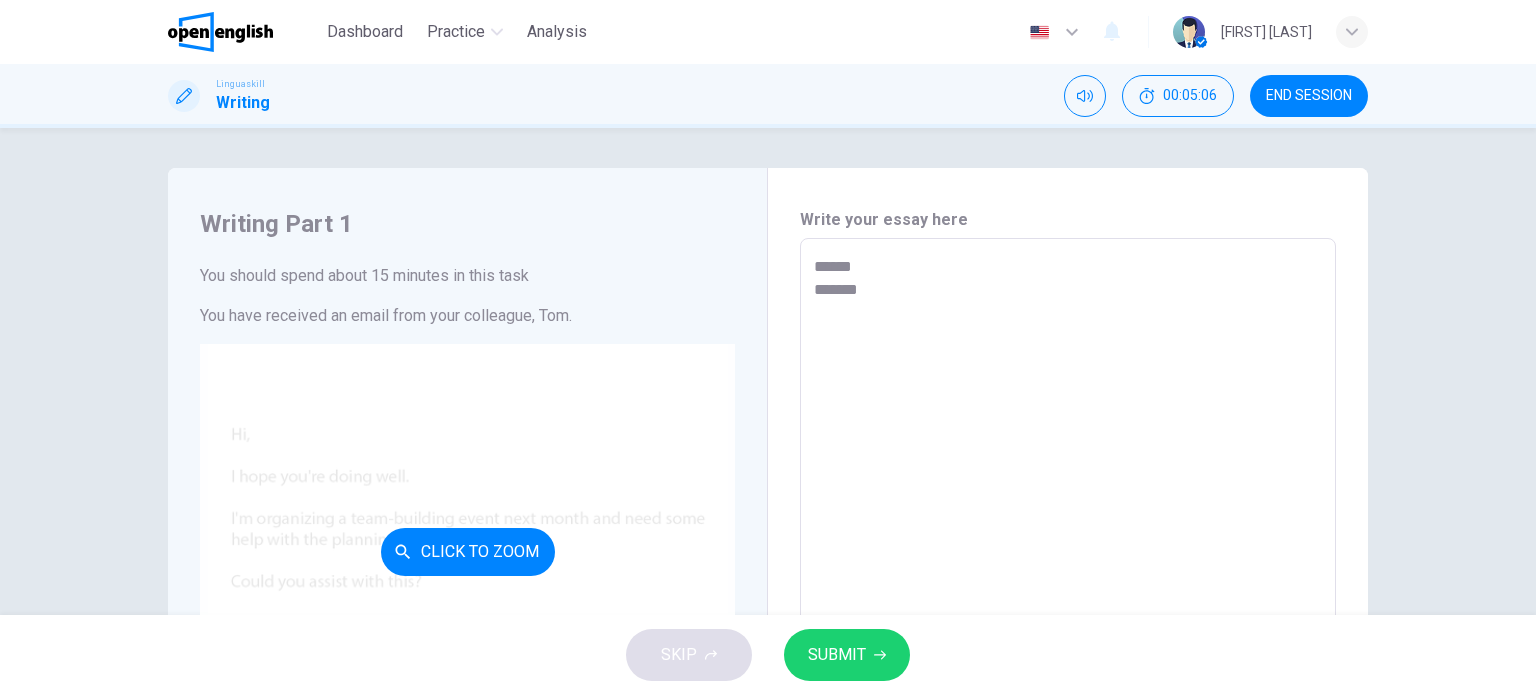 type on "******
******" 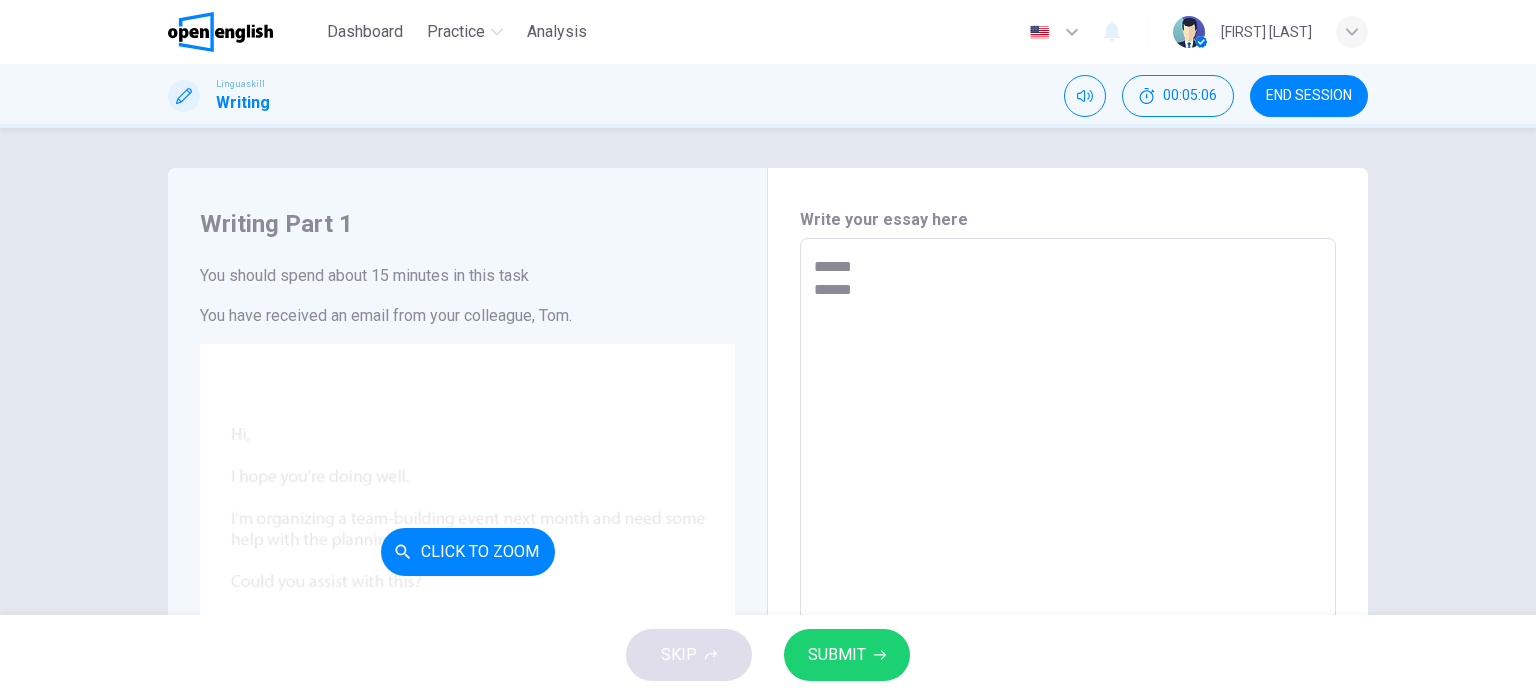 type on "*" 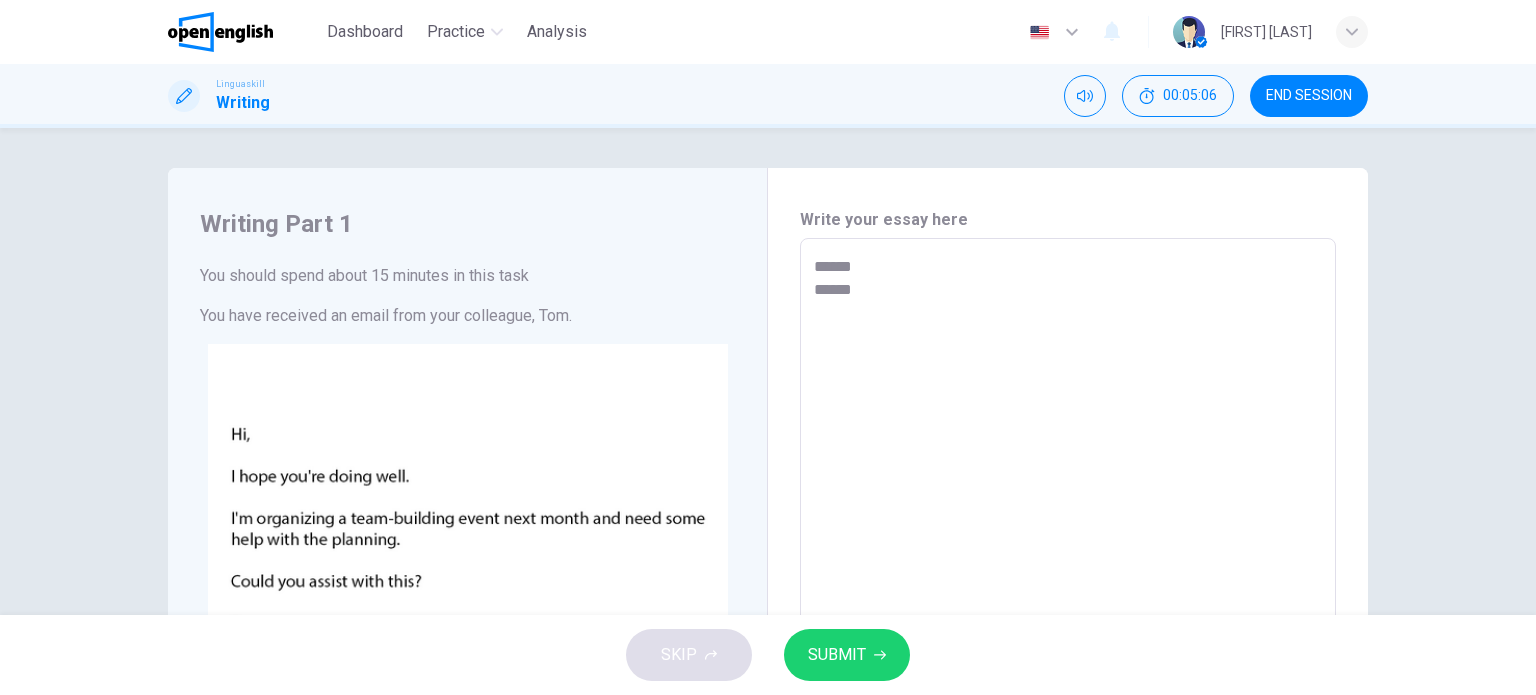 type on "******
*******" 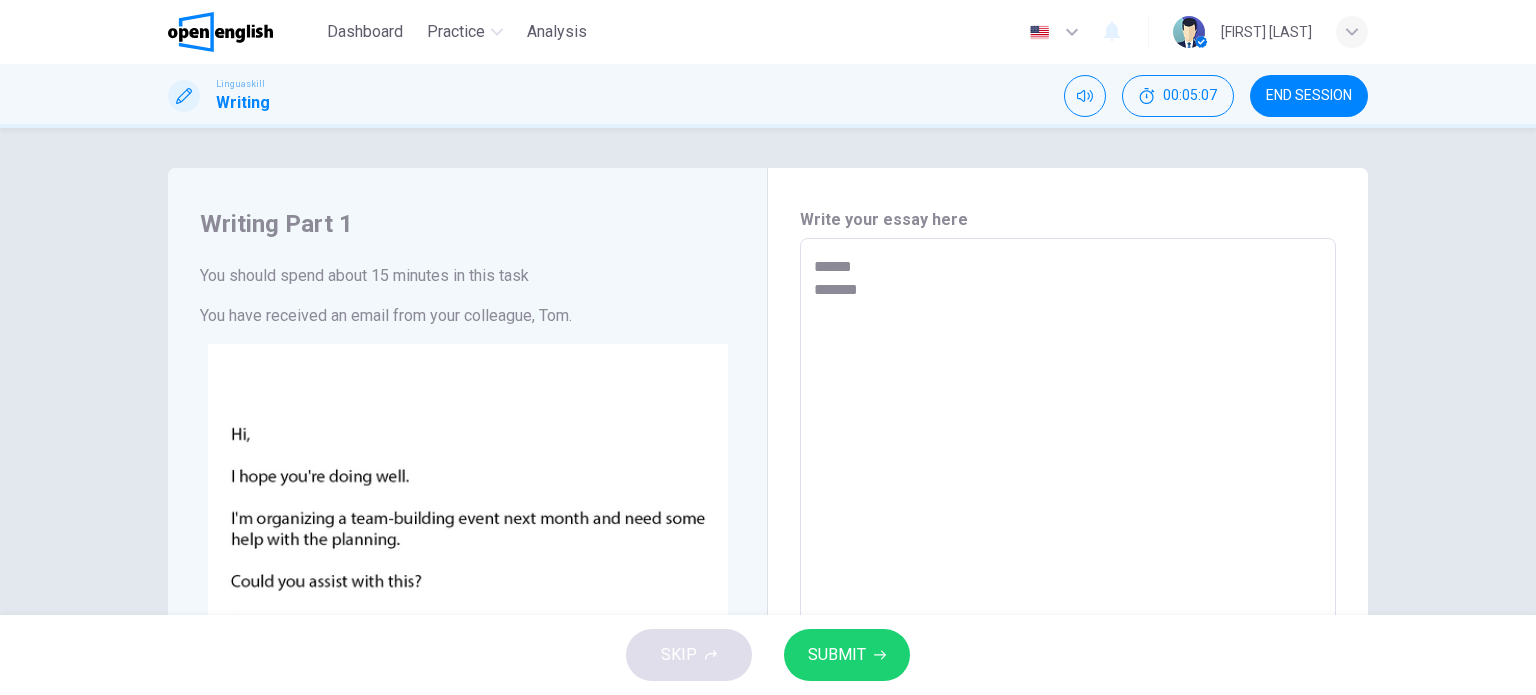 type on "******
********" 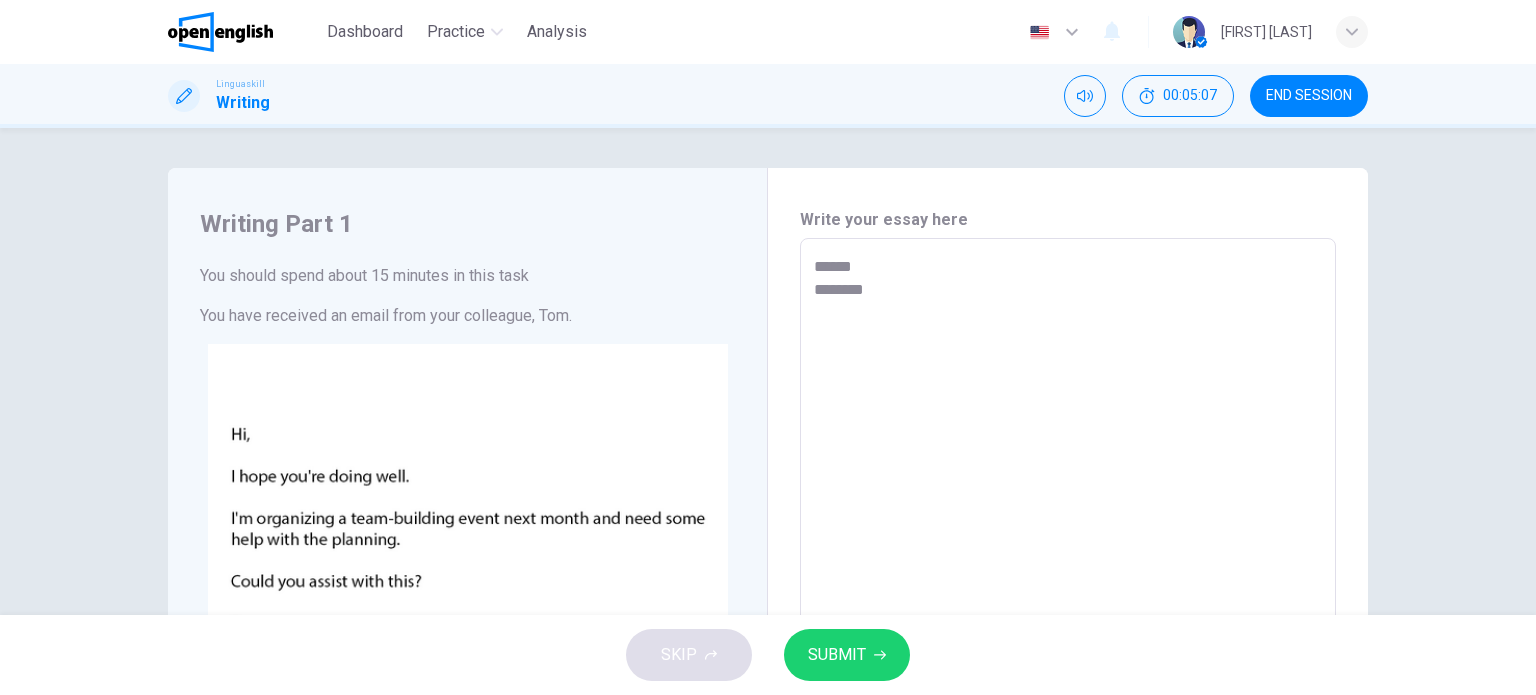 type on "******
*********" 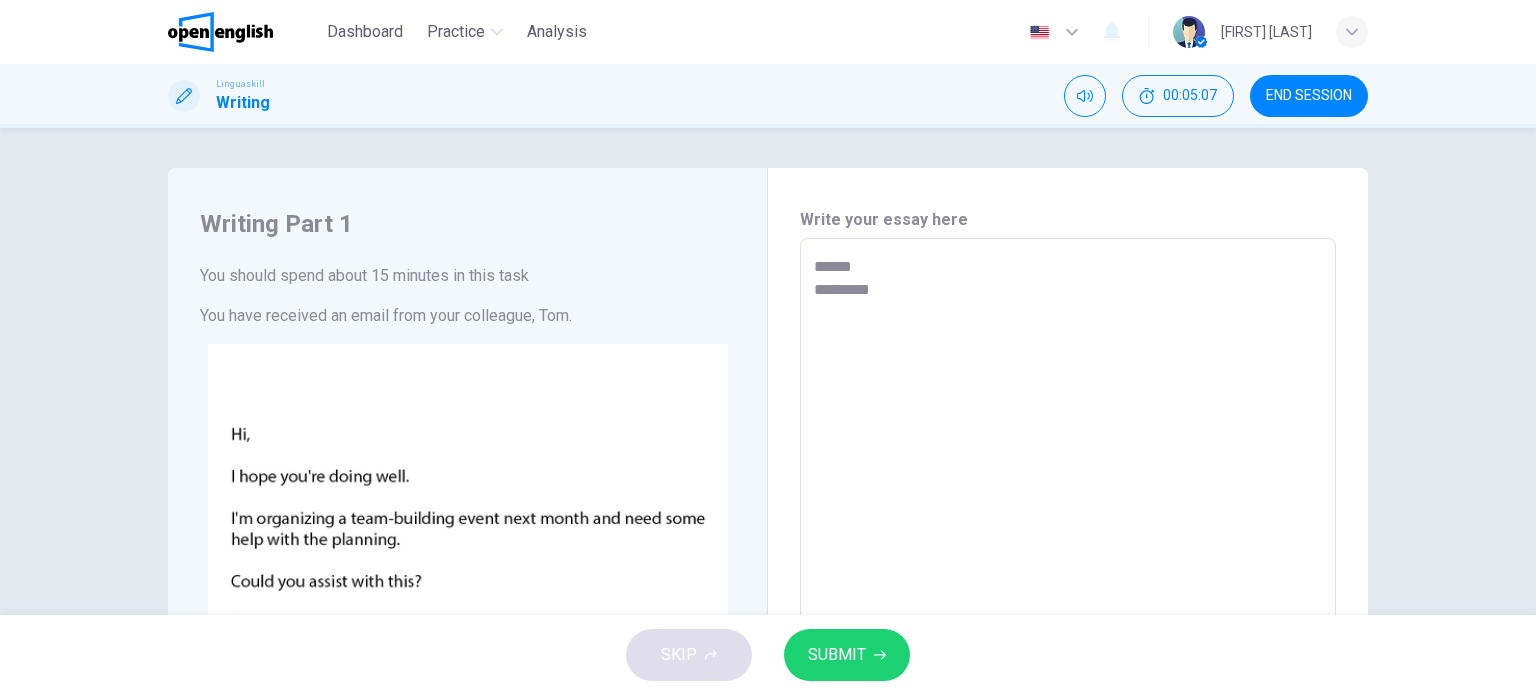 type on "*" 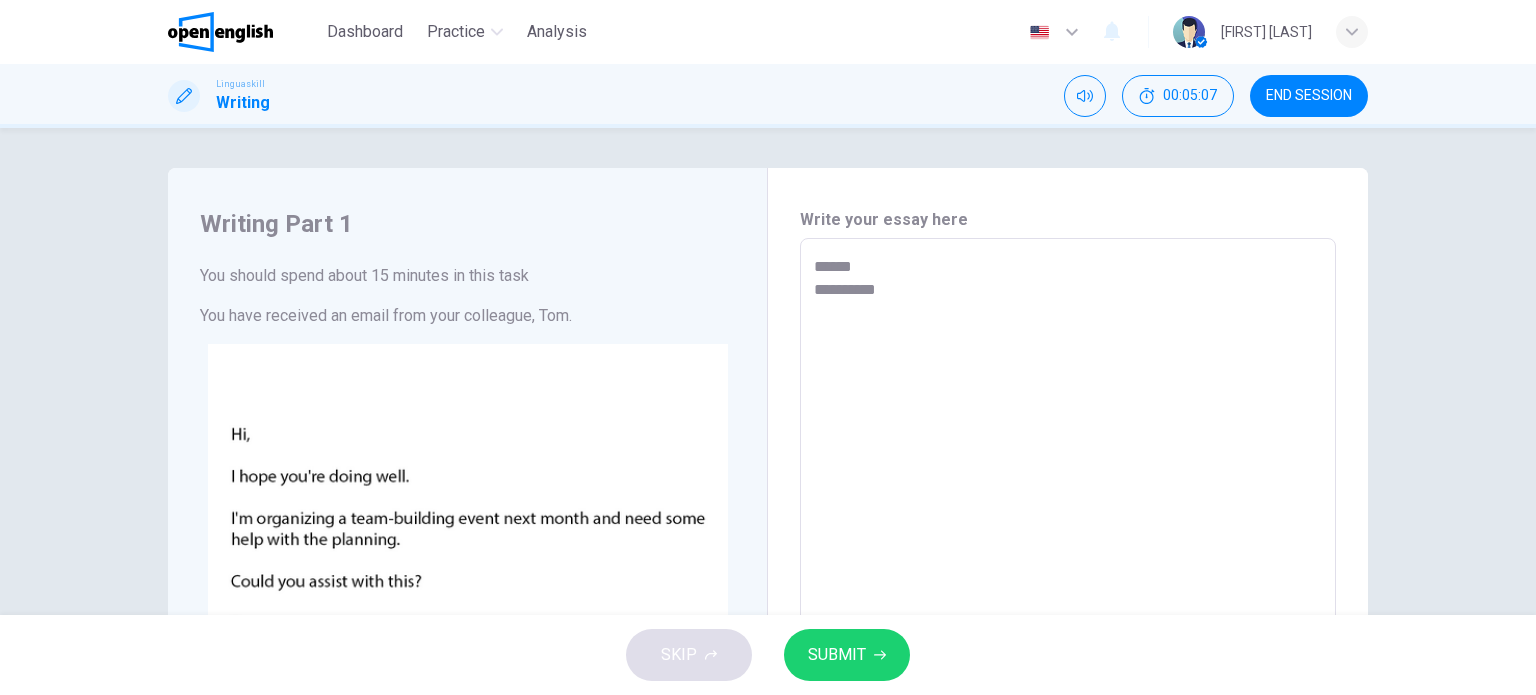 type on "*" 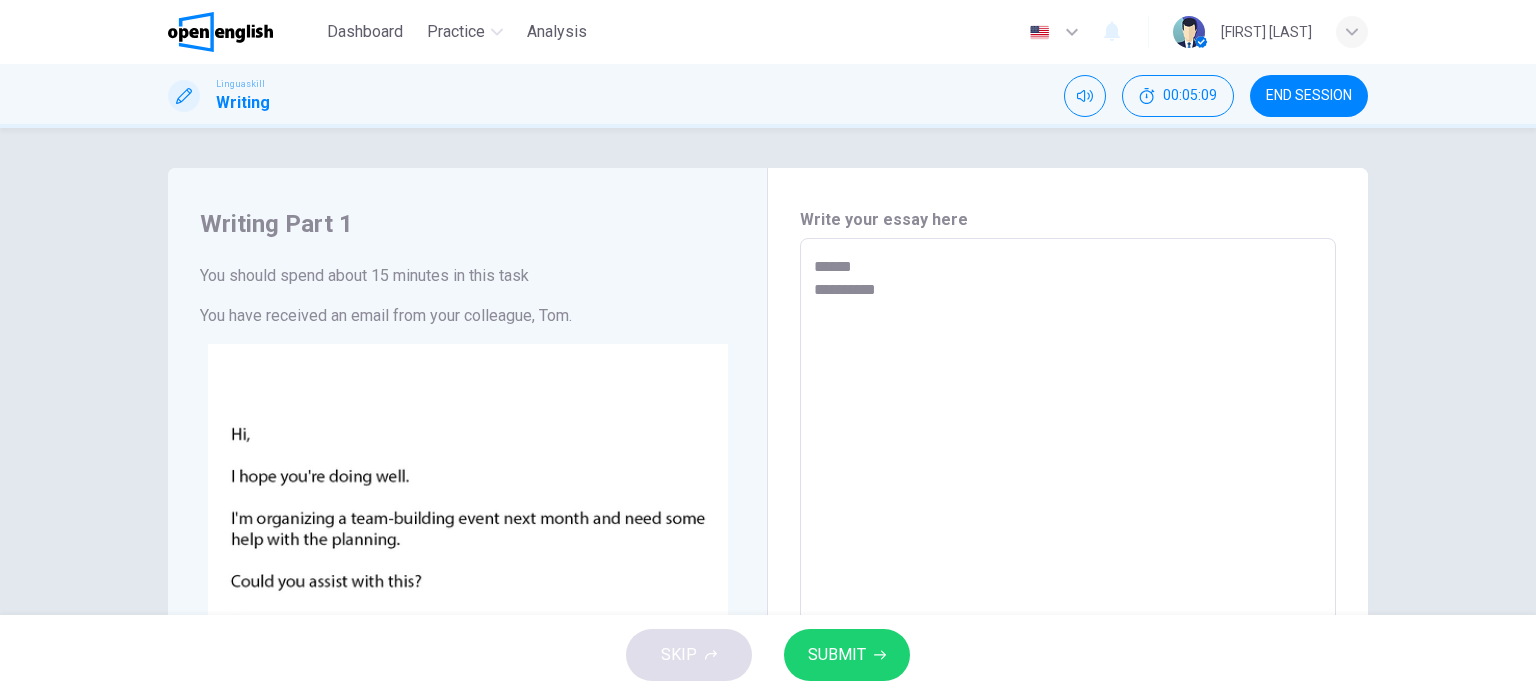type on "**********" 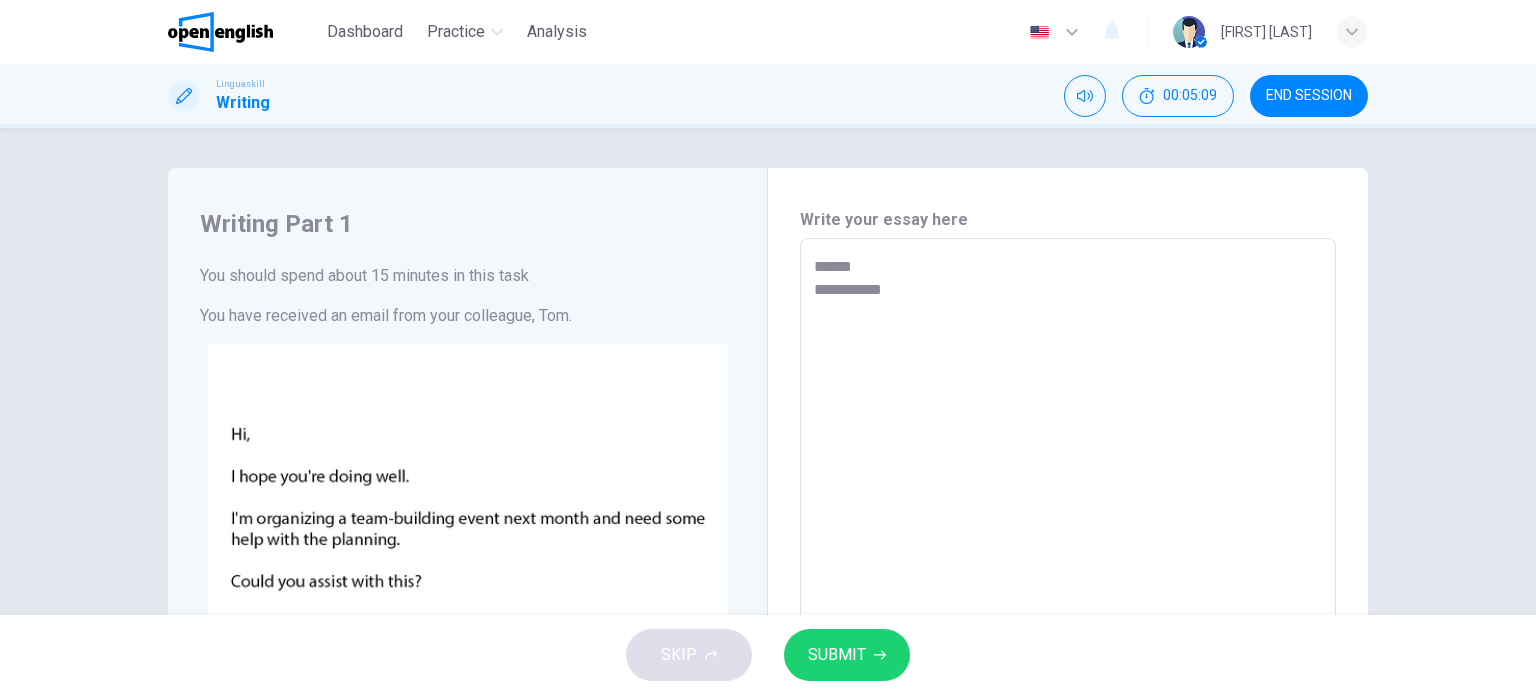 type on "**********" 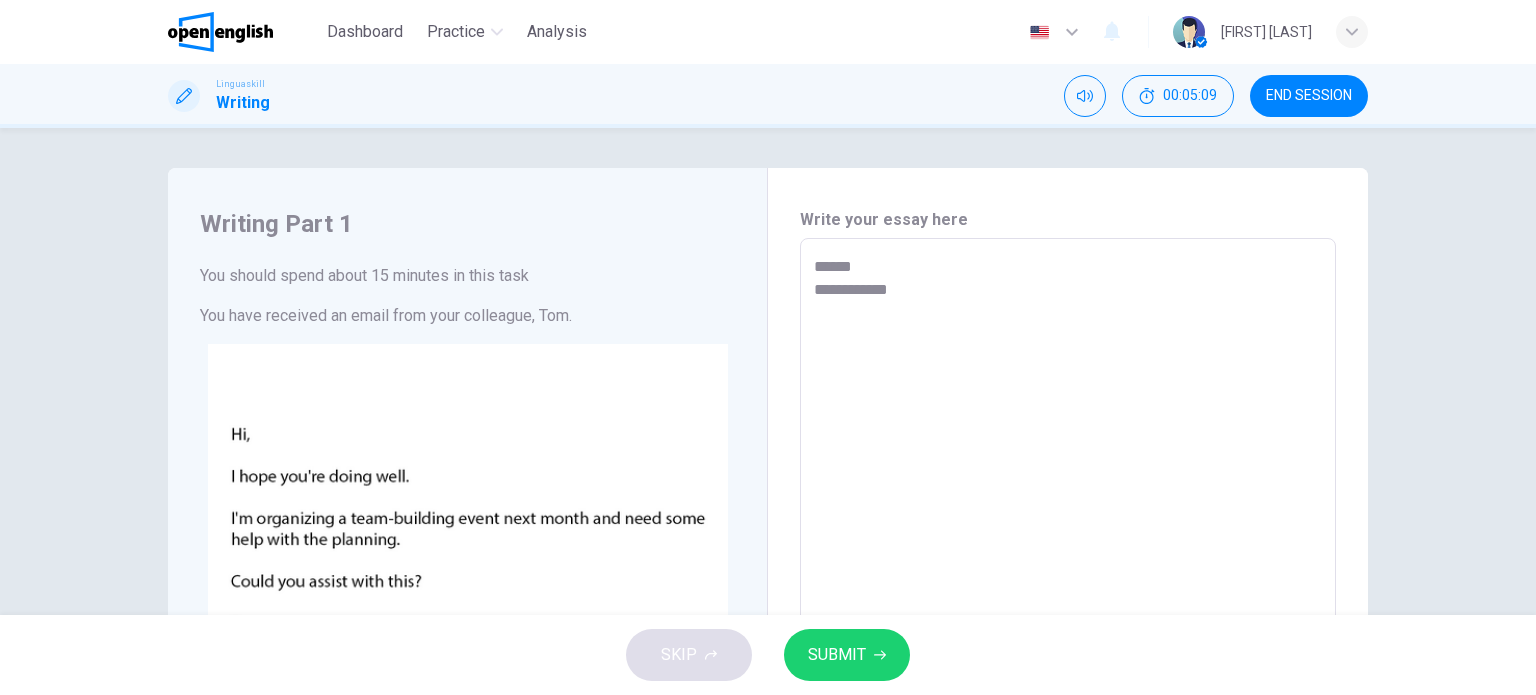 type on "*" 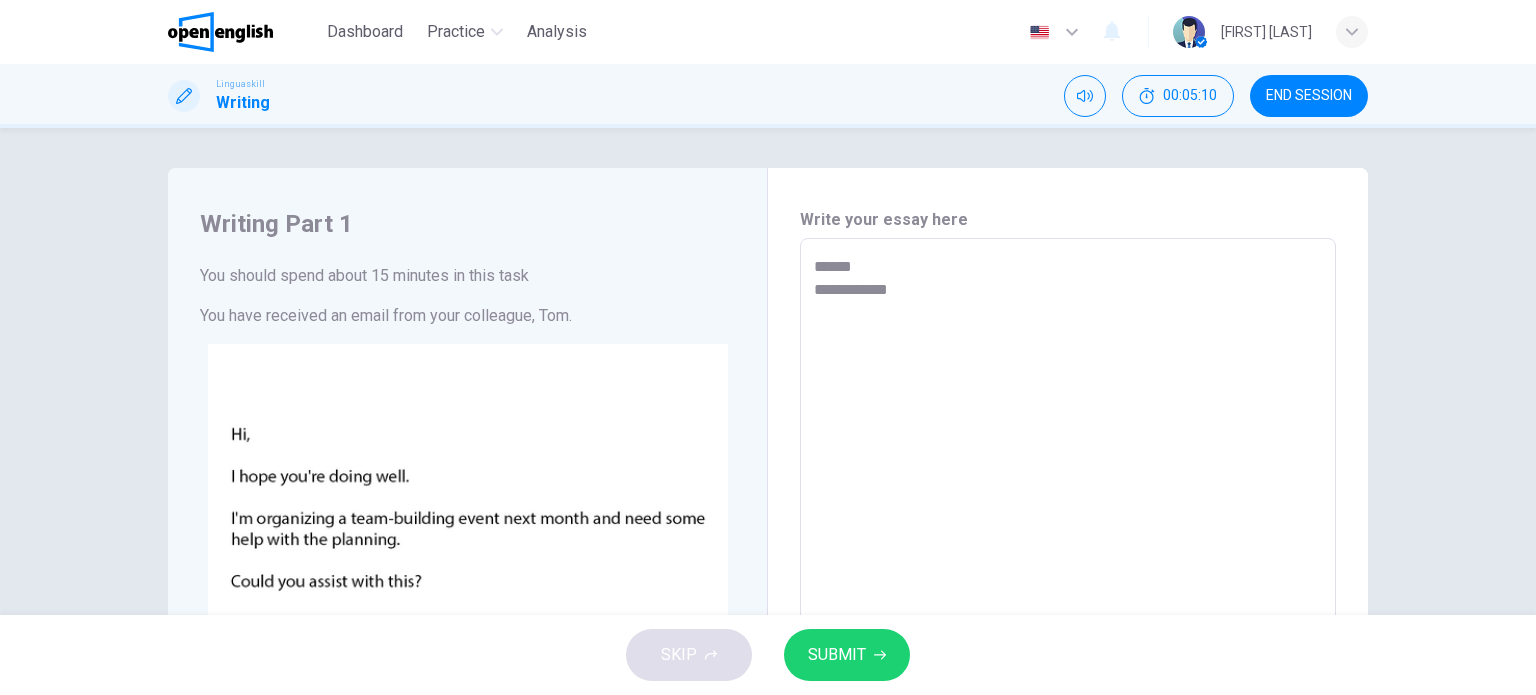 type on "**********" 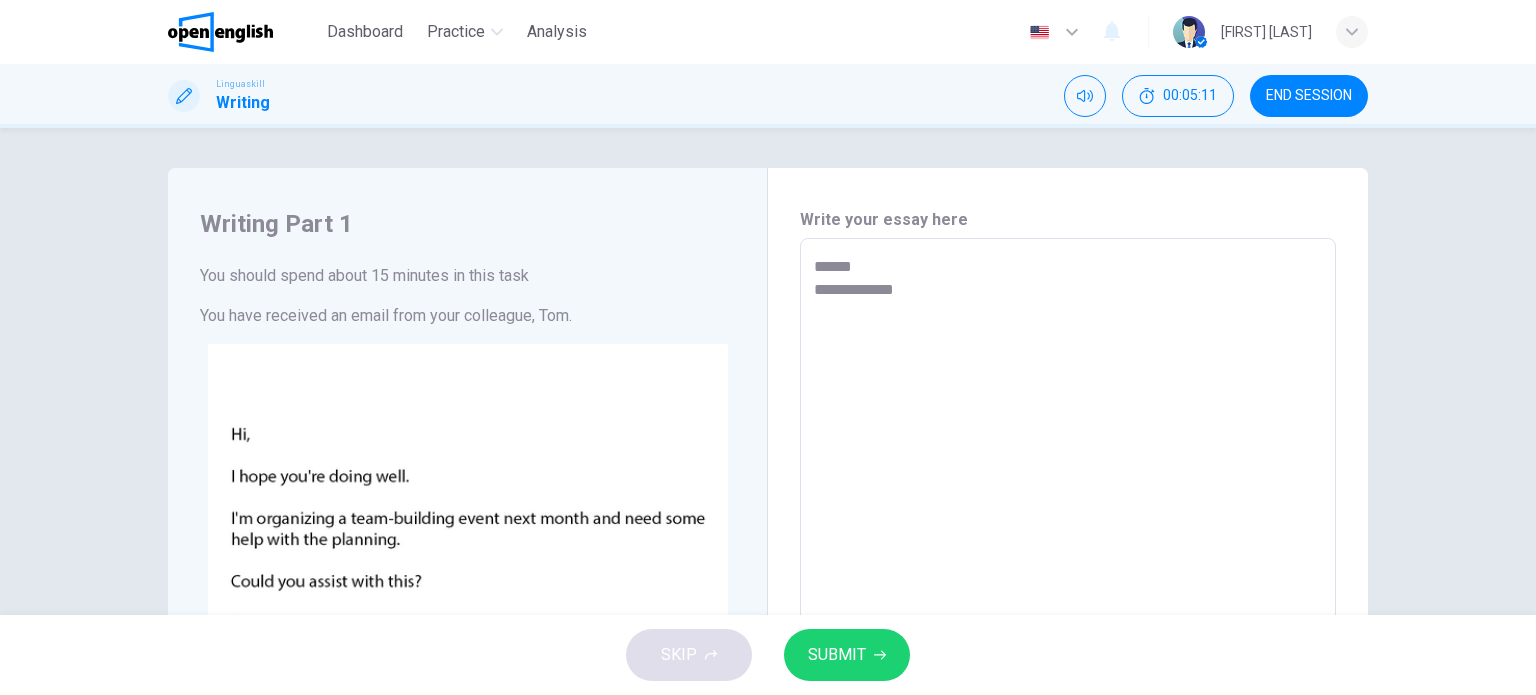 type on "**********" 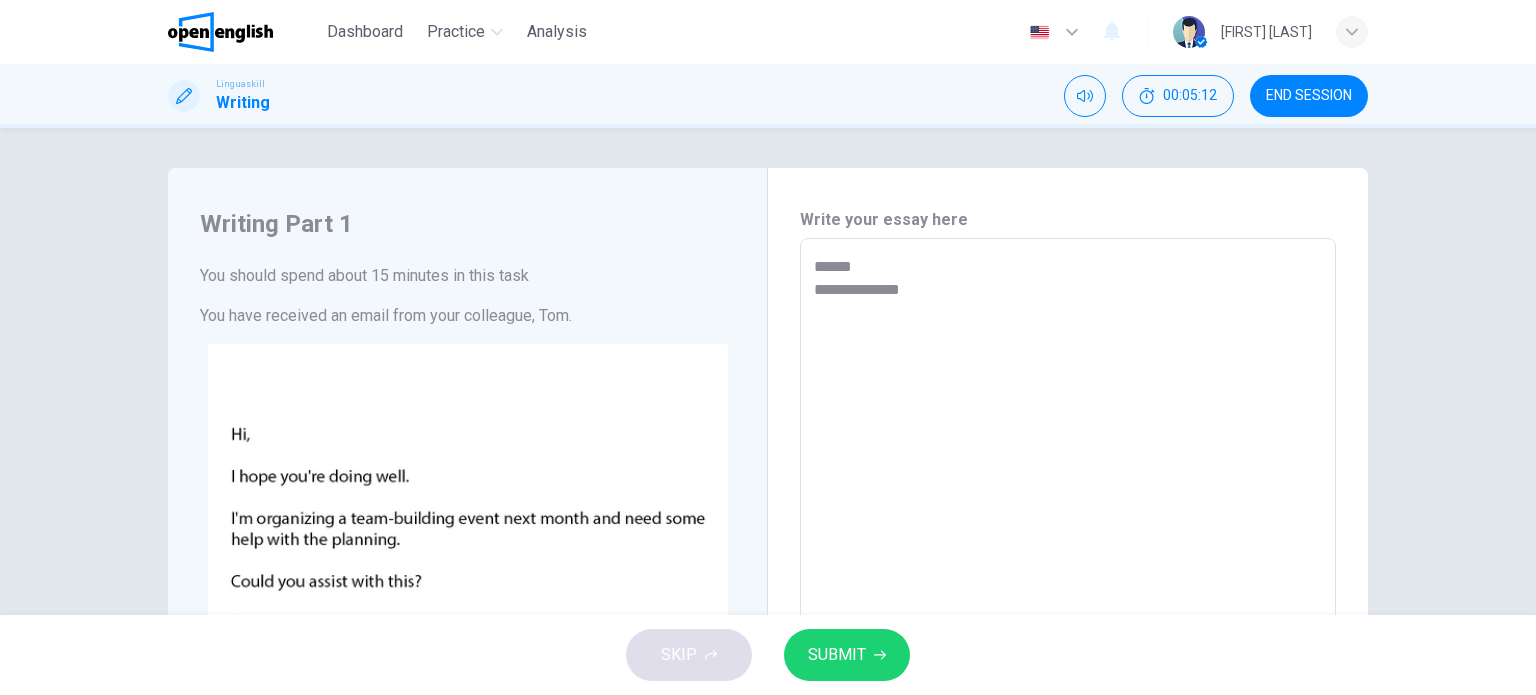 type on "**********" 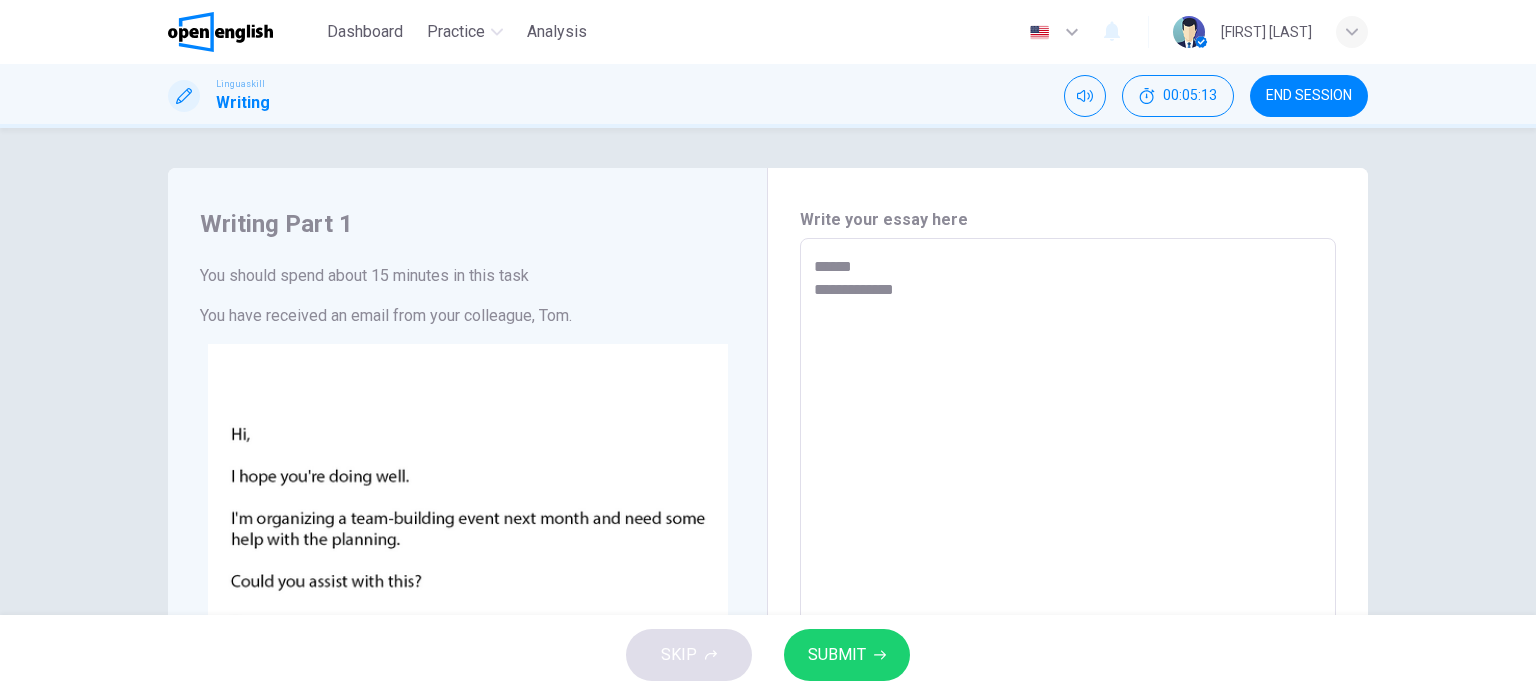 type on "**********" 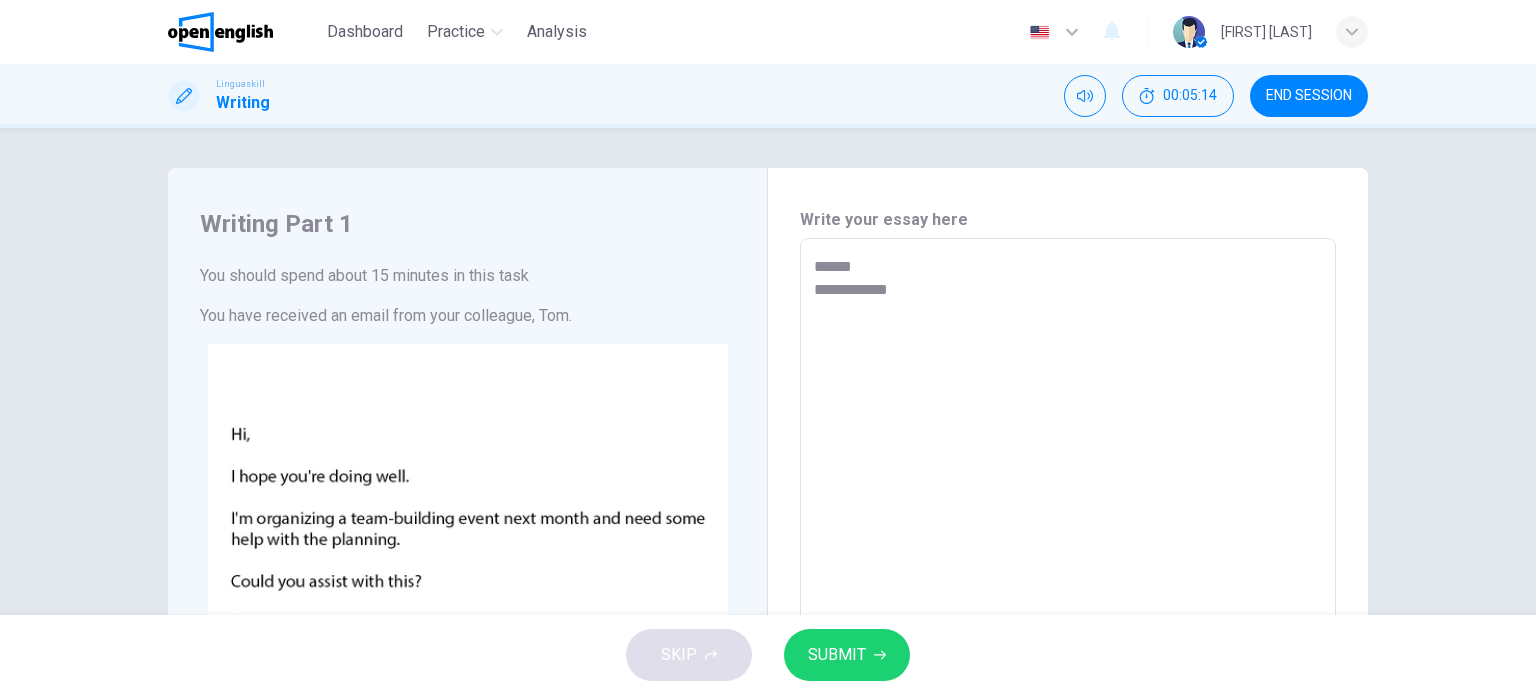 type on "**********" 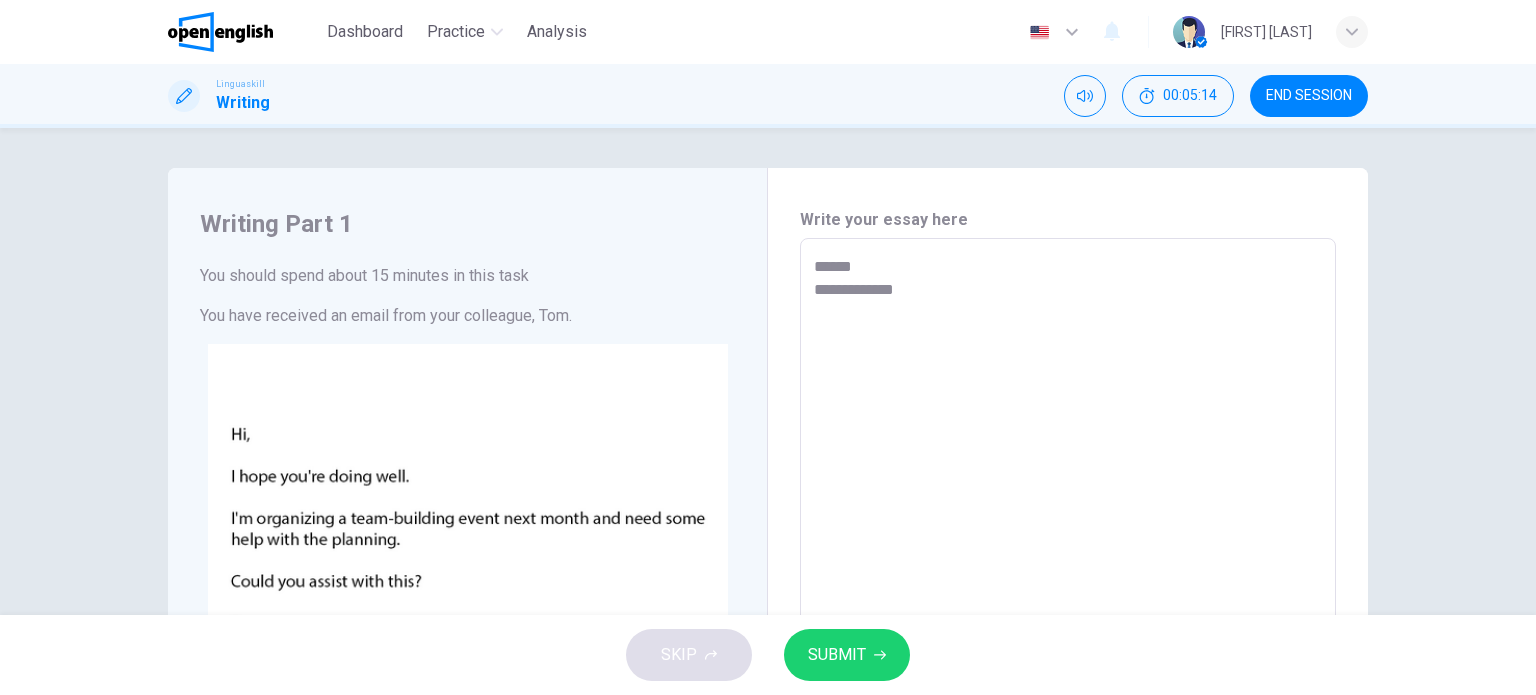 type on "**********" 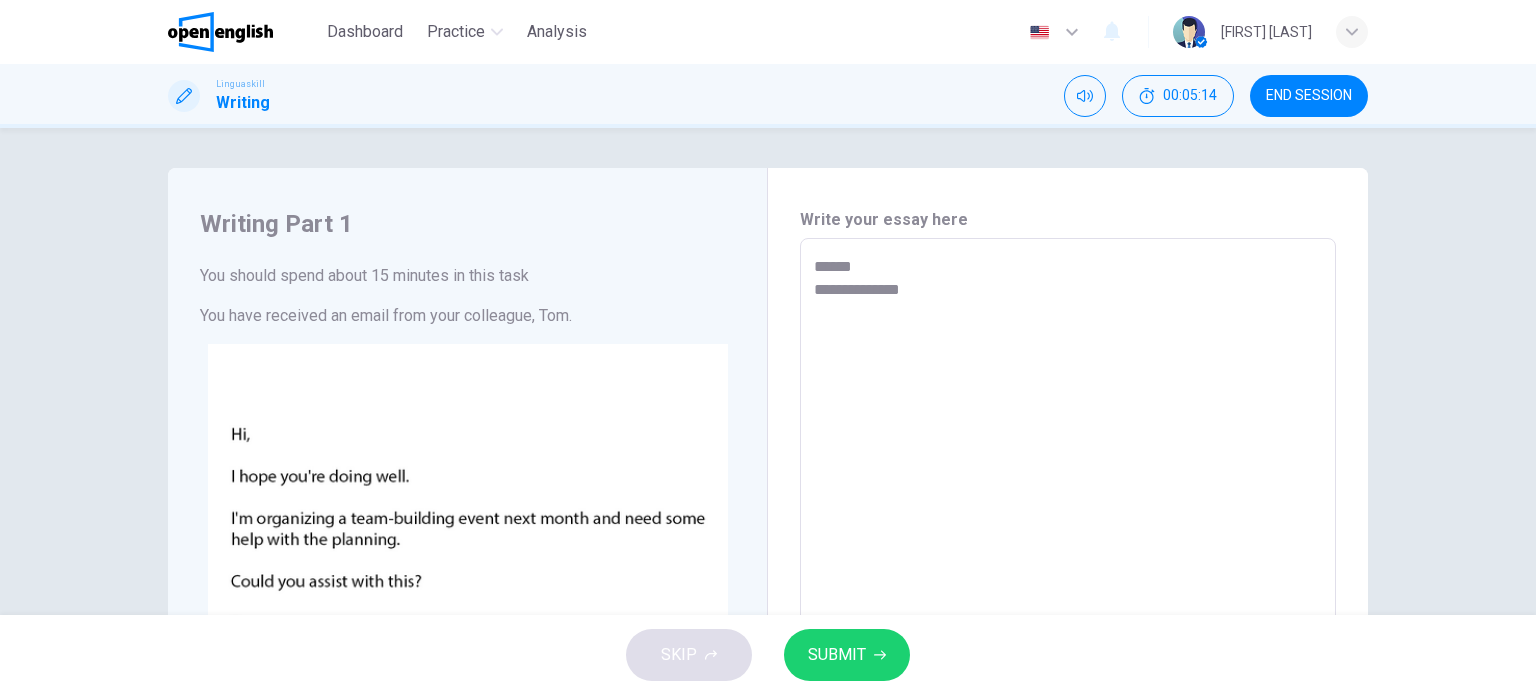 type on "*" 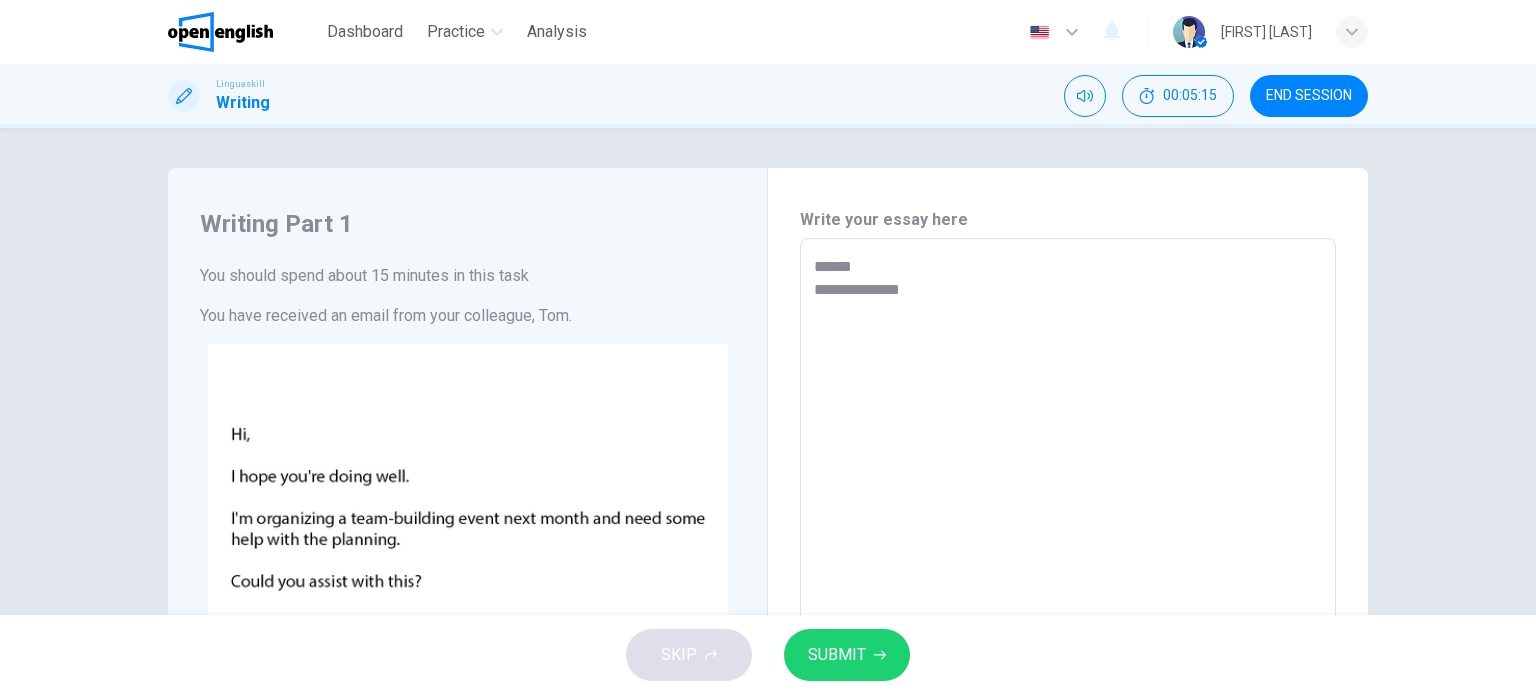 type on "**********" 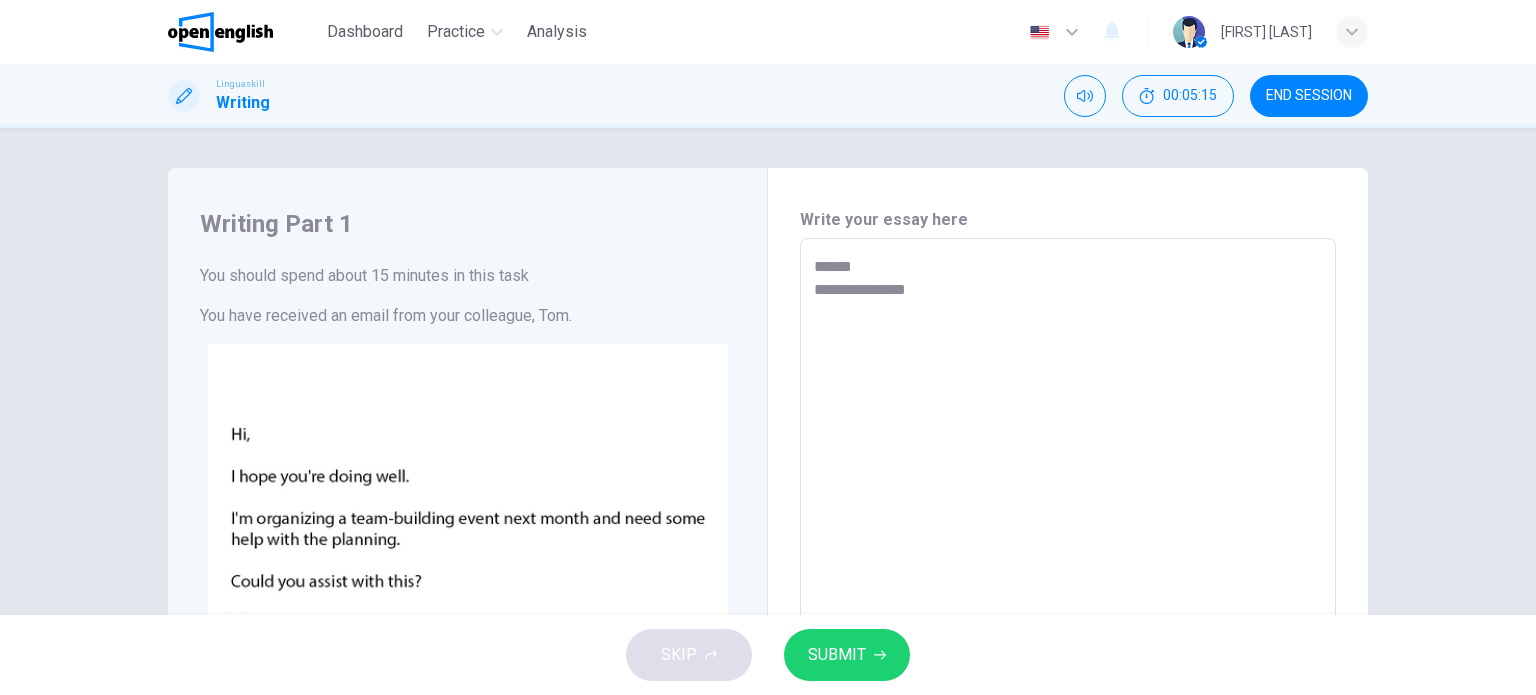 type on "*" 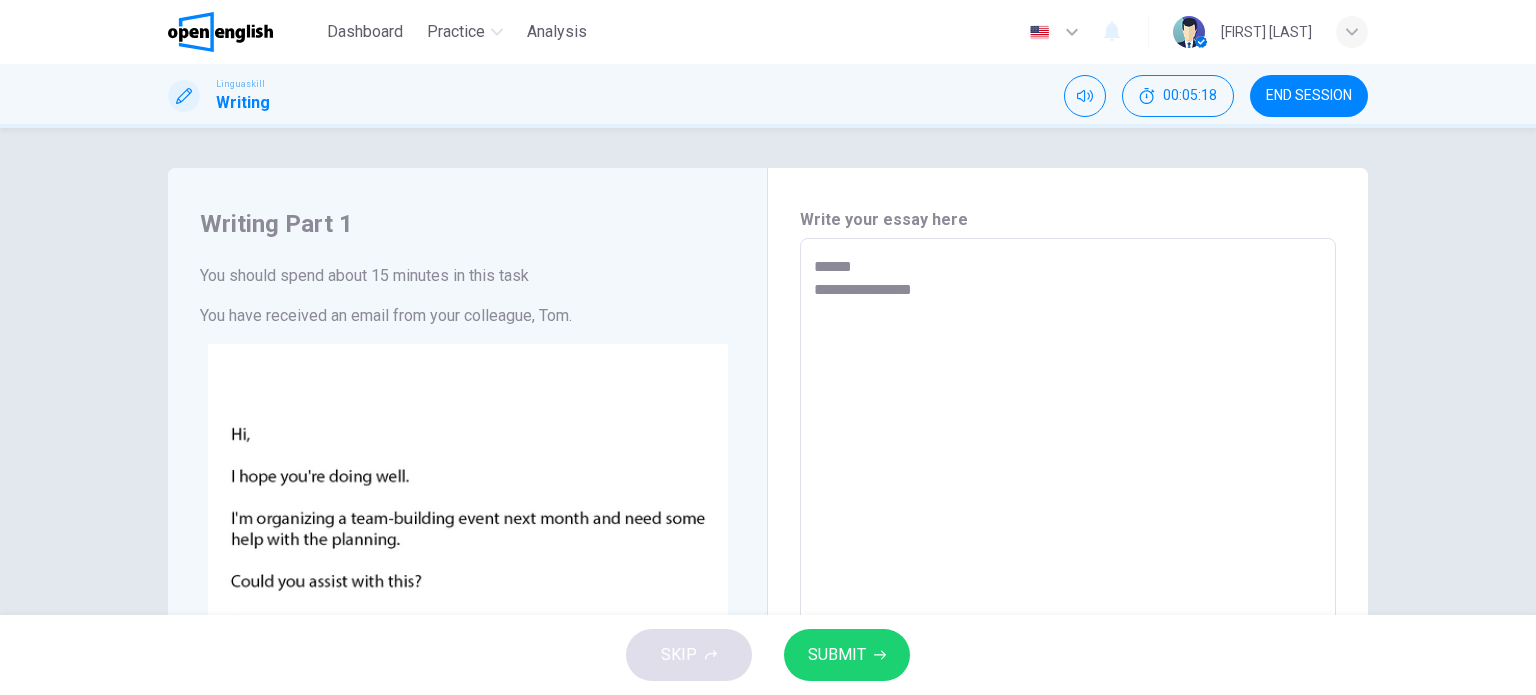 type on "**********" 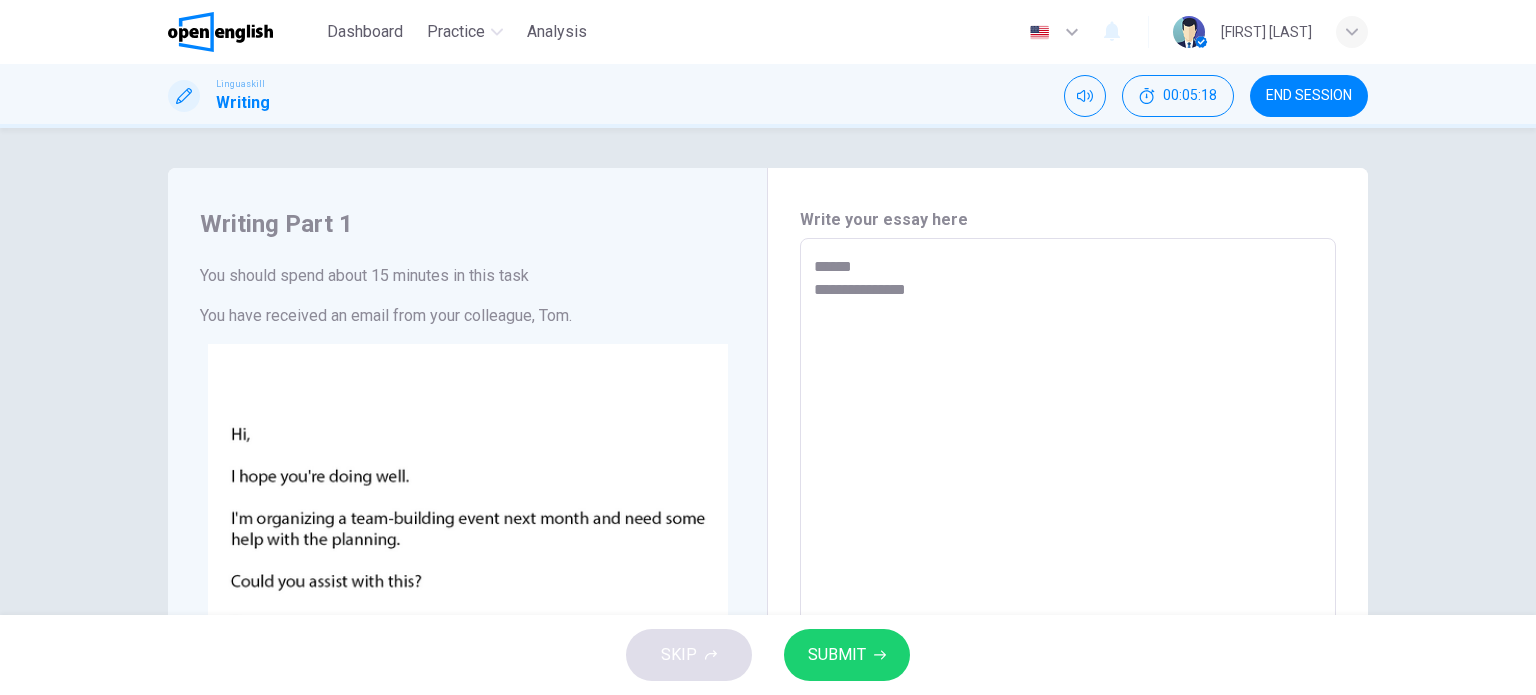 type on "**********" 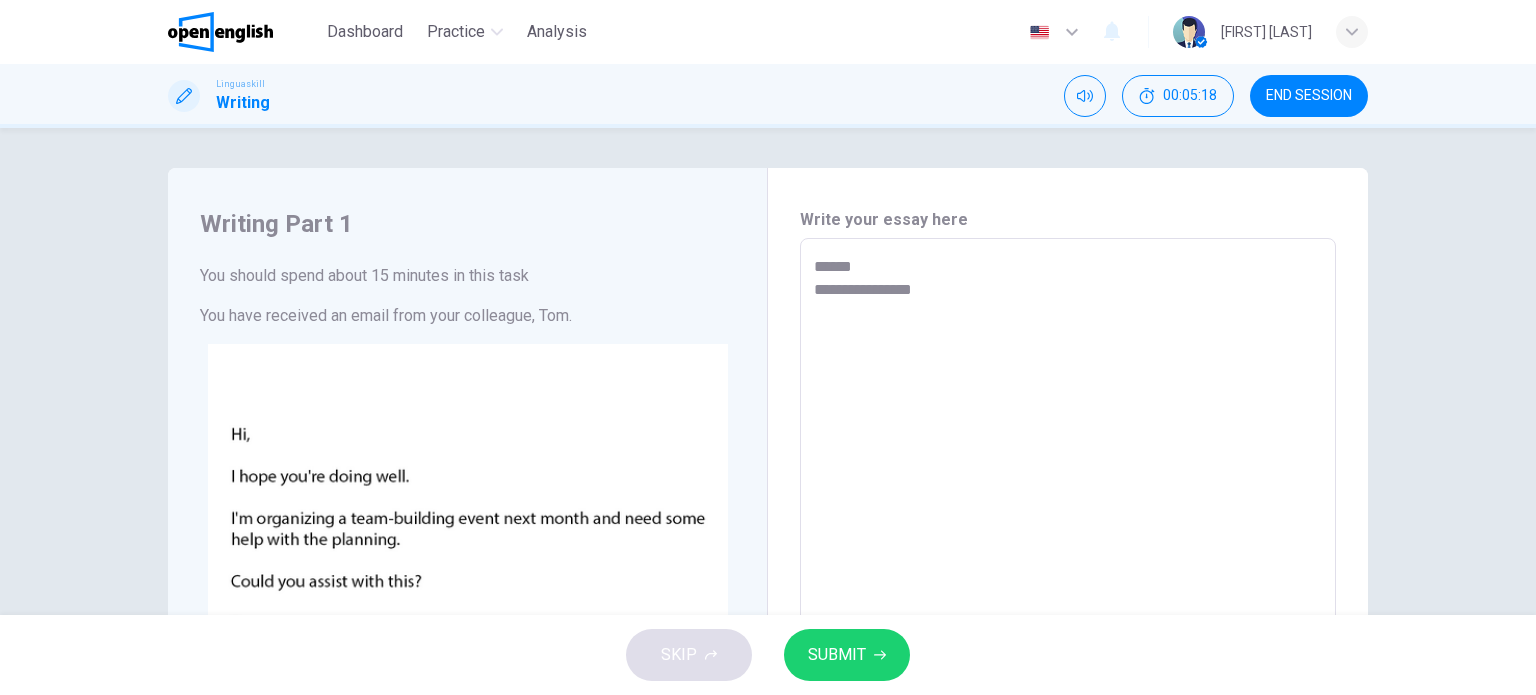 type on "*" 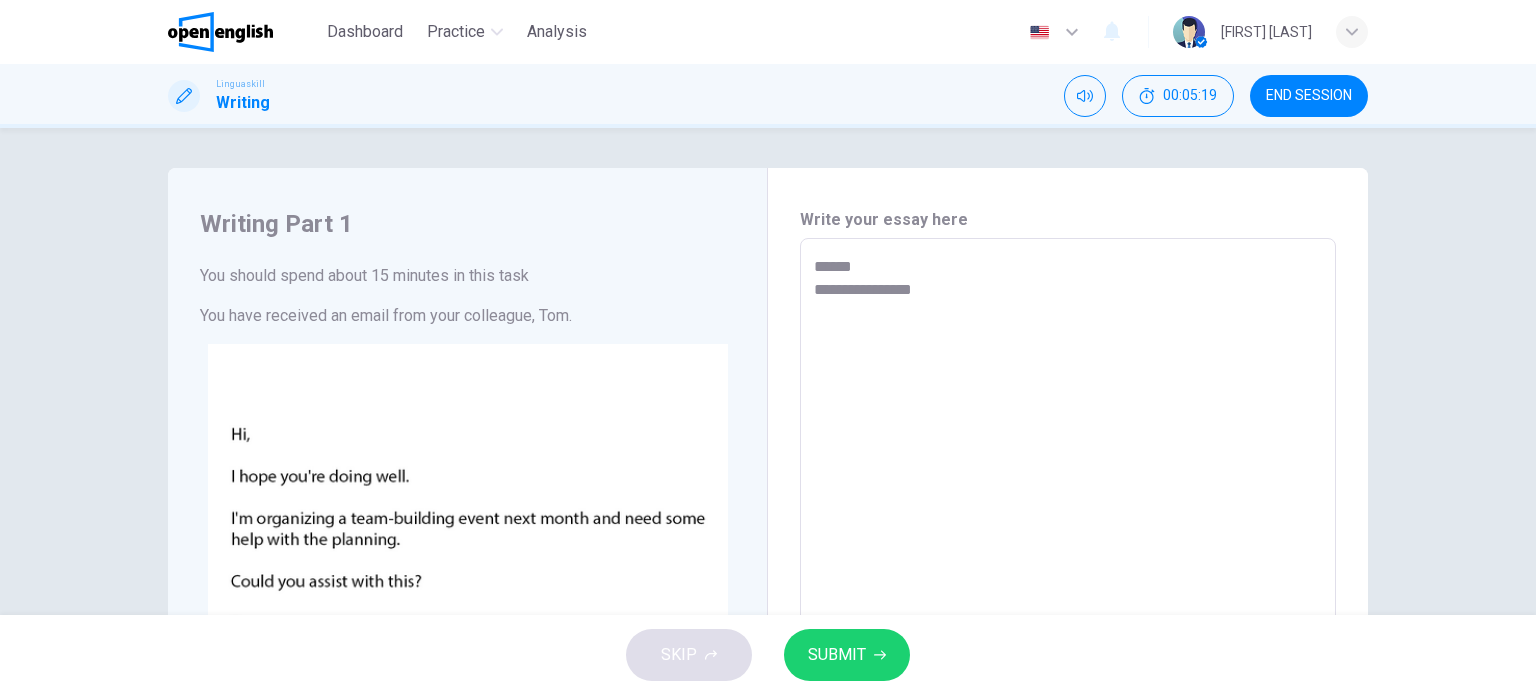 type on "**********" 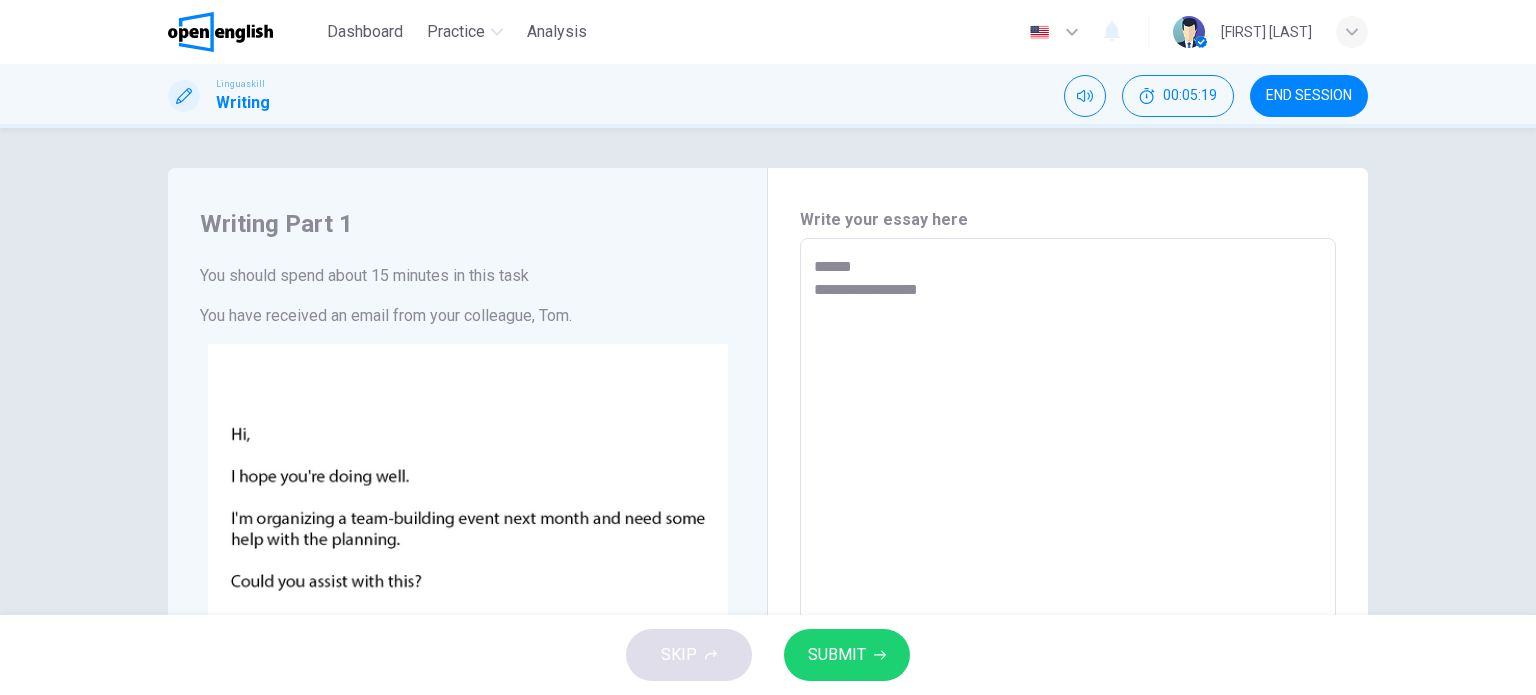 type on "**********" 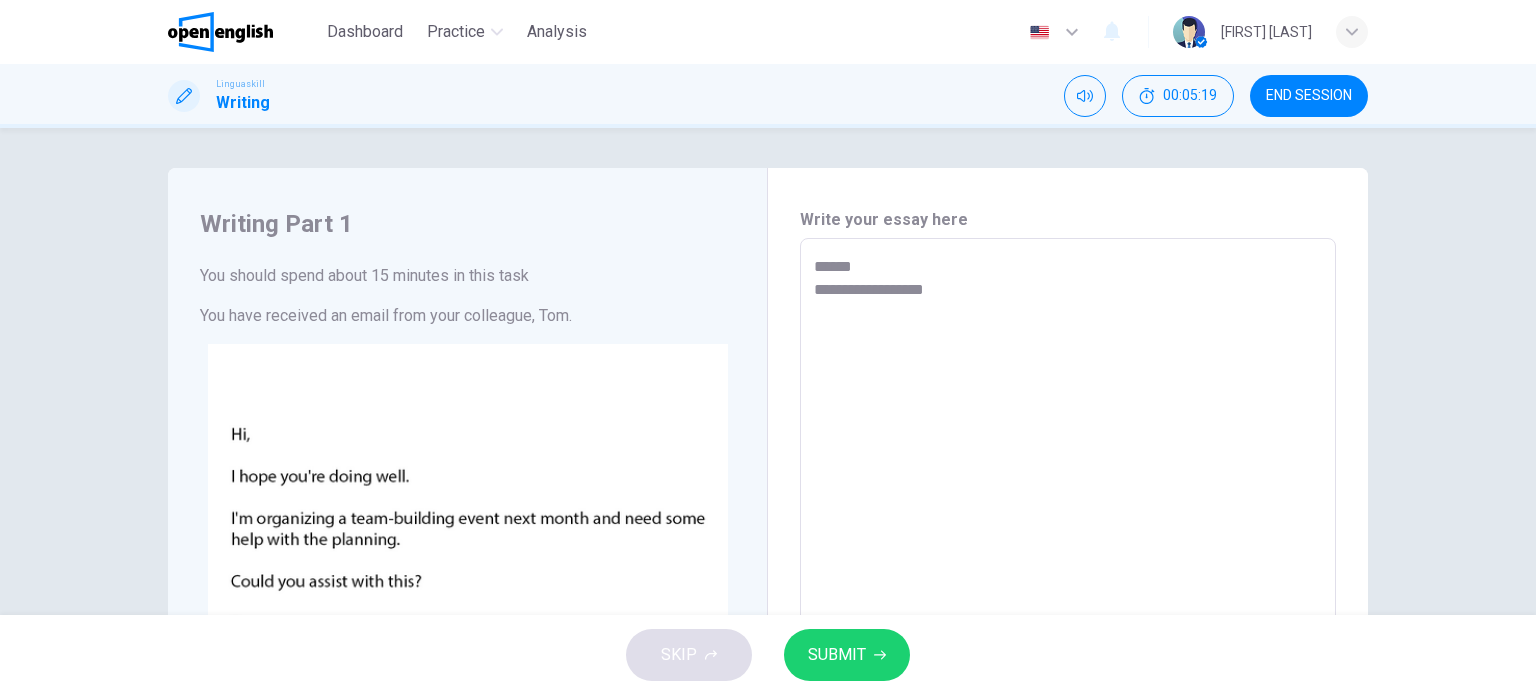 type on "*" 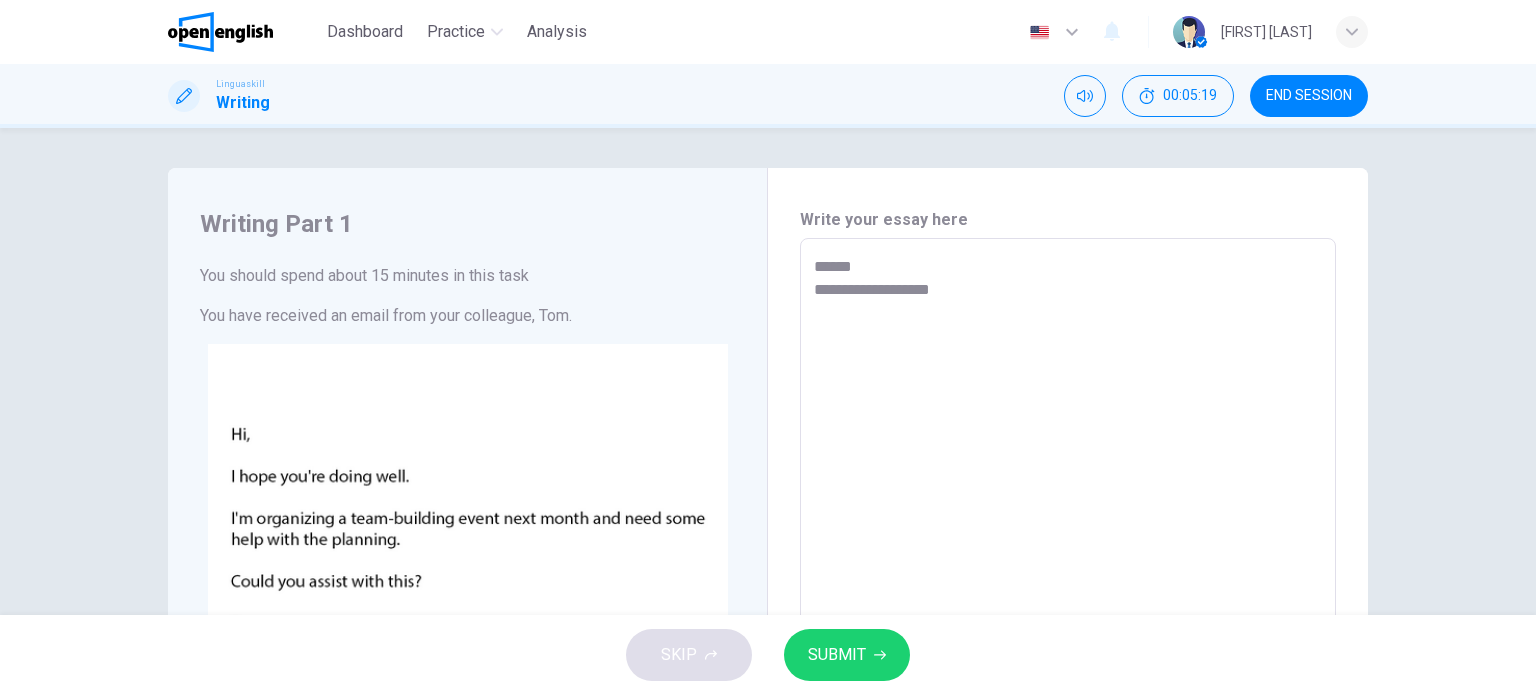 type on "*" 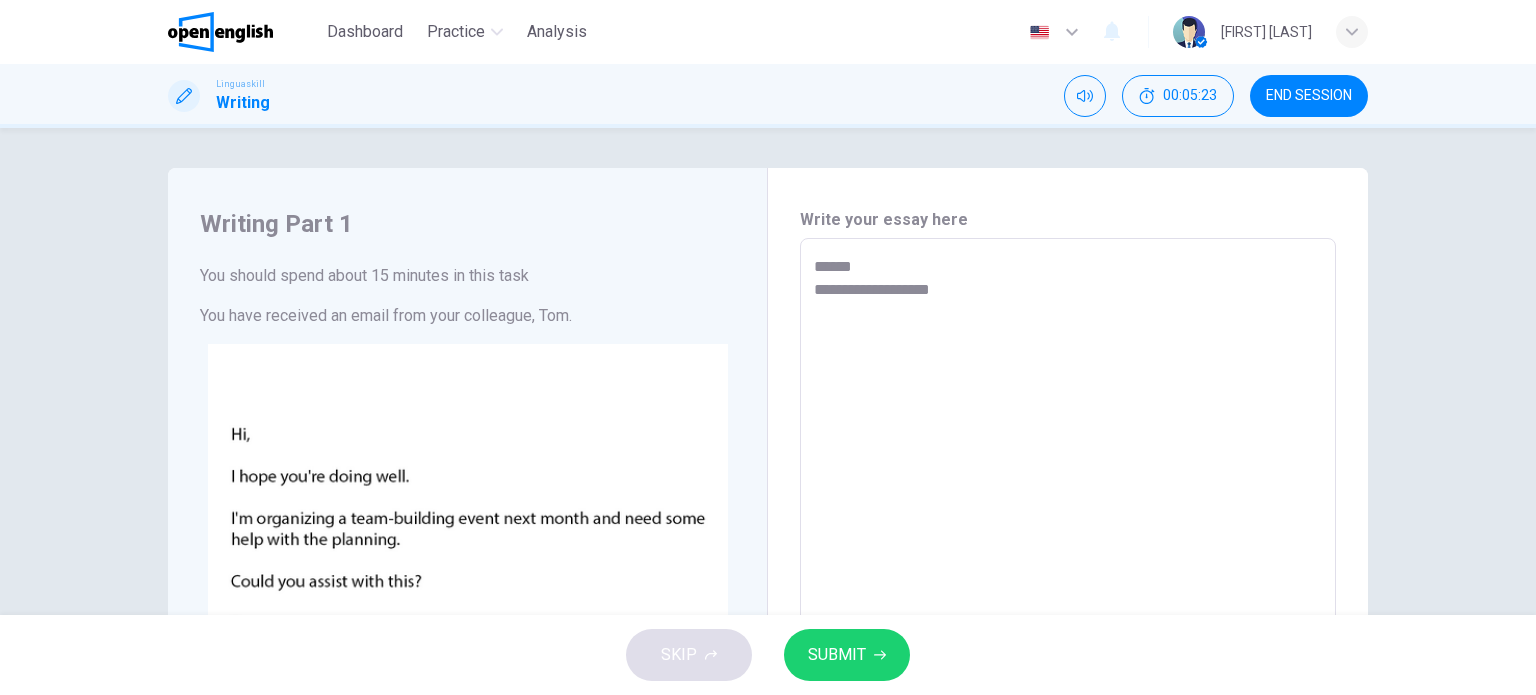 type on "**********" 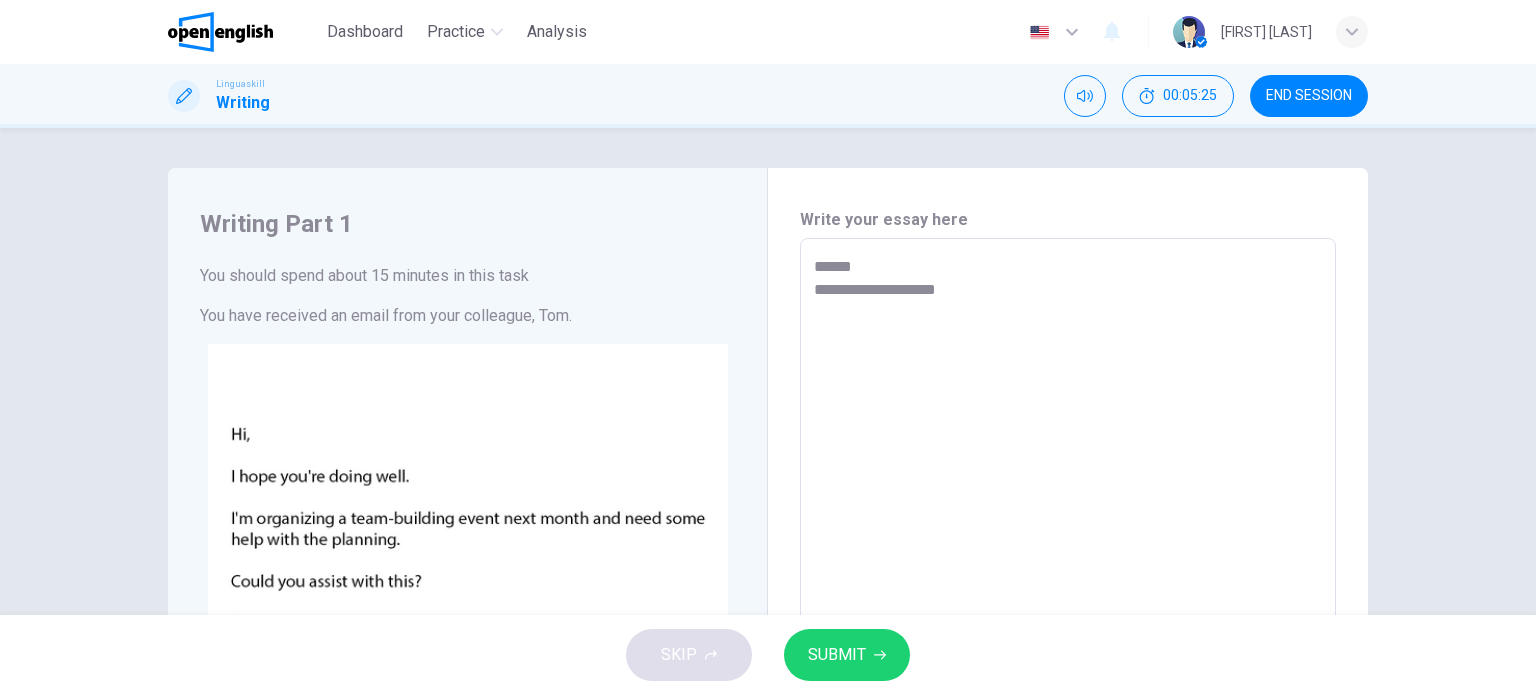 type on "**********" 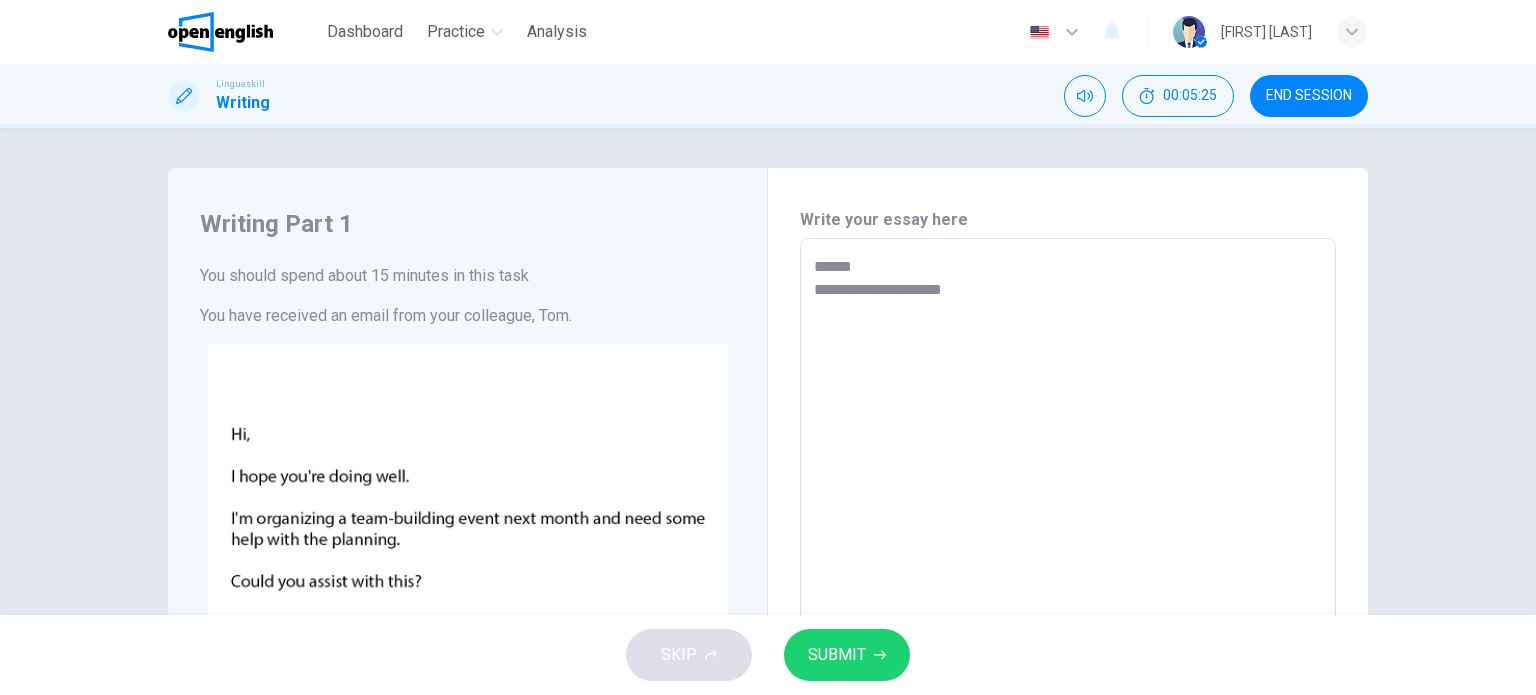 type on "*" 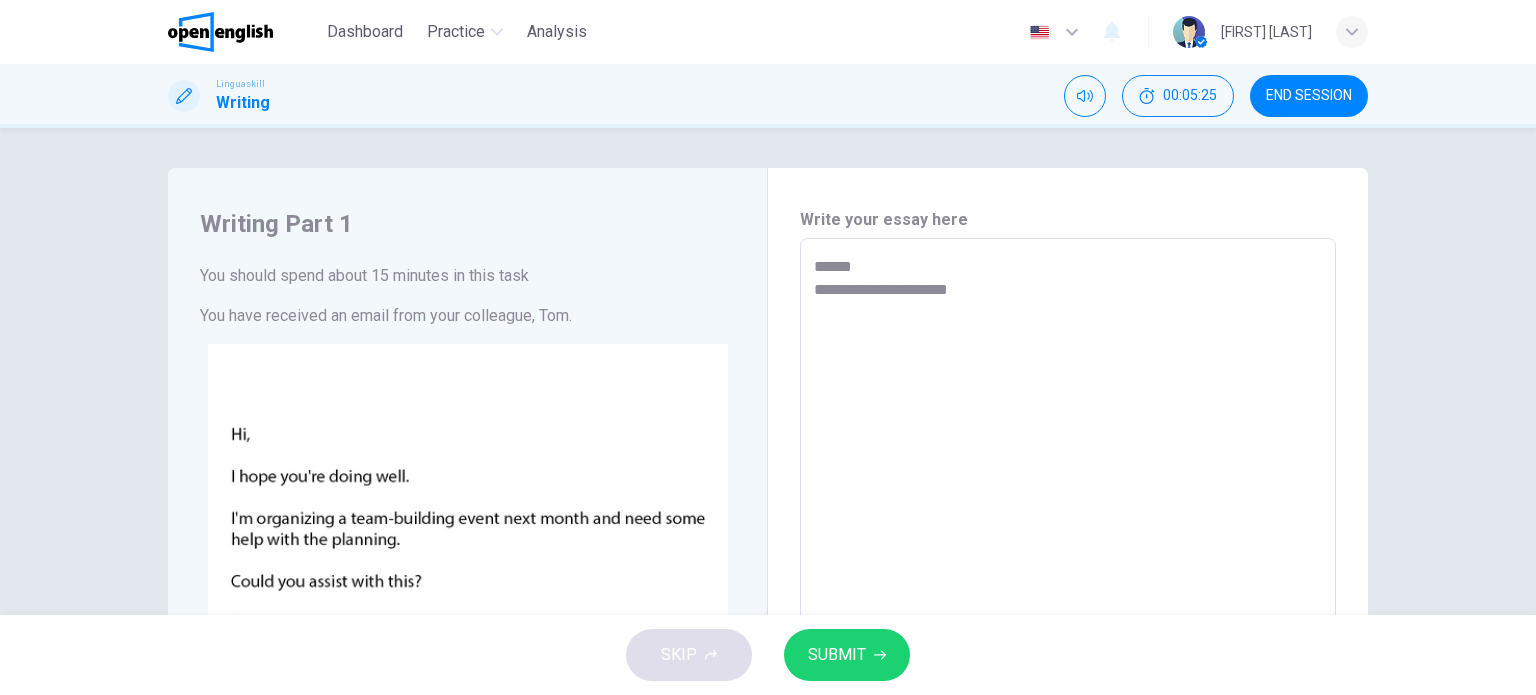 type on "*" 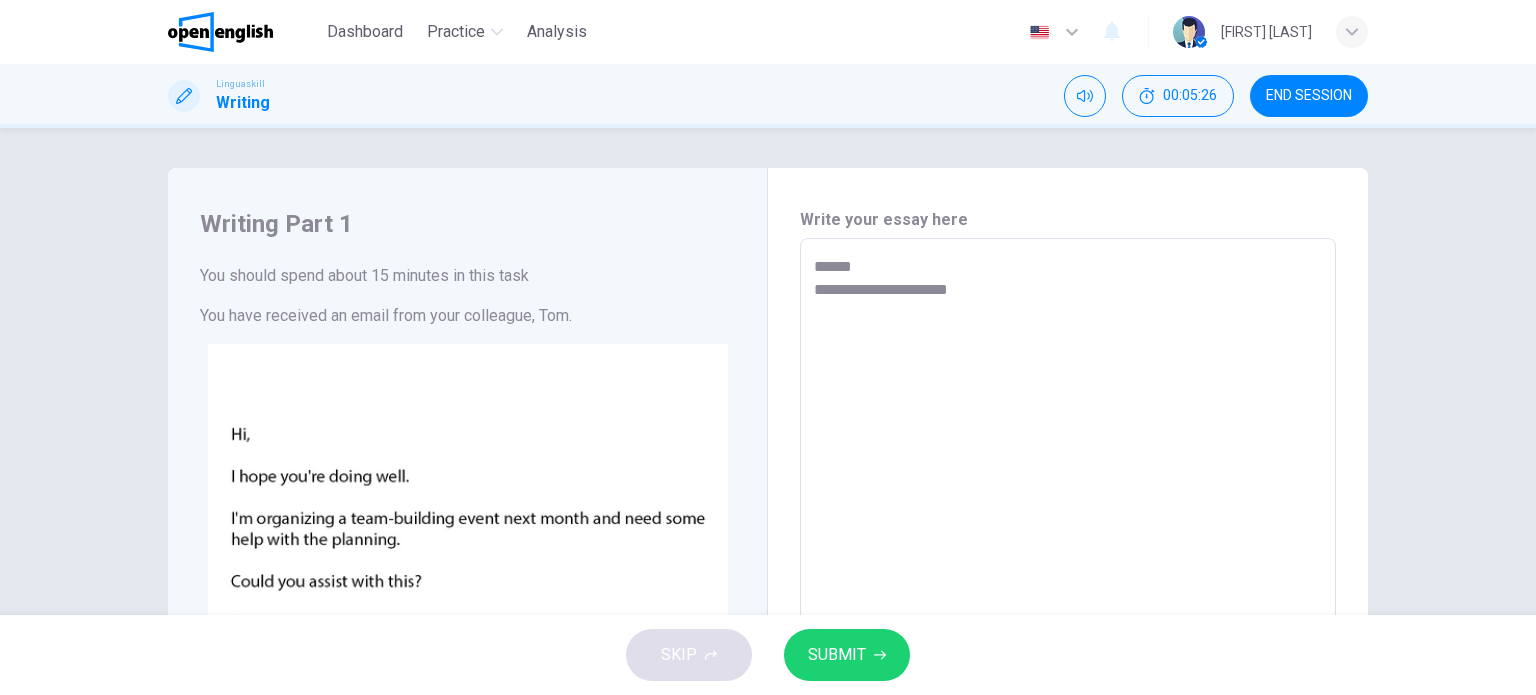 type on "**********" 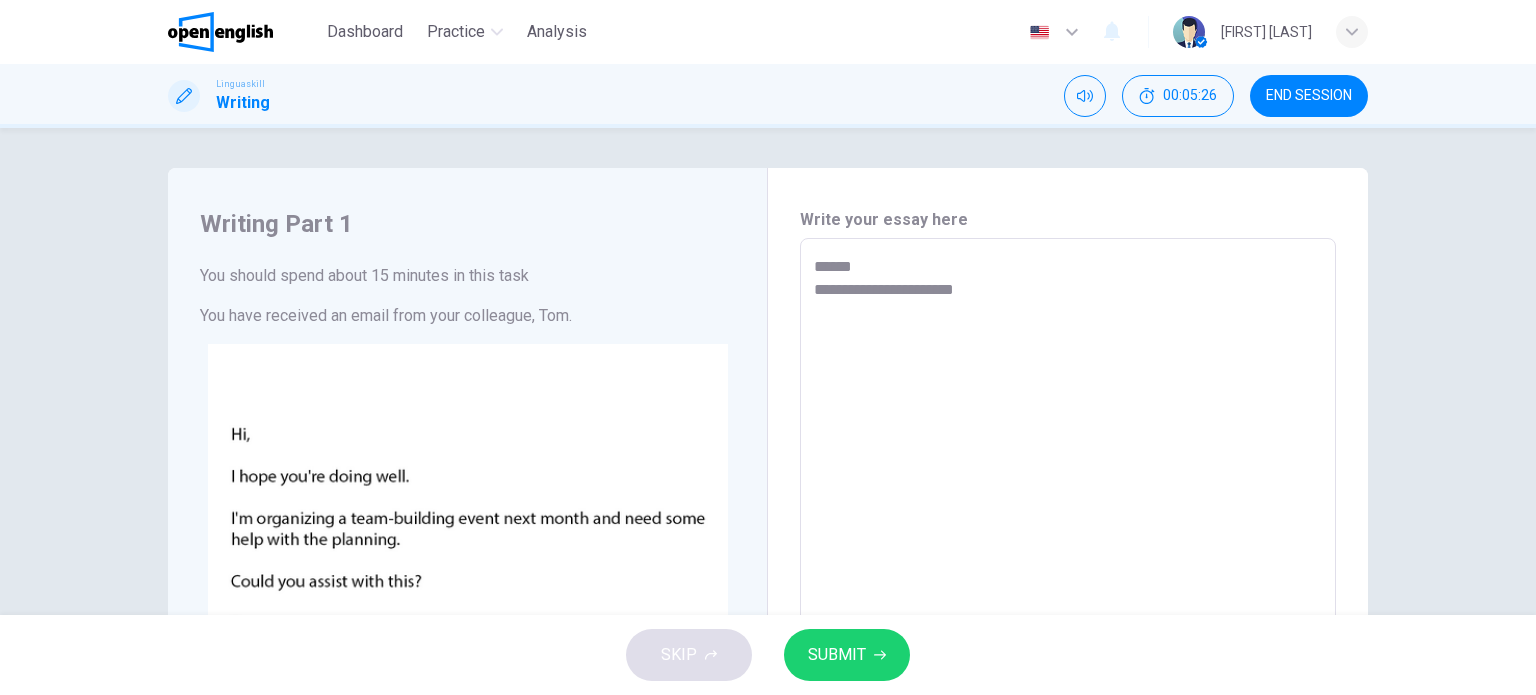 type on "**********" 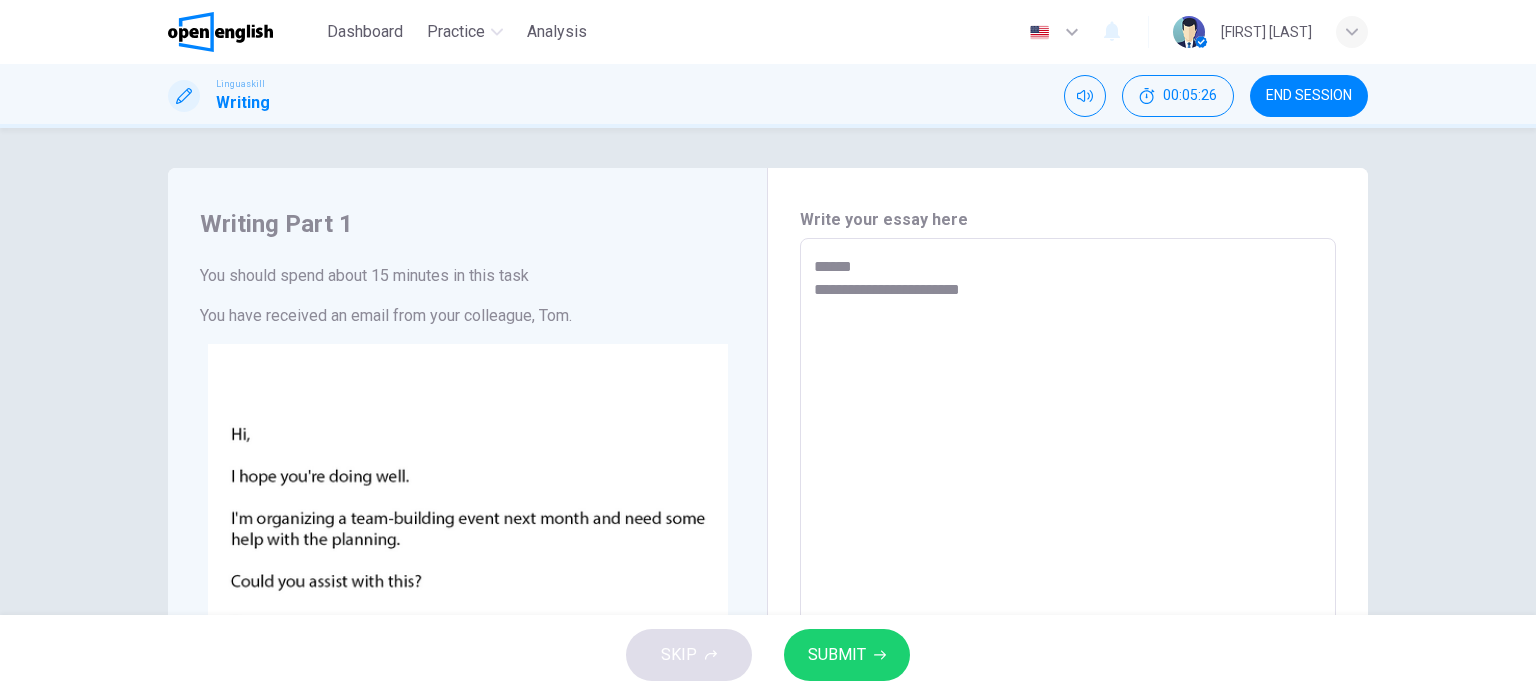 type on "*" 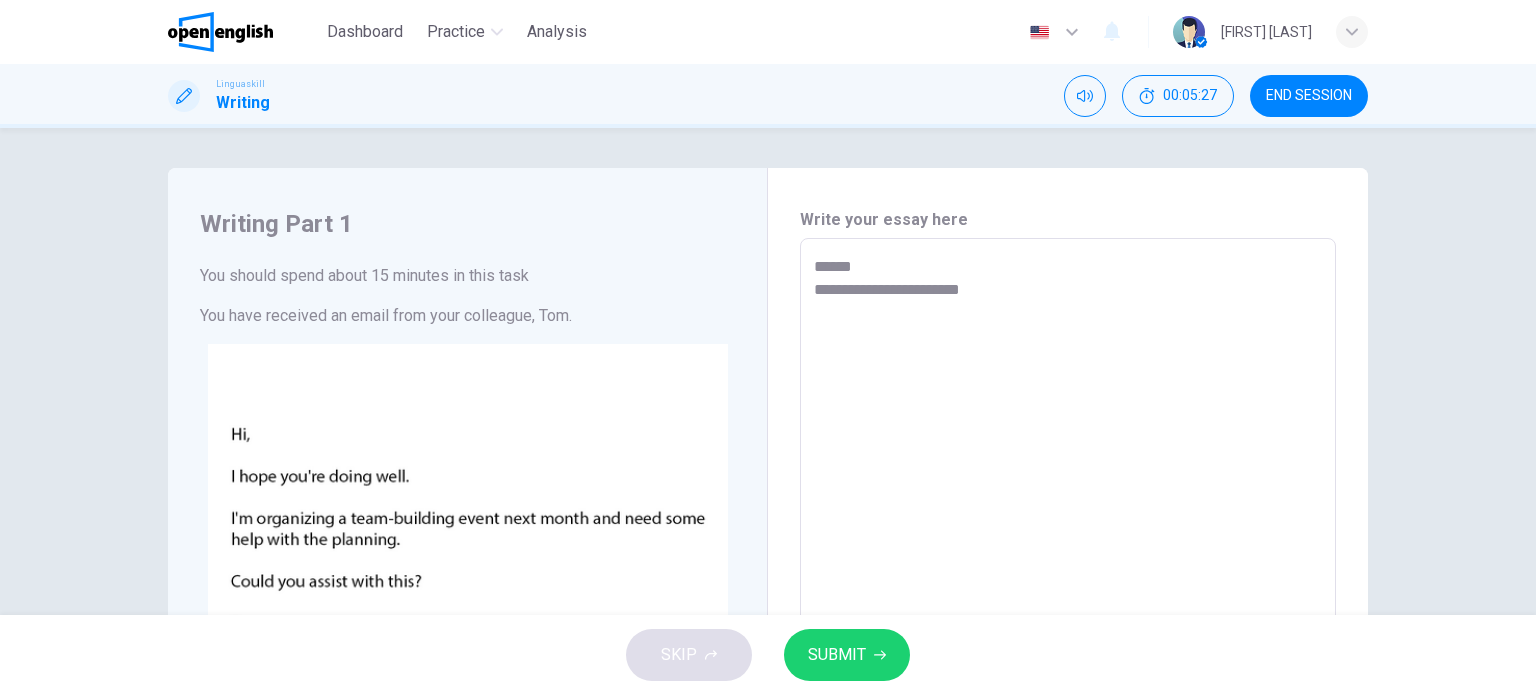 type on "**********" 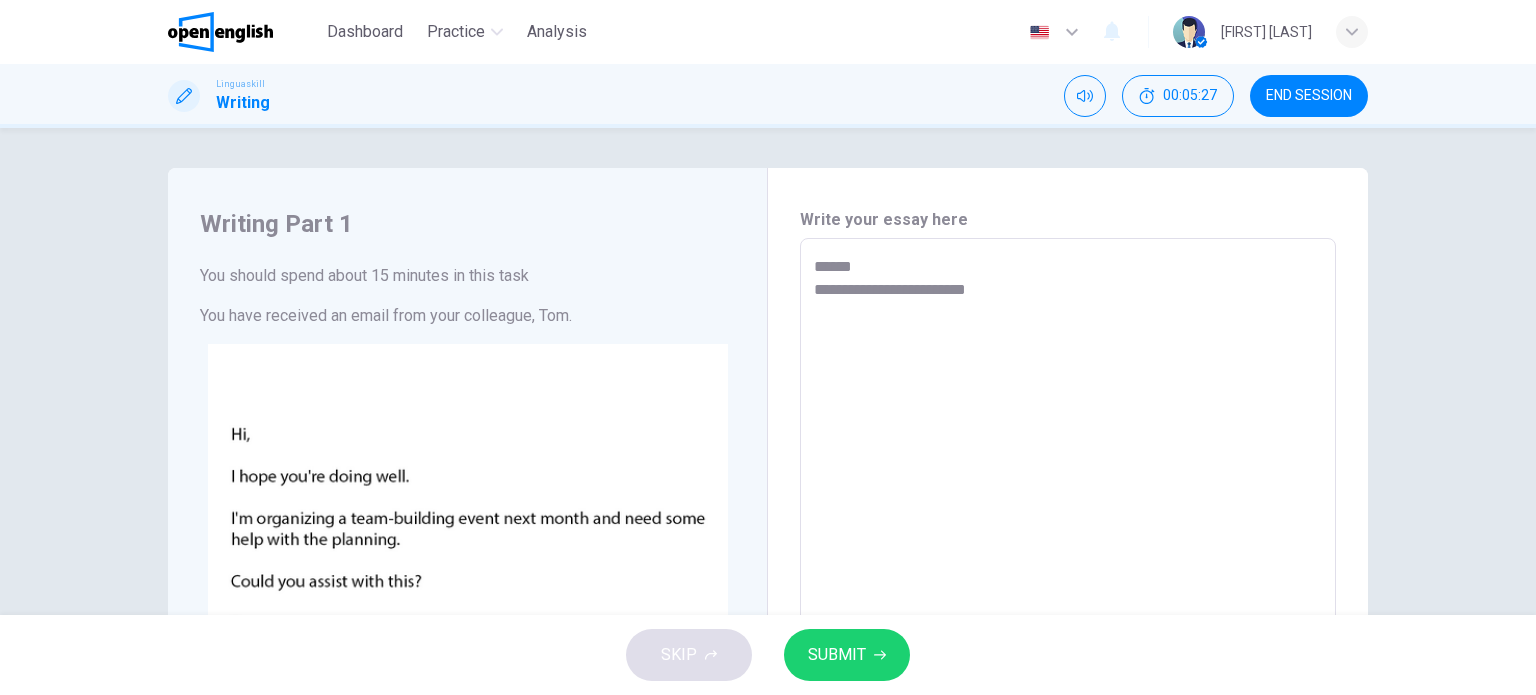 type on "*" 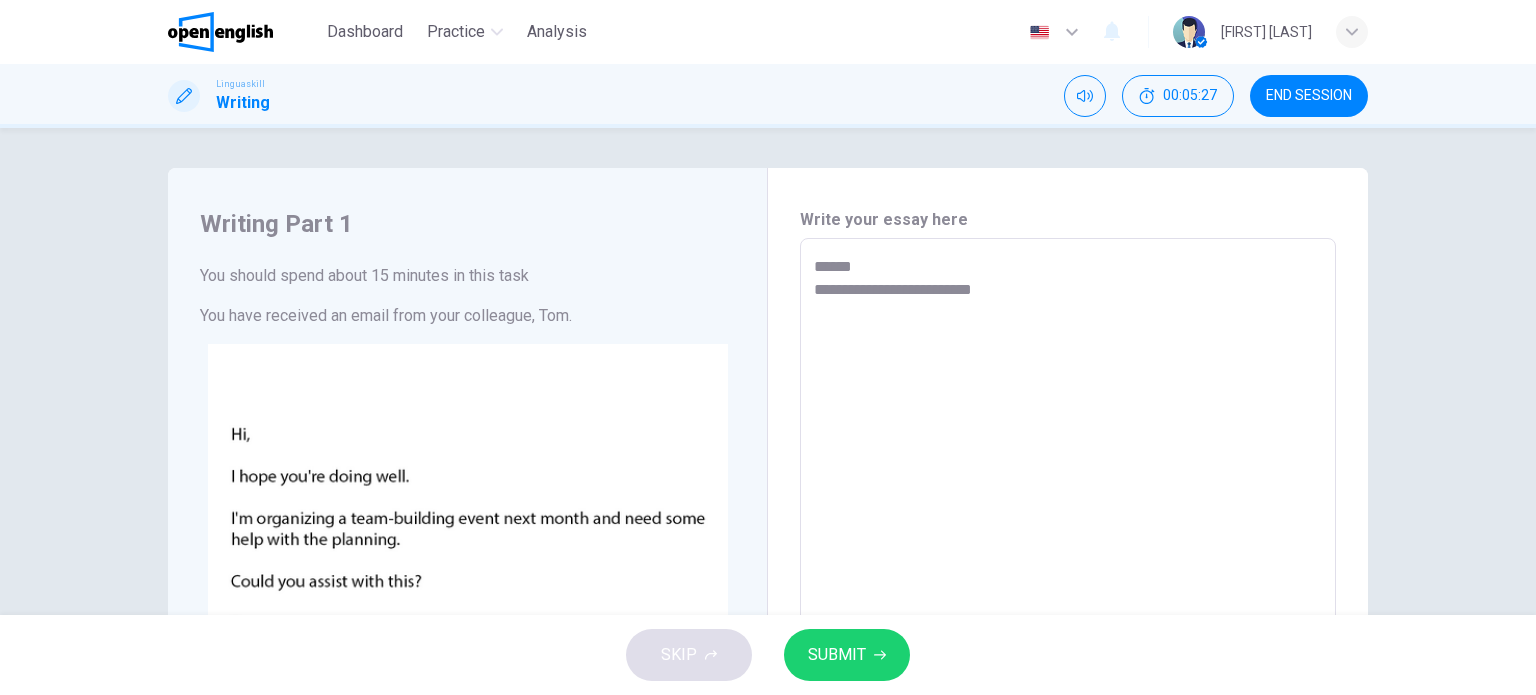 type on "**********" 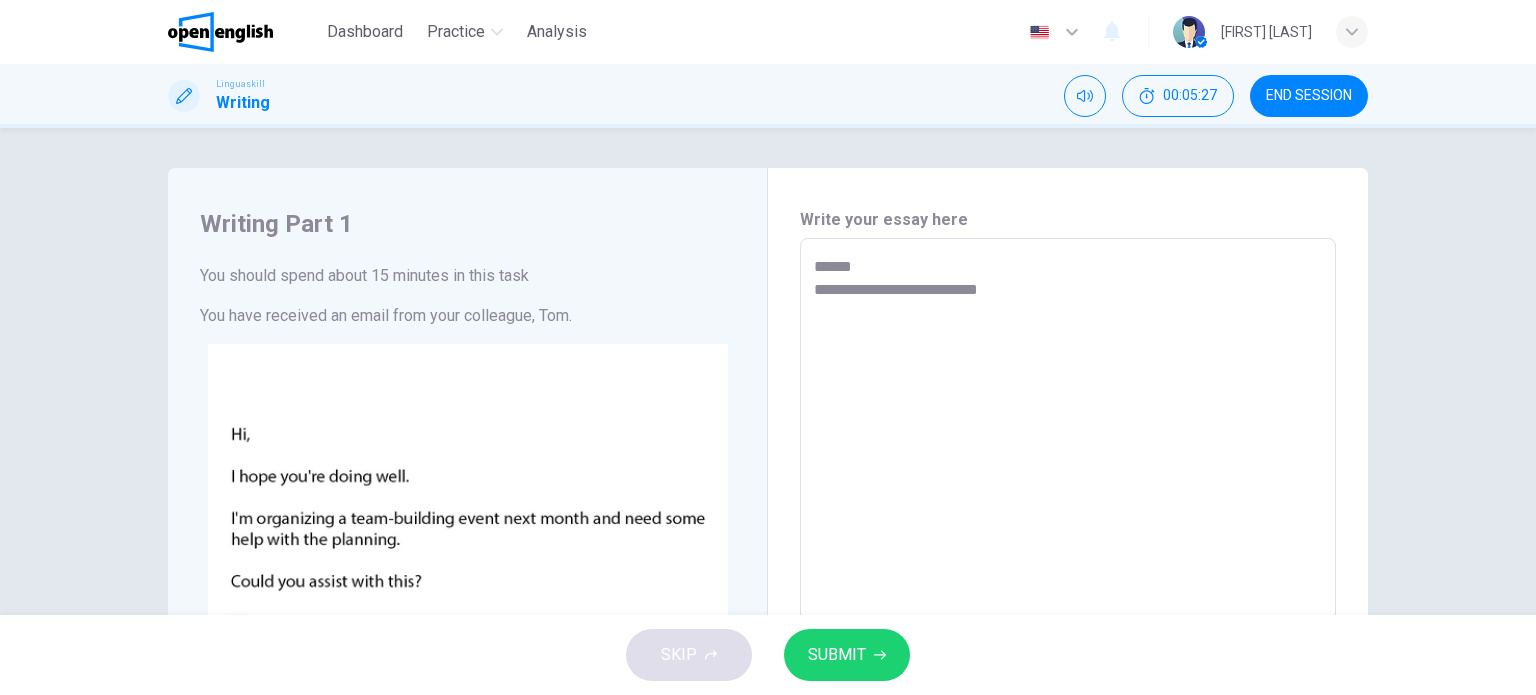 type on "*" 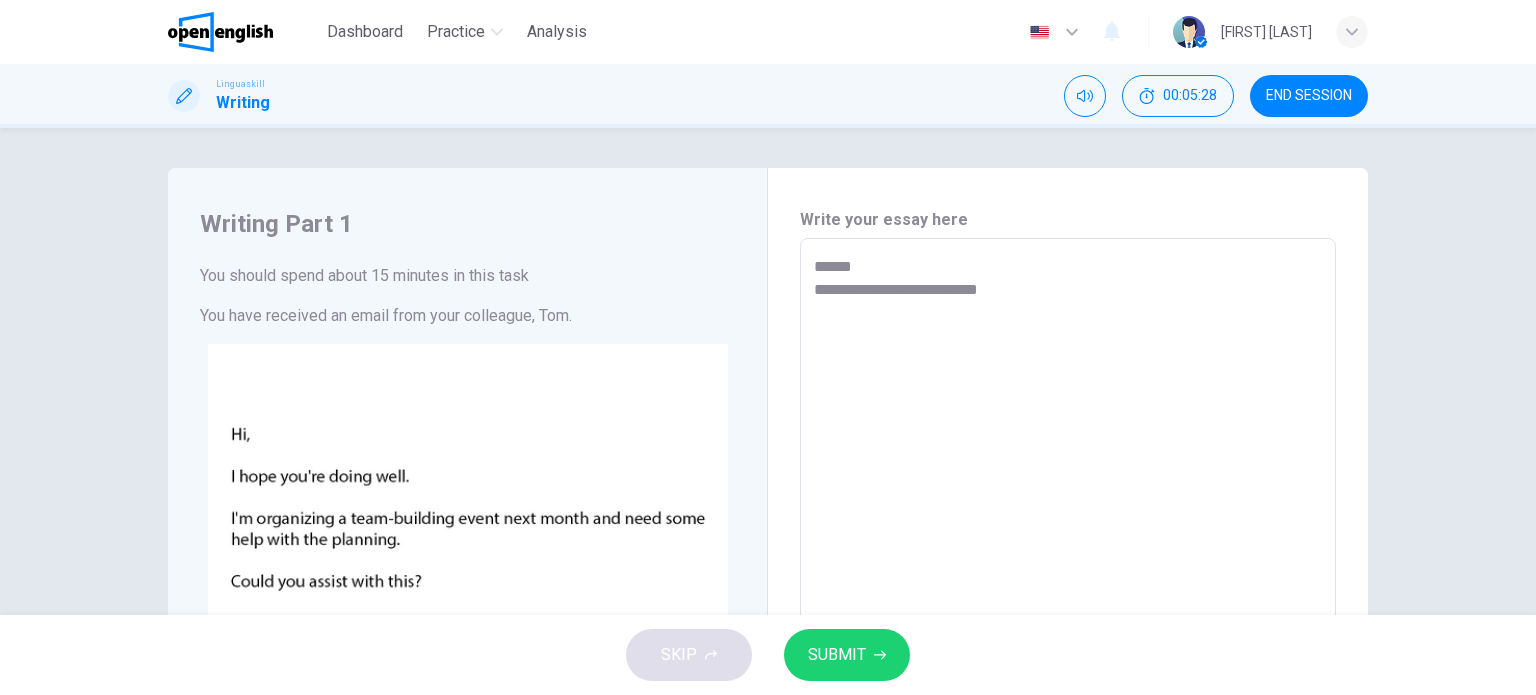 type on "**********" 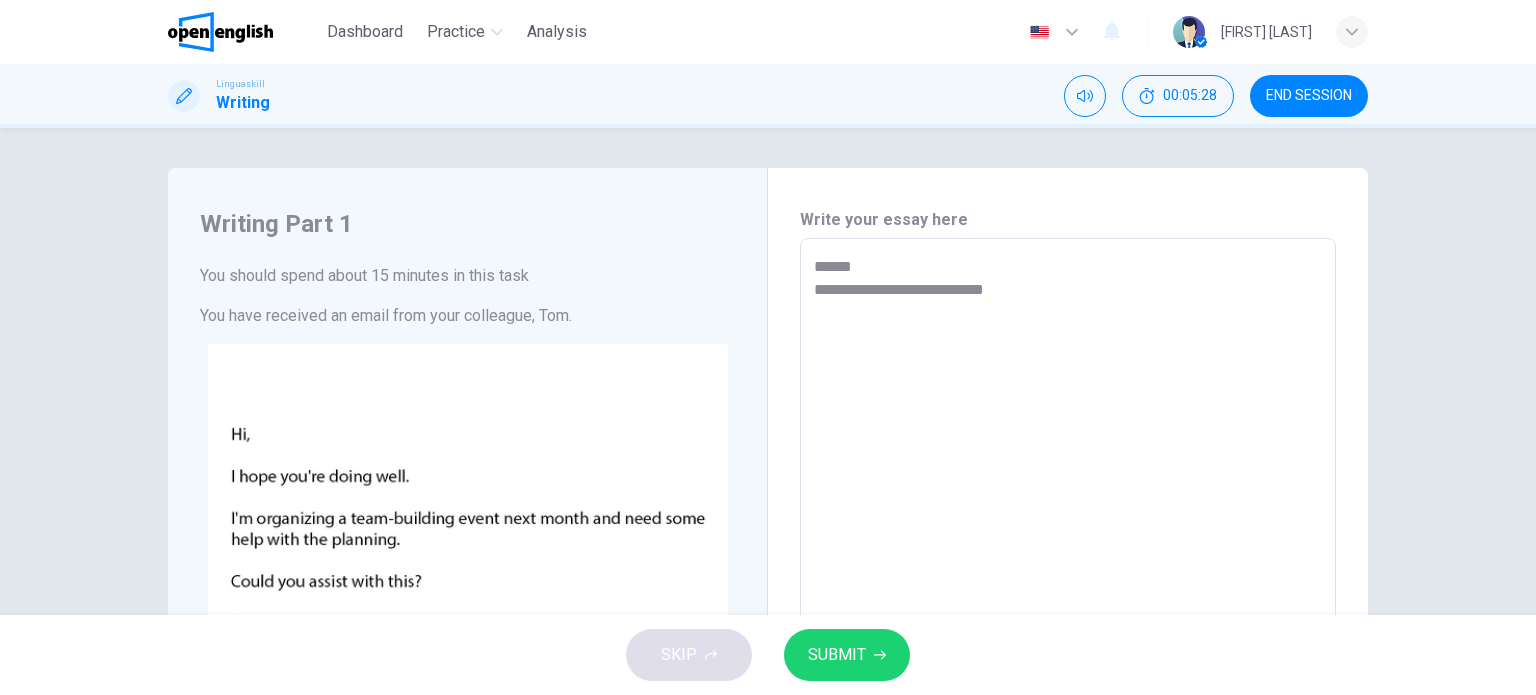 type on "*" 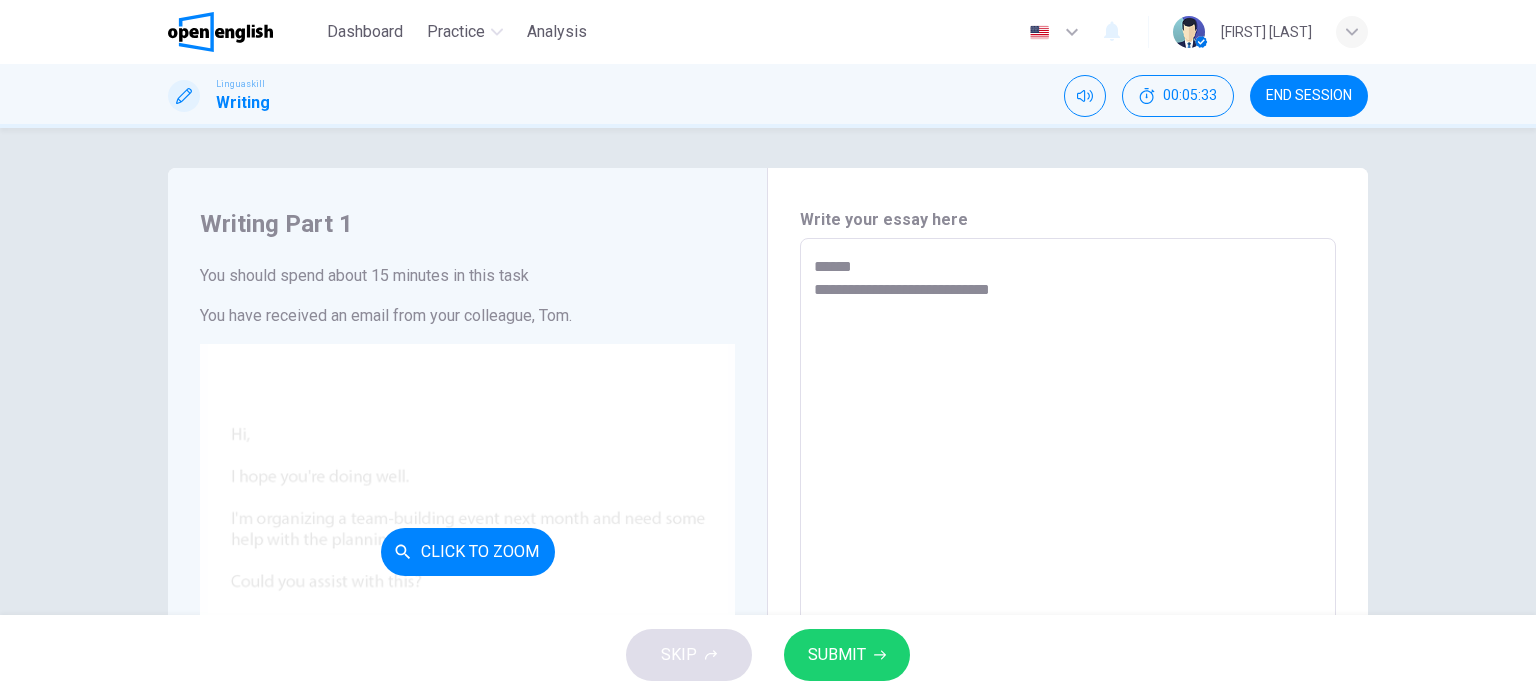 type on "**********" 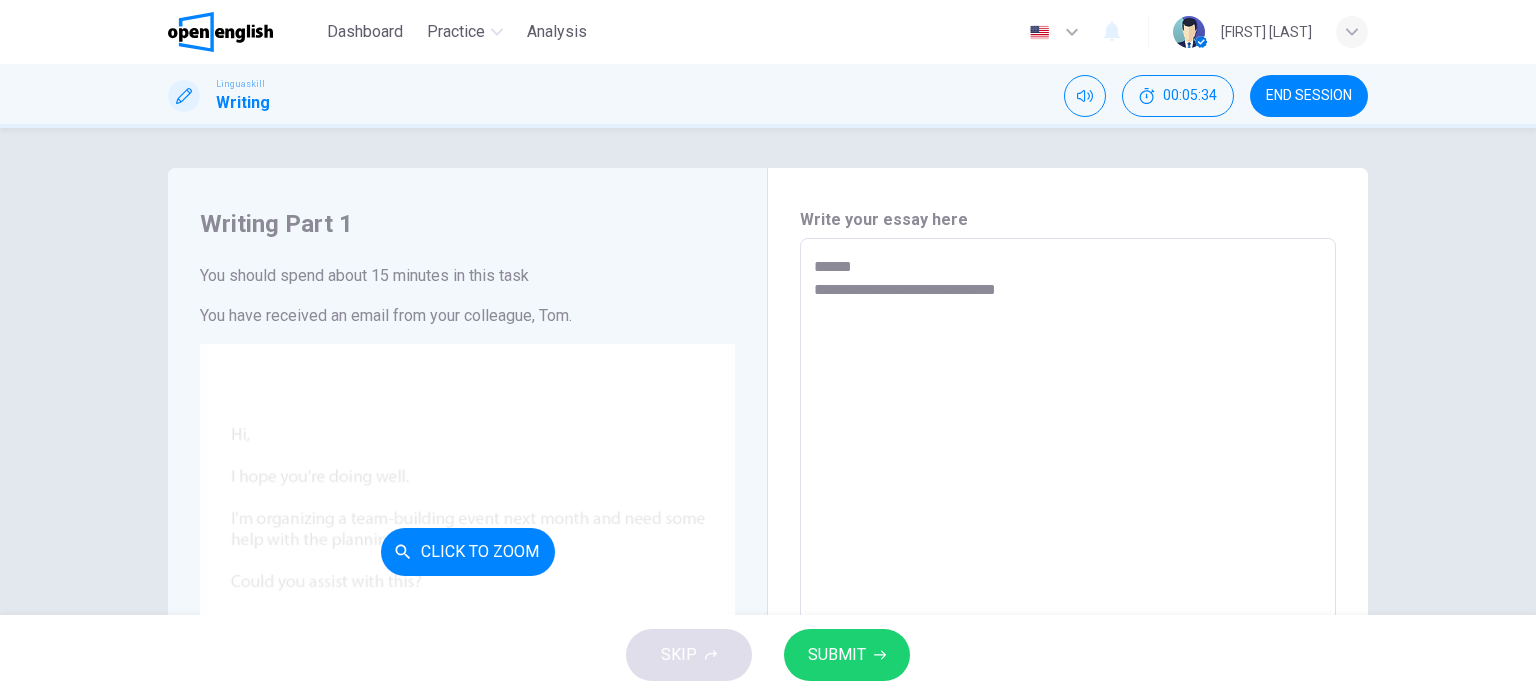 type on "**********" 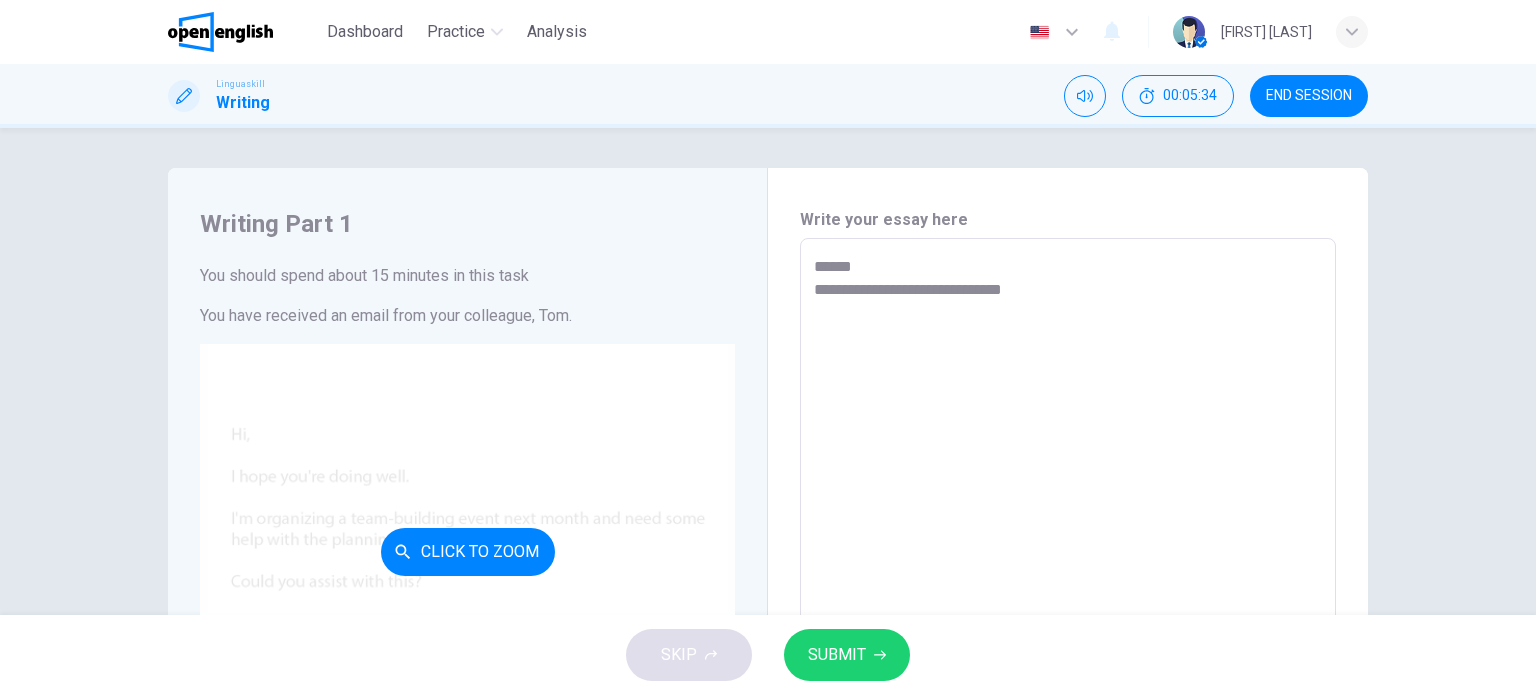 type on "*" 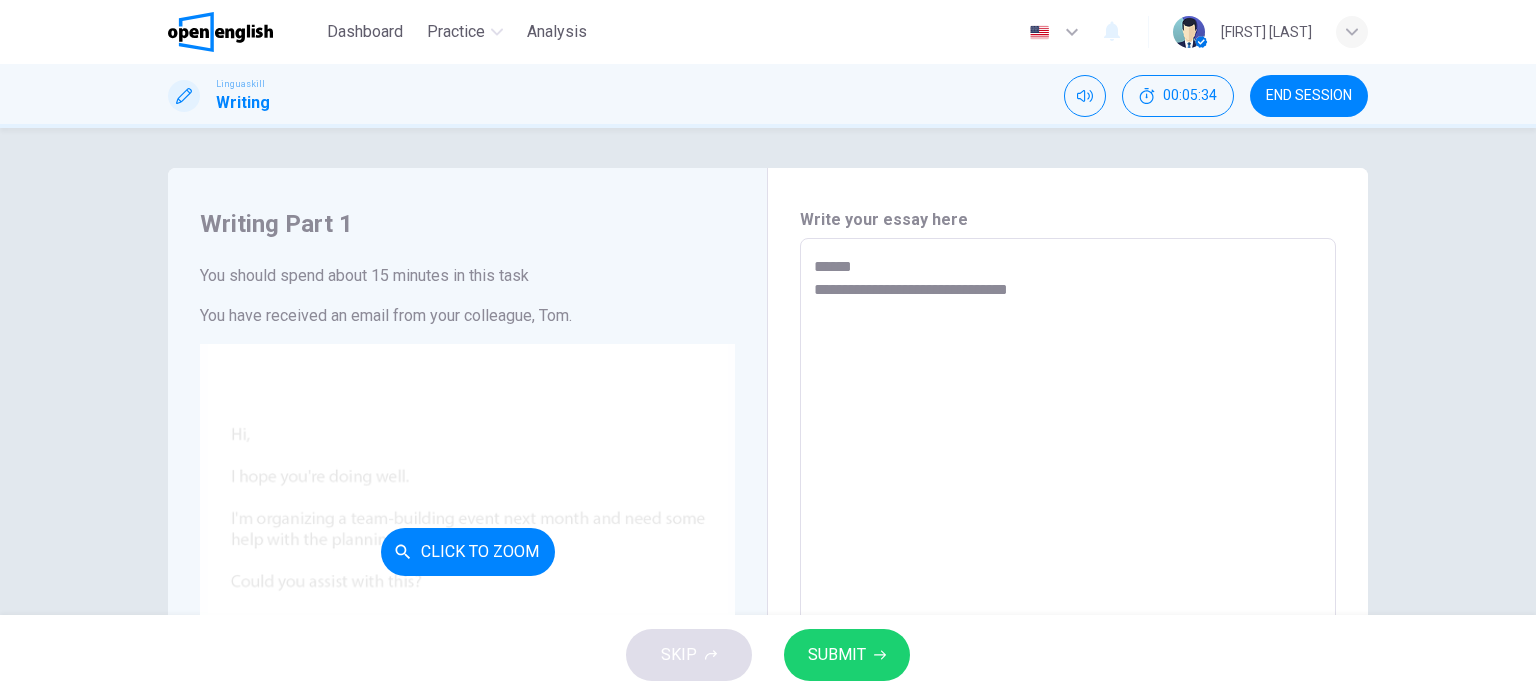 type on "*" 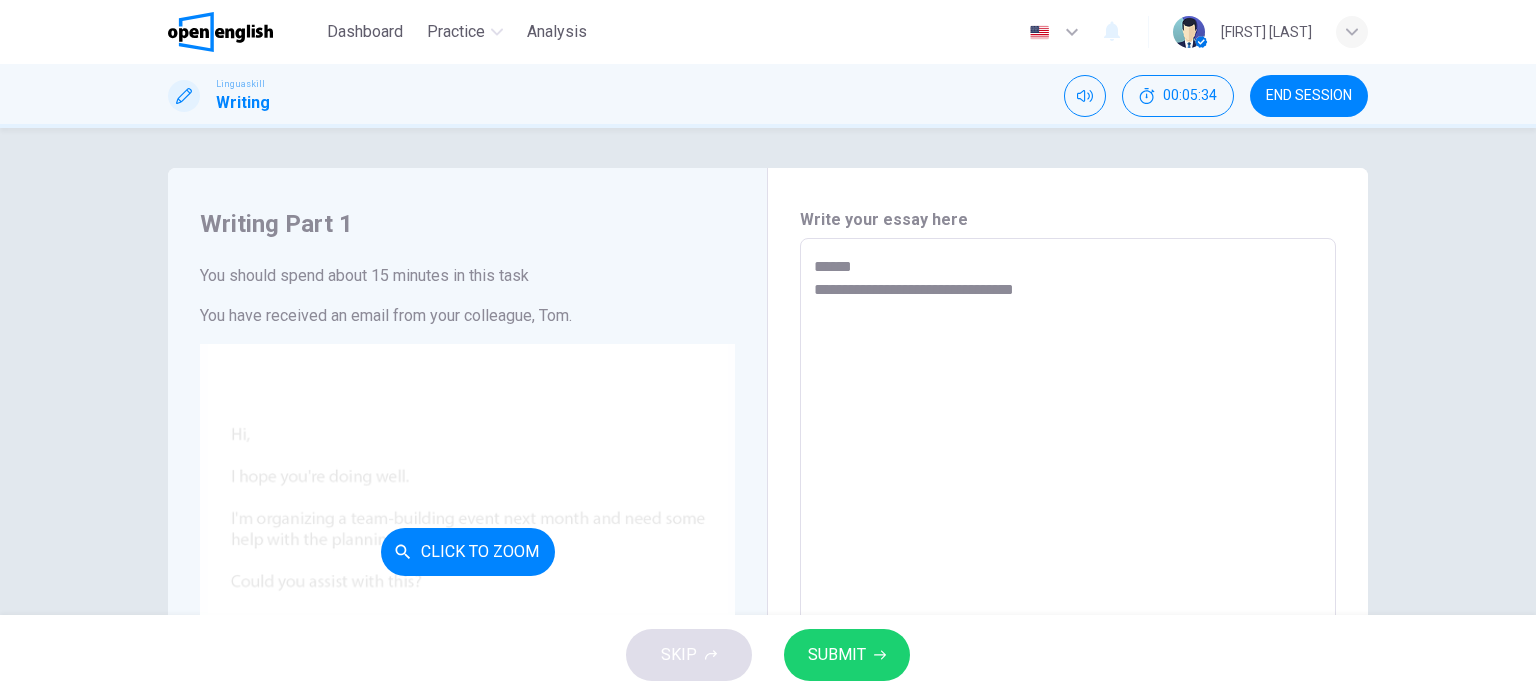 type on "*" 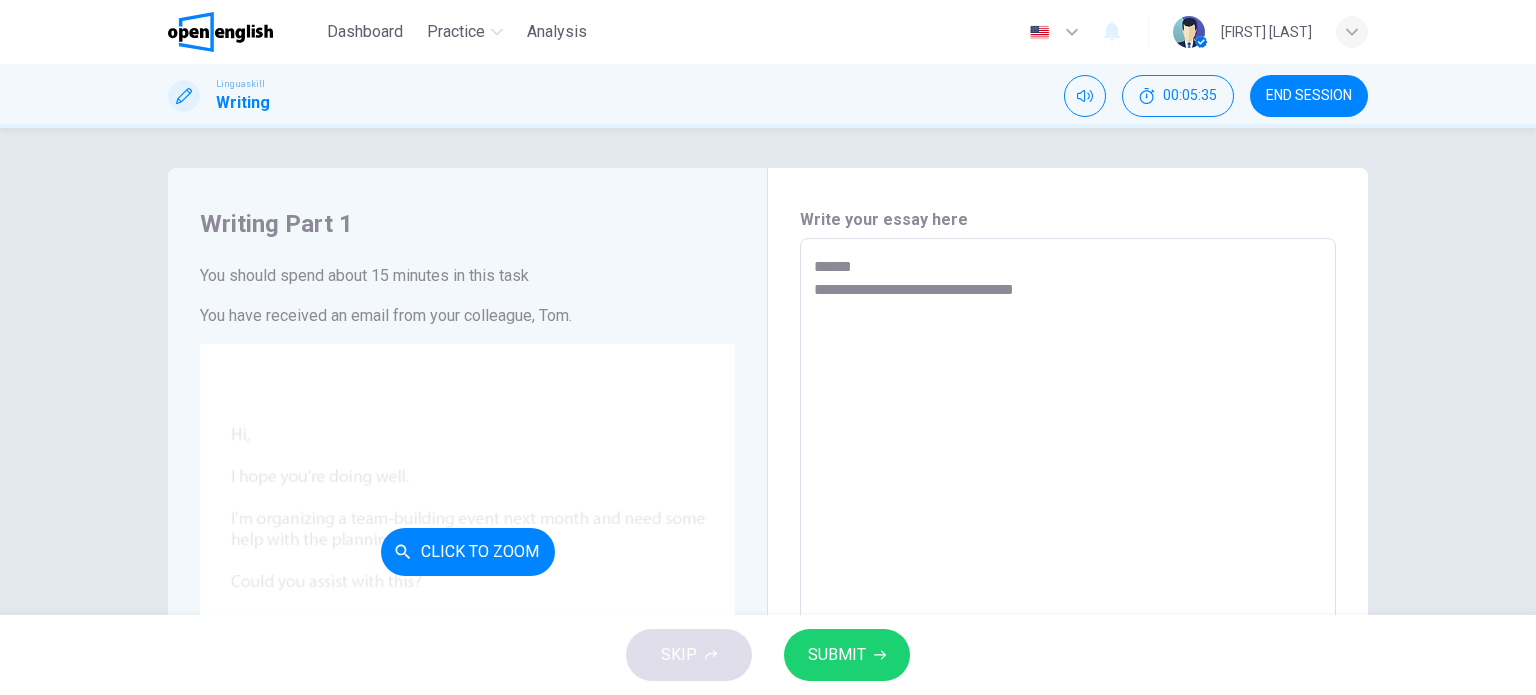 type on "**********" 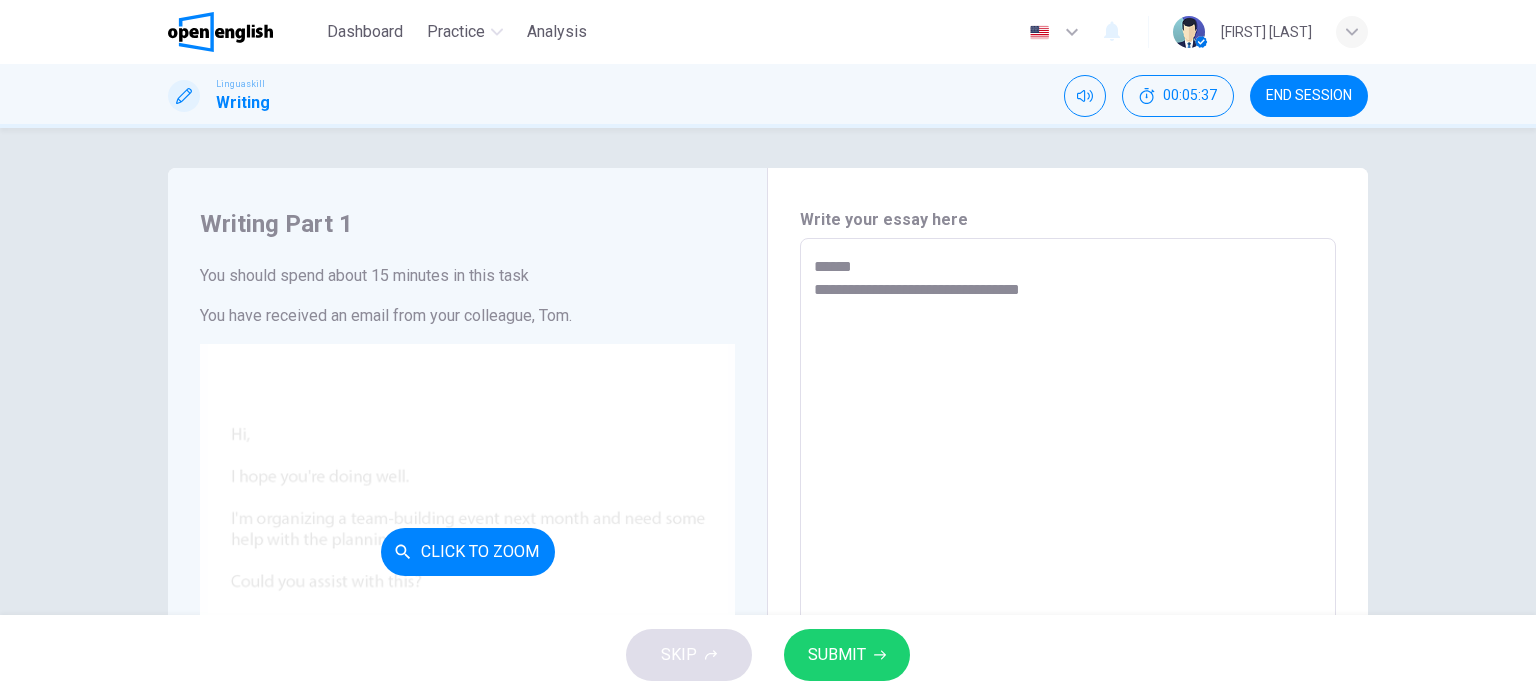 type on "**********" 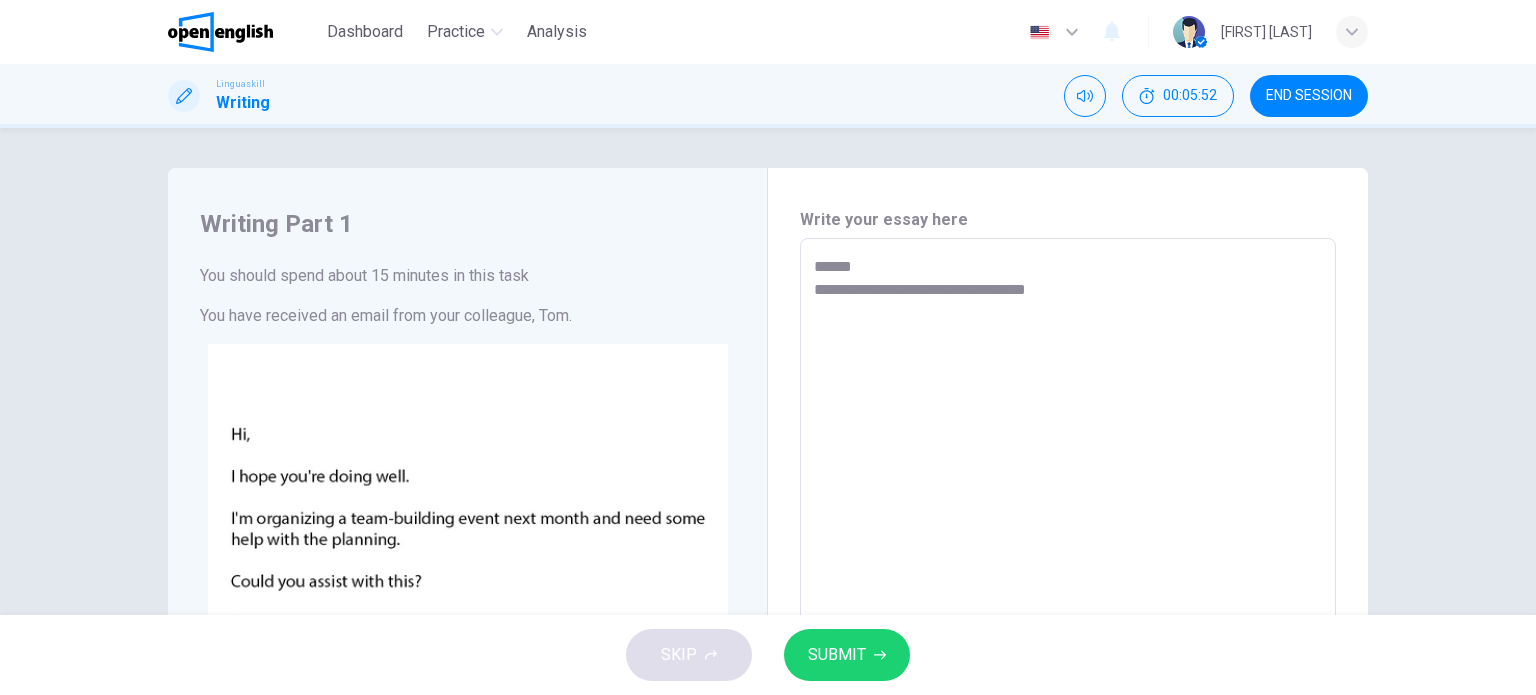 type on "**********" 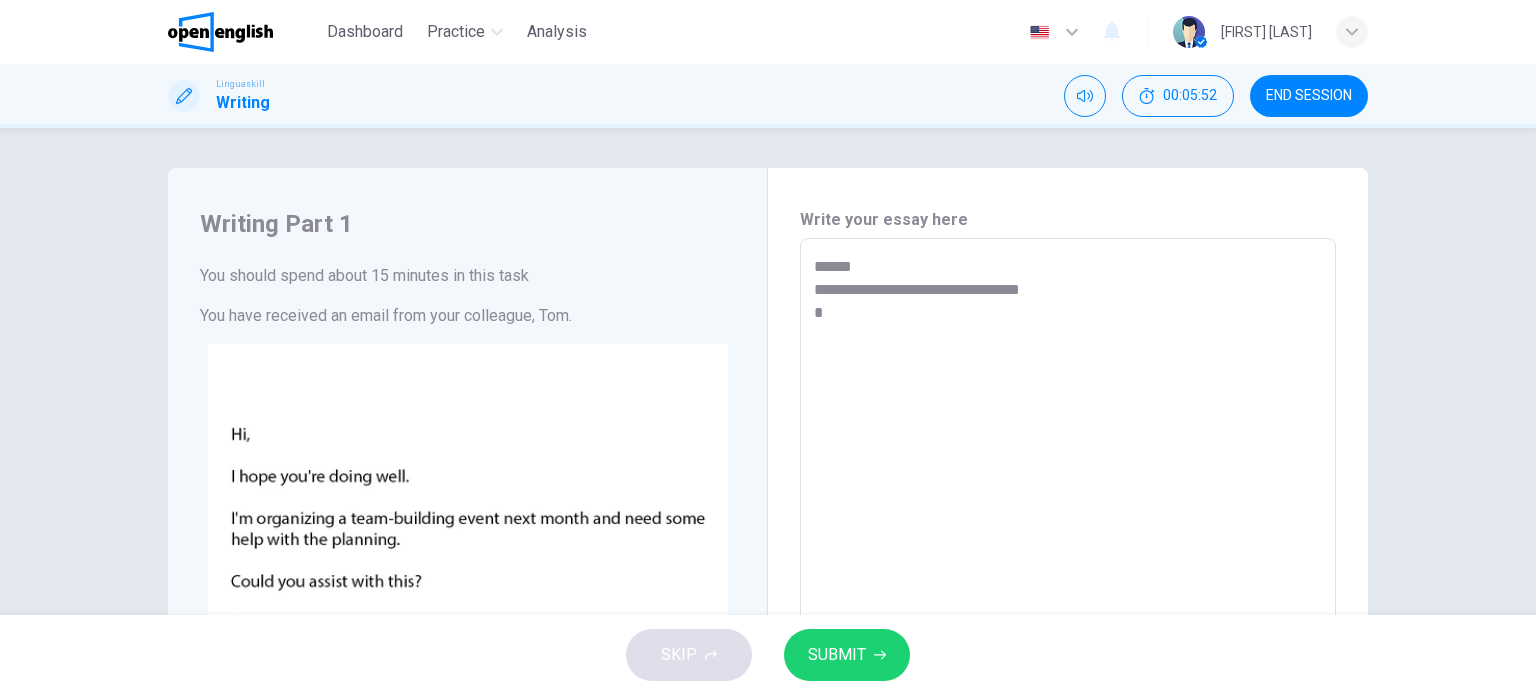 type on "*" 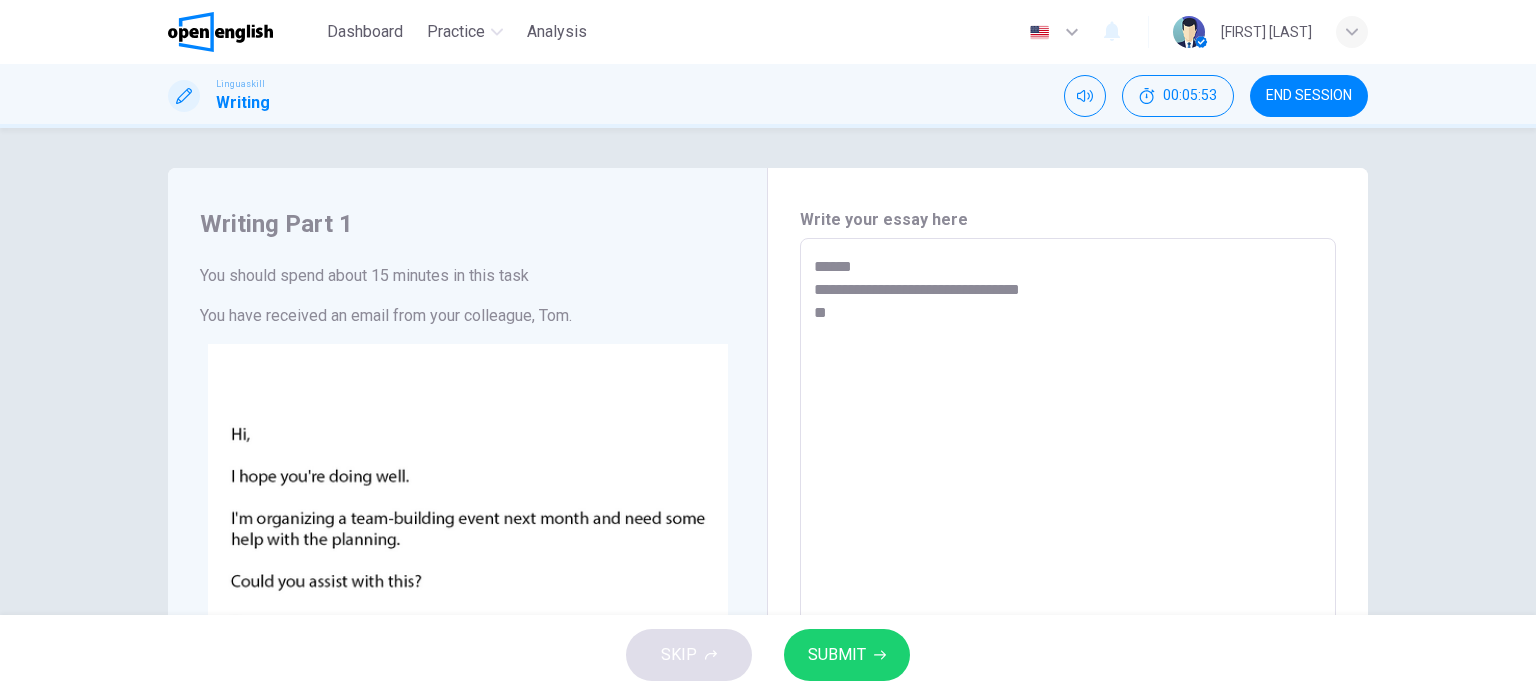type on "**********" 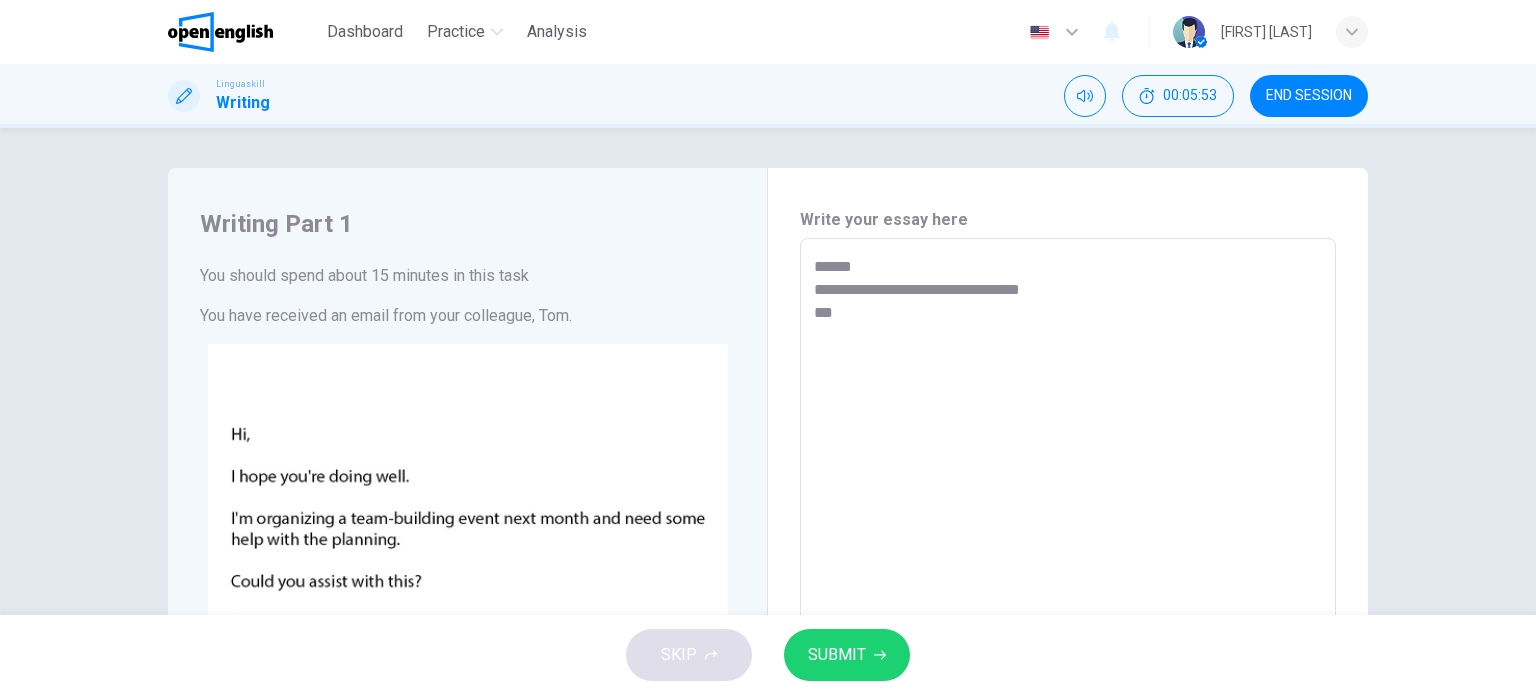 type on "**********" 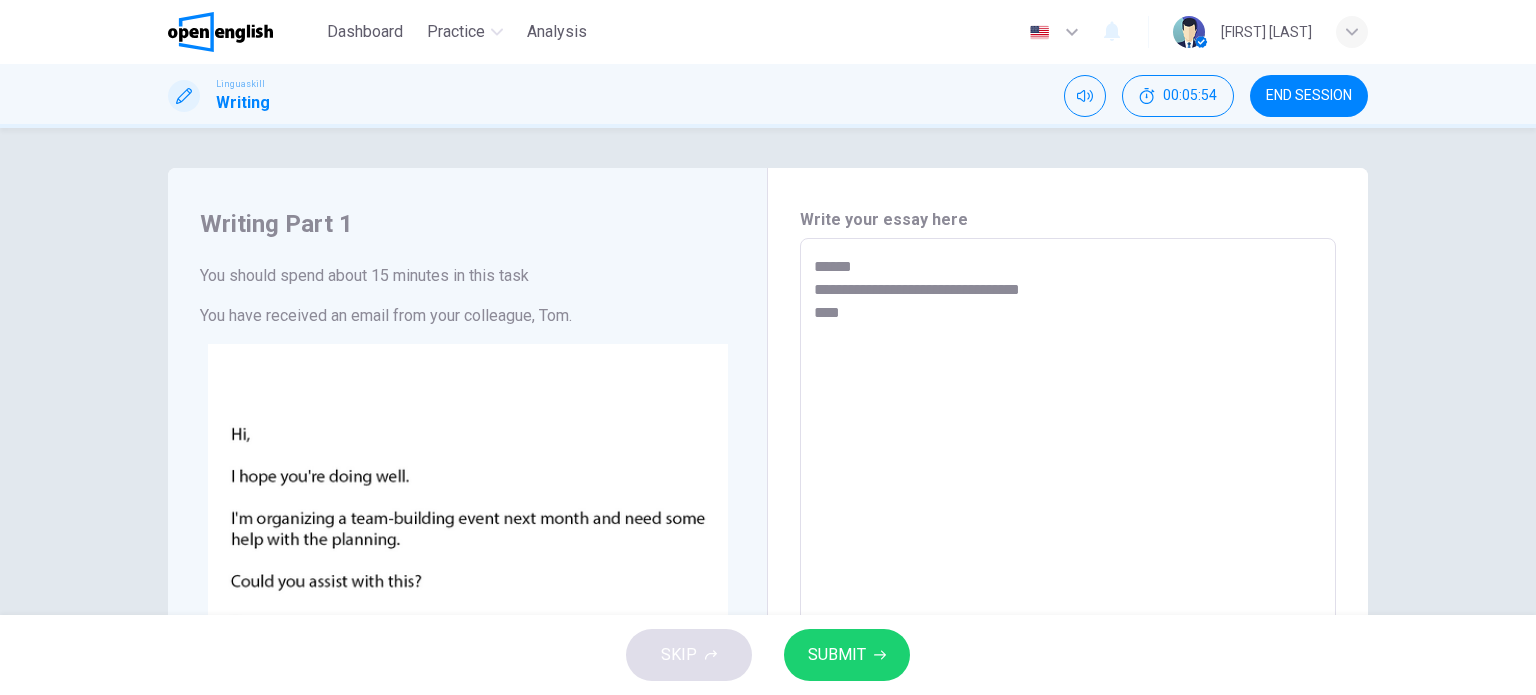 type on "*" 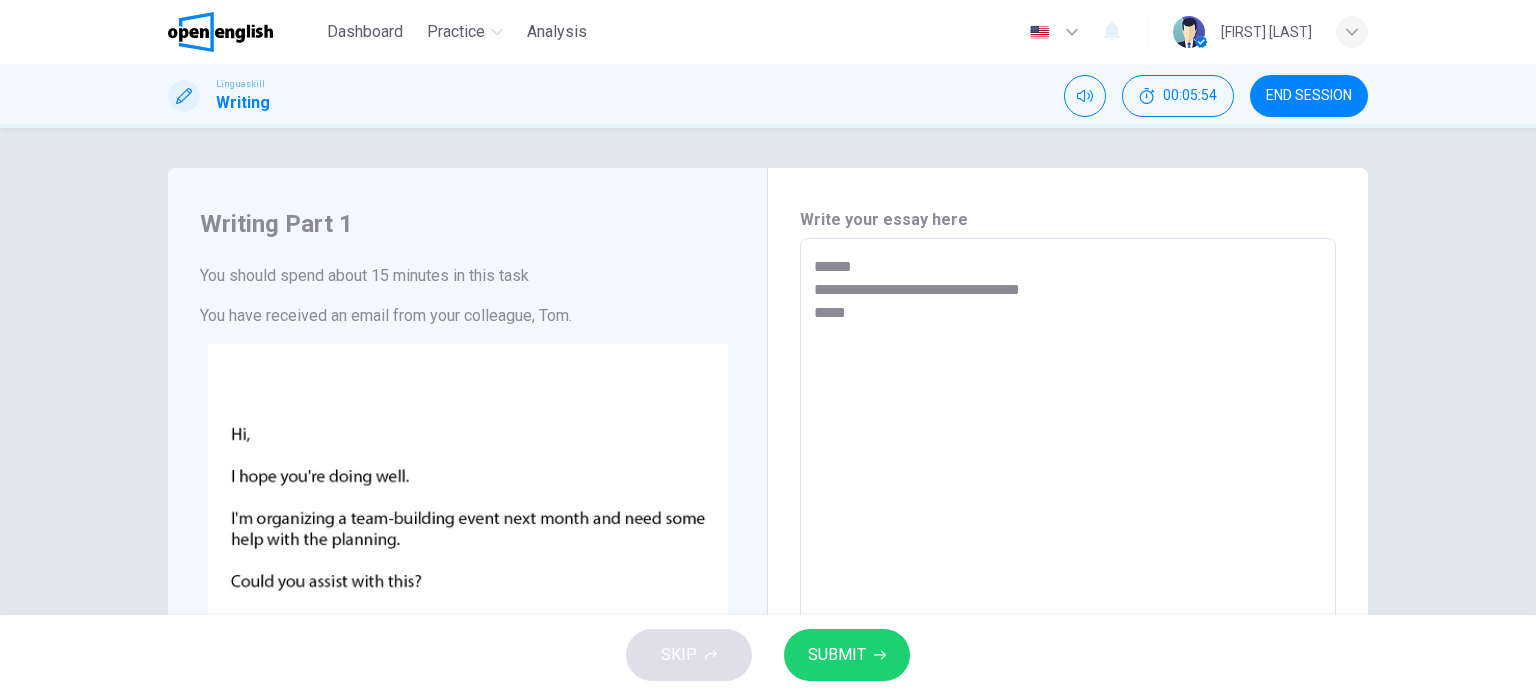 type on "**********" 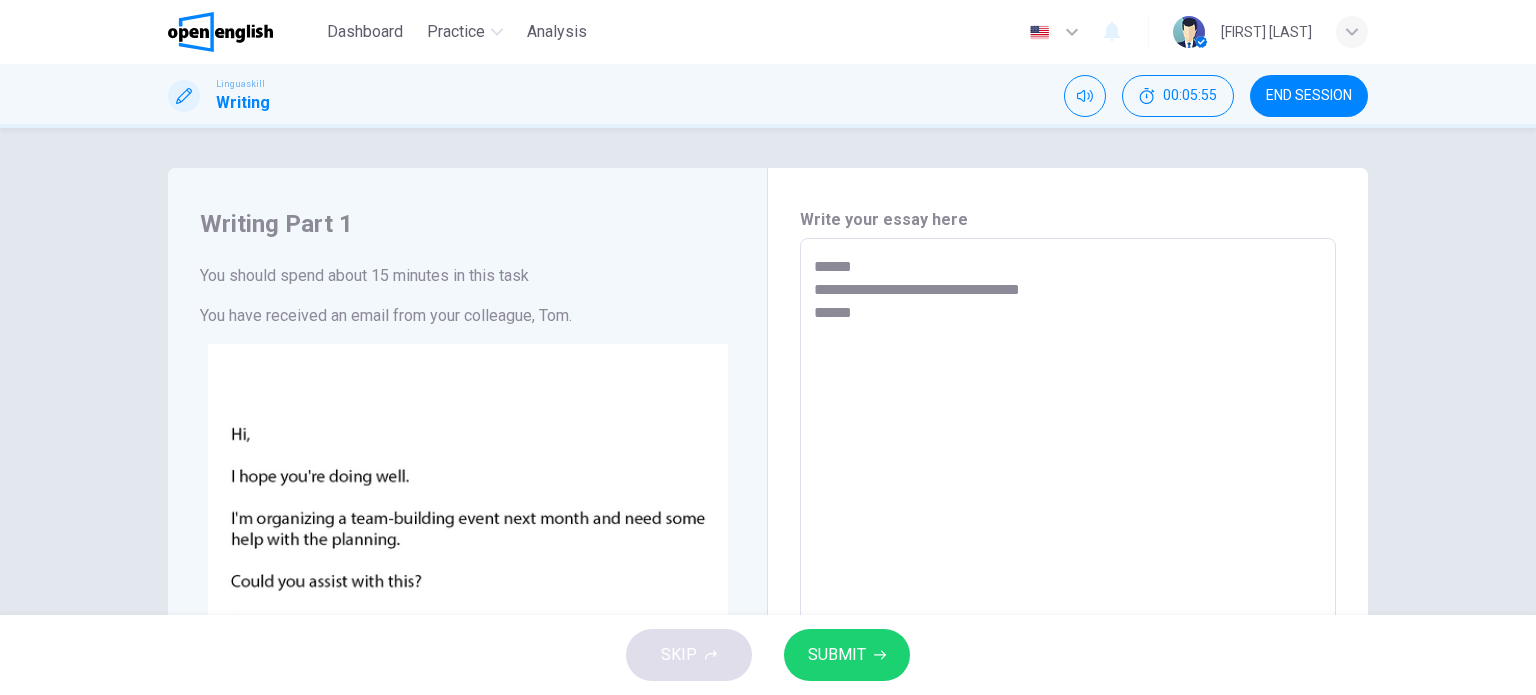 type on "**********" 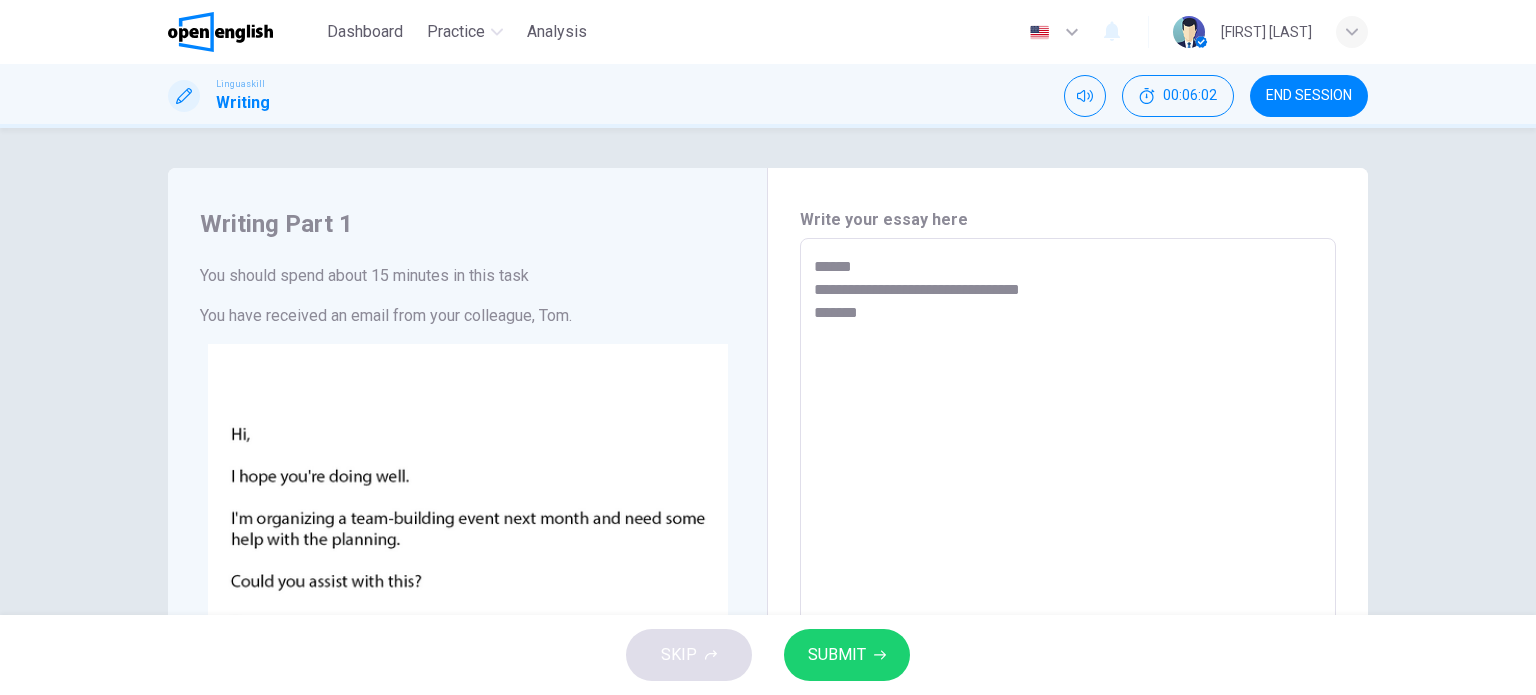 type on "**********" 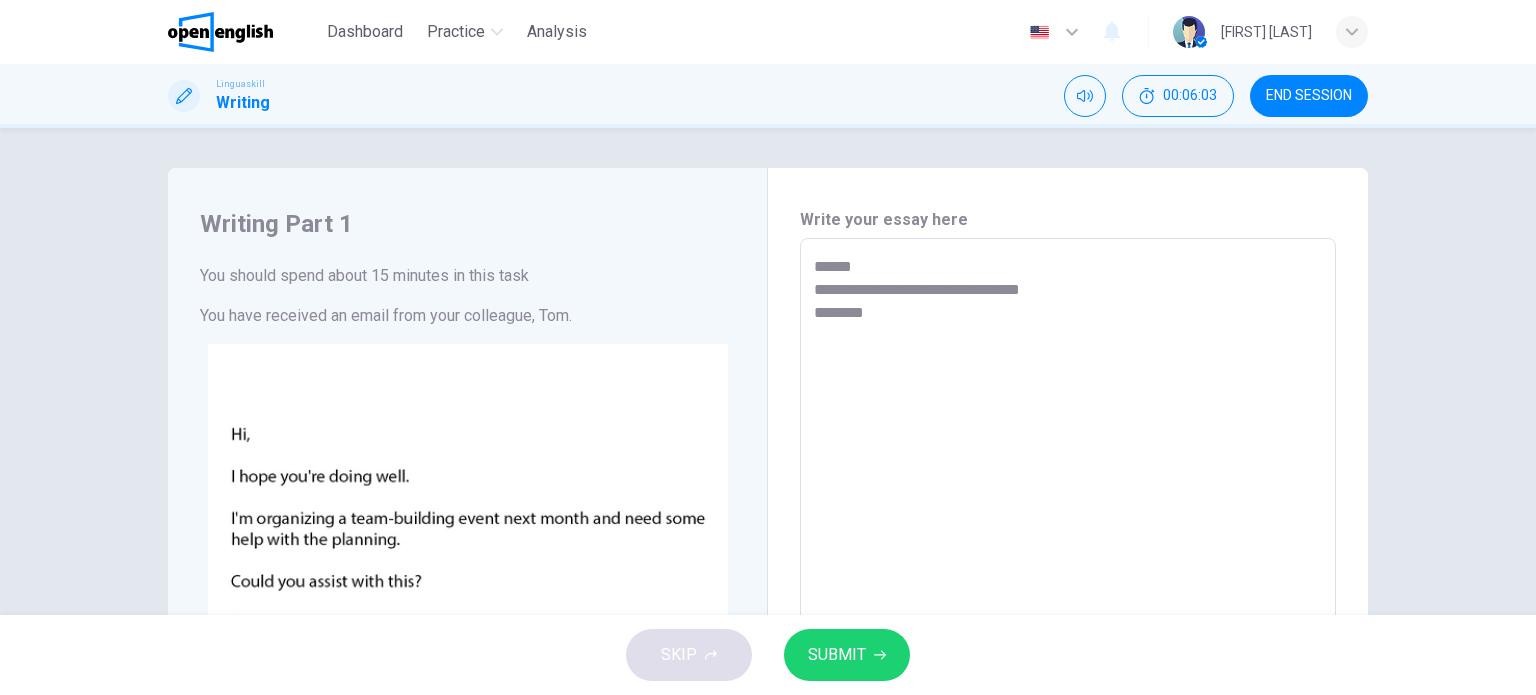 type on "**********" 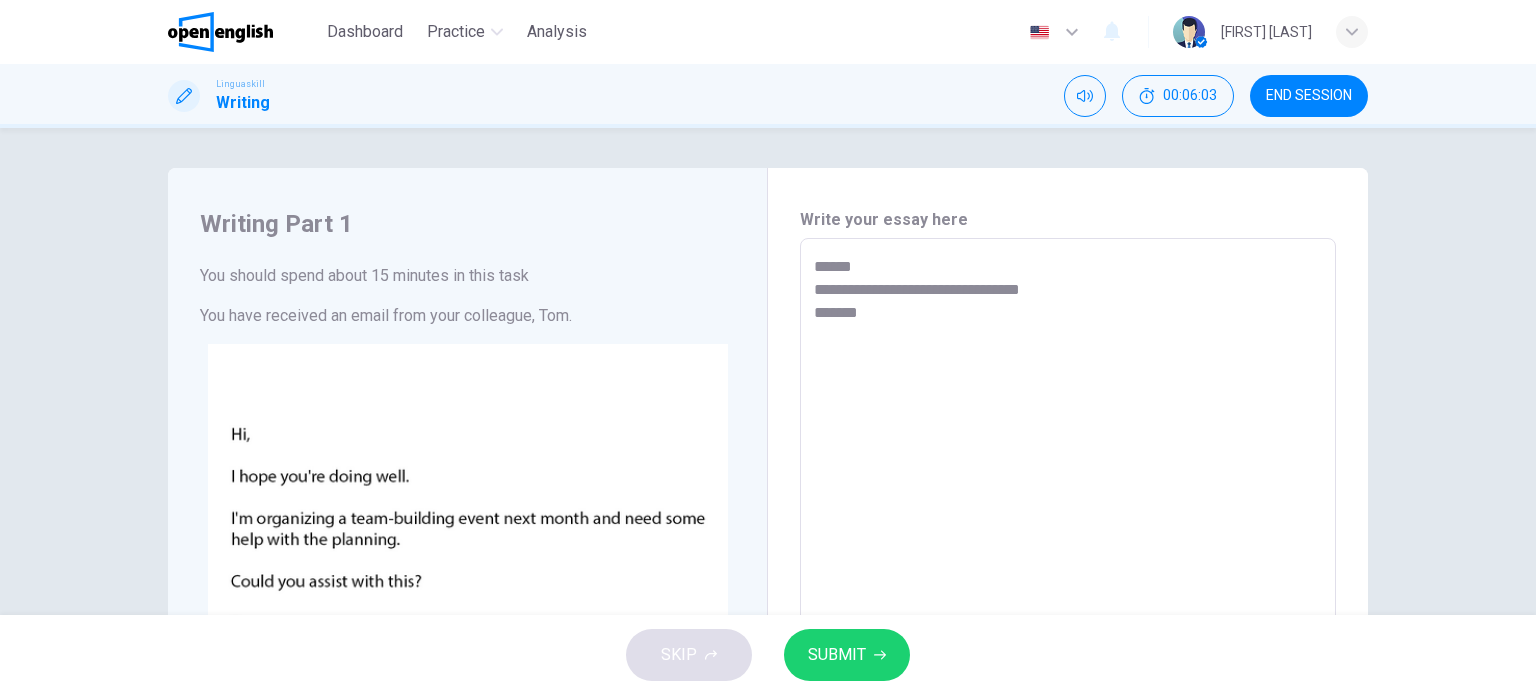 type on "*" 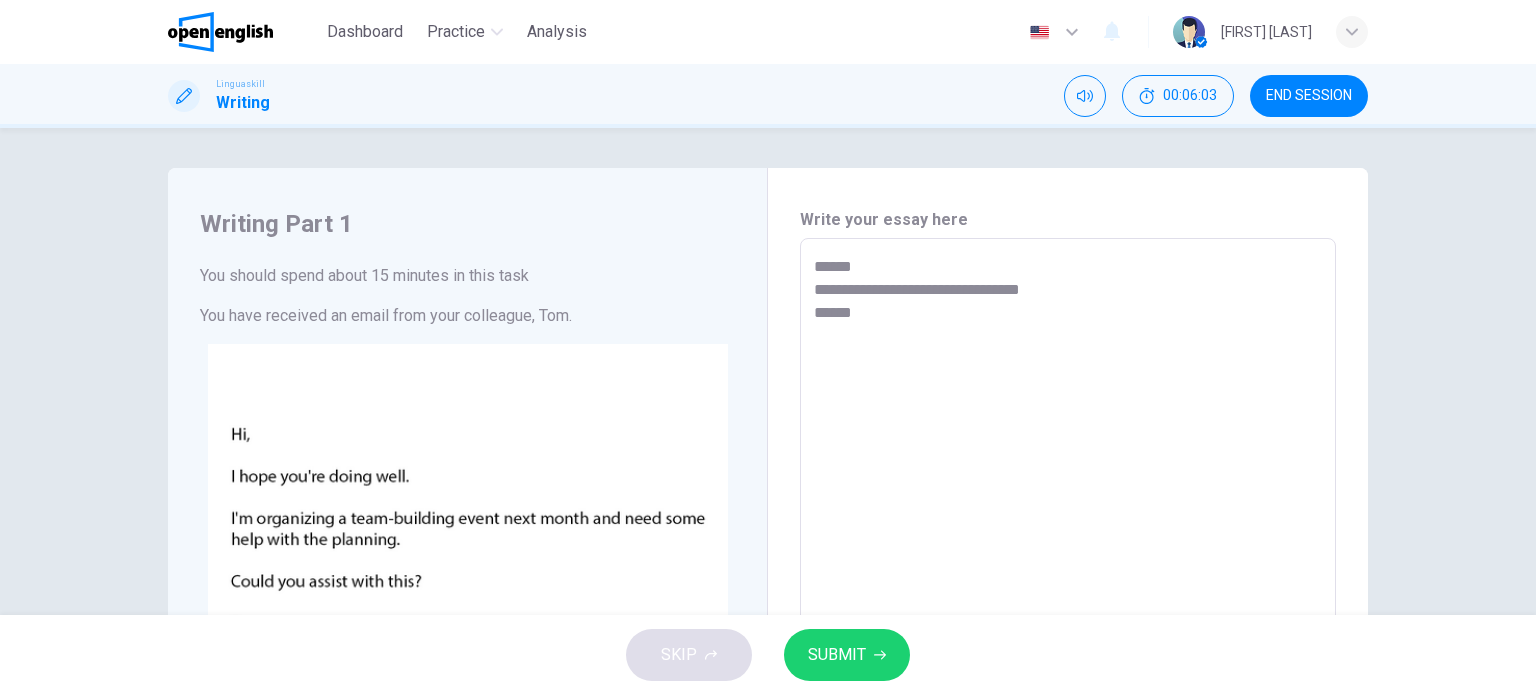 type on "**********" 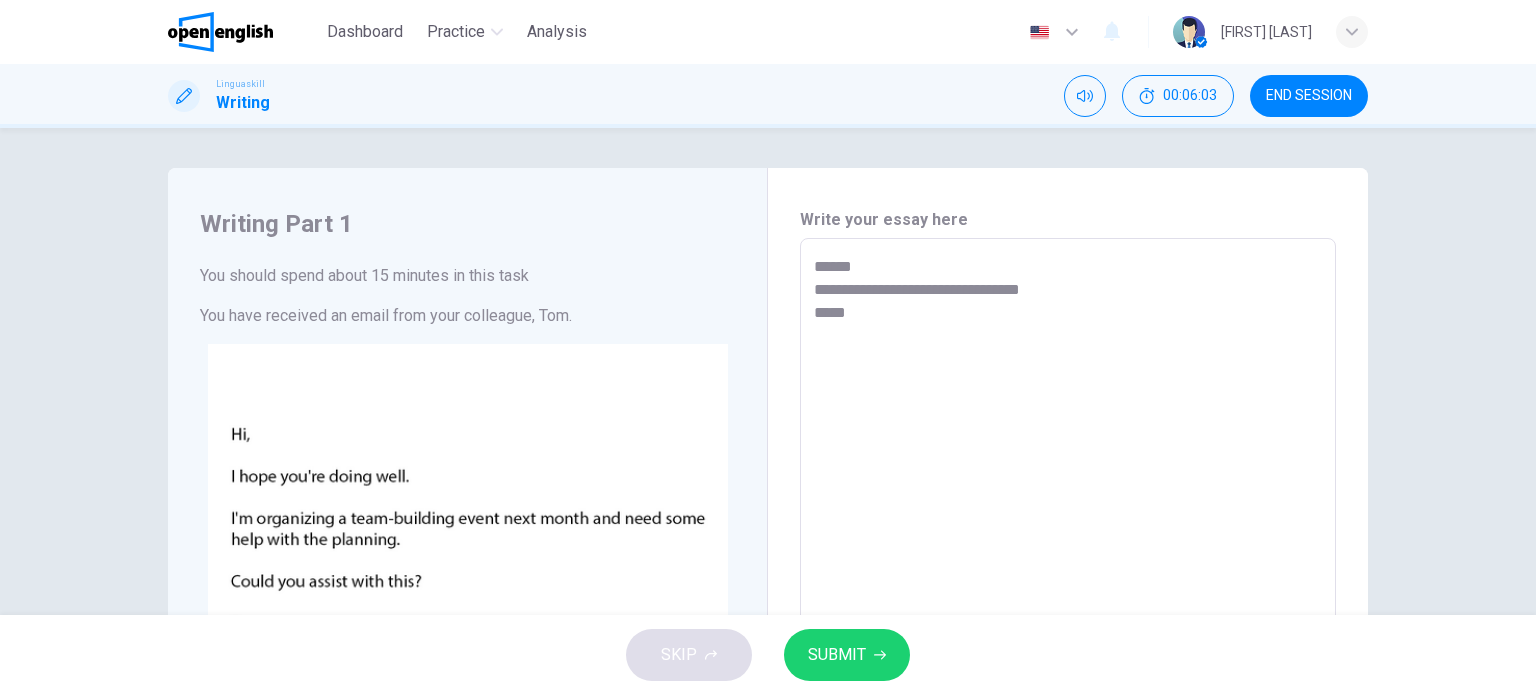 type on "*" 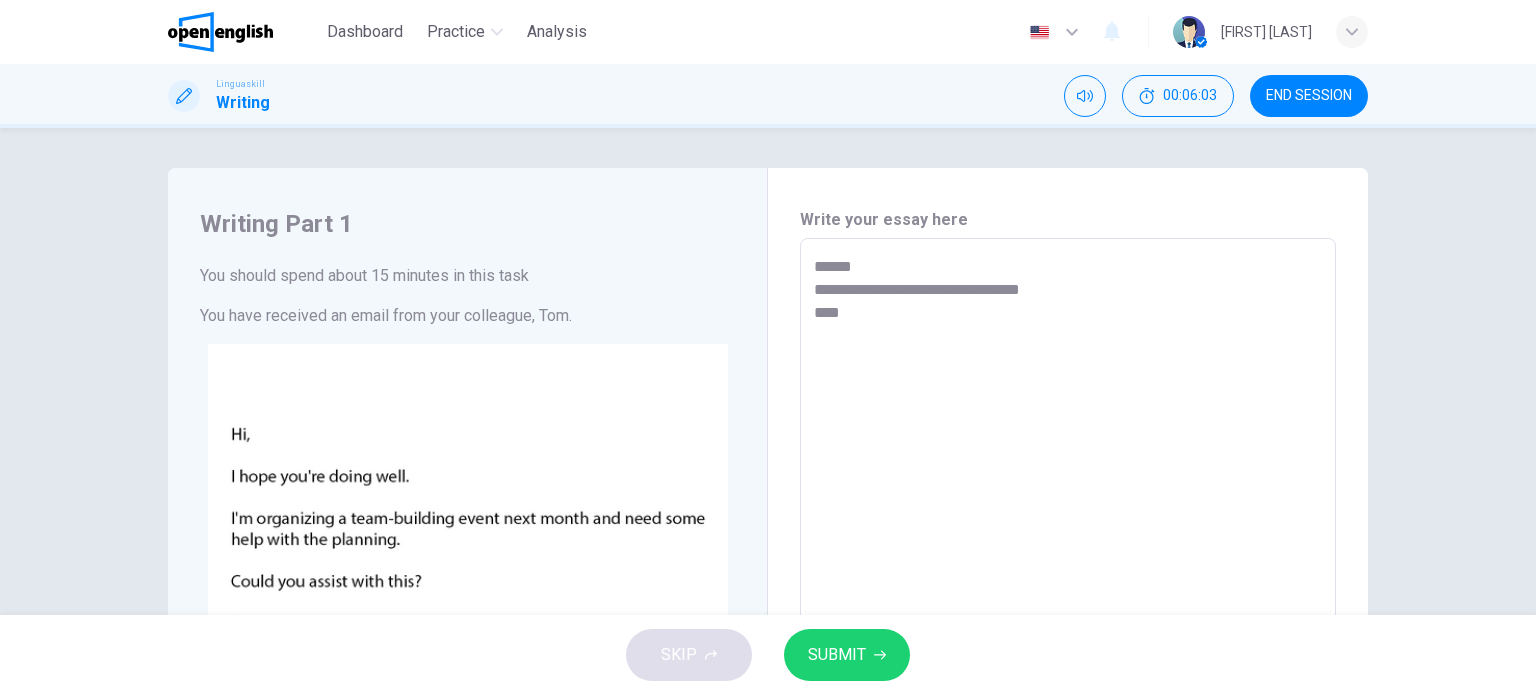 type on "*" 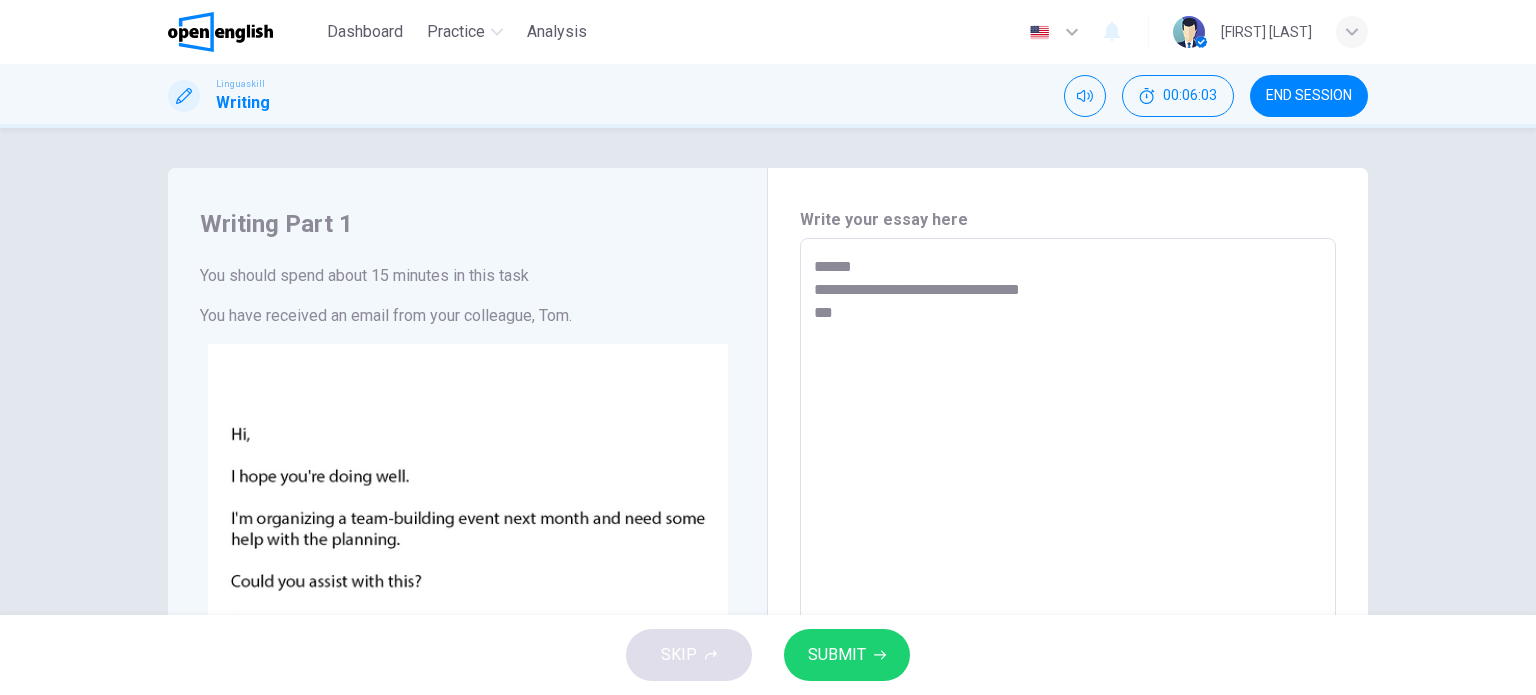 type on "*" 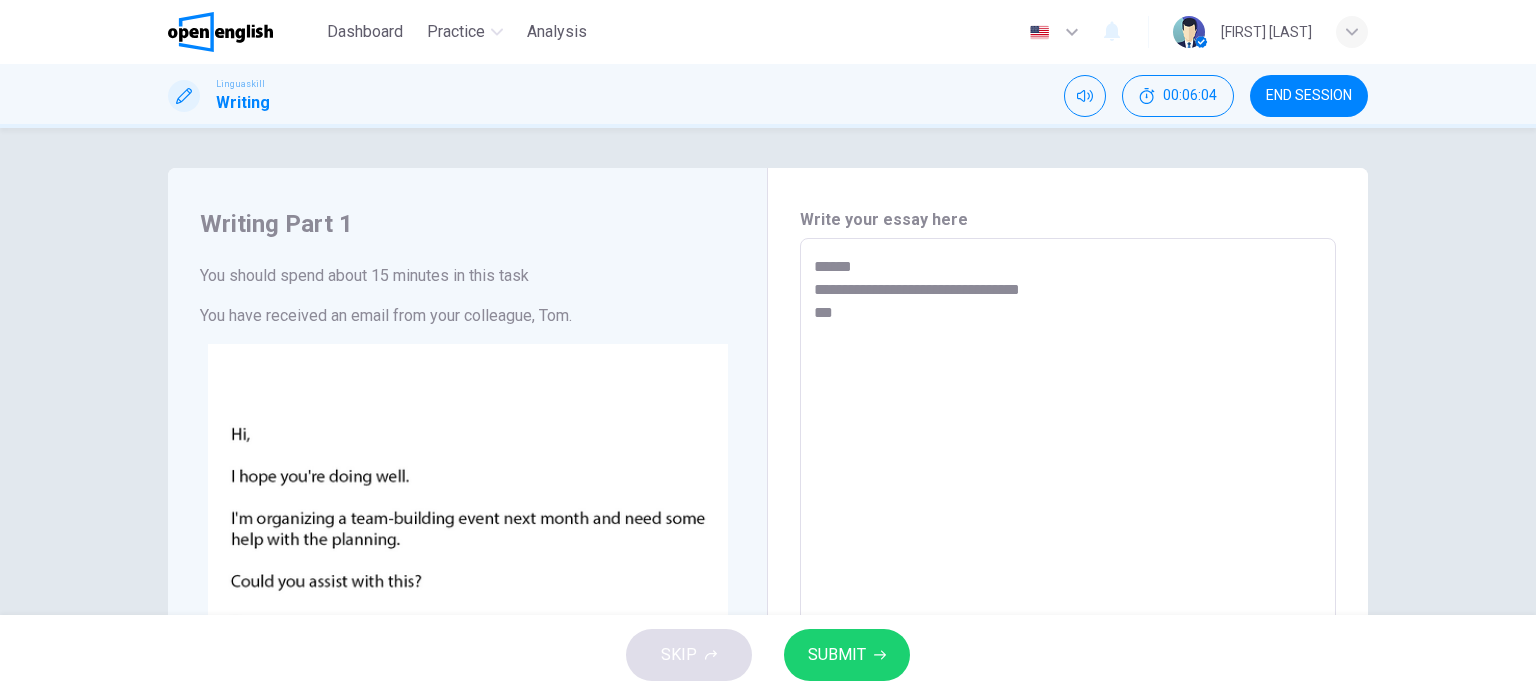 type on "**********" 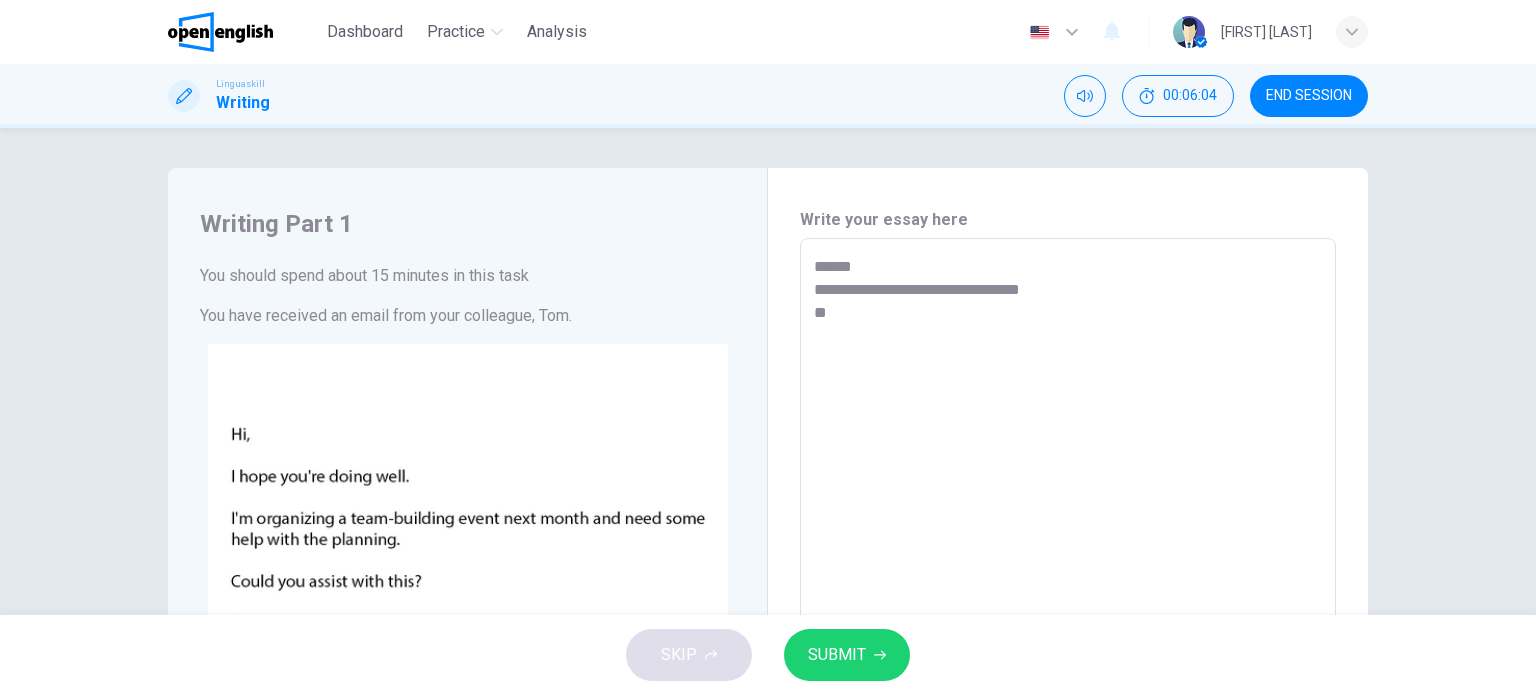 type on "**********" 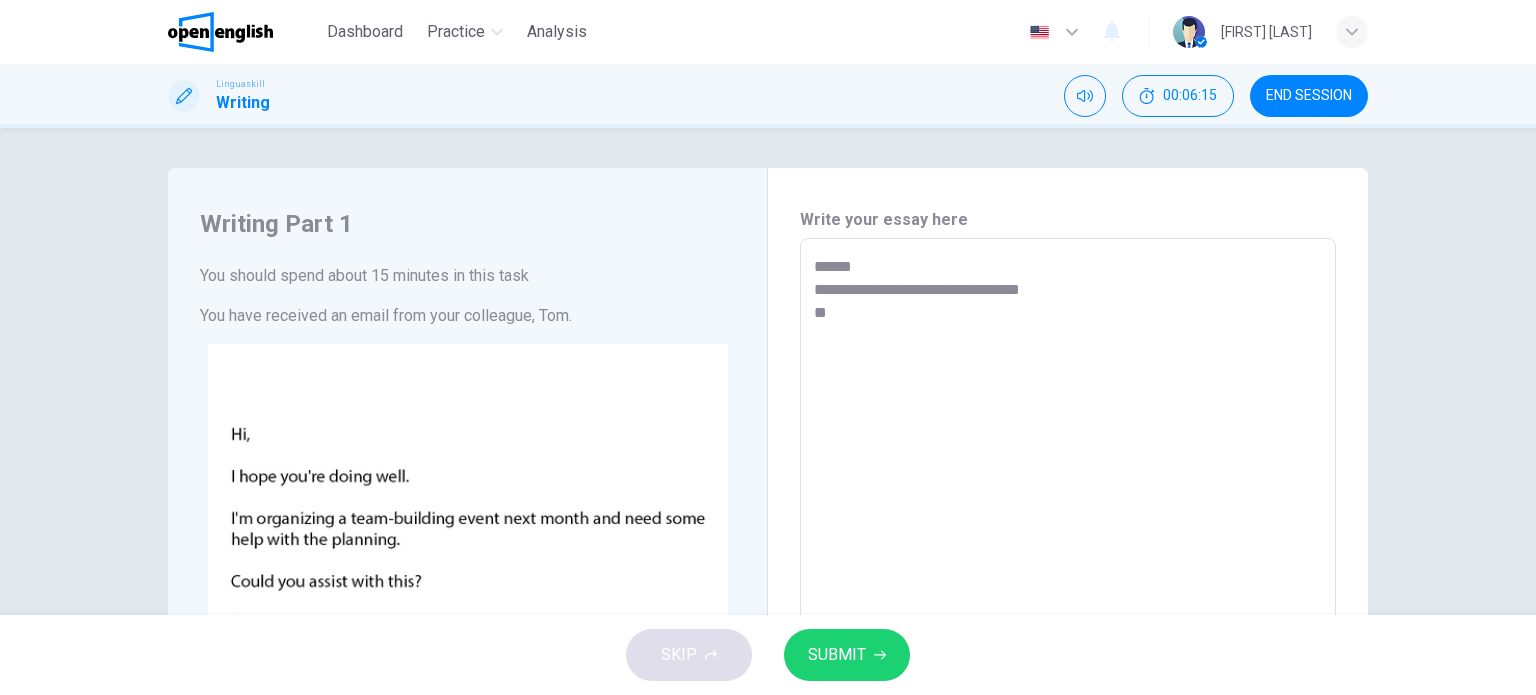 type on "*" 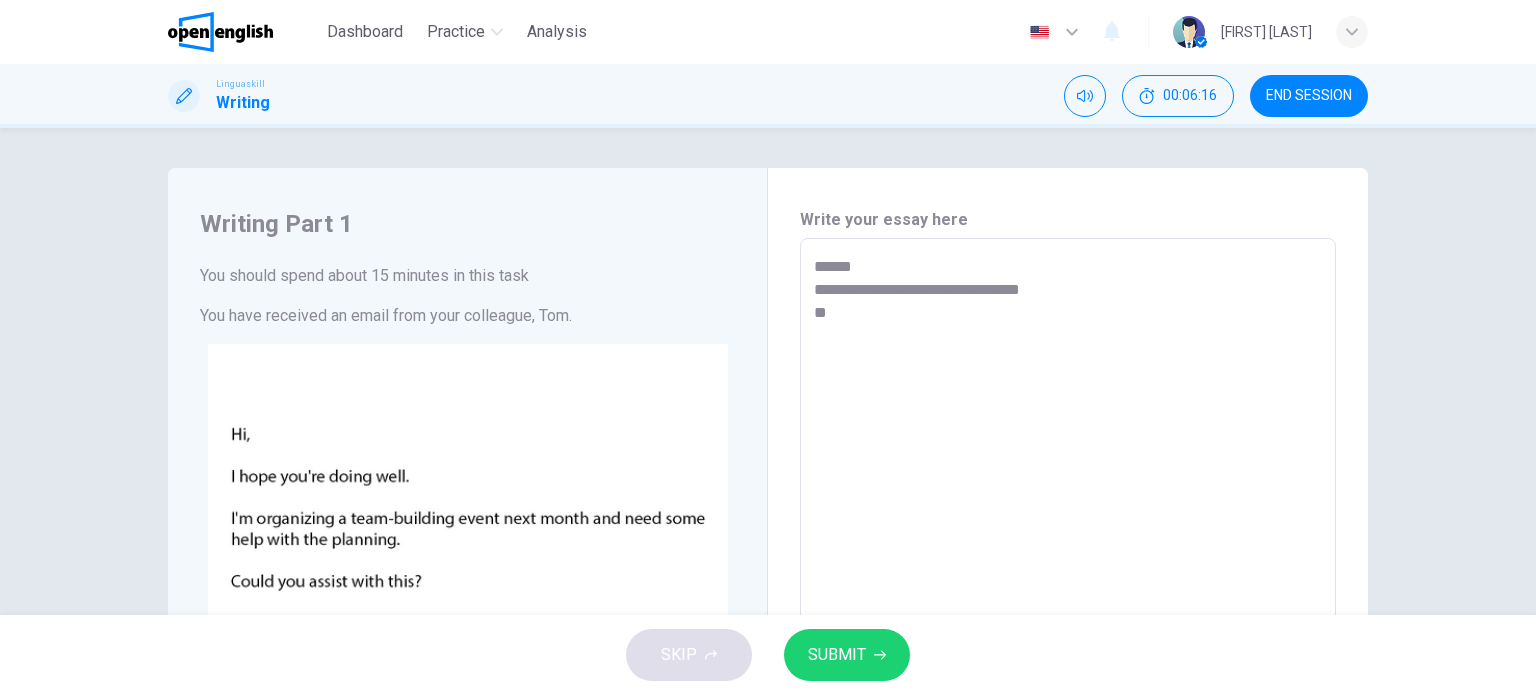 type on "**********" 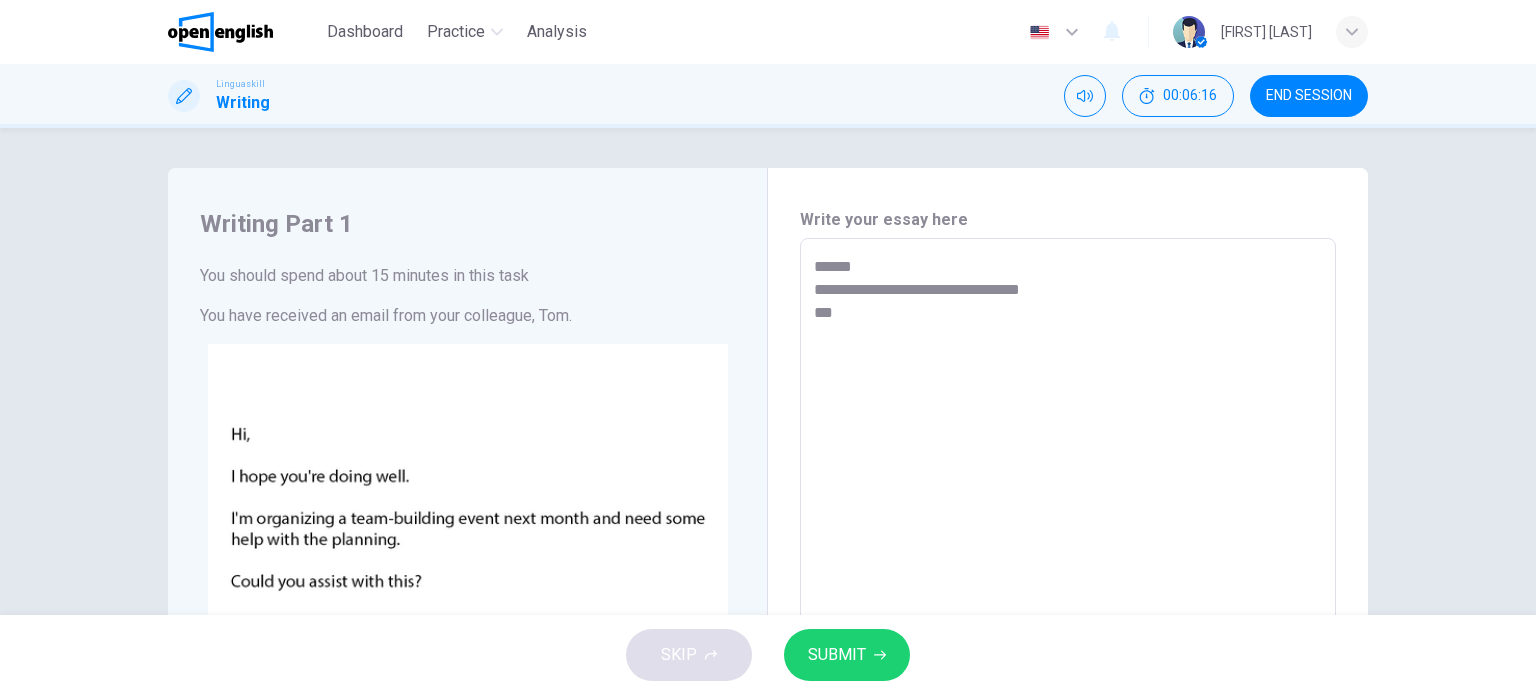 type on "**********" 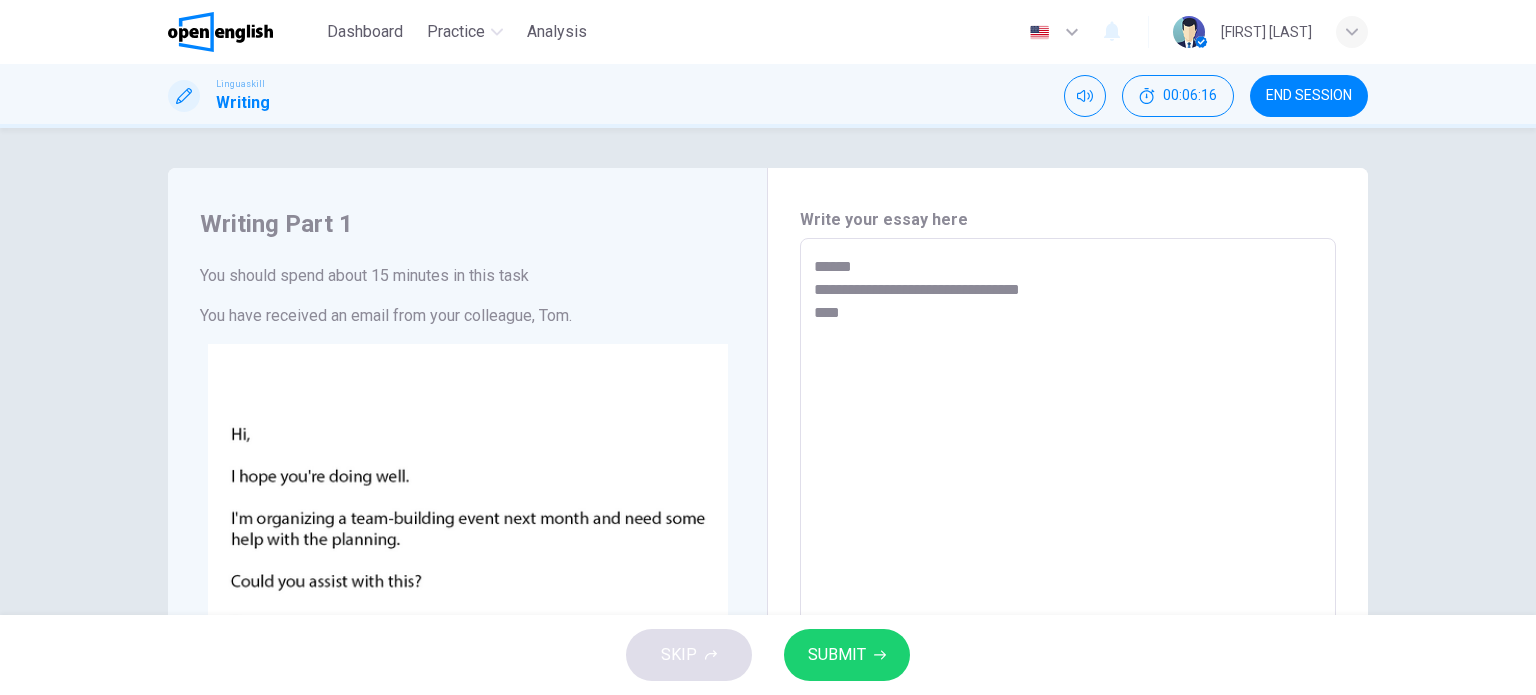 type on "*" 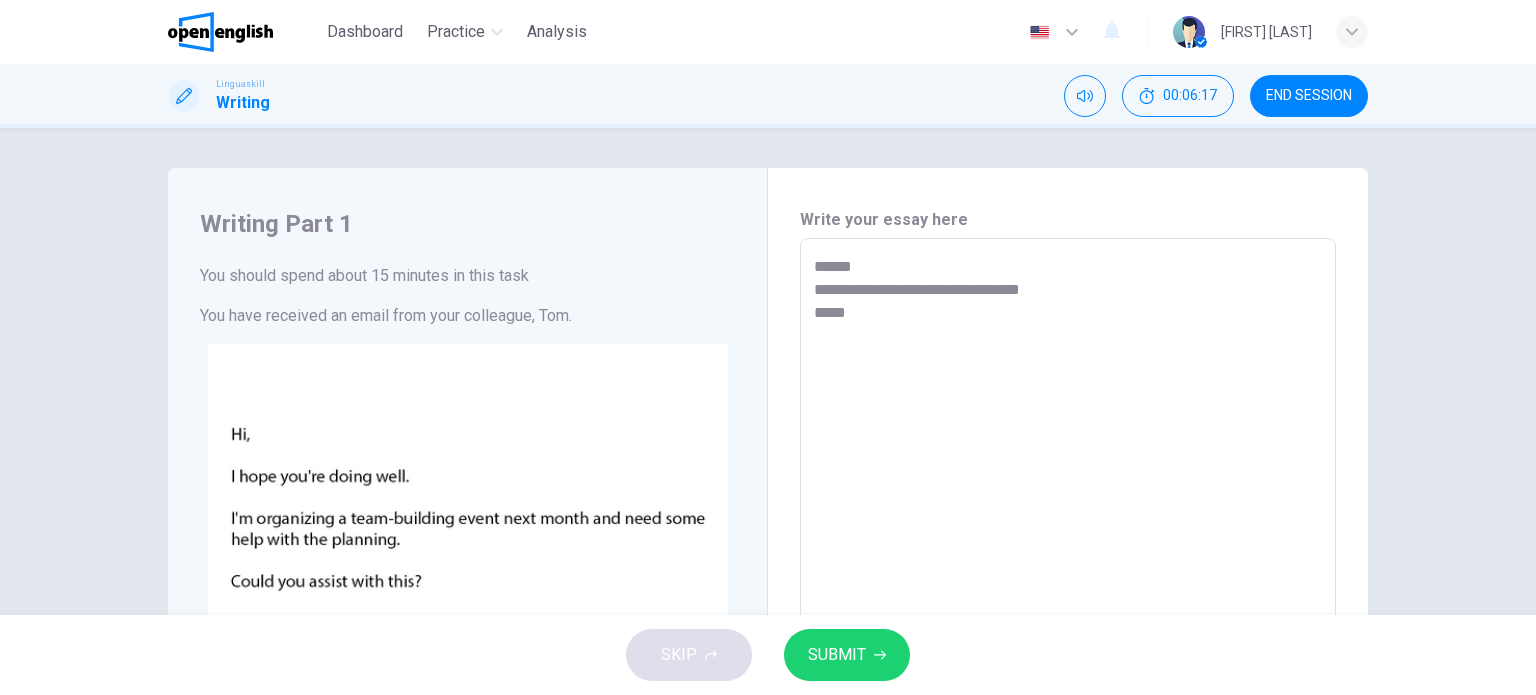 type on "**********" 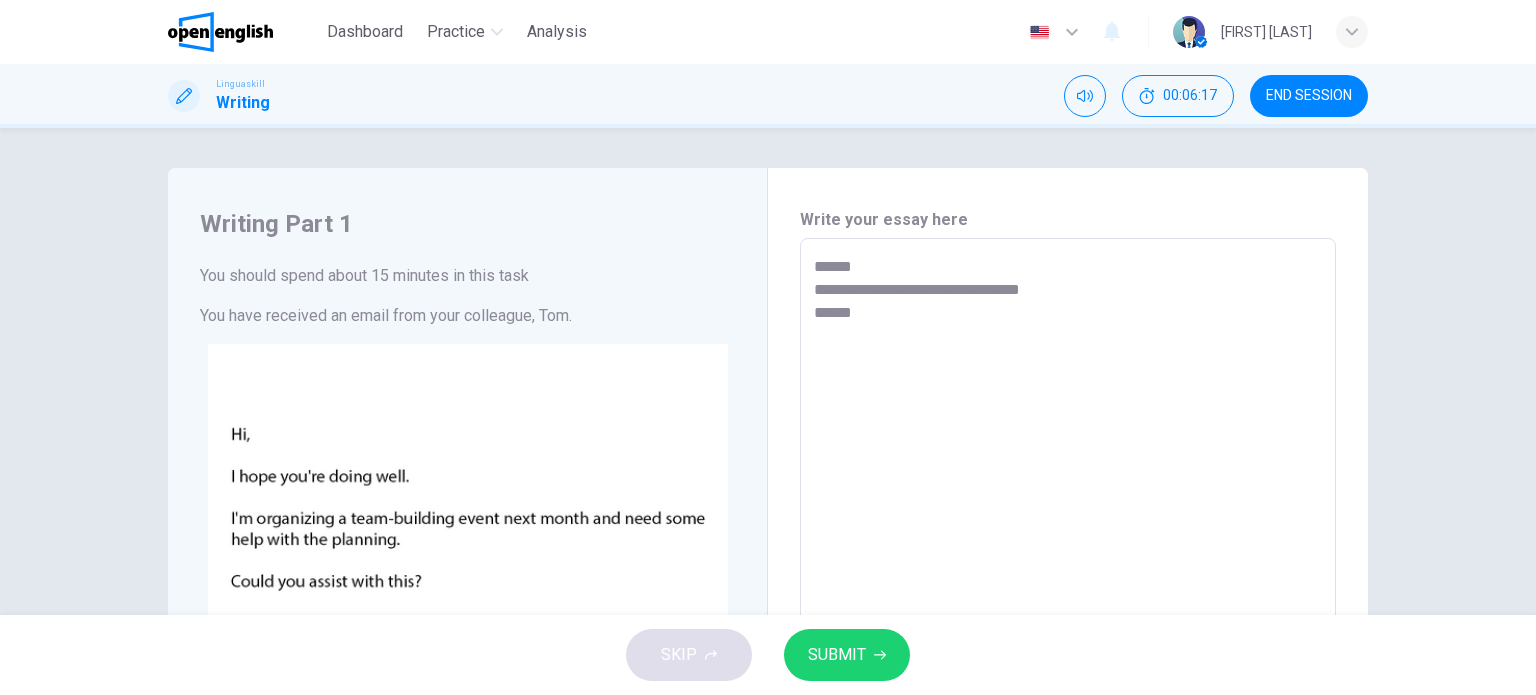 type on "**********" 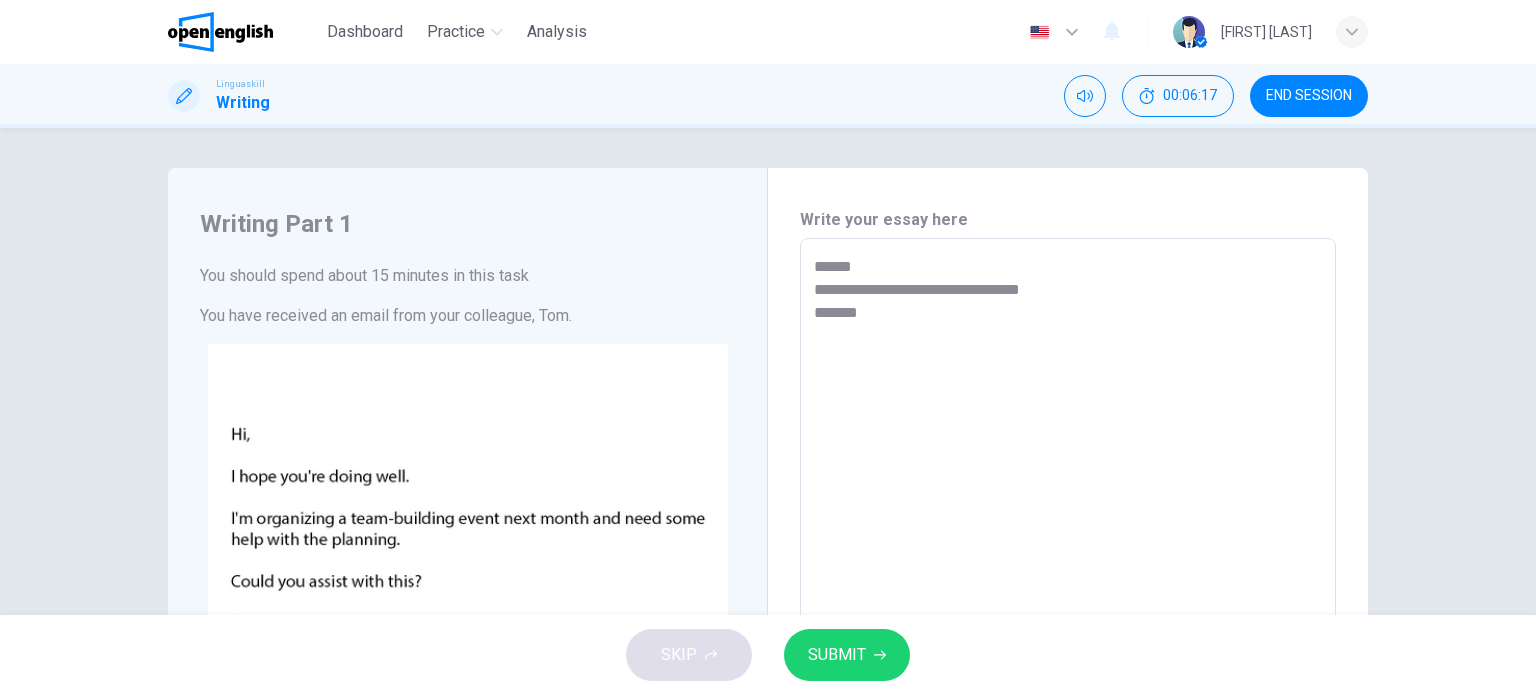 type on "*" 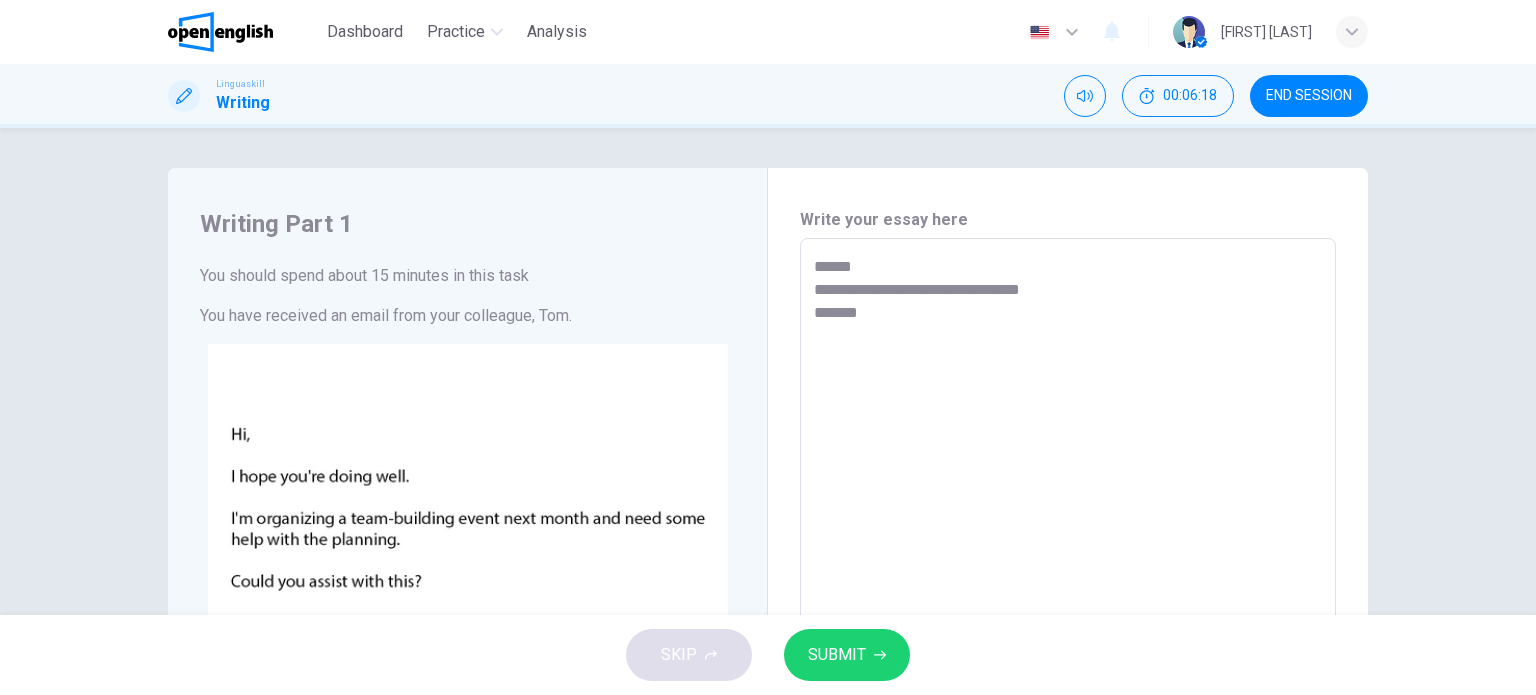 type on "**********" 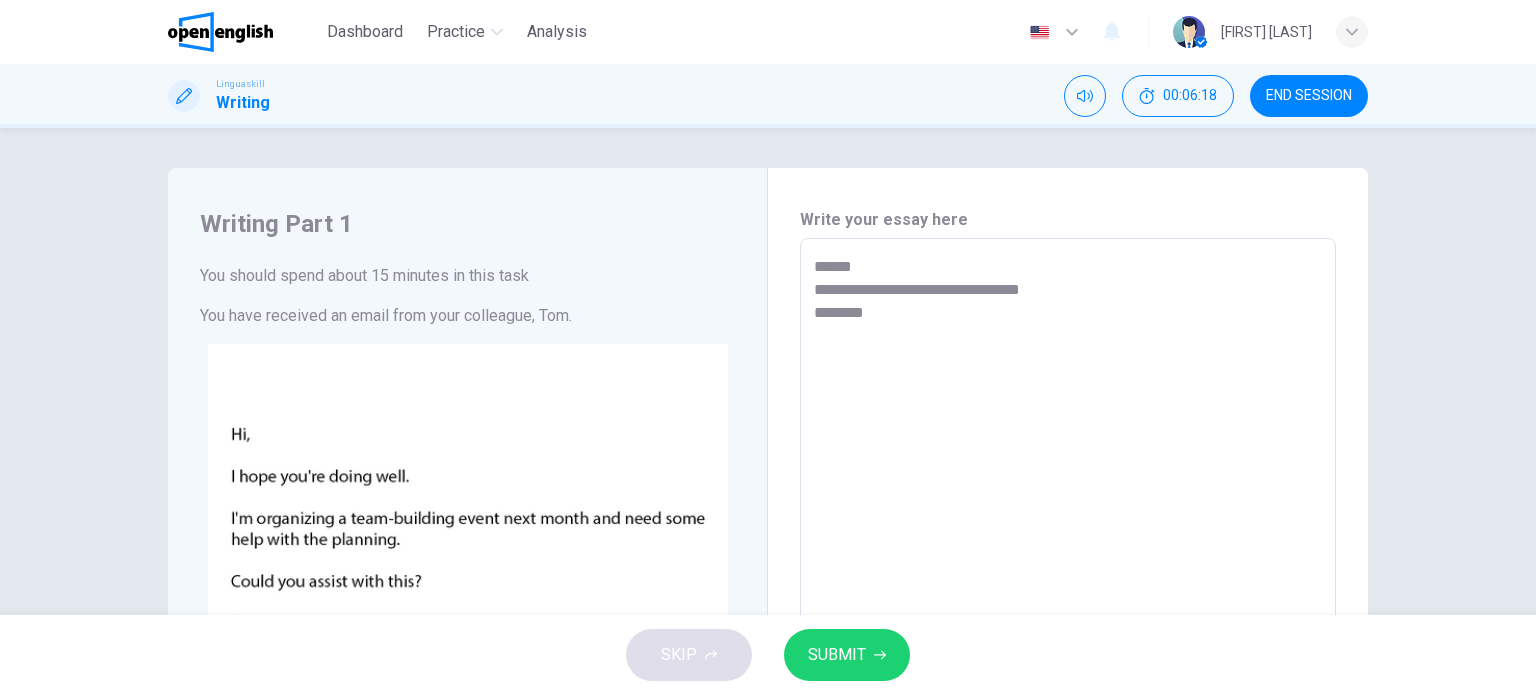 type on "**********" 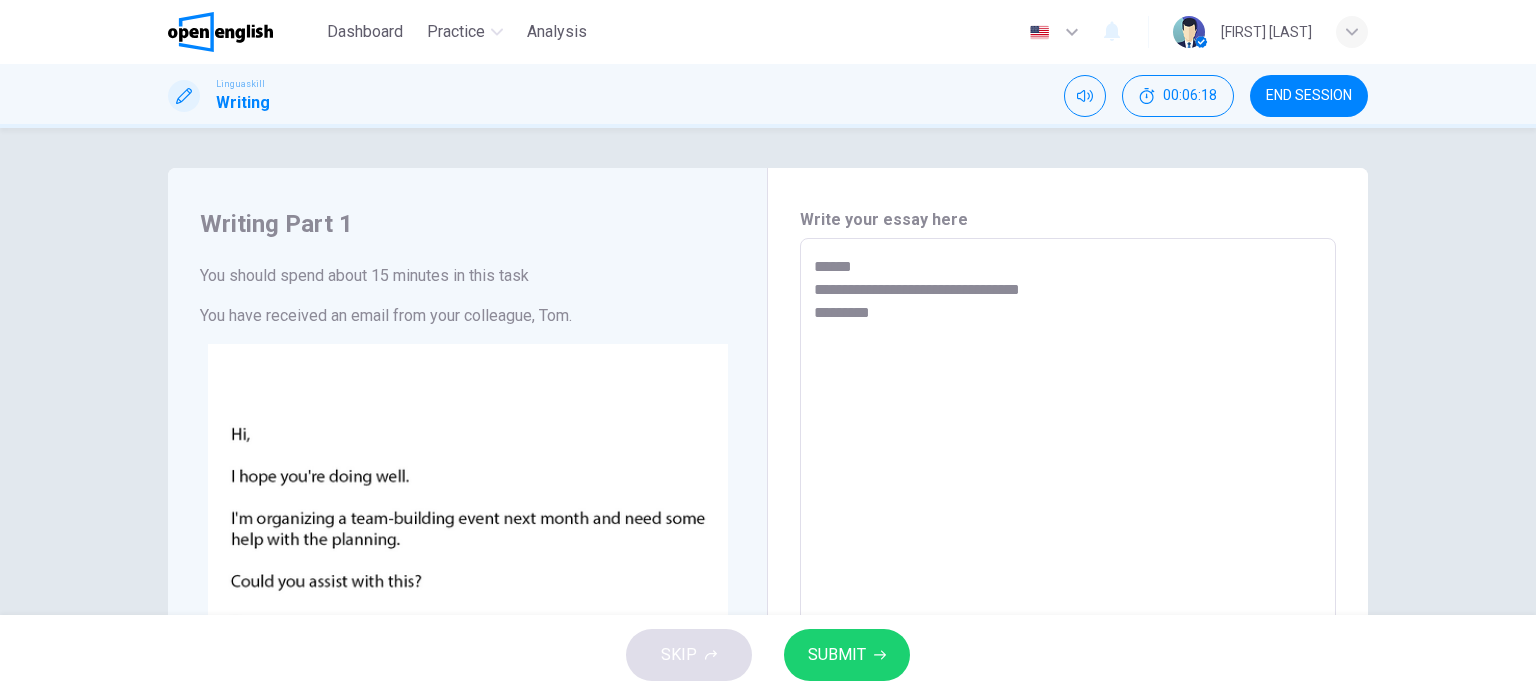 type on "*" 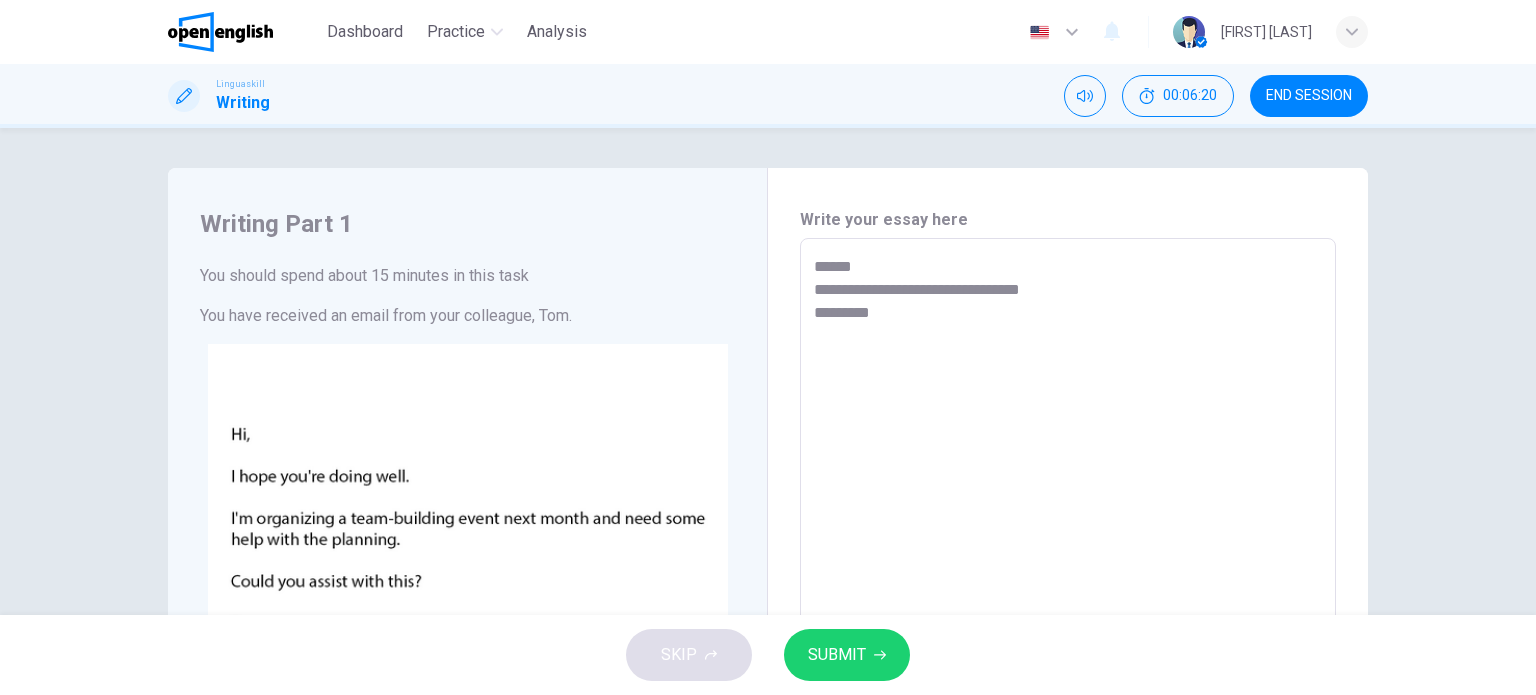 type on "**********" 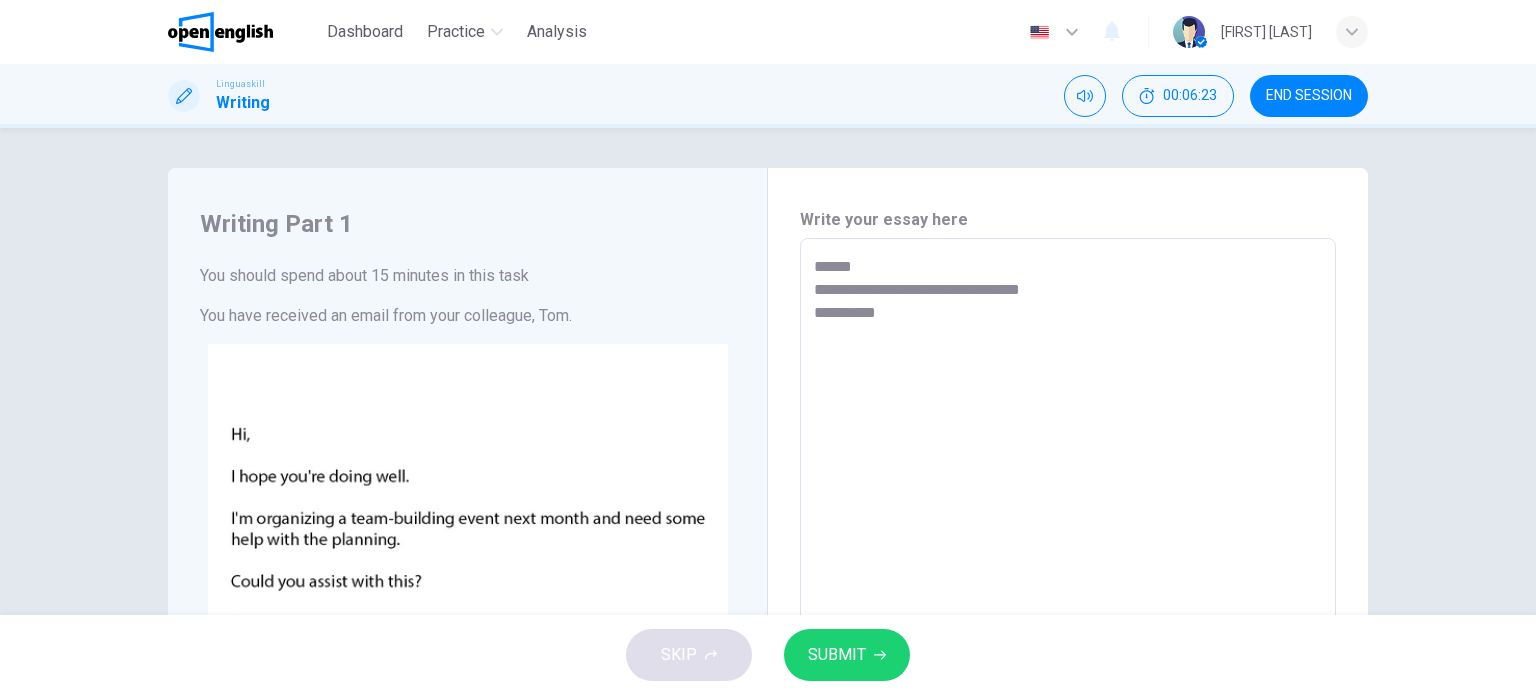 type on "**********" 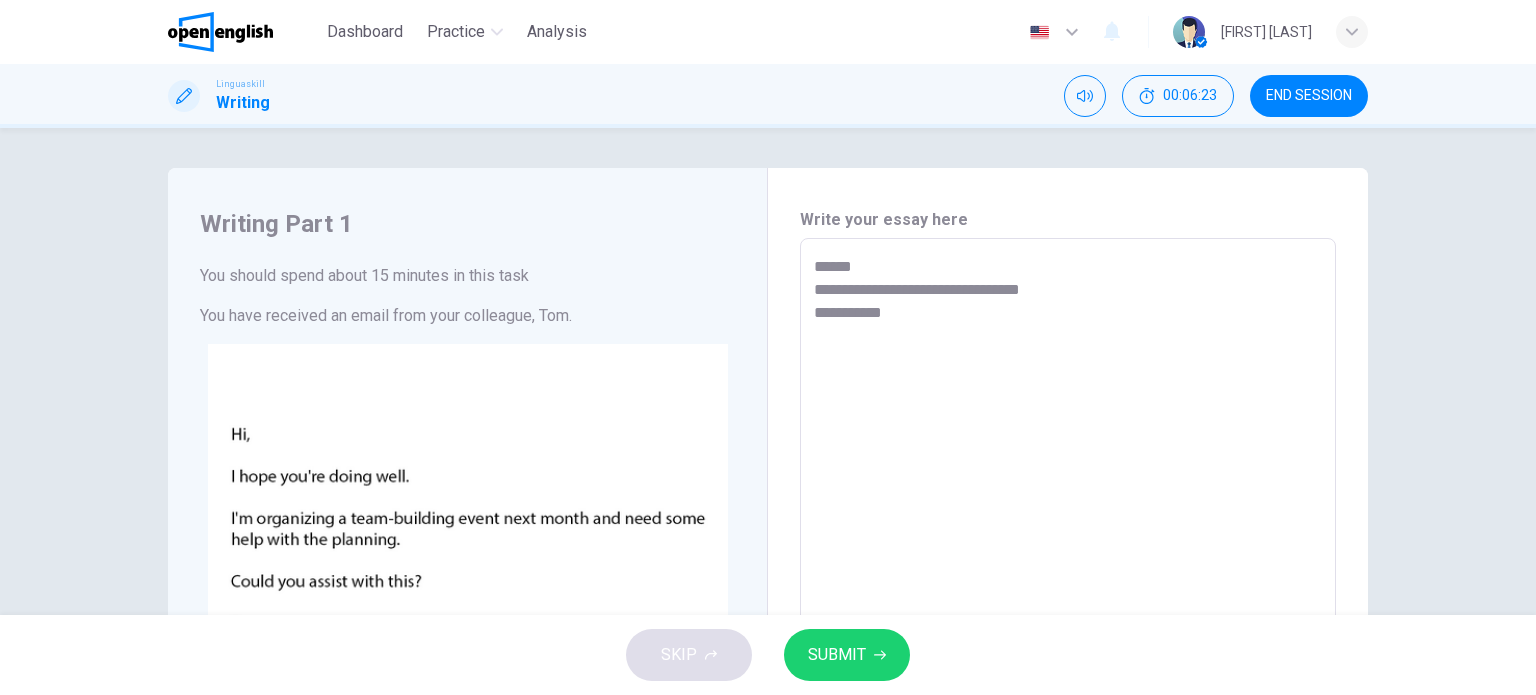 type on "**********" 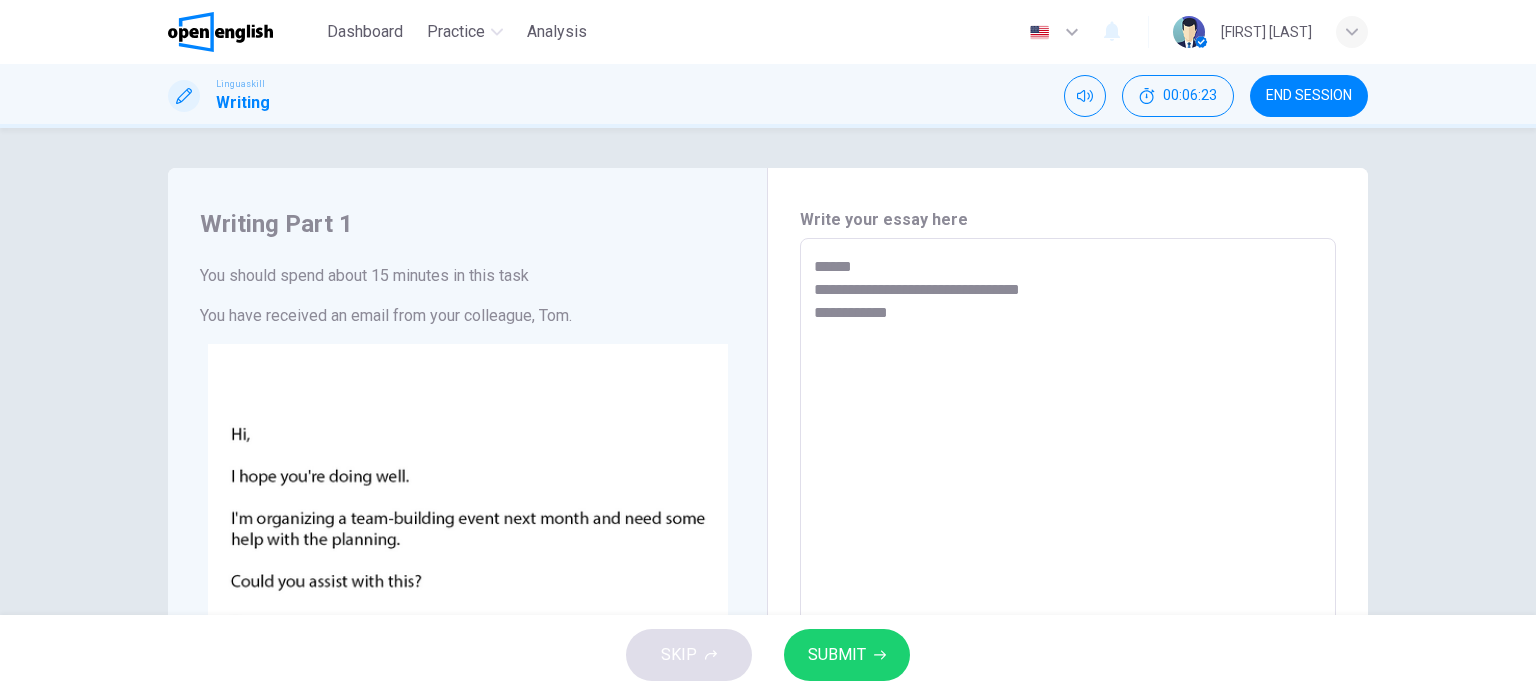 type on "*" 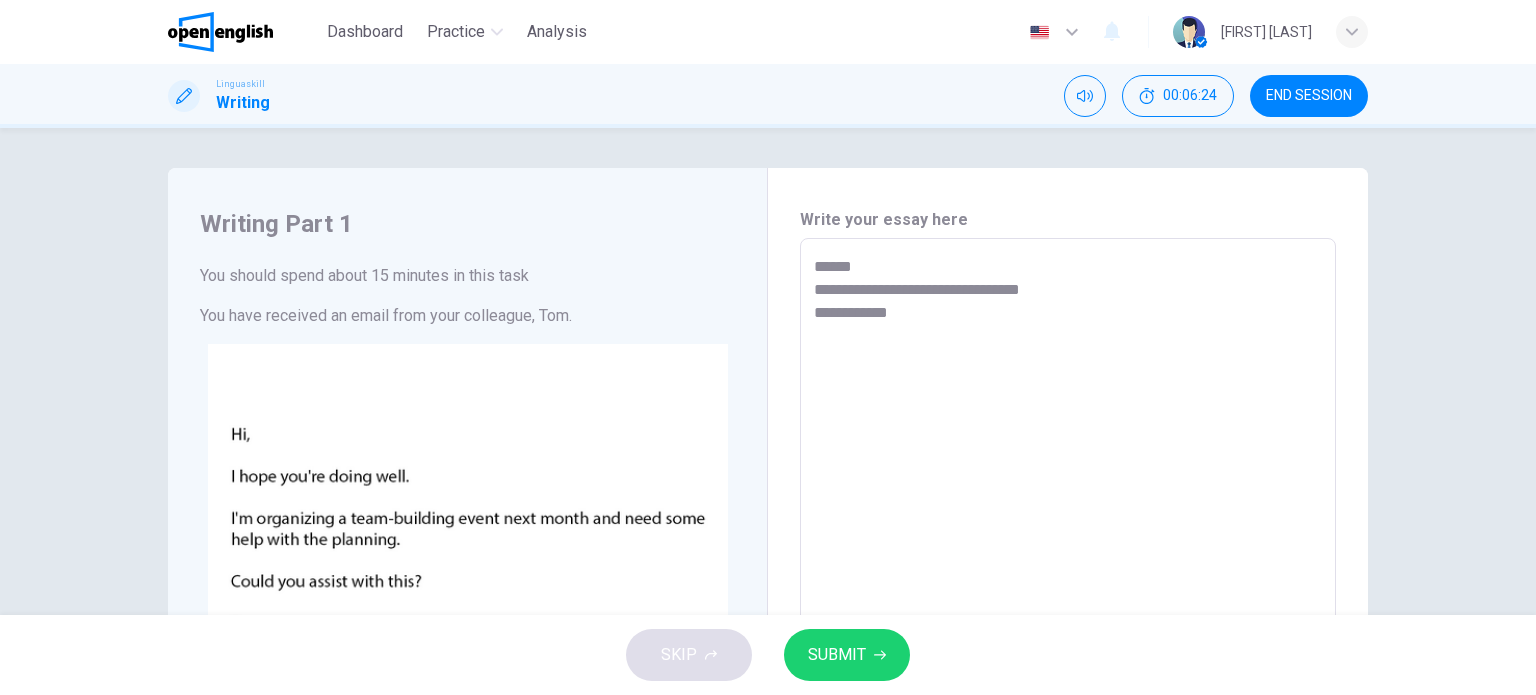 type on "**********" 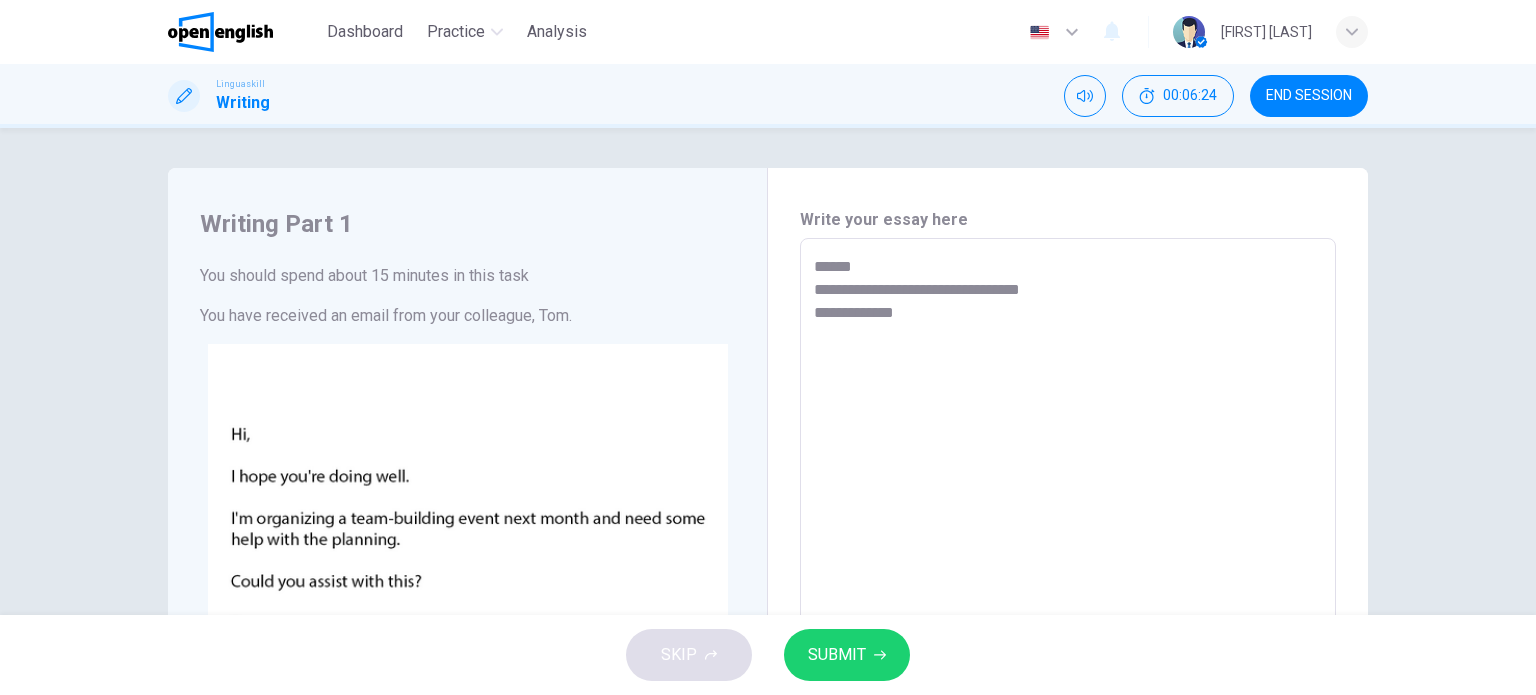 type on "**********" 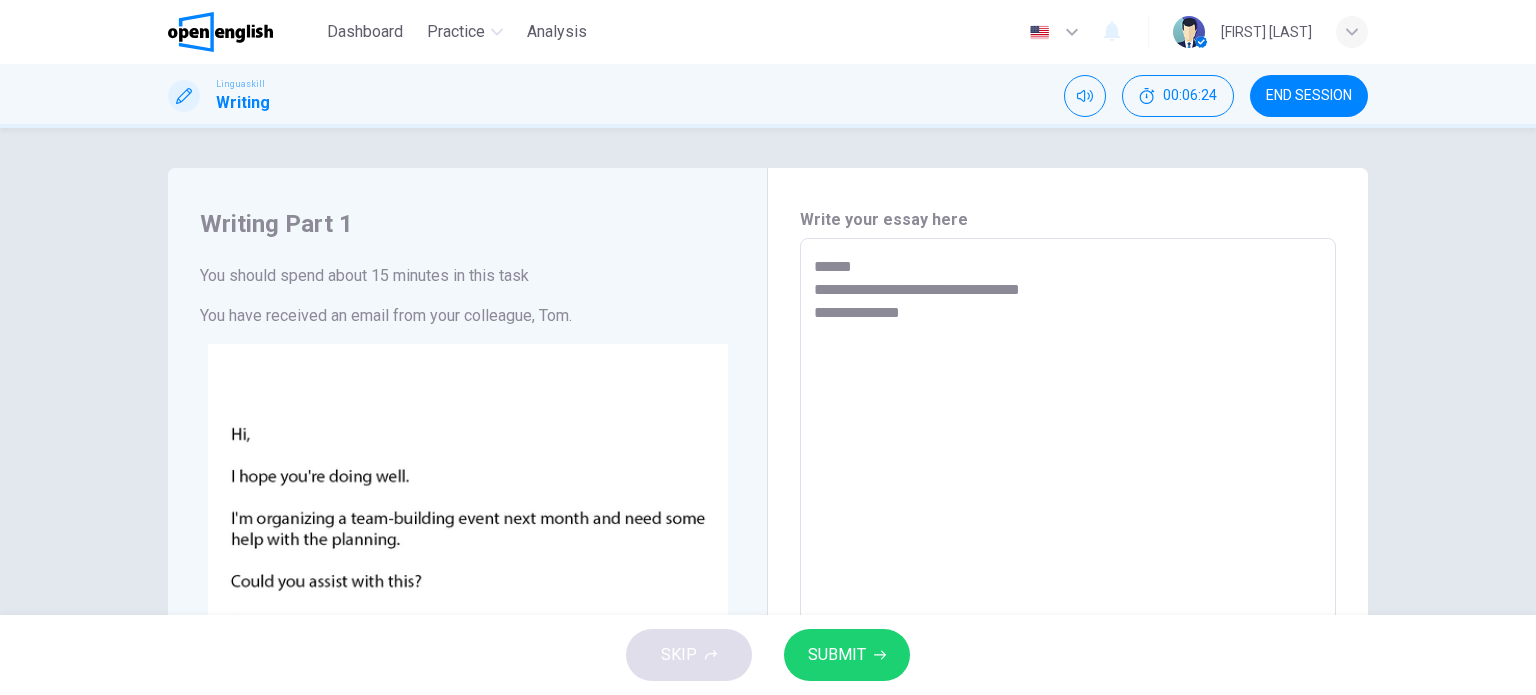 type on "*" 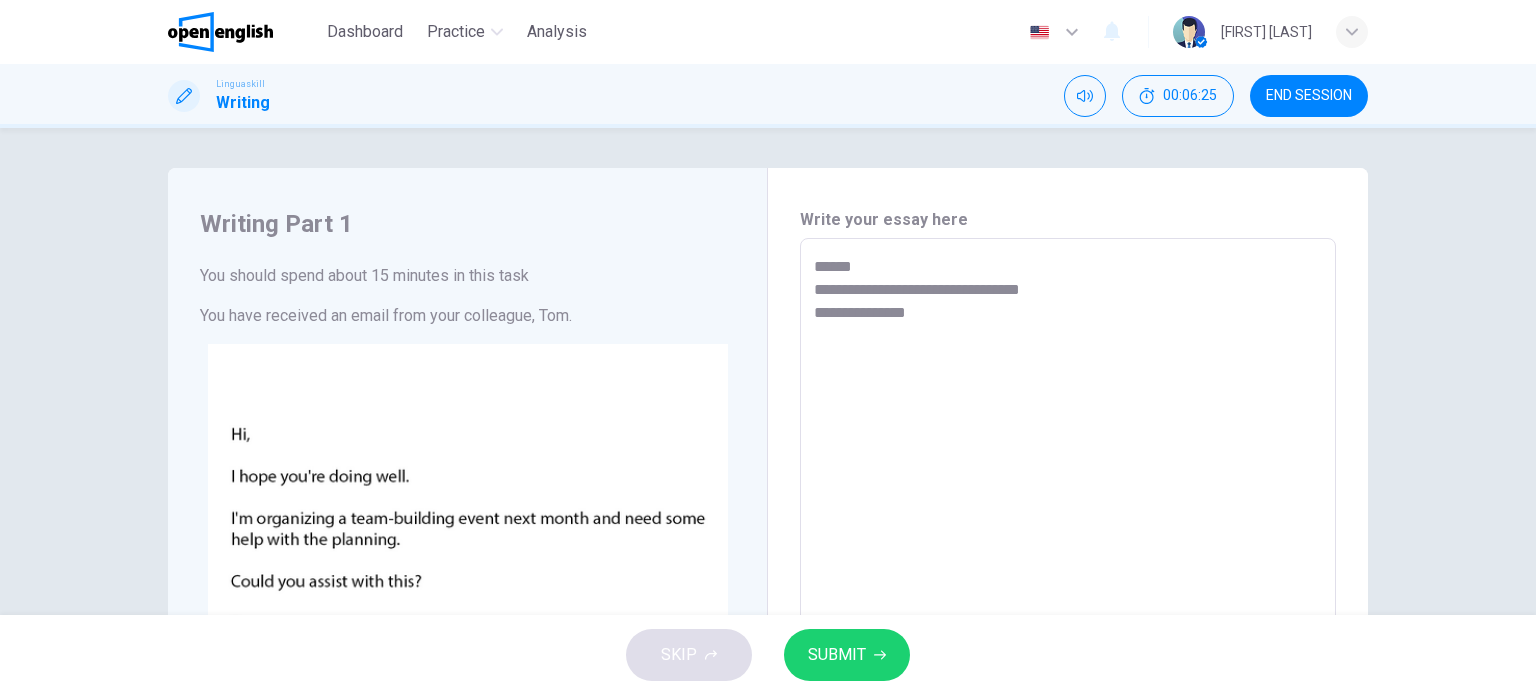 type on "**********" 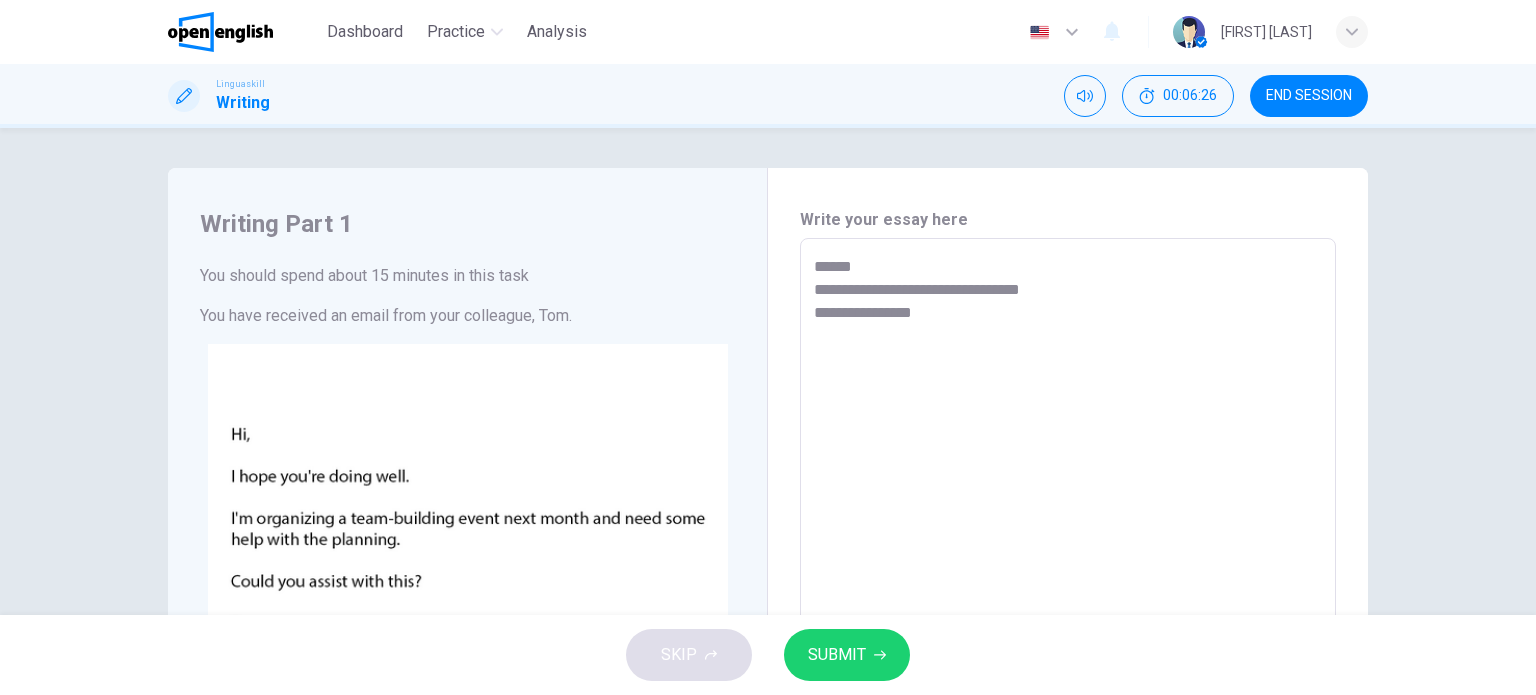 type on "**********" 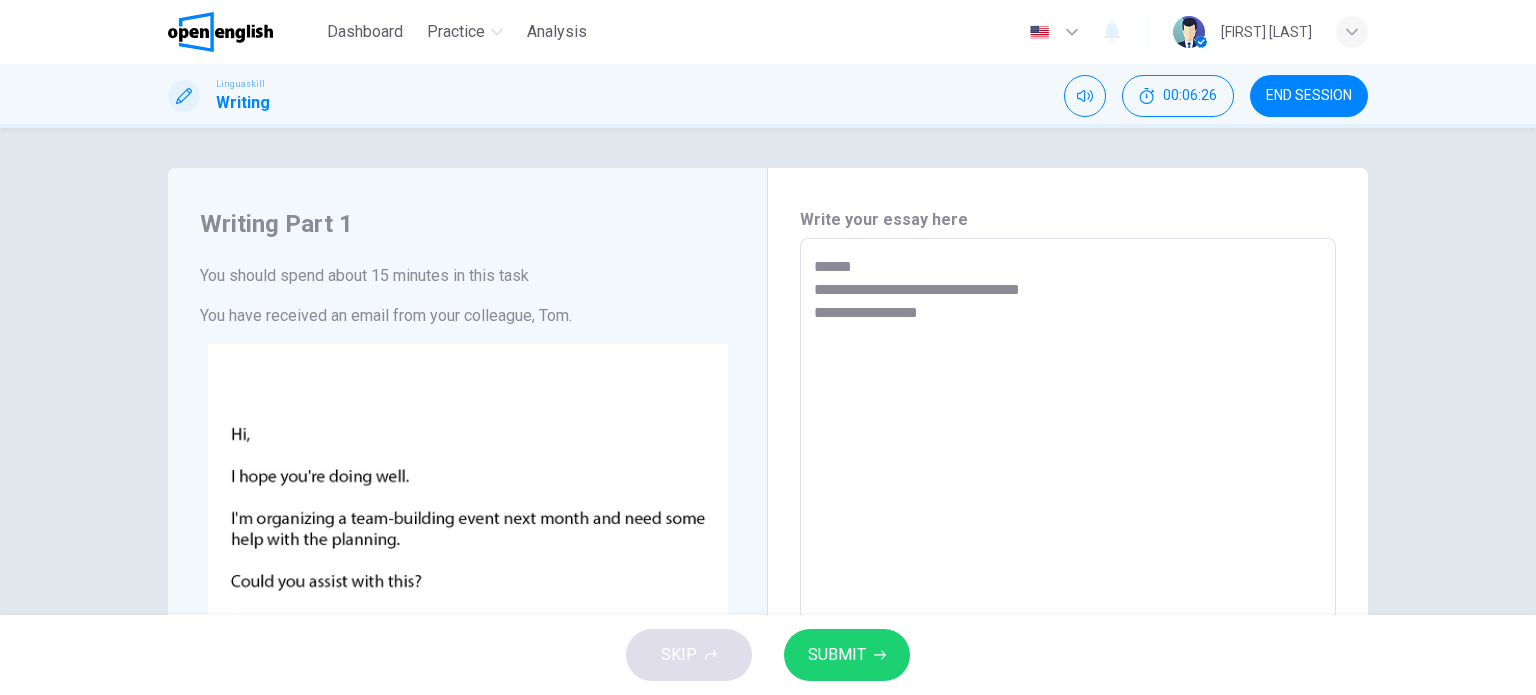 type on "**********" 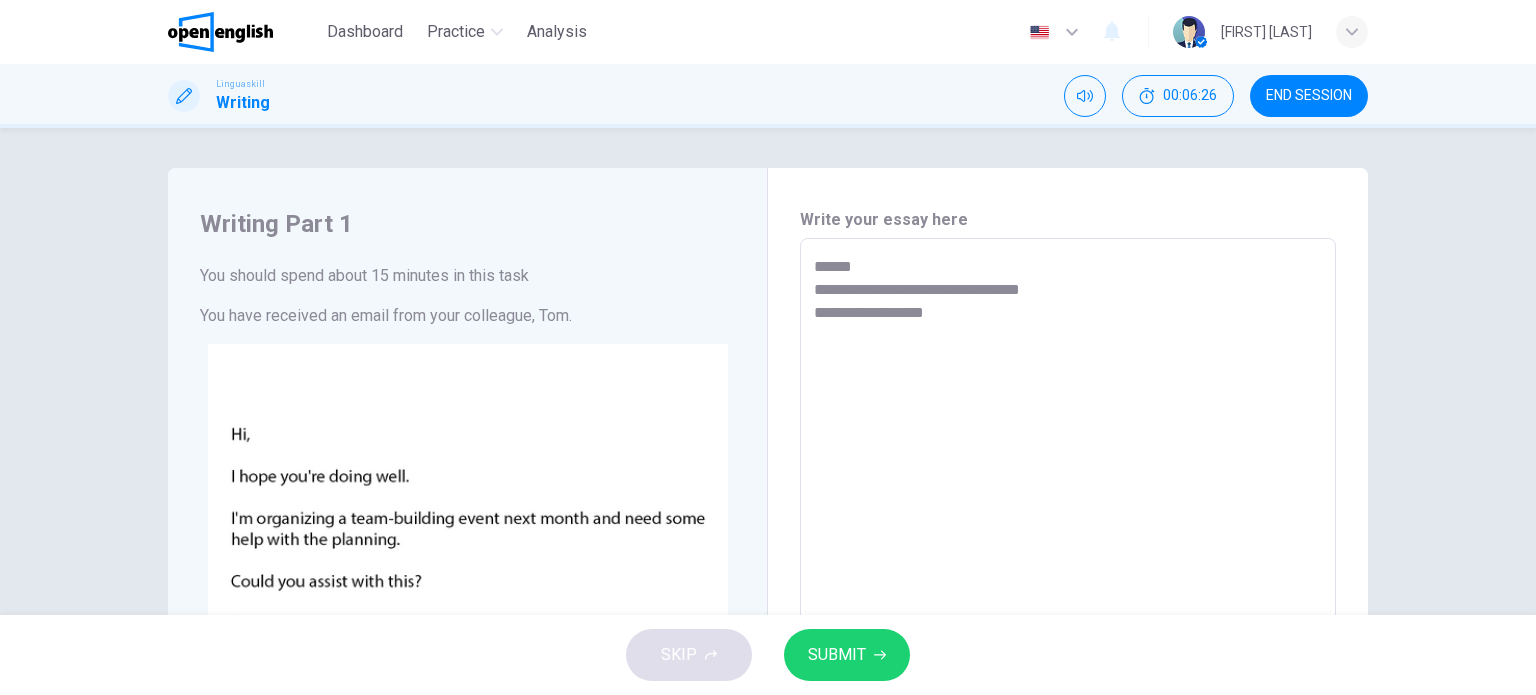 type on "*" 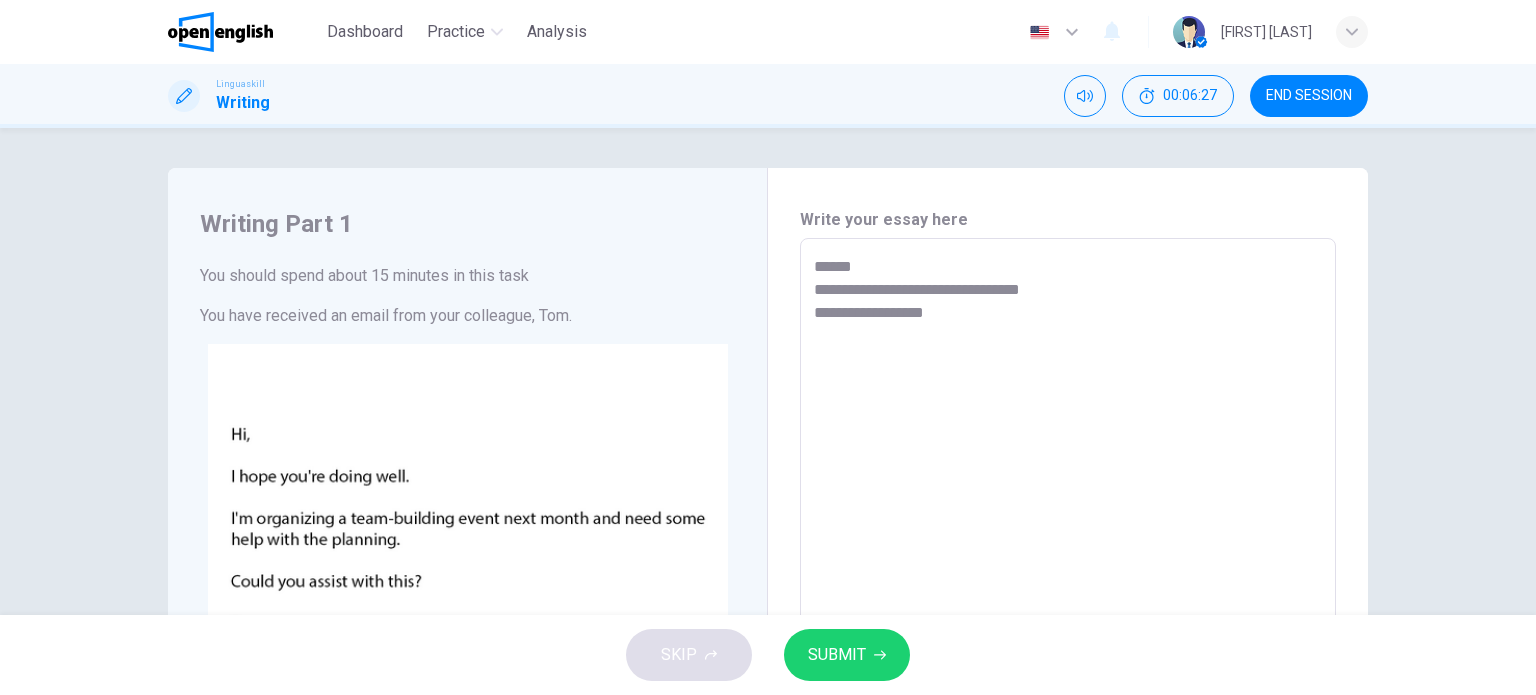 type on "**********" 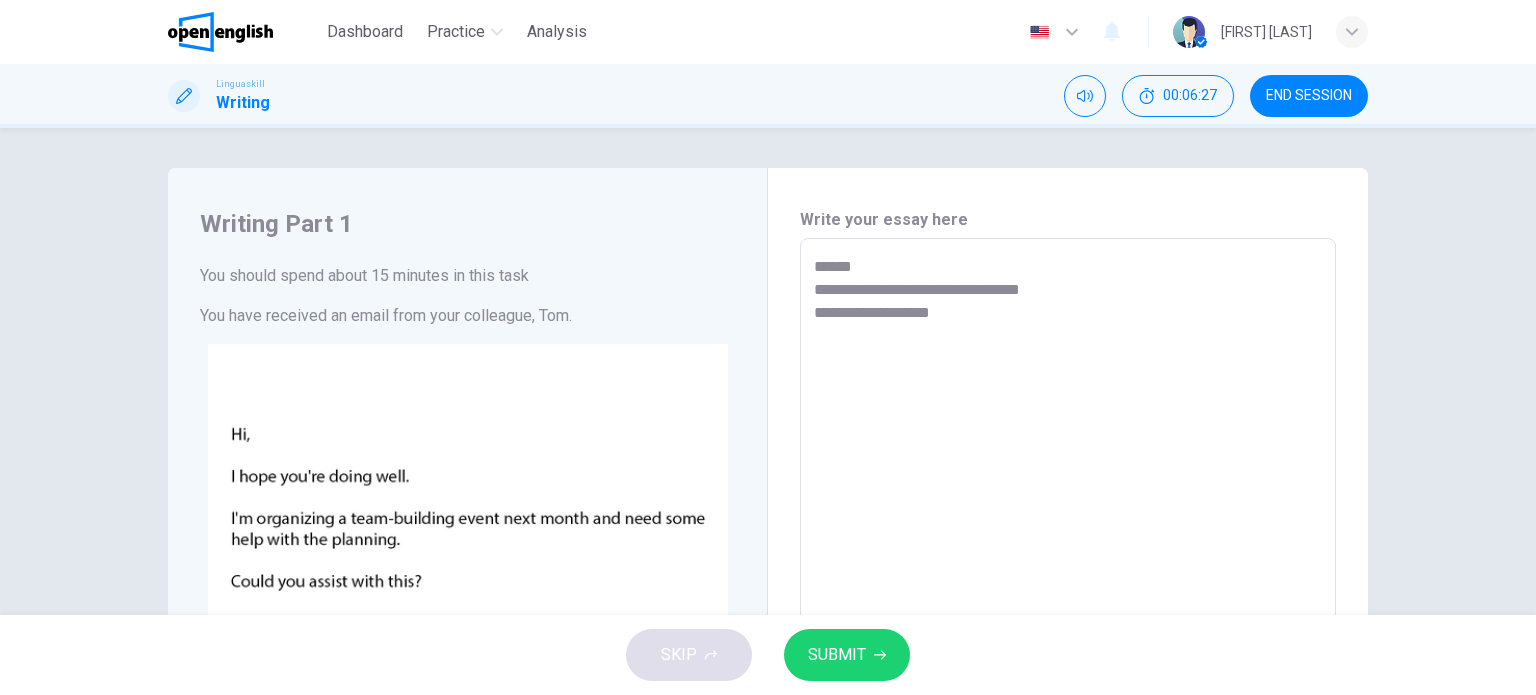 type on "**********" 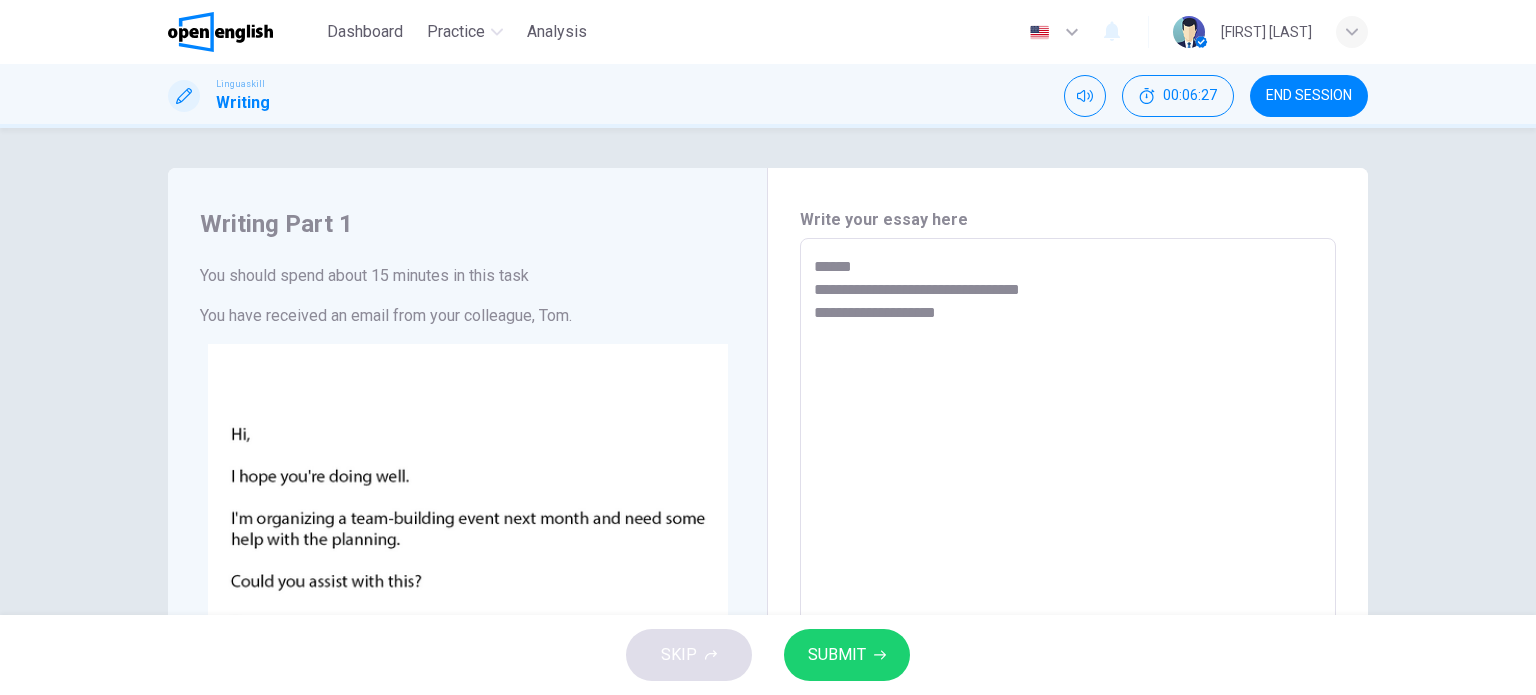 type on "*" 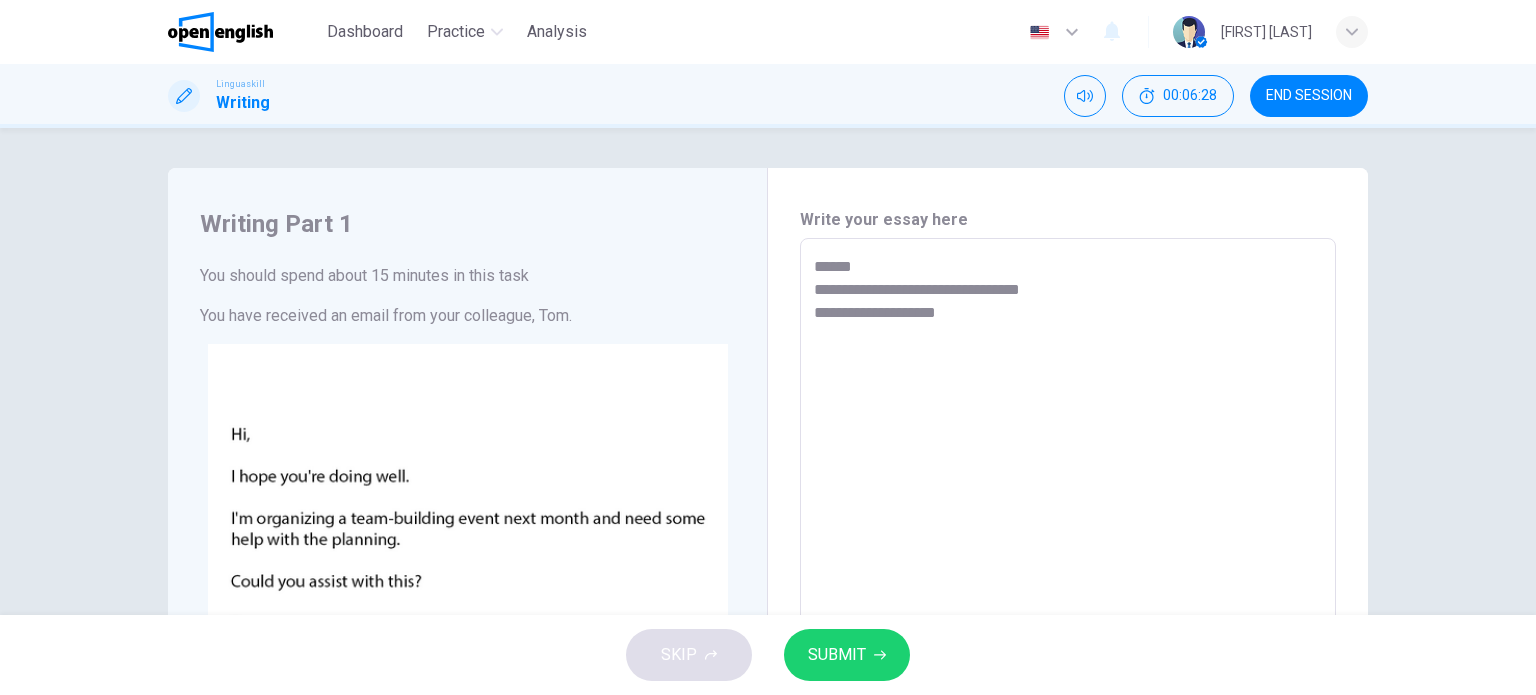 type on "**********" 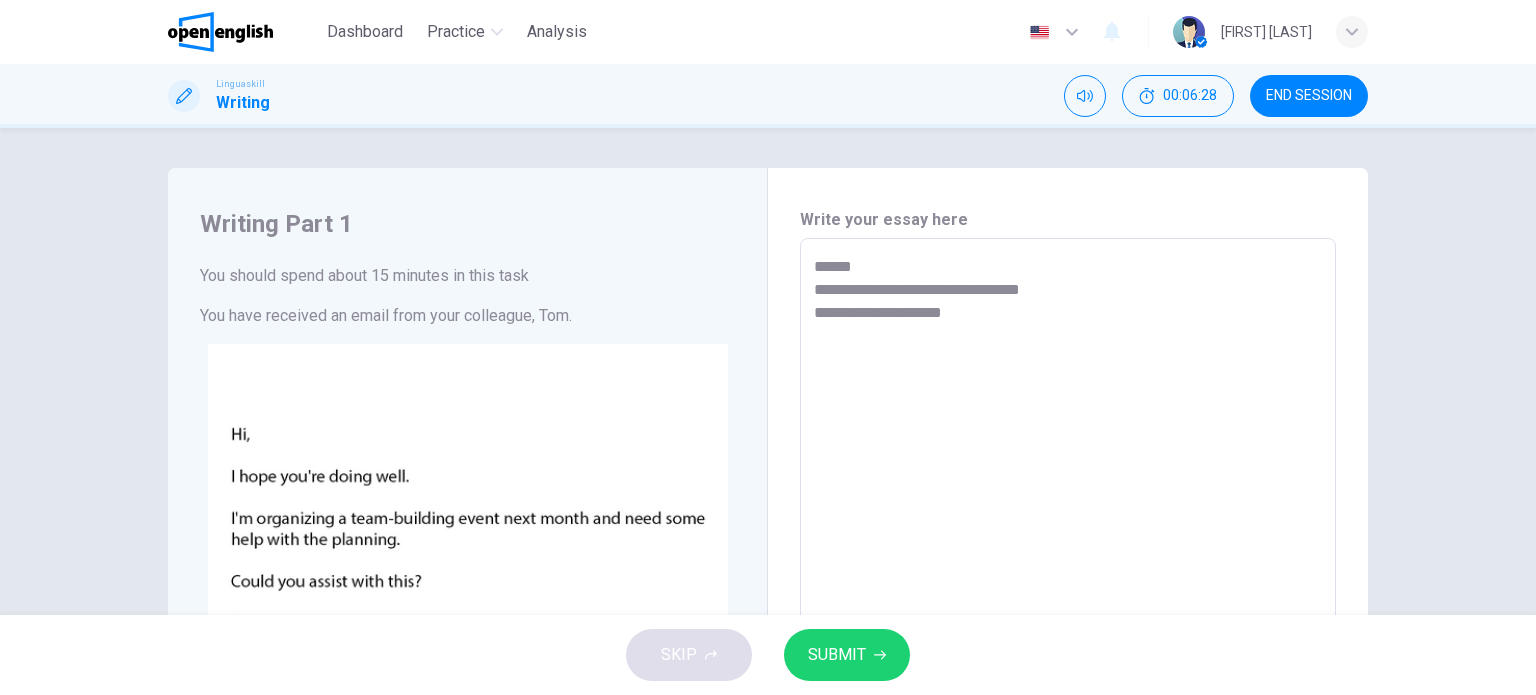 type on "*" 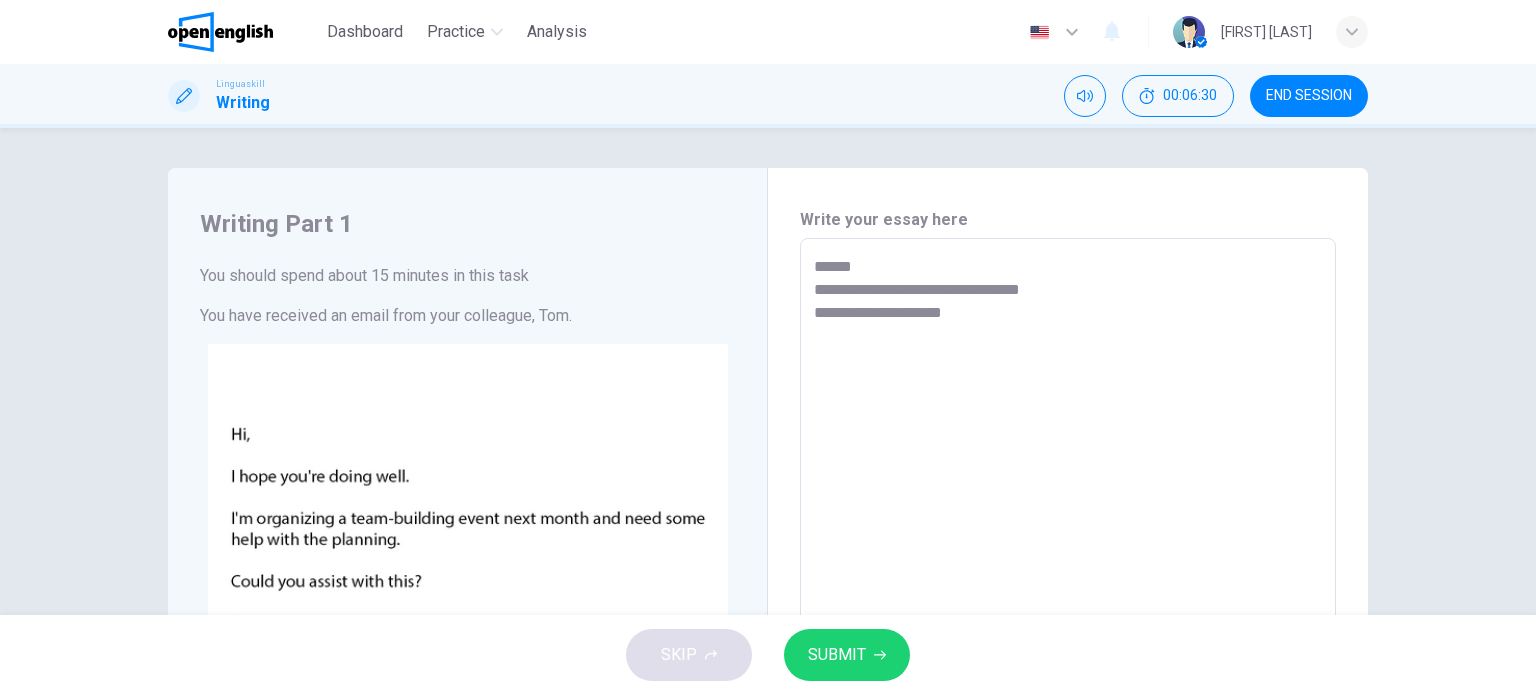 type on "**********" 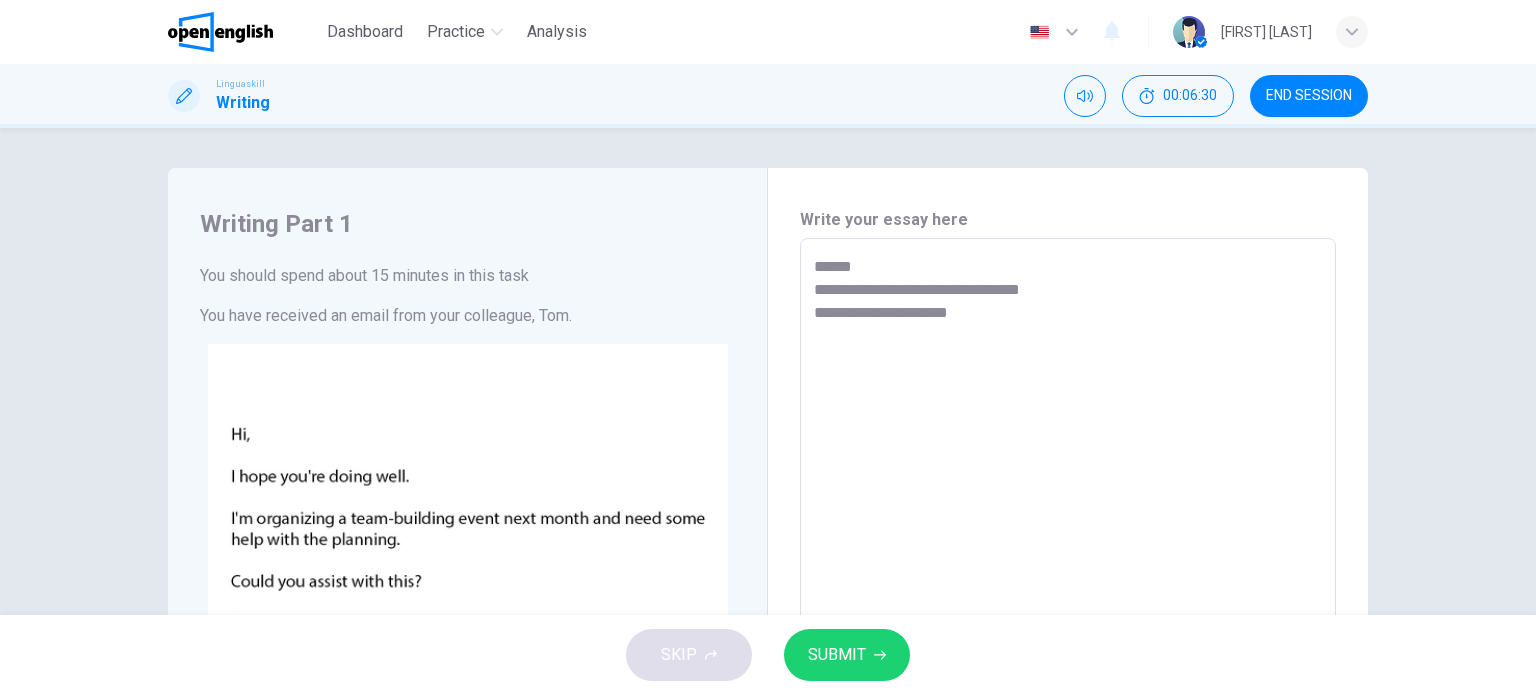 type on "*" 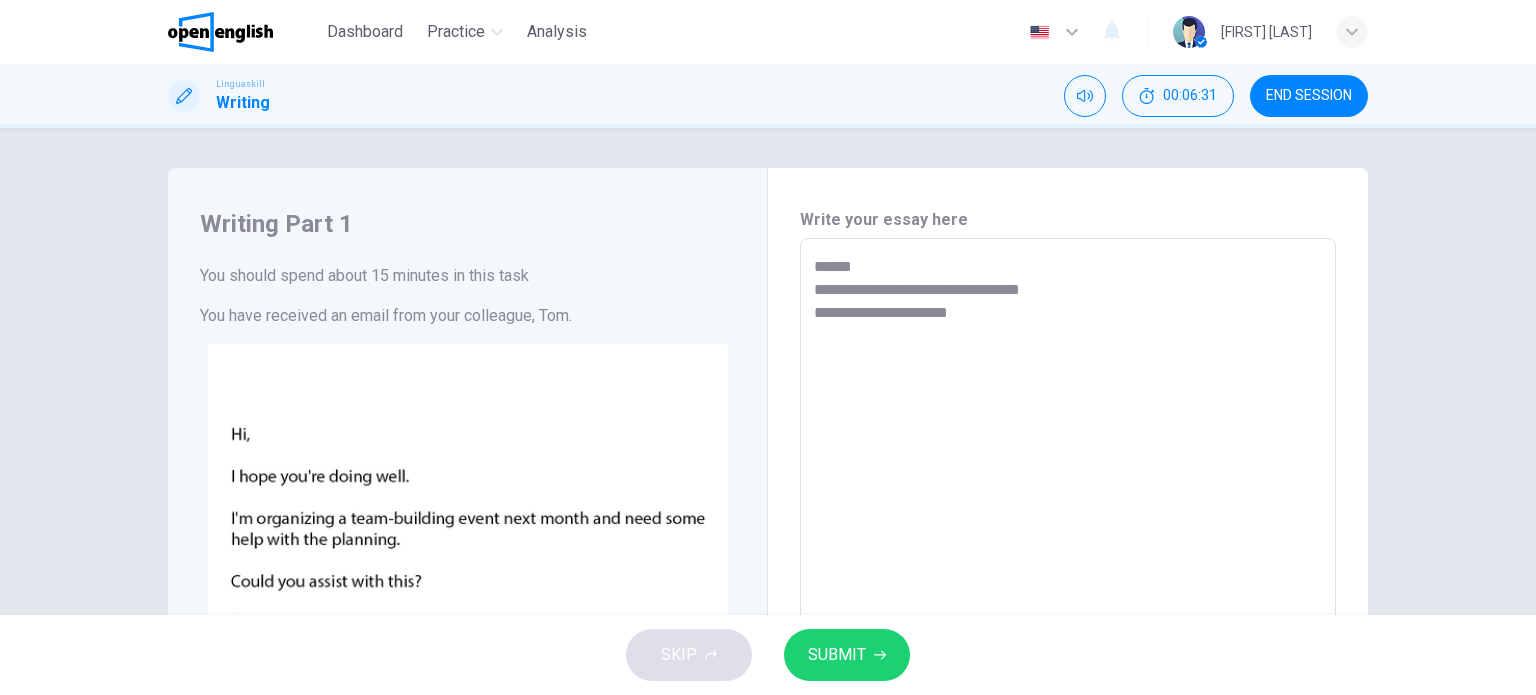 type on "**********" 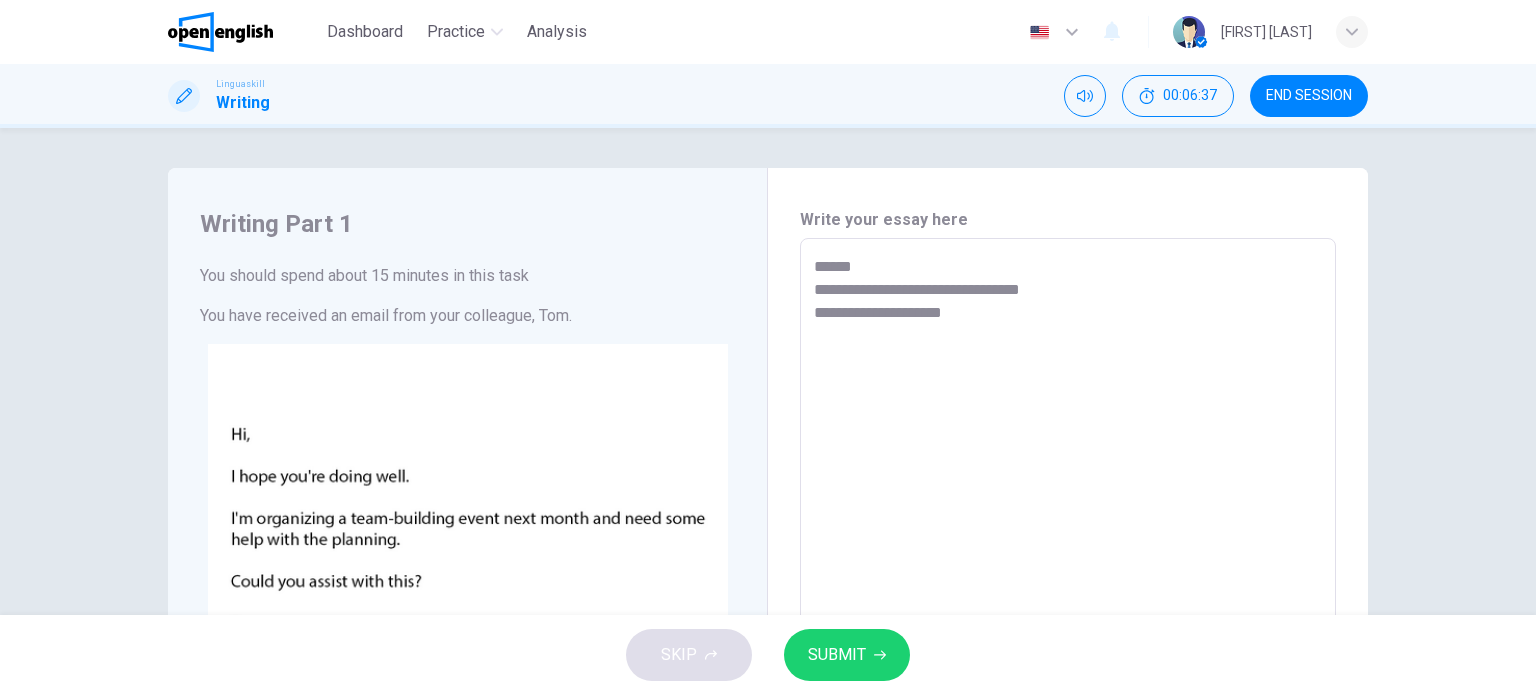 type 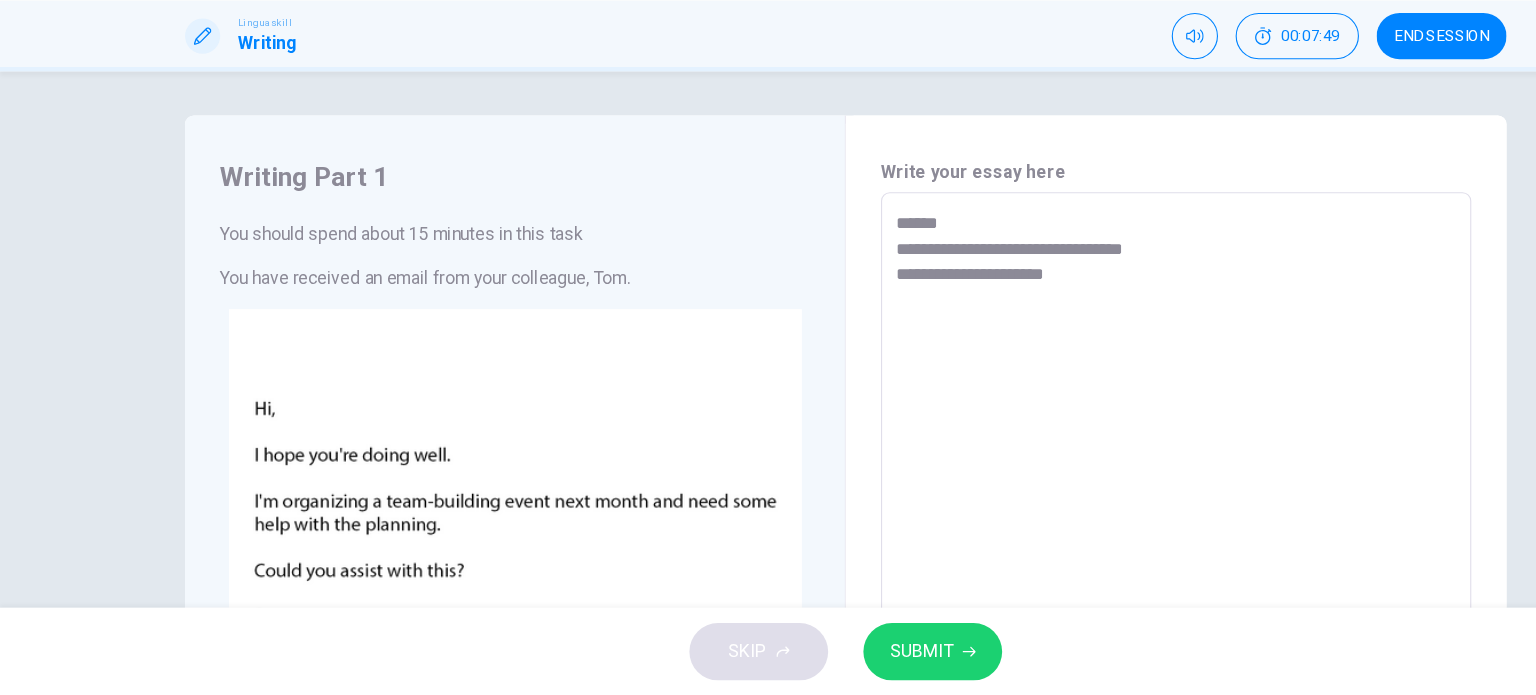 click on "**********" at bounding box center [1068, 623] 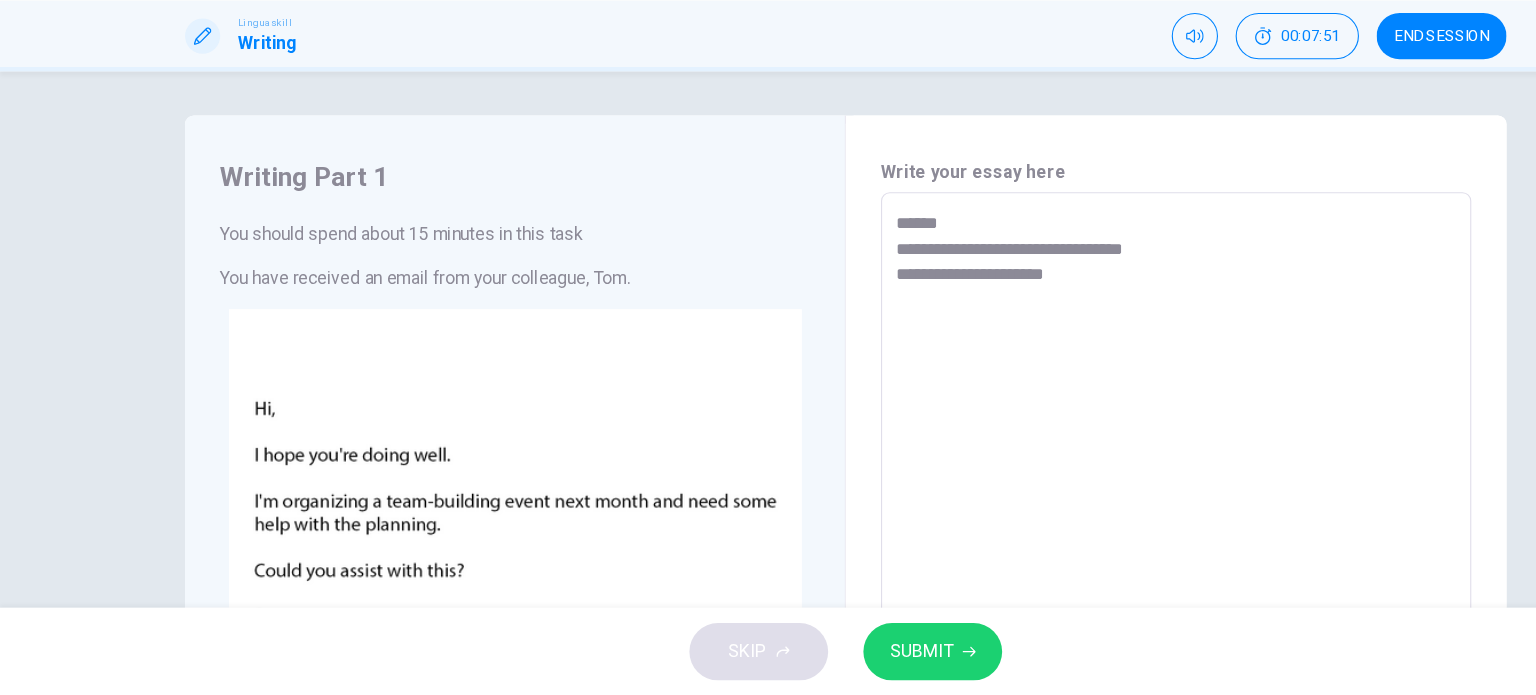click on "**********" at bounding box center [1068, 623] 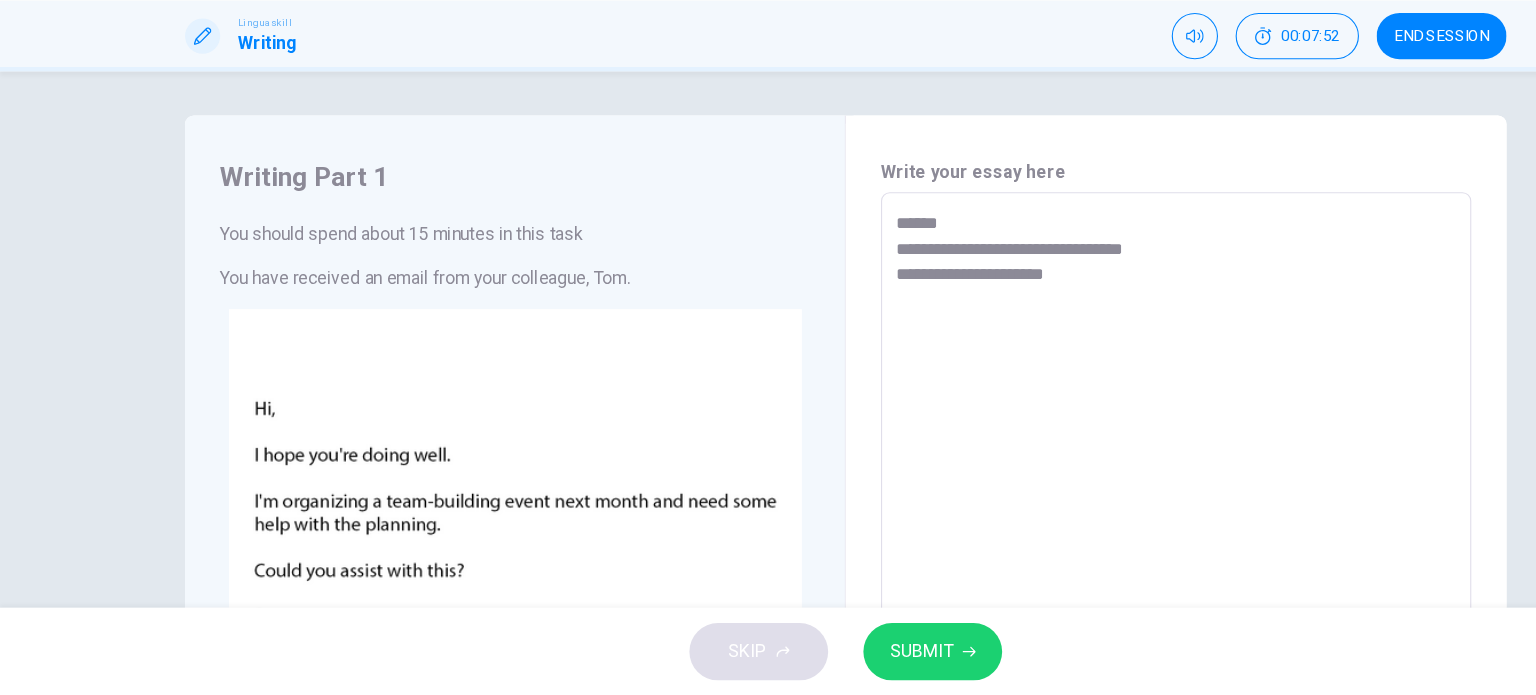 click on "**********" at bounding box center [1068, 623] 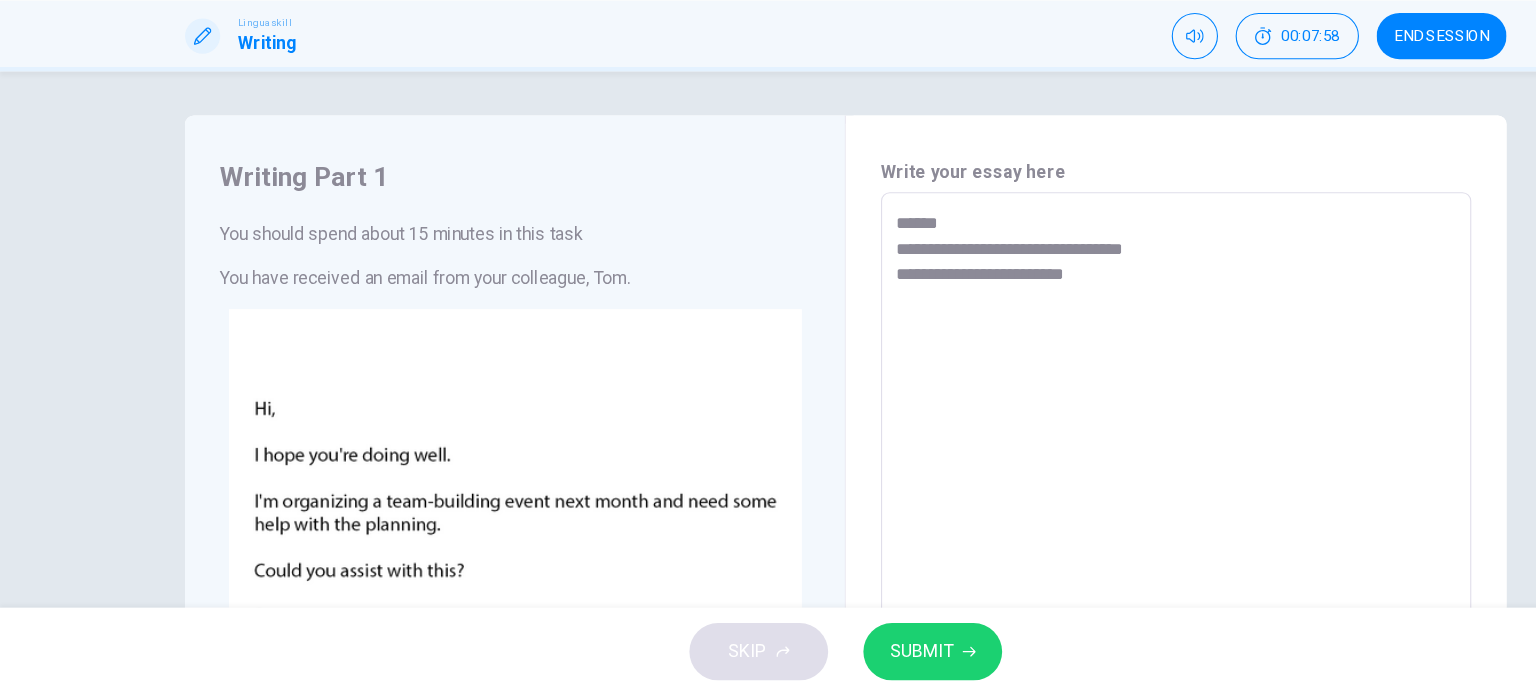 drag, startPoint x: 985, startPoint y: 310, endPoint x: 1065, endPoint y: 345, distance: 87.32124 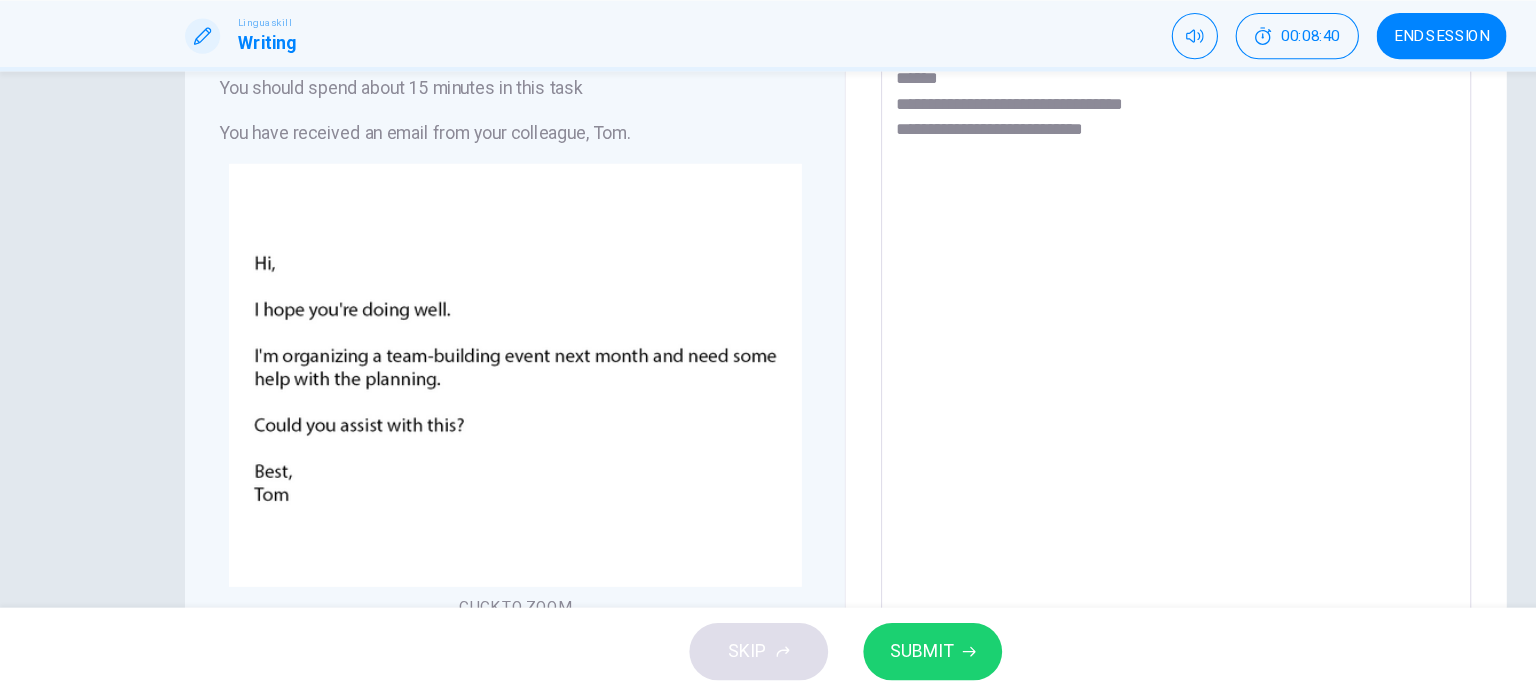 scroll, scrollTop: 91, scrollLeft: 0, axis: vertical 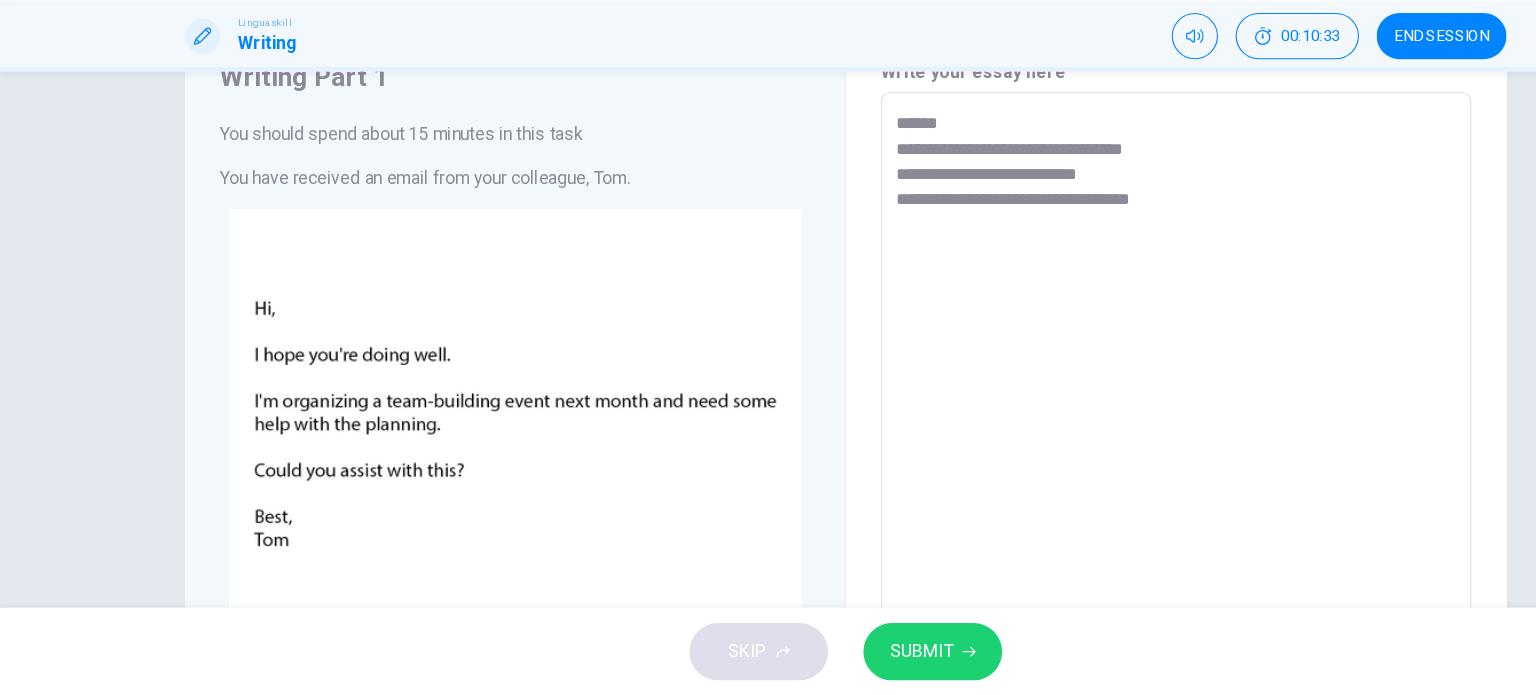 drag, startPoint x: 1038, startPoint y: 245, endPoint x: 1067, endPoint y: 254, distance: 30.364452 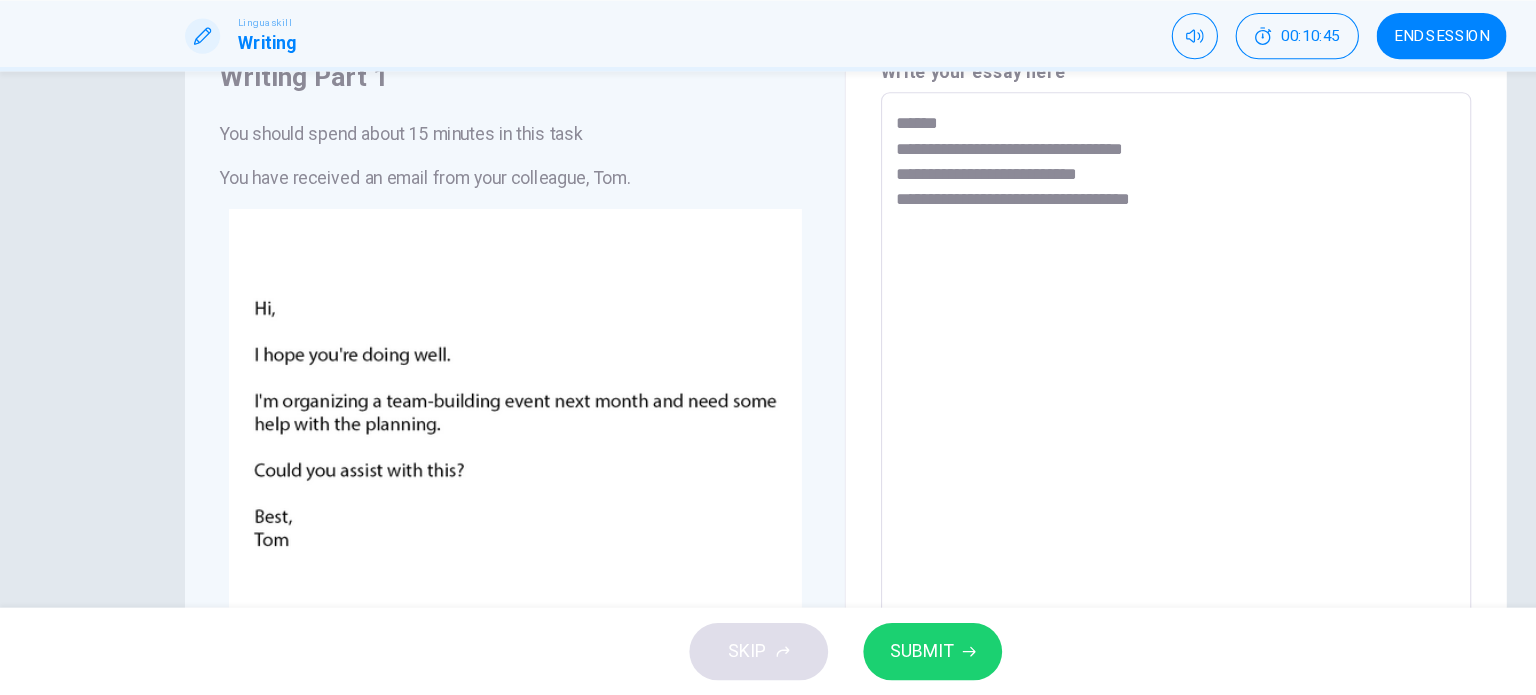 click on "**********" at bounding box center (1068, 532) 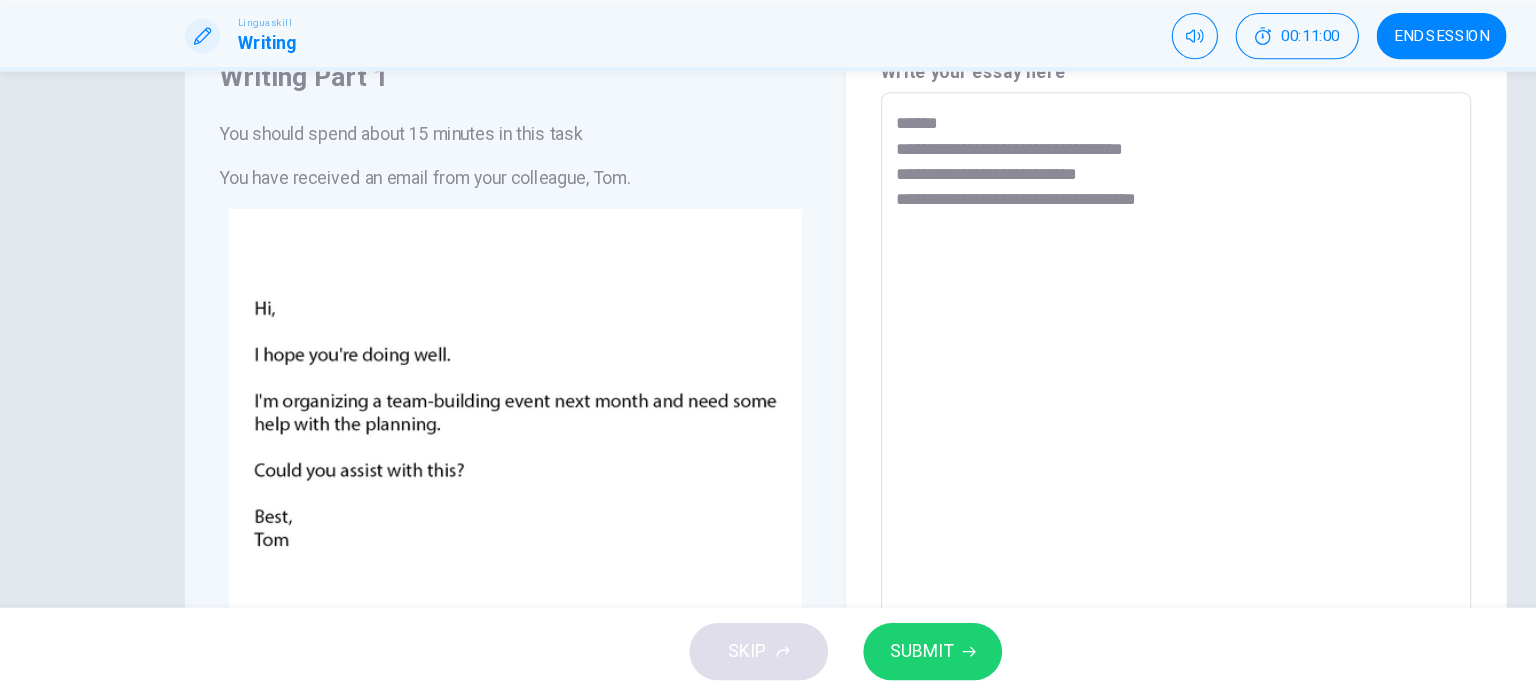 click on "**********" at bounding box center [1068, 532] 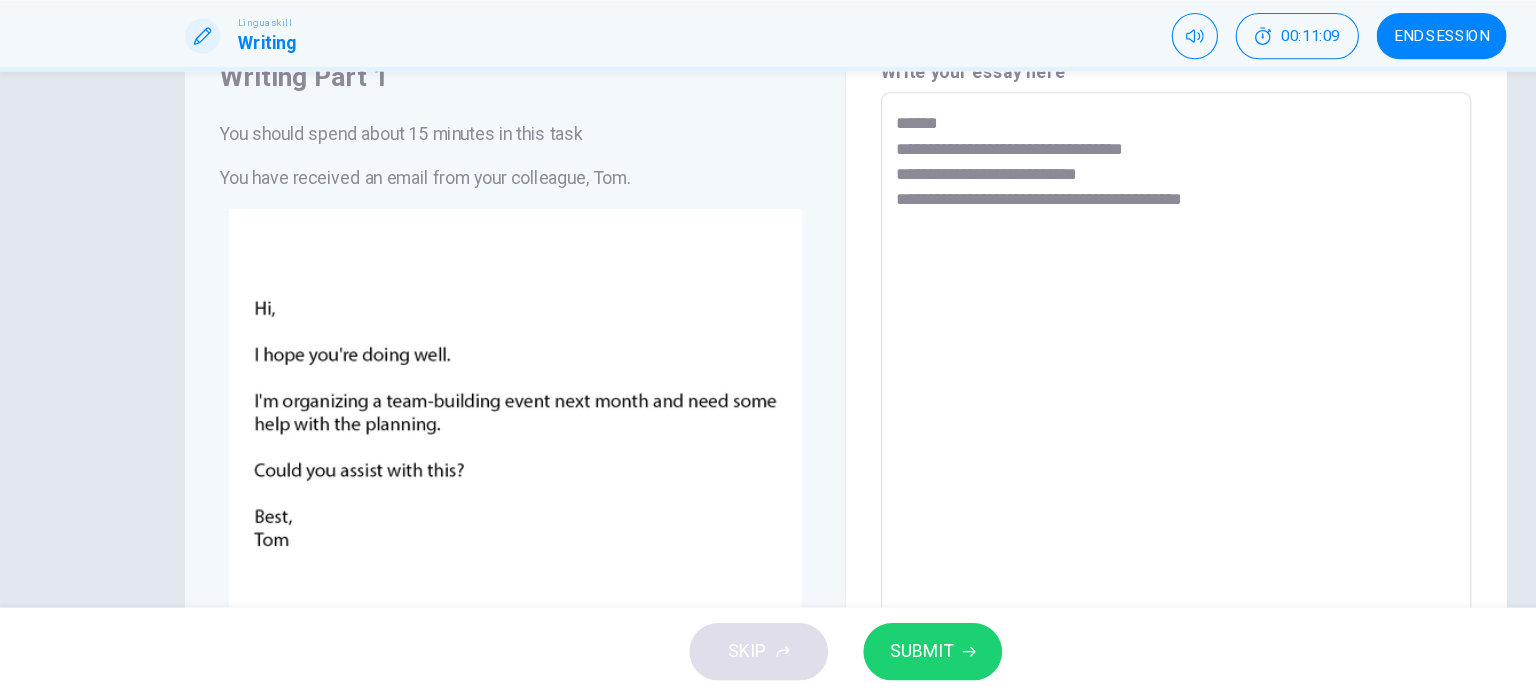 drag, startPoint x: 1059, startPoint y: 242, endPoint x: 1076, endPoint y: 250, distance: 18.788294 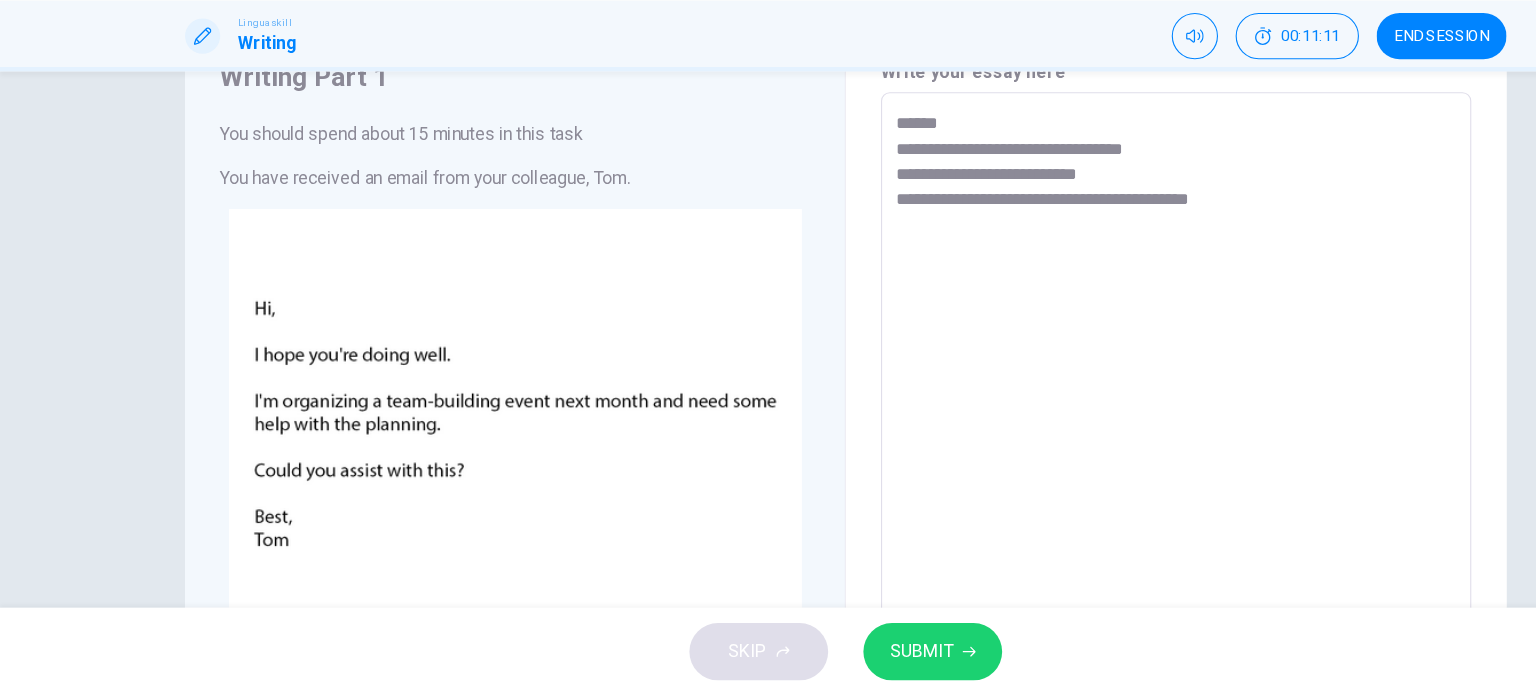 drag, startPoint x: 1146, startPoint y: 246, endPoint x: 1186, endPoint y: 271, distance: 47.169907 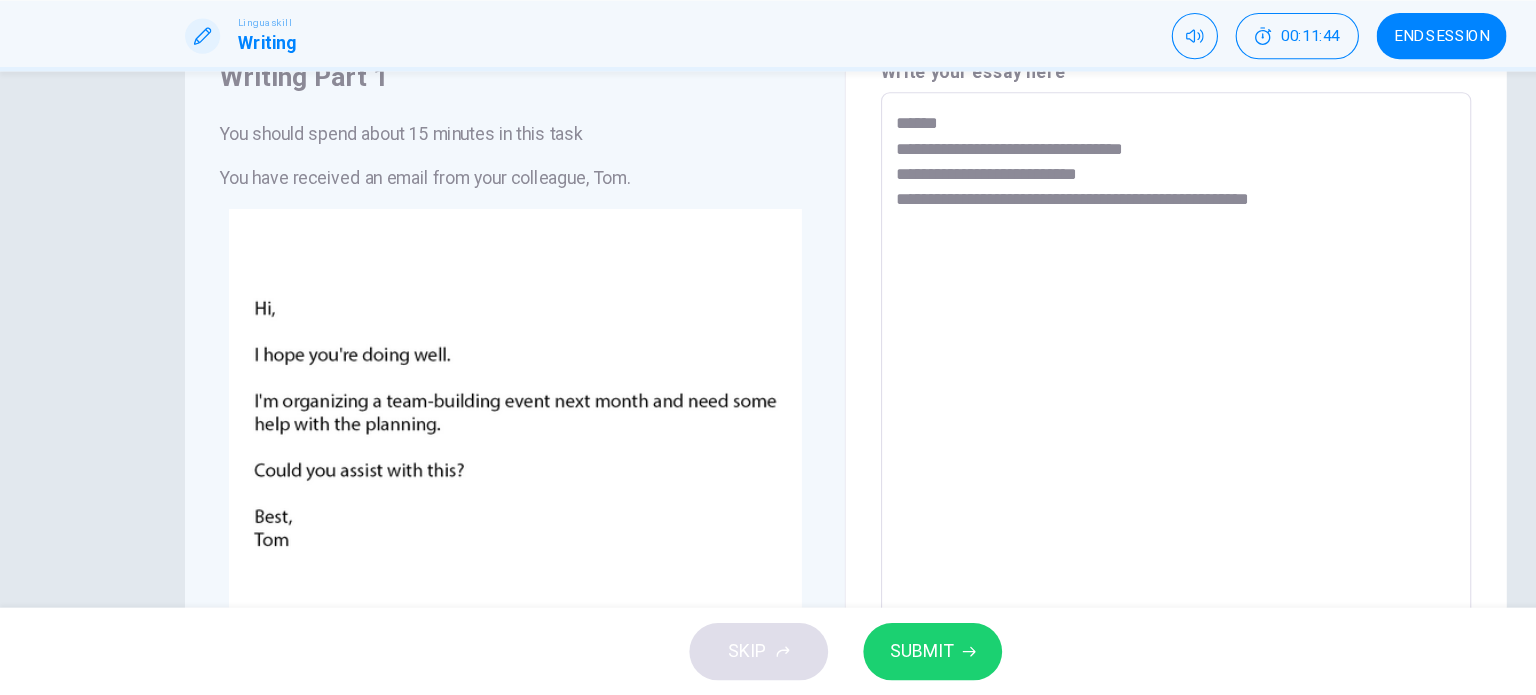 click on "**********" at bounding box center (1068, 532) 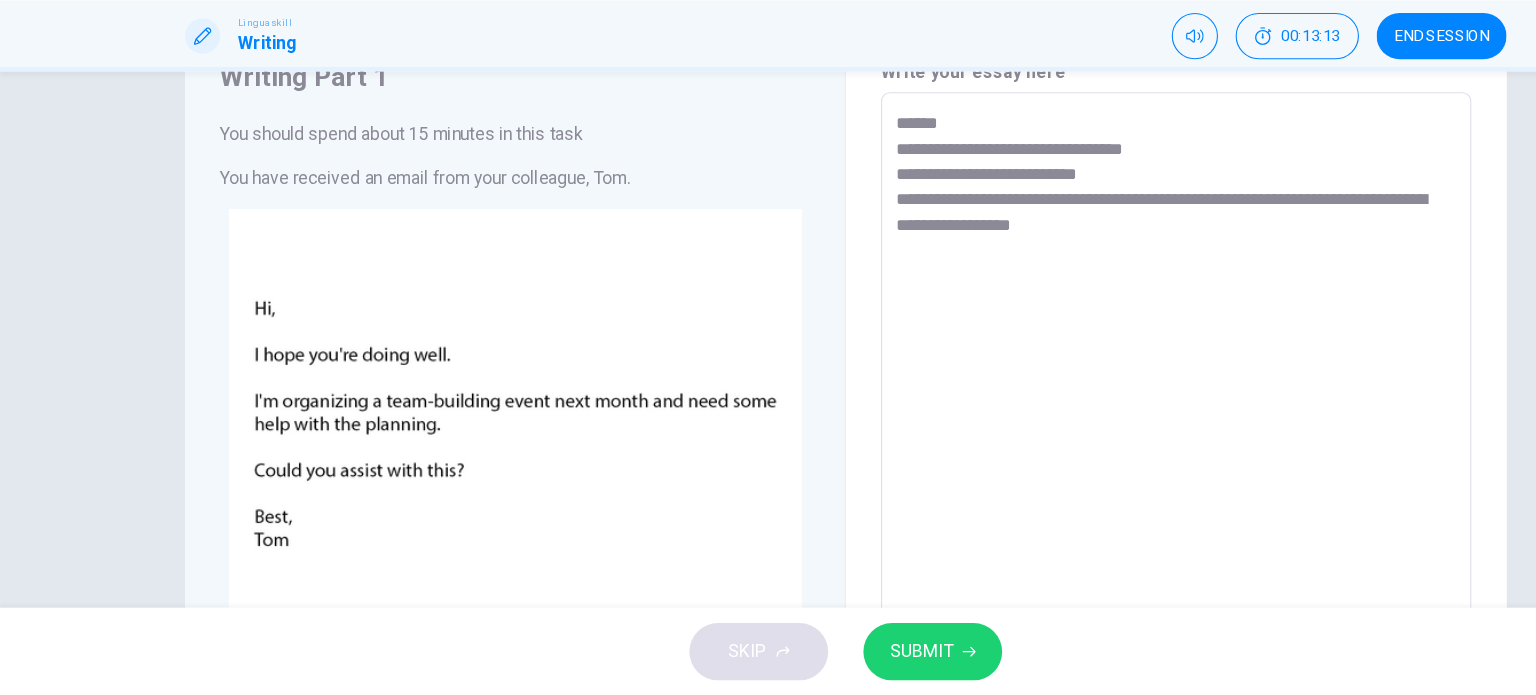 drag, startPoint x: 962, startPoint y: 262, endPoint x: 974, endPoint y: 272, distance: 15.6205 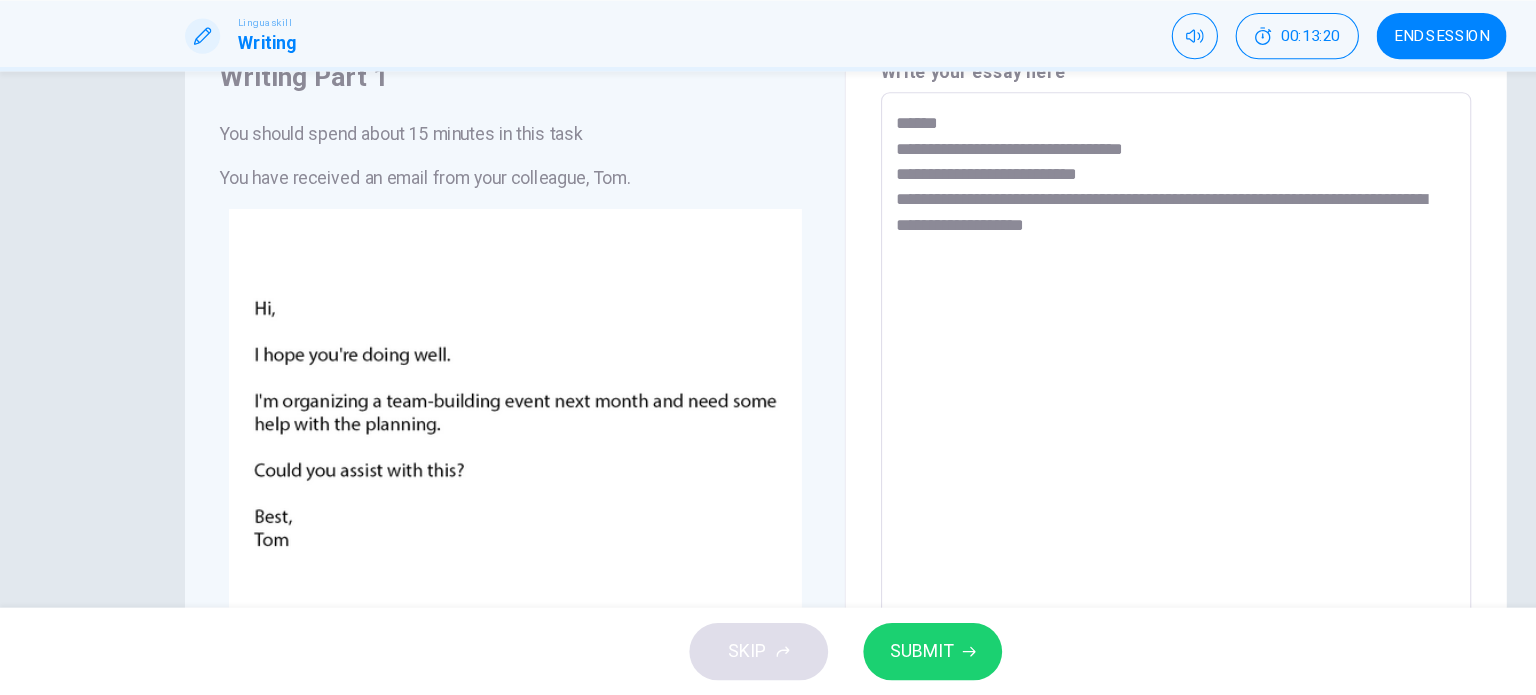 click on "**********" at bounding box center (1068, 532) 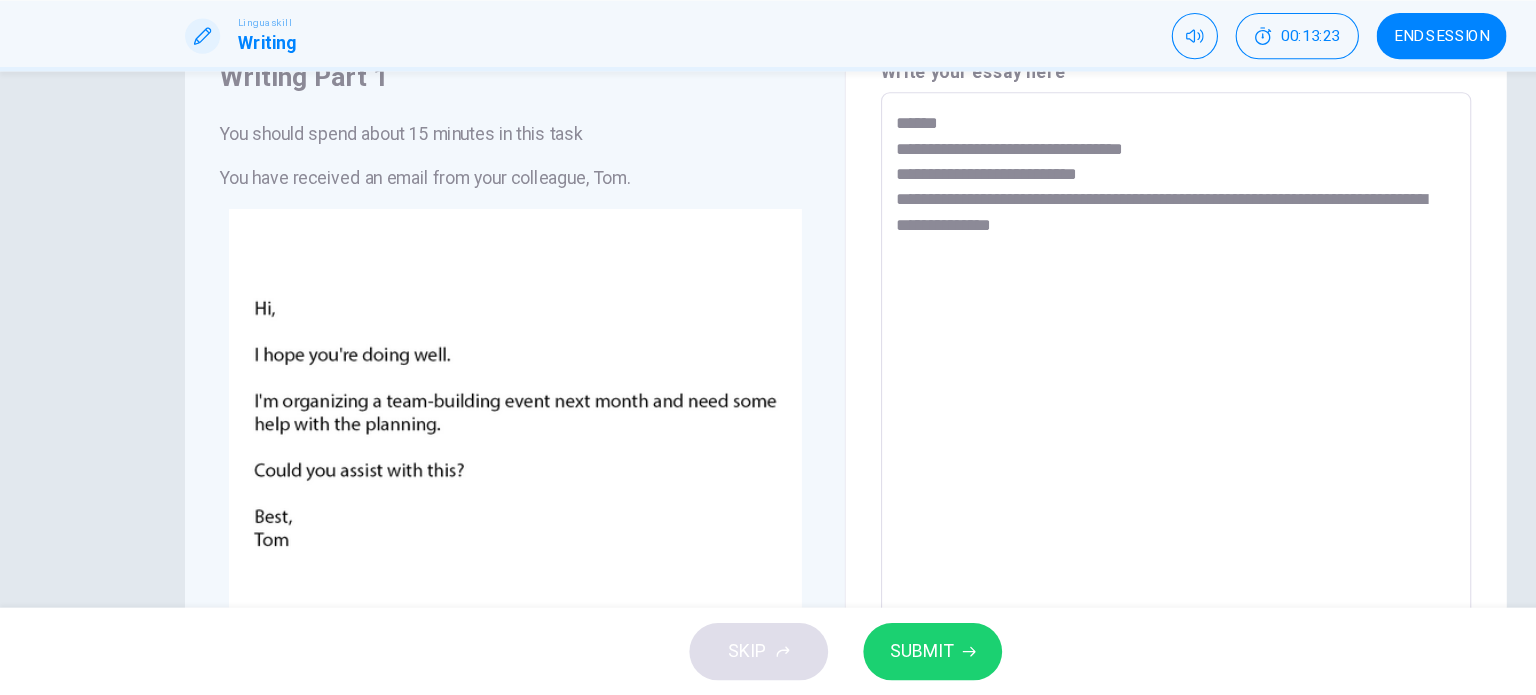 click on "**********" at bounding box center (1068, 532) 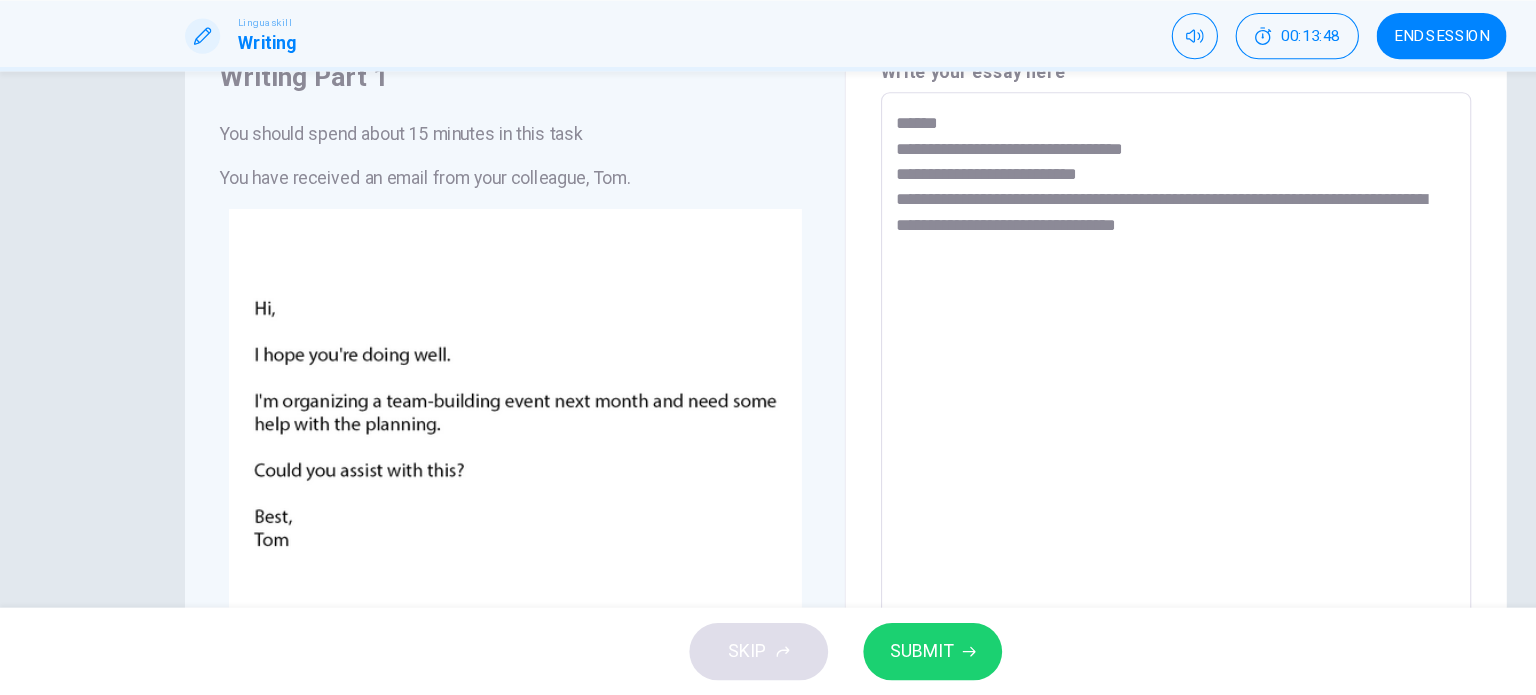 click on "**********" at bounding box center [1068, 532] 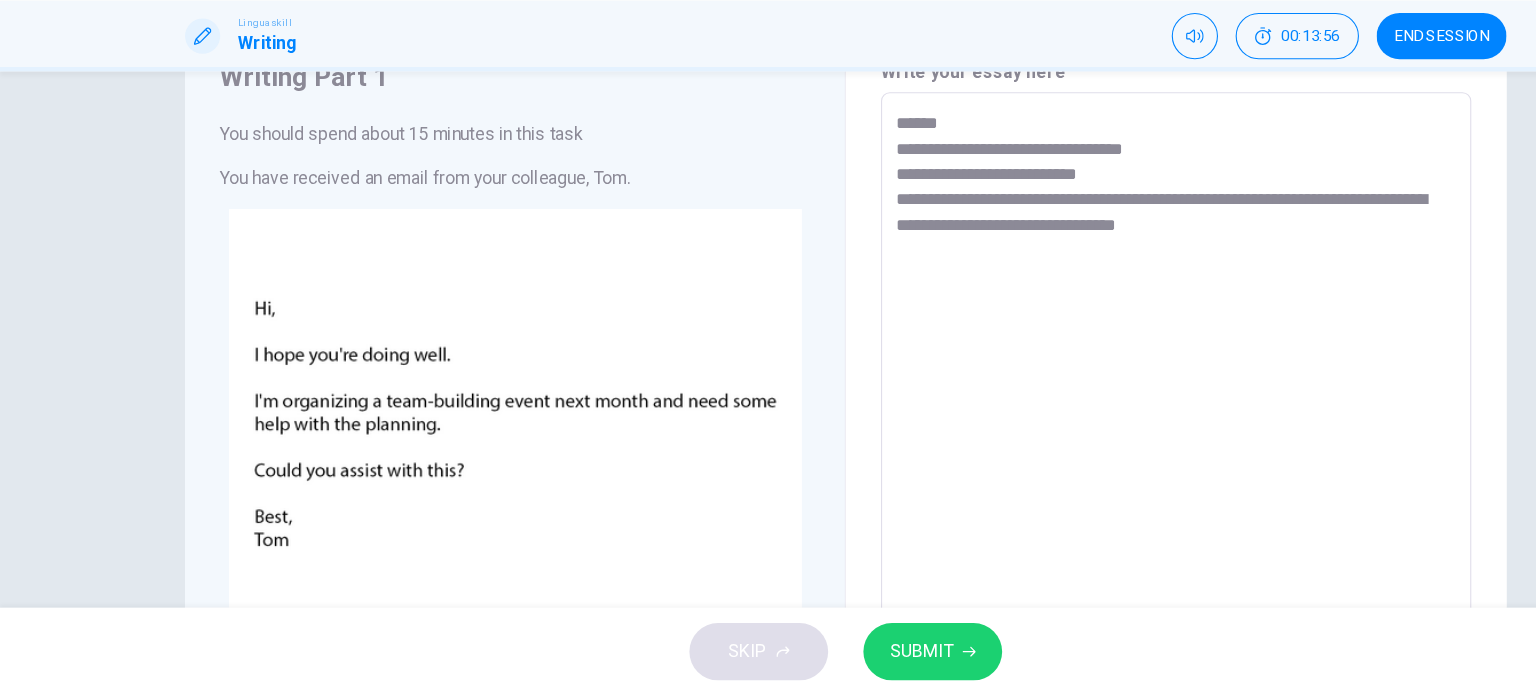drag, startPoint x: 1201, startPoint y: 272, endPoint x: 1220, endPoint y: 284, distance: 22.472204 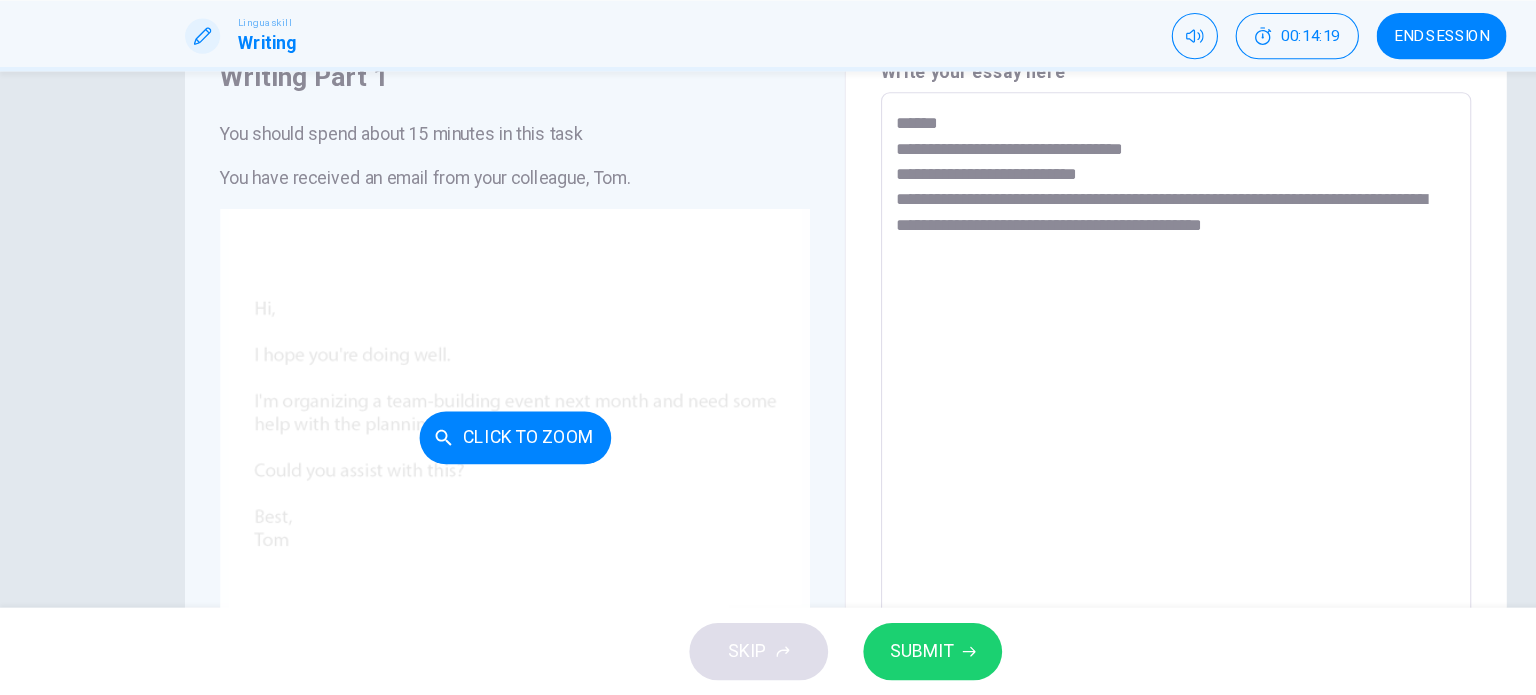 drag, startPoint x: 698, startPoint y: 332, endPoint x: 493, endPoint y: 375, distance: 209.46121 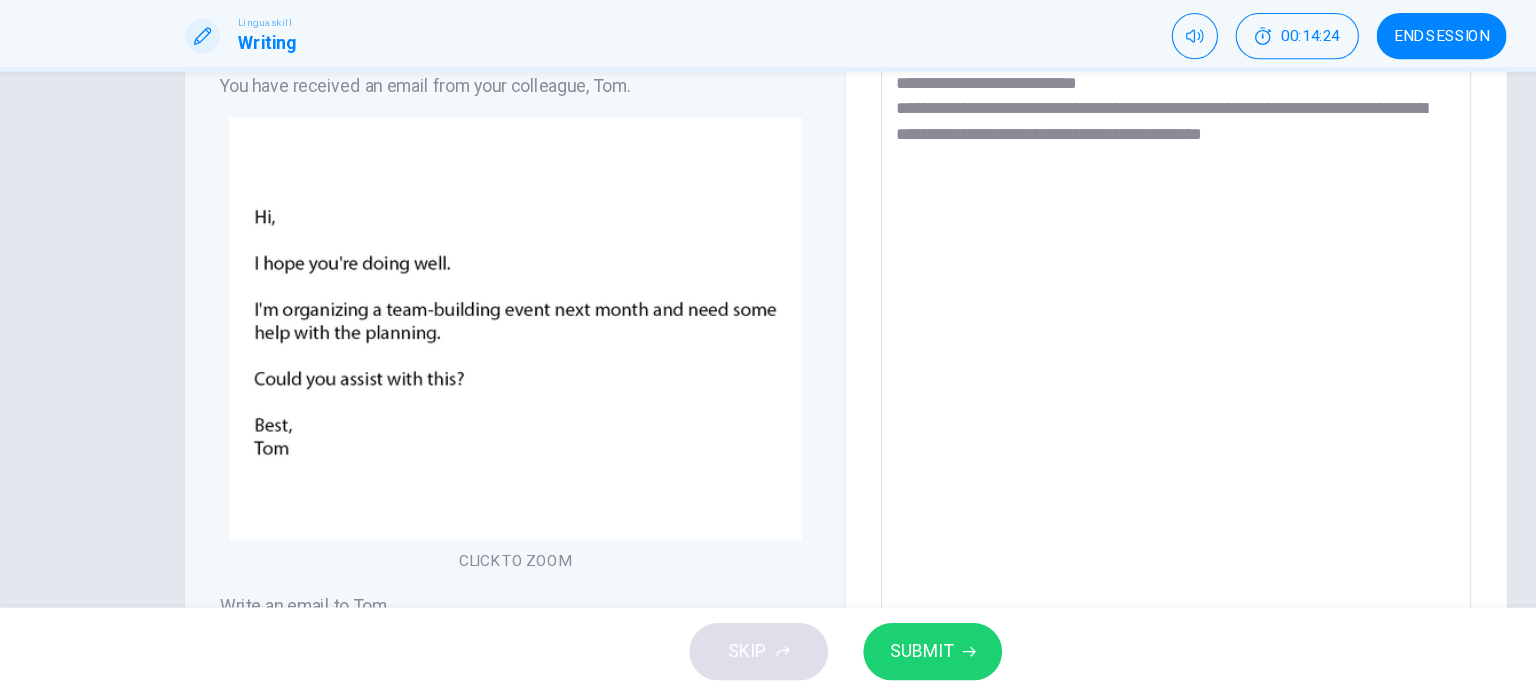 scroll, scrollTop: 0, scrollLeft: 0, axis: both 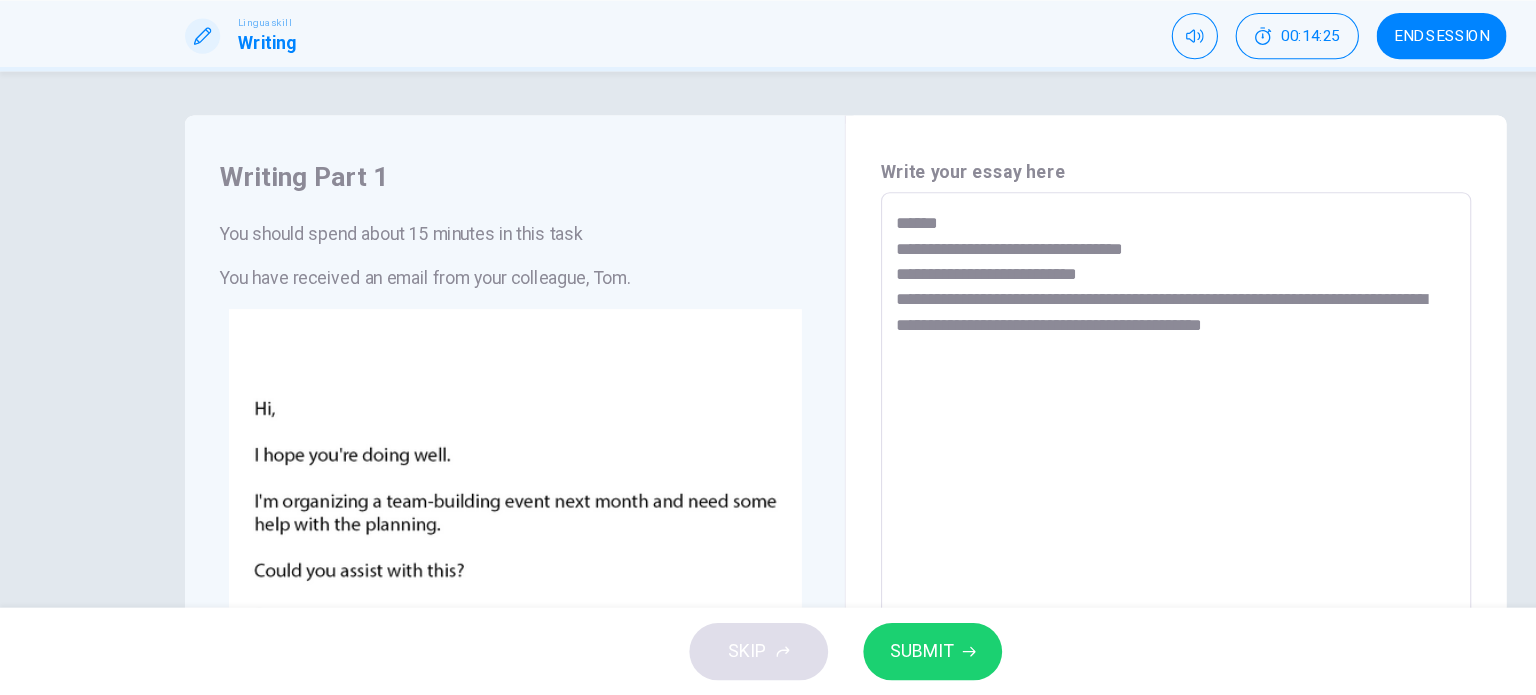 click on "**********" at bounding box center [1068, 623] 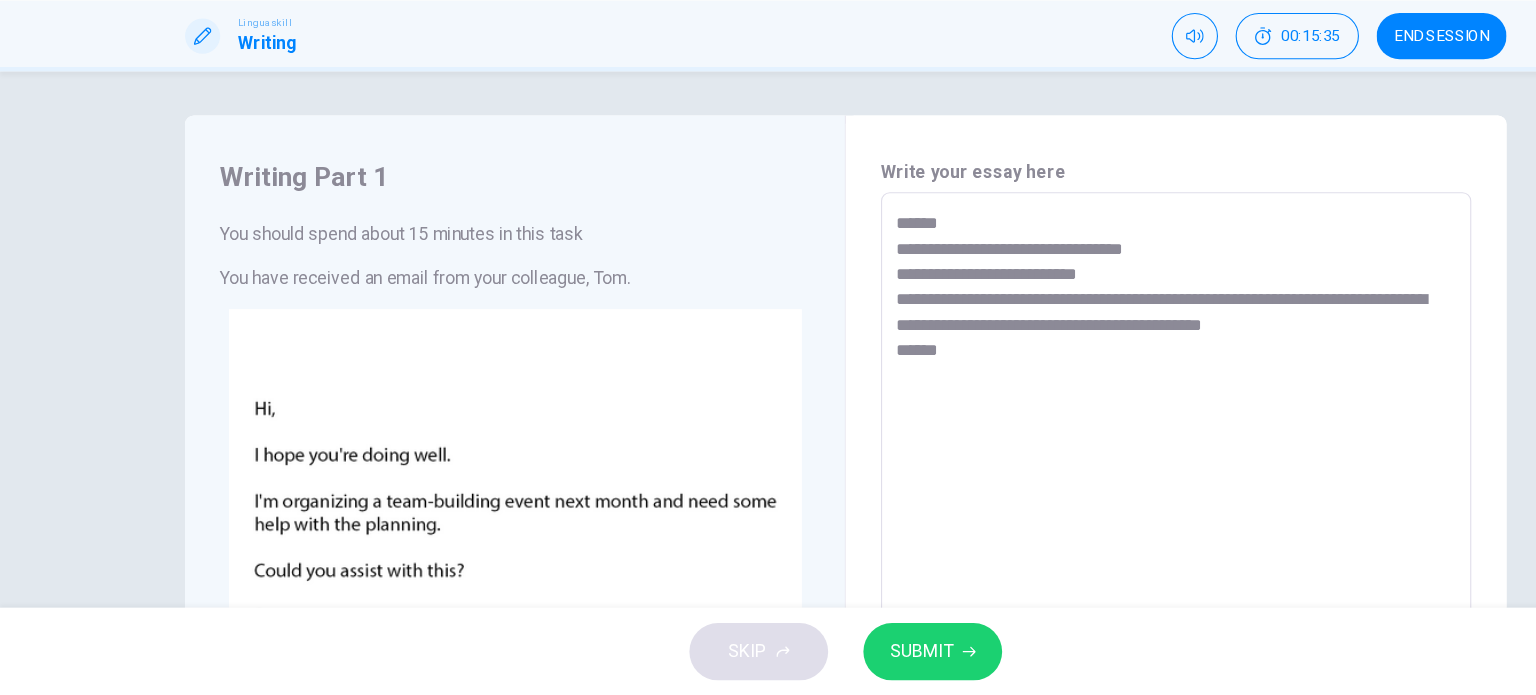 click on "**********" at bounding box center [1068, 623] 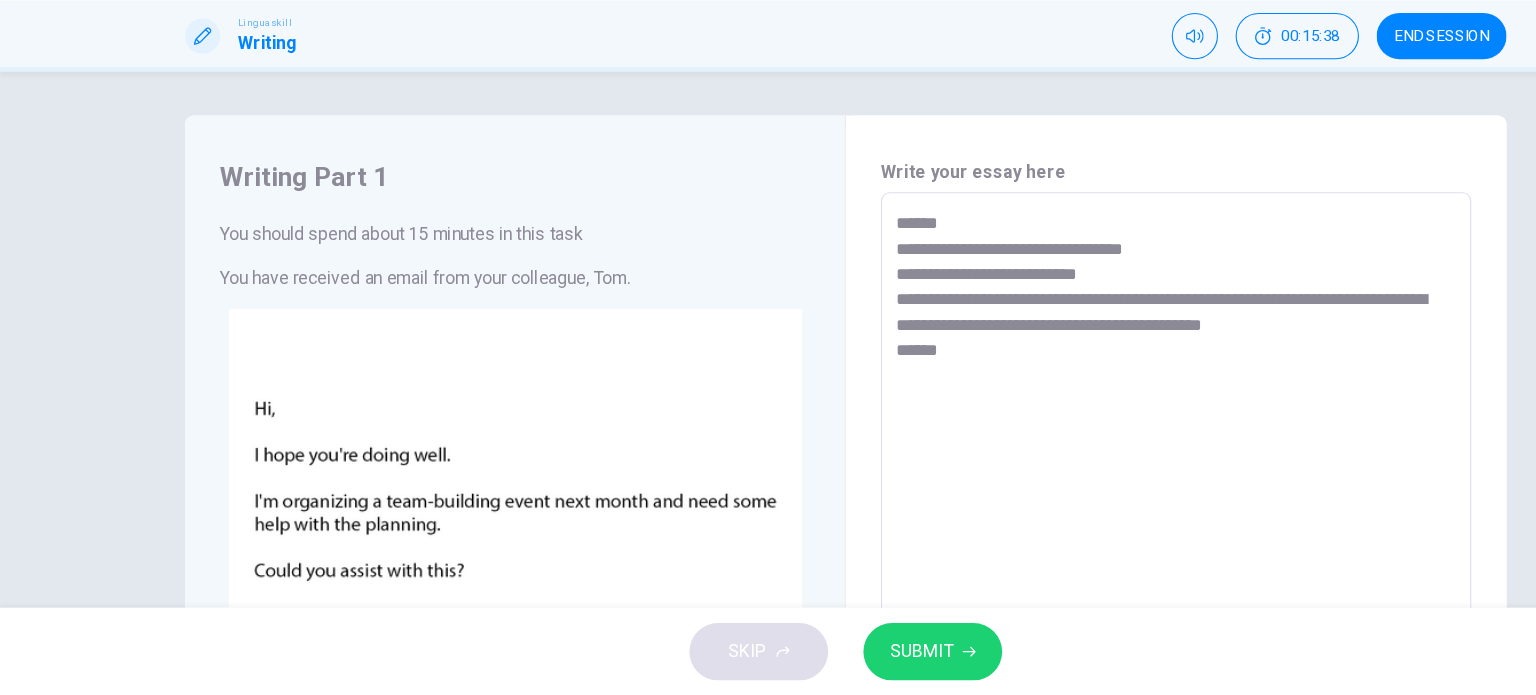 drag, startPoint x: 865, startPoint y: 377, endPoint x: 882, endPoint y: 389, distance: 20.808653 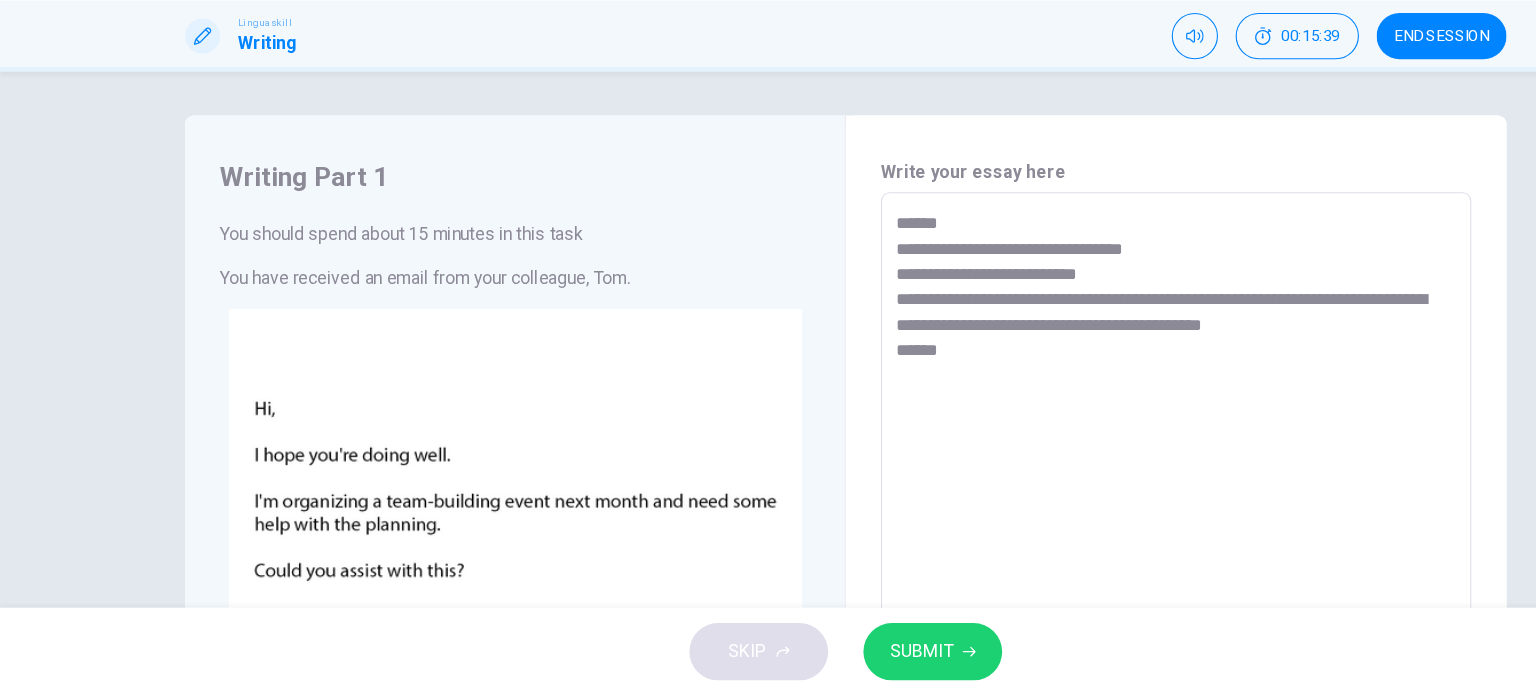 paste 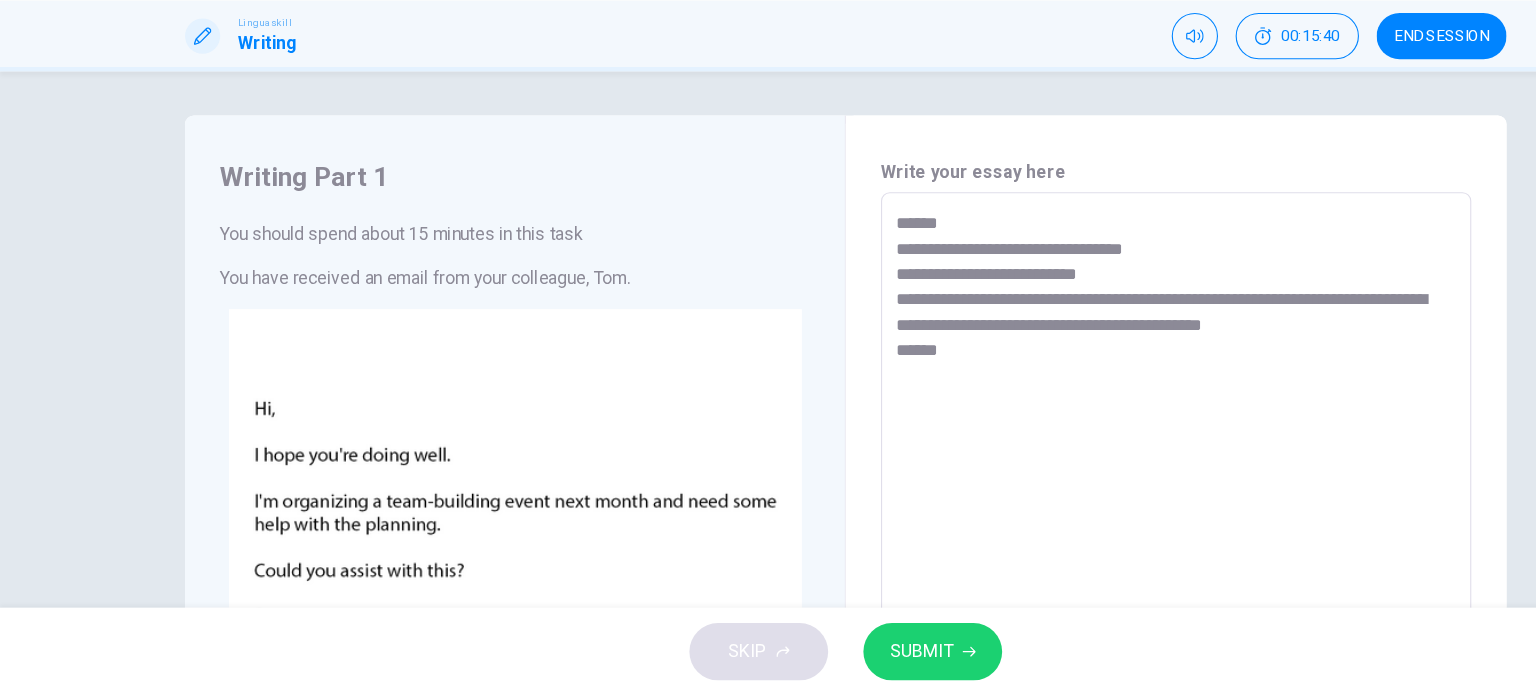 click on "**********" at bounding box center [1068, 623] 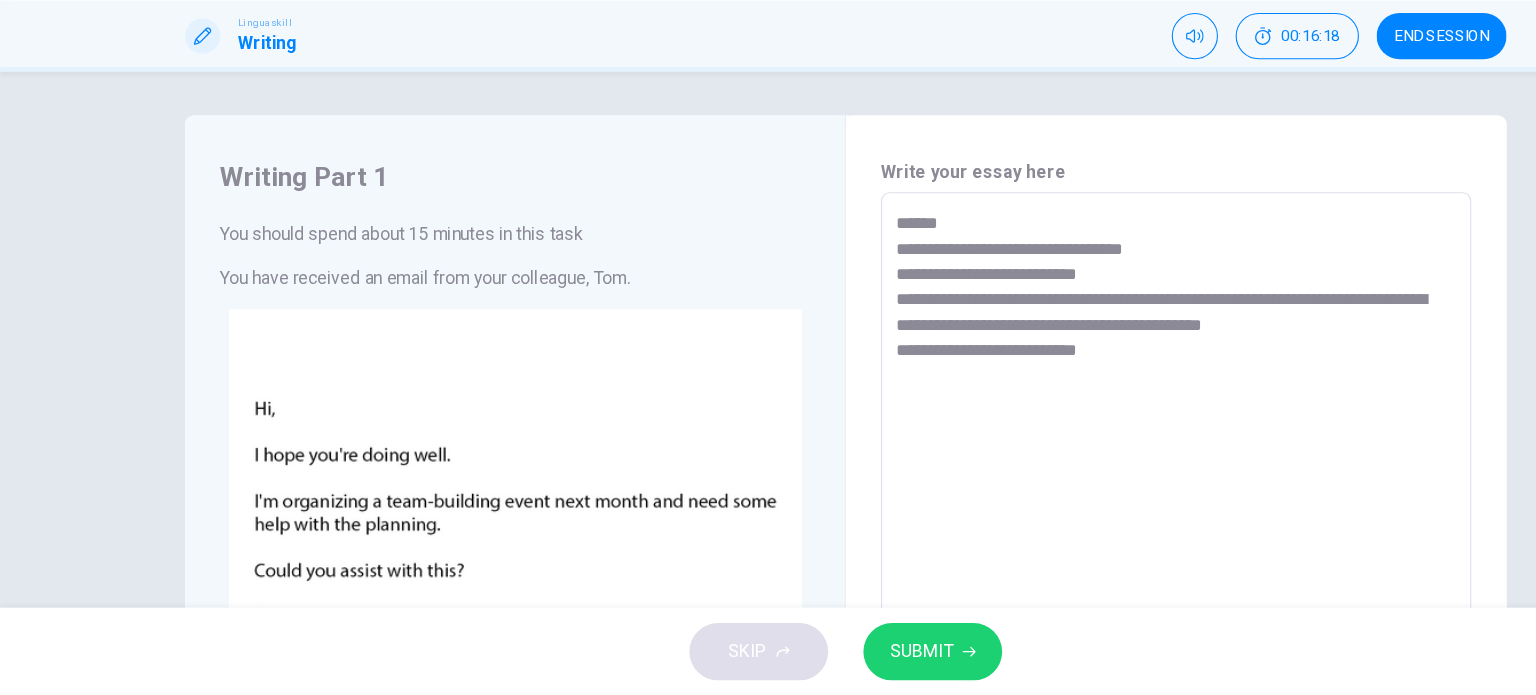 click on "**********" at bounding box center [1068, 623] 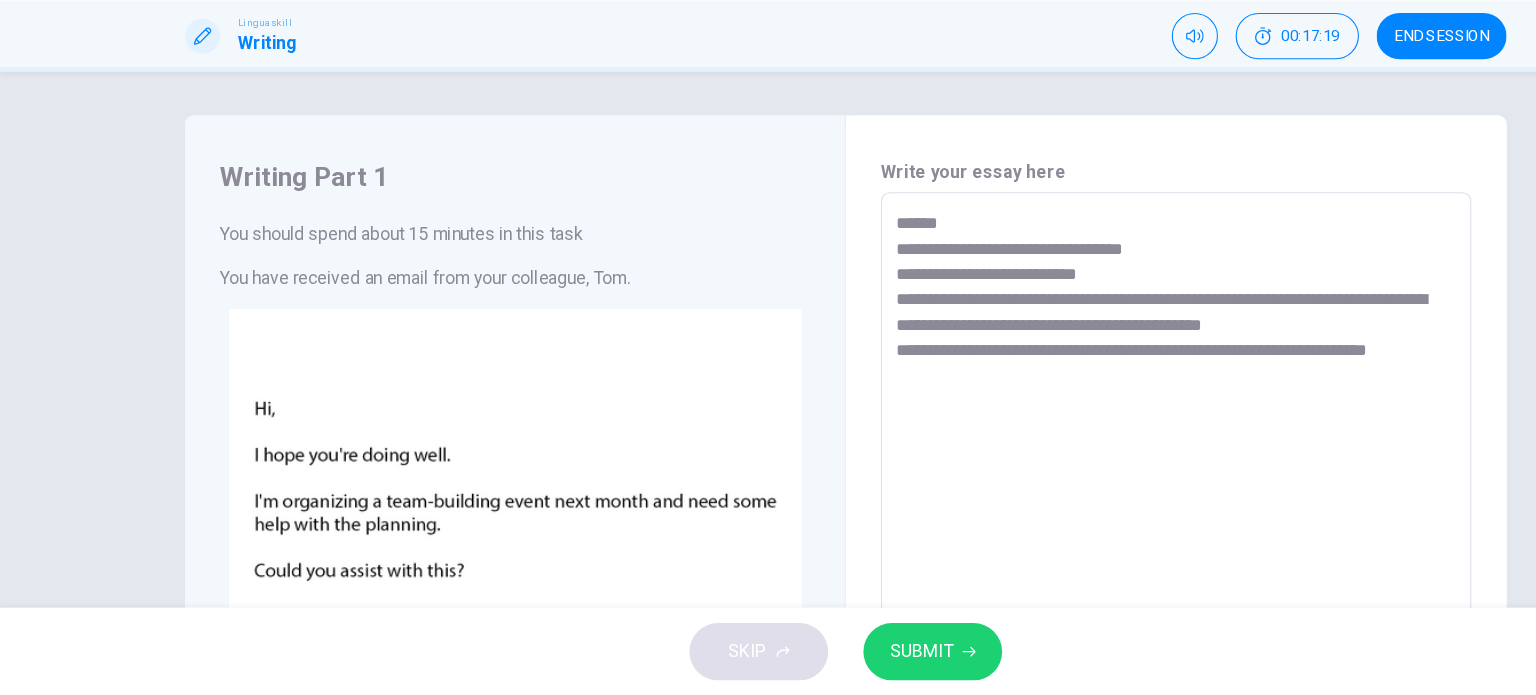click on "**********" at bounding box center [1068, 623] 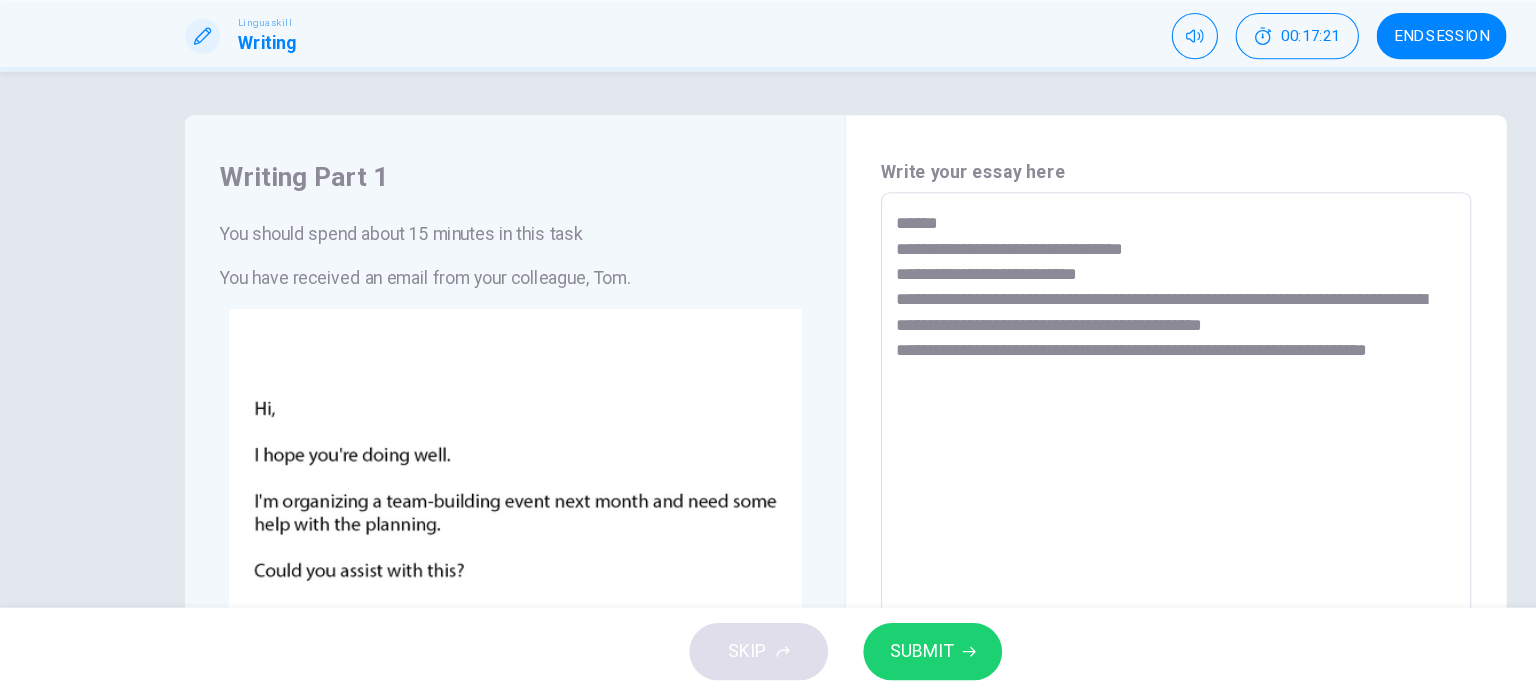 click on "**********" at bounding box center [1068, 623] 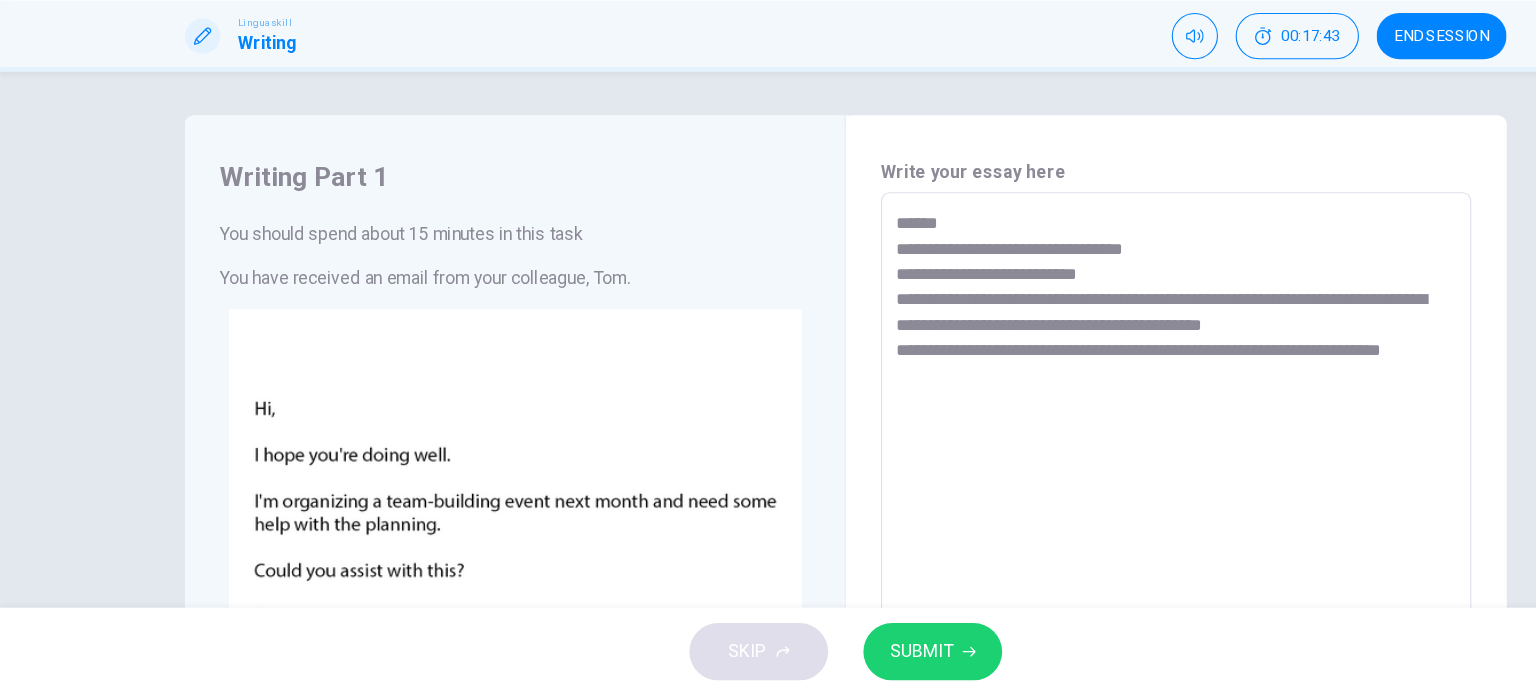 drag, startPoint x: 852, startPoint y: 386, endPoint x: 785, endPoint y: 381, distance: 67.18631 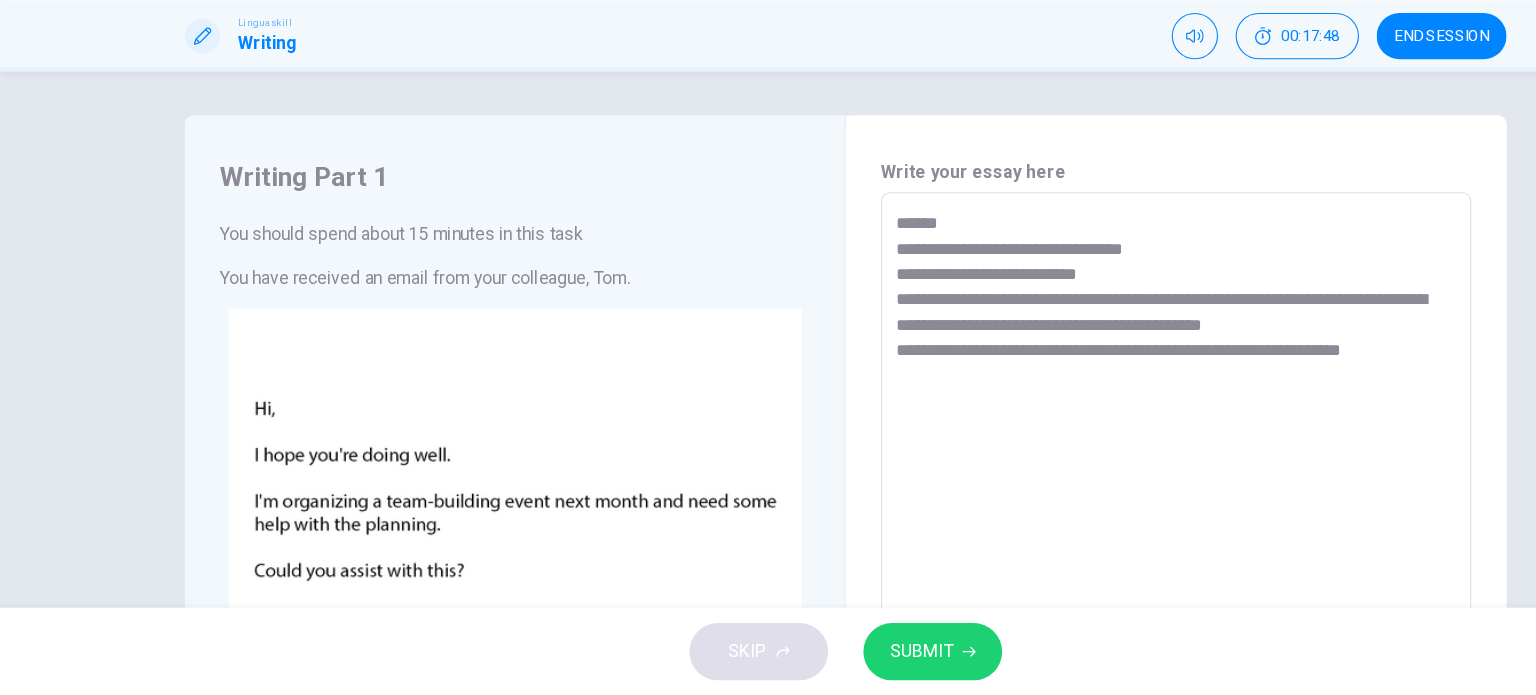 drag, startPoint x: 816, startPoint y: 386, endPoint x: 866, endPoint y: 406, distance: 53.851646 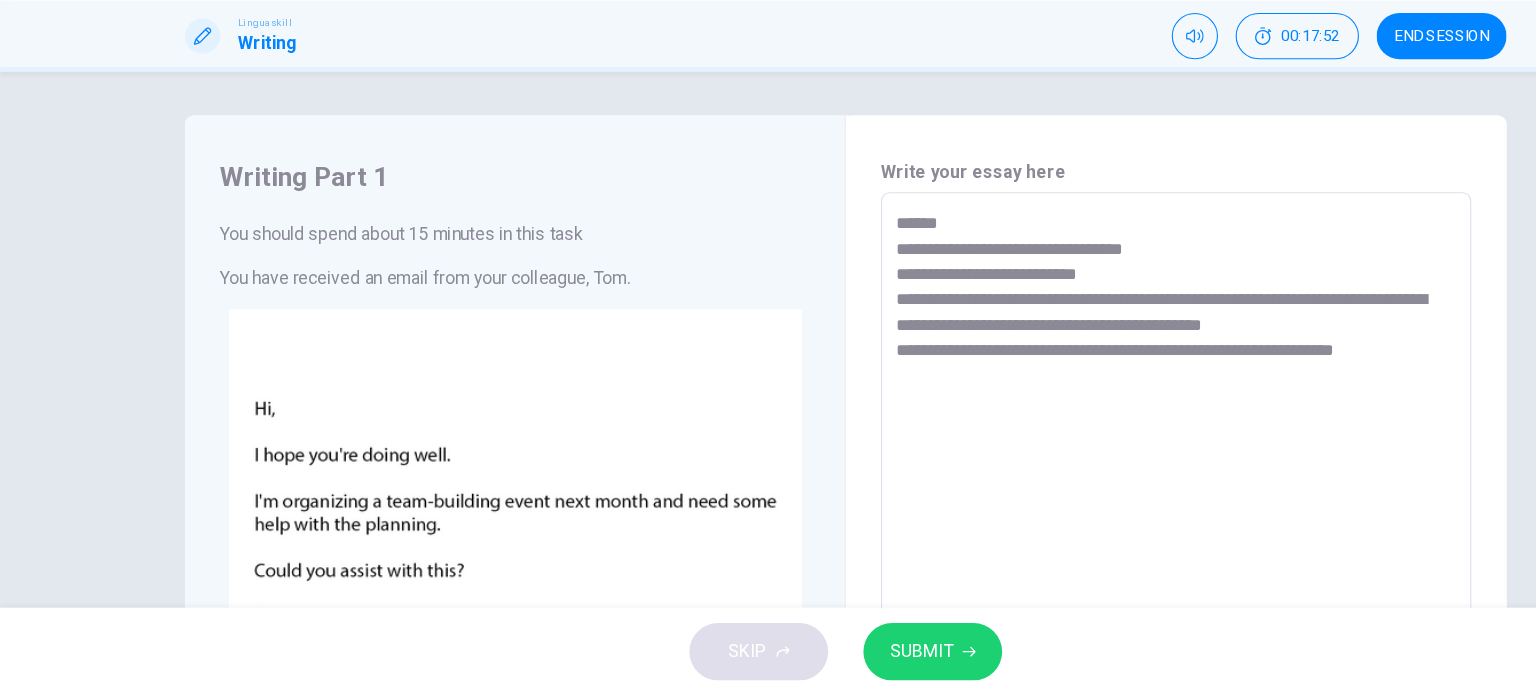 click on "**********" at bounding box center [1068, 623] 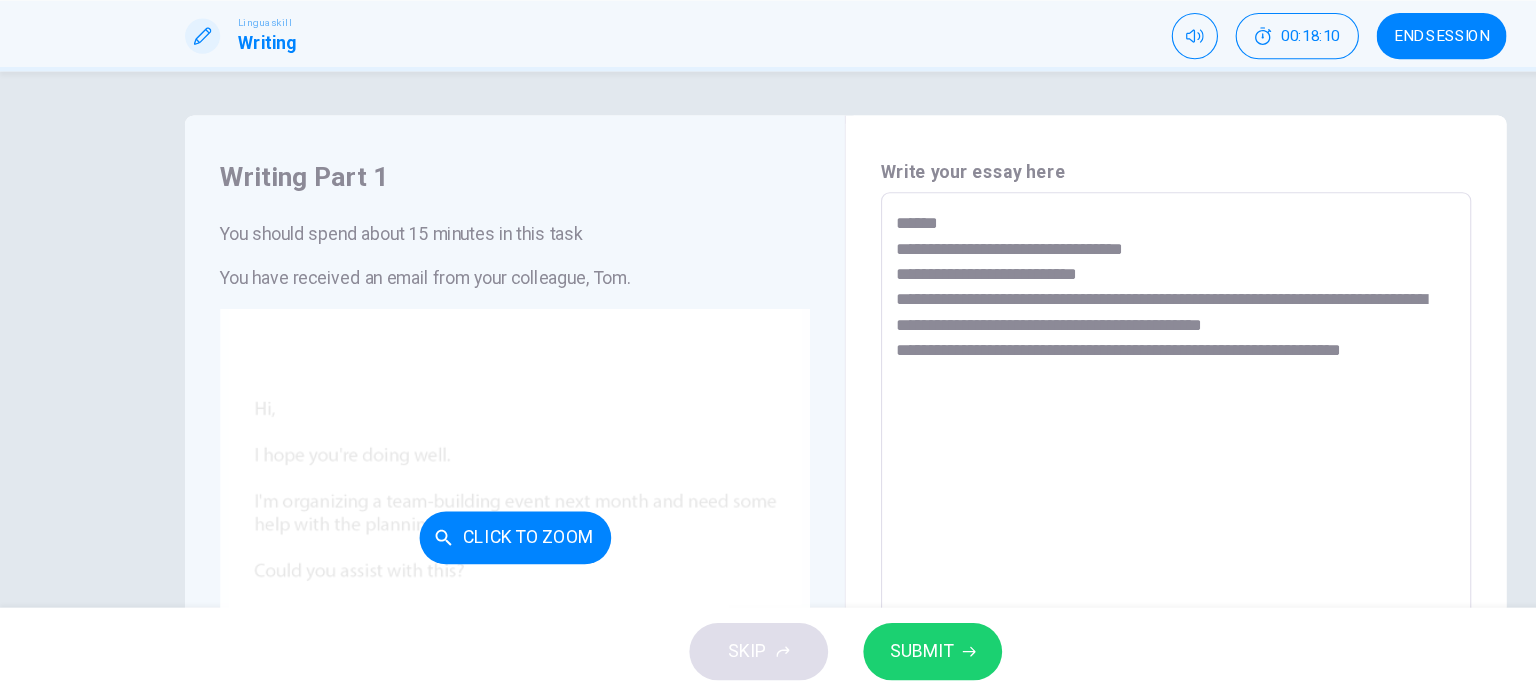 click on "Click to Zoom" at bounding box center (467, 552) 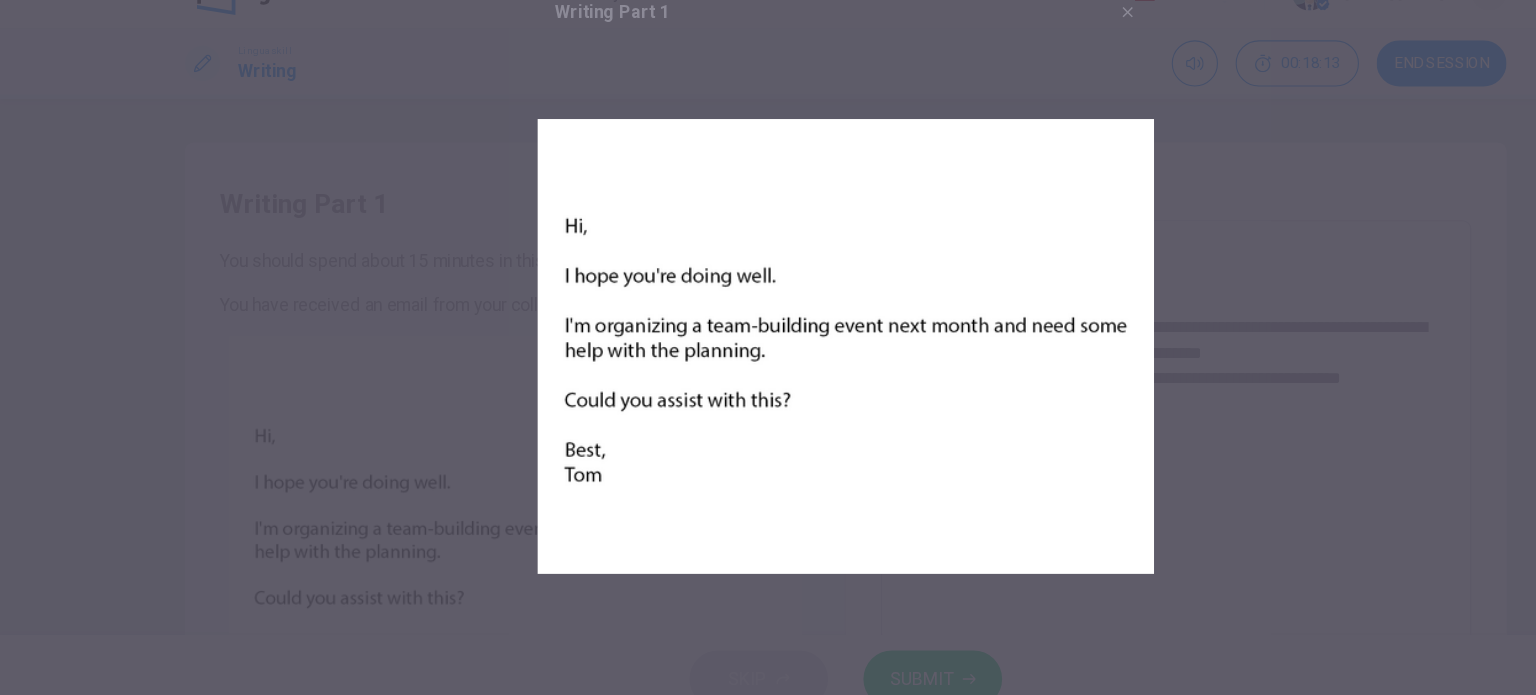 click at bounding box center [768, 347] 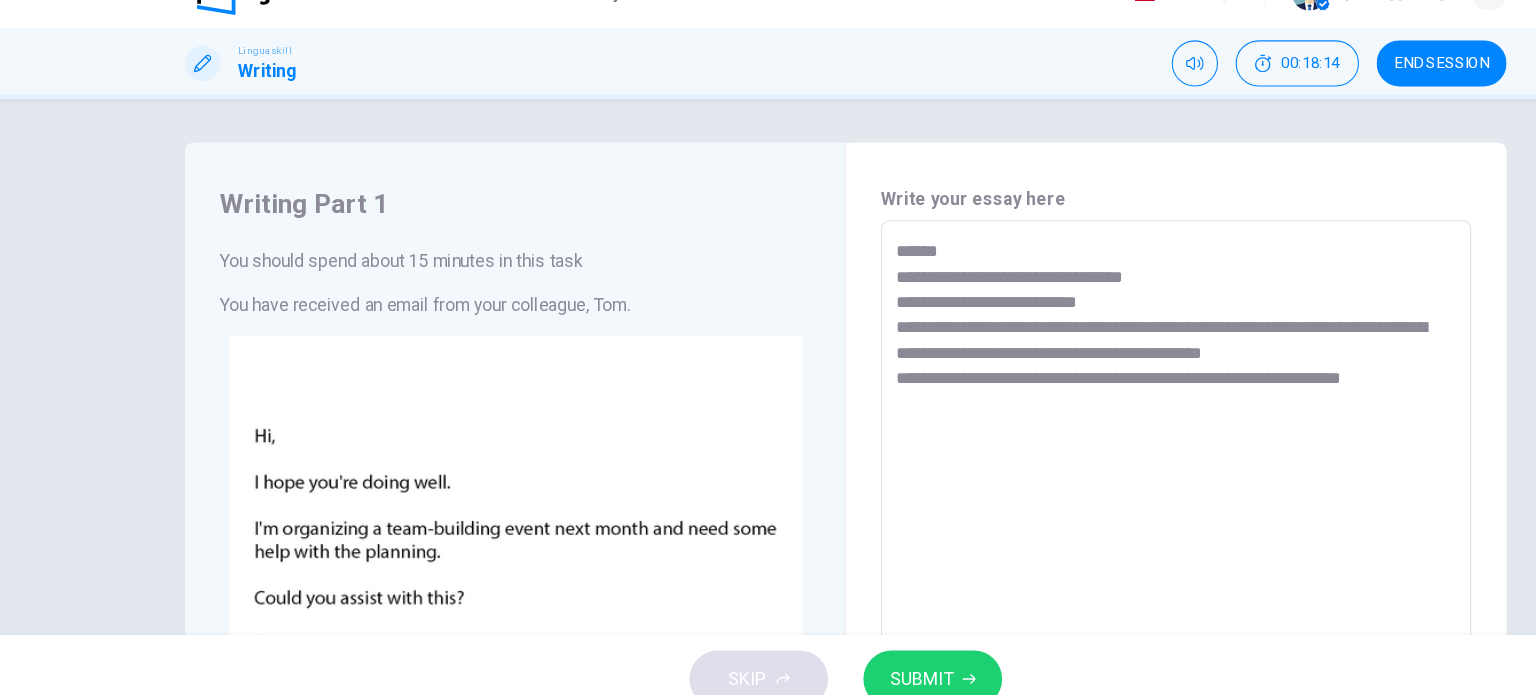 click on "**********" at bounding box center [1068, 623] 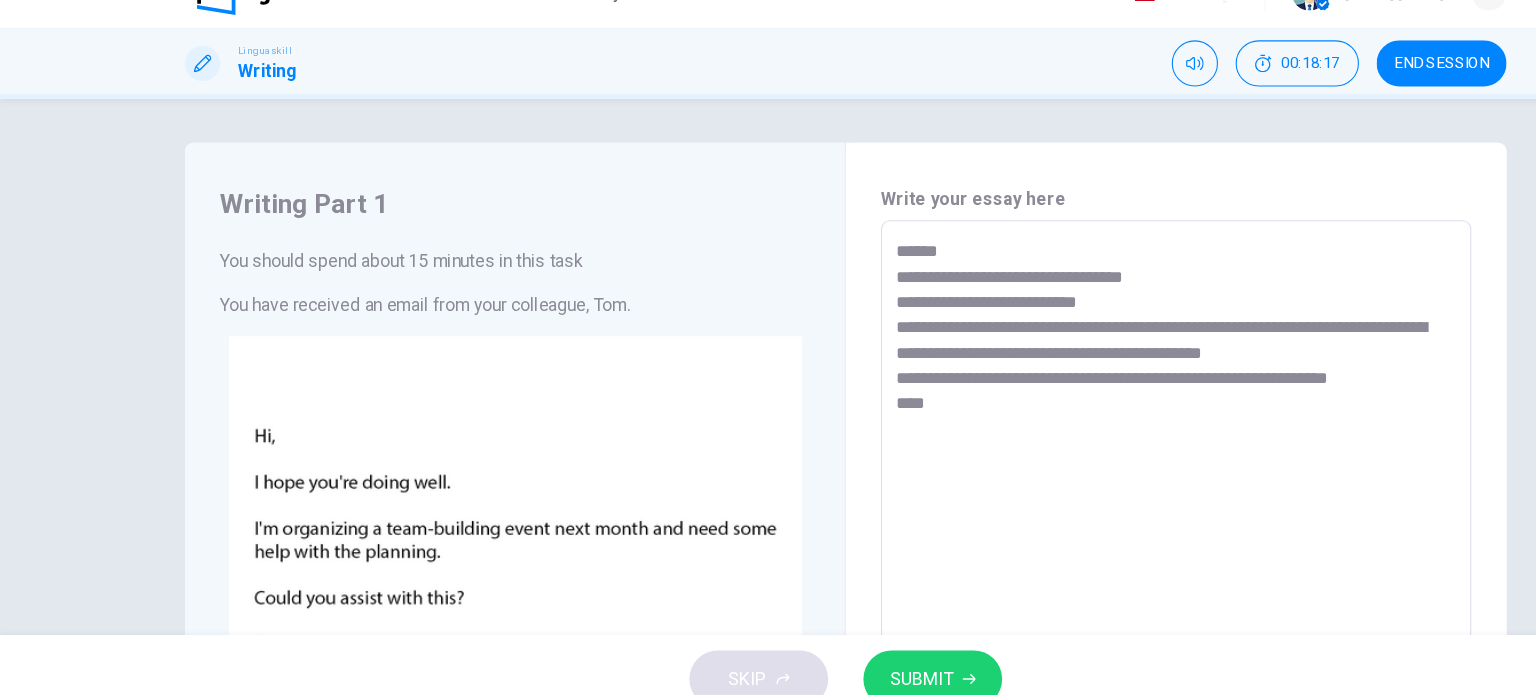 click on "**********" at bounding box center [1068, 623] 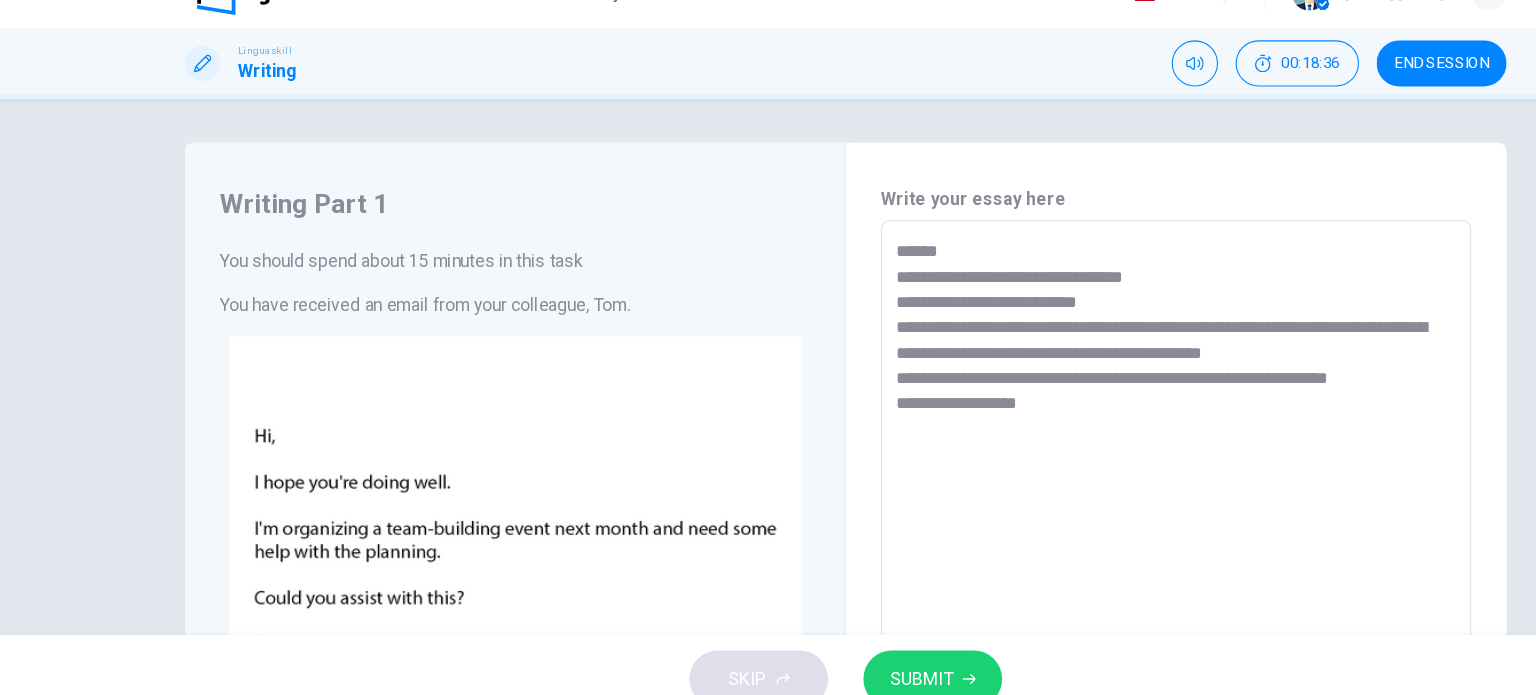 click on "**********" at bounding box center [1068, 623] 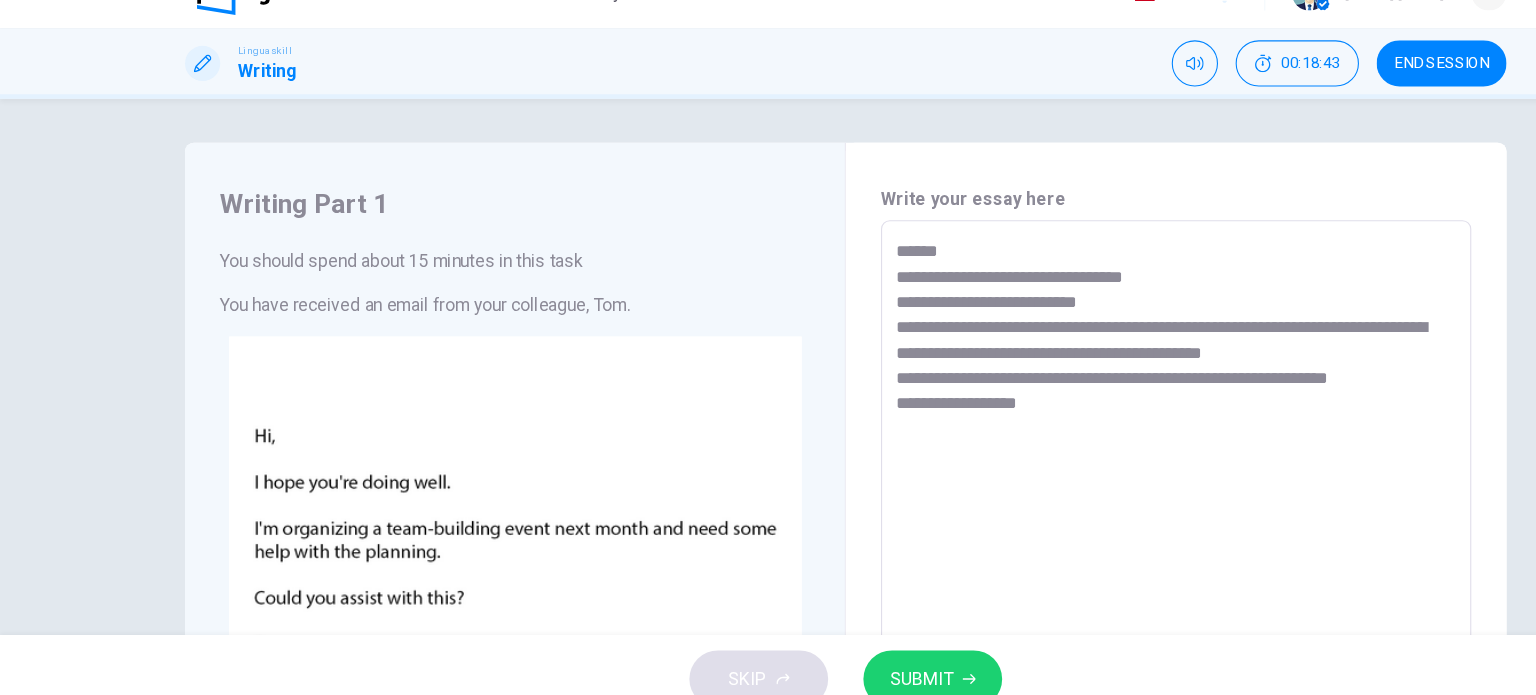 click on "**********" at bounding box center [1068, 623] 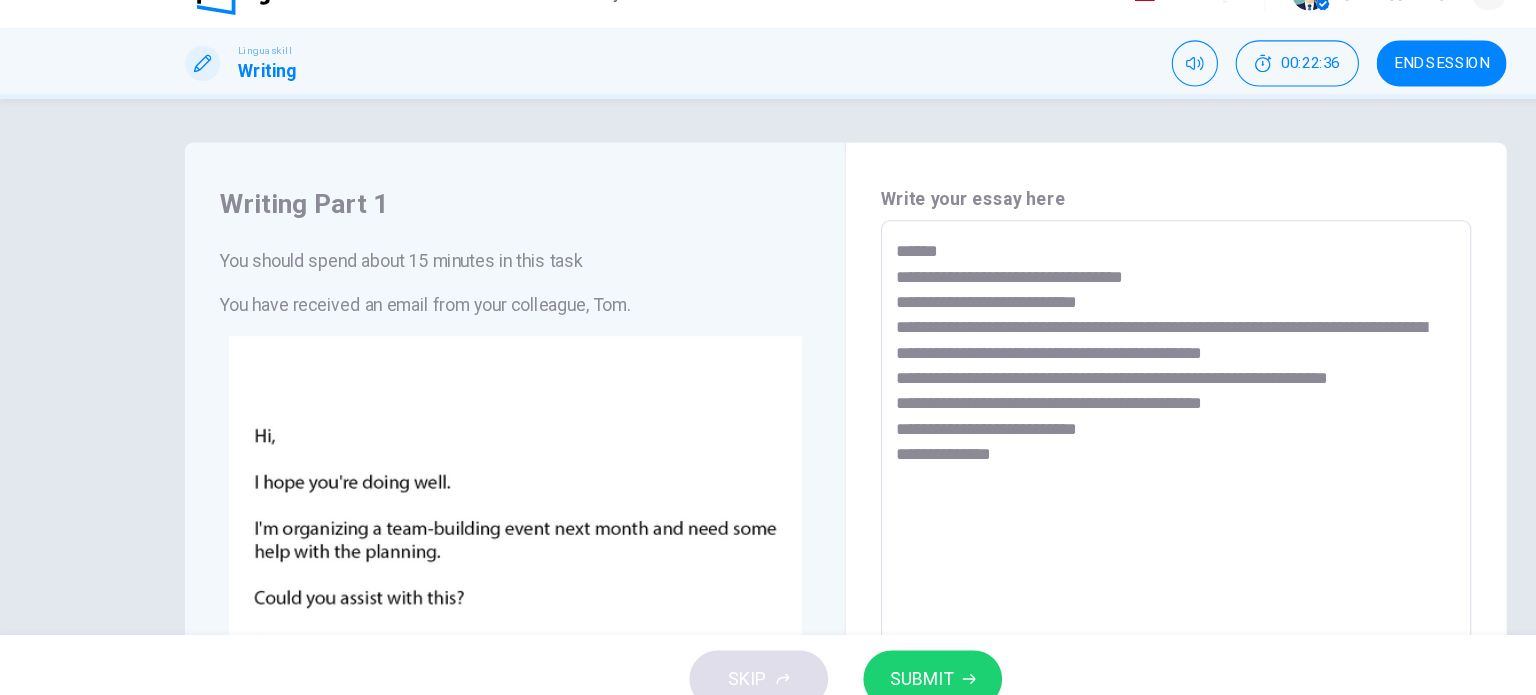 click on "**********" at bounding box center (1068, 623) 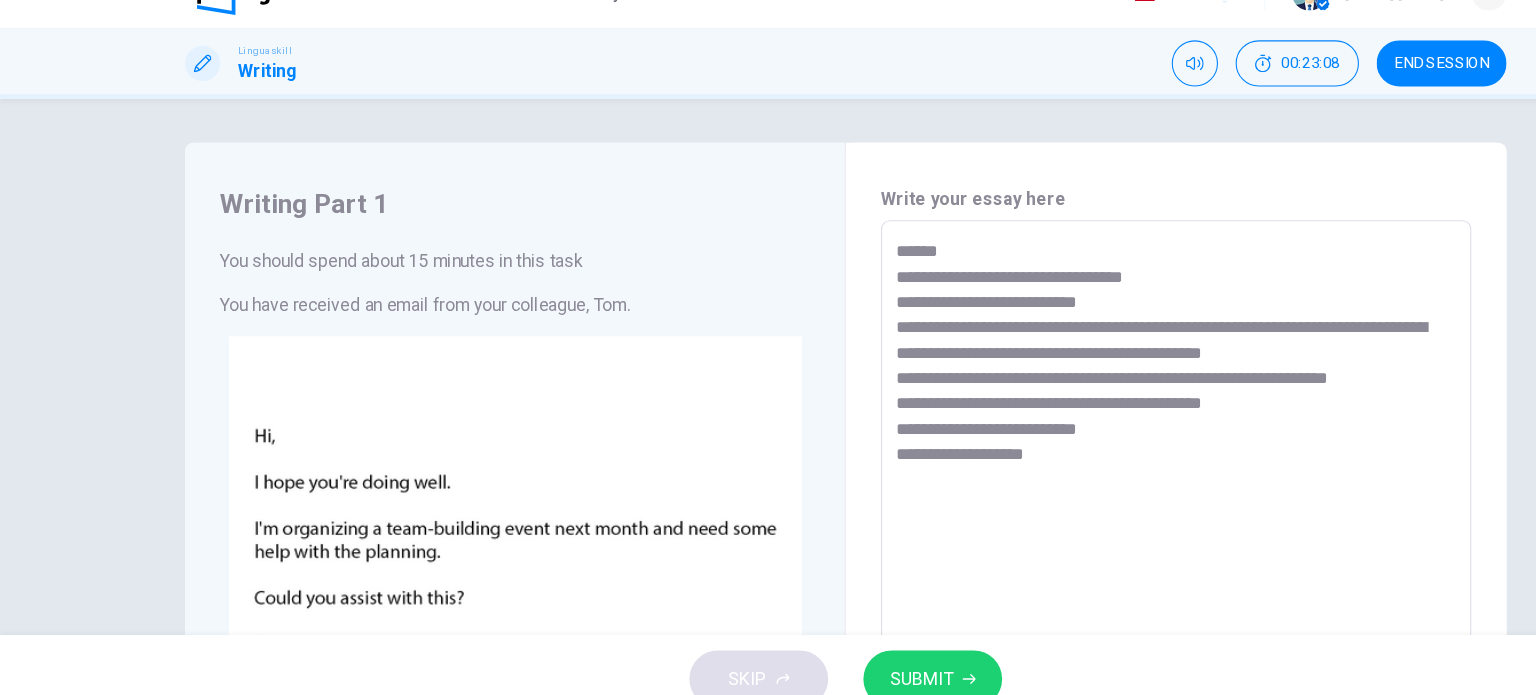 drag, startPoint x: 910, startPoint y: 451, endPoint x: 840, endPoint y: 456, distance: 70.178345 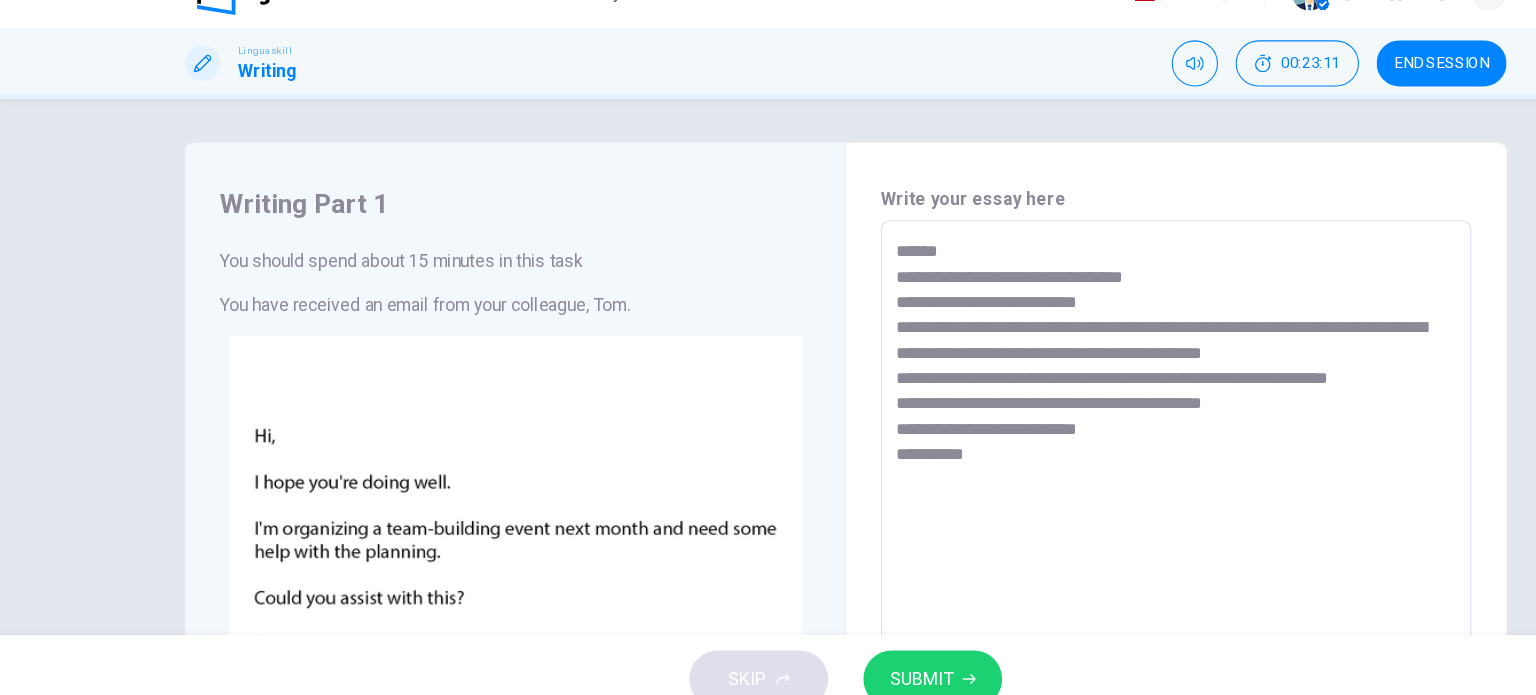 click on "**********" at bounding box center [1068, 623] 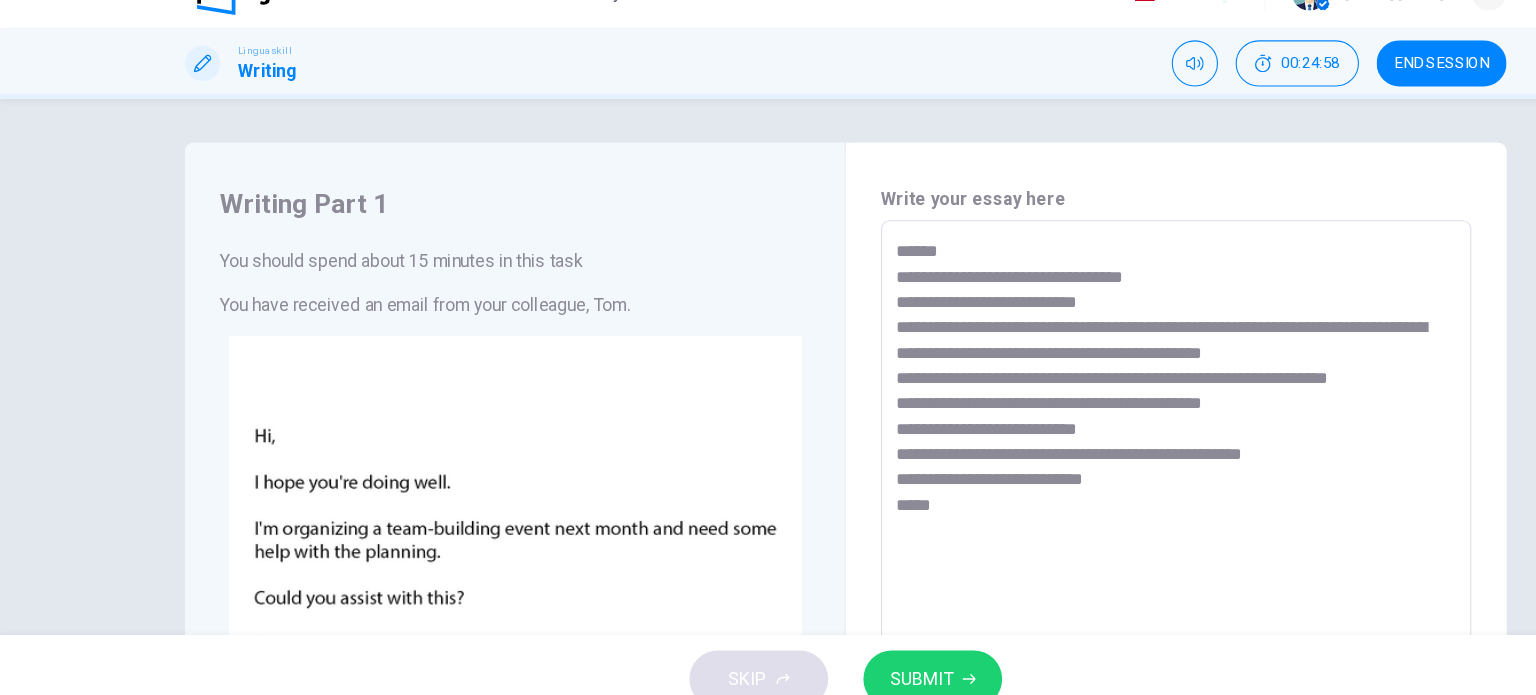 drag, startPoint x: 1026, startPoint y: 526, endPoint x: 1008, endPoint y: 525, distance: 18.027756 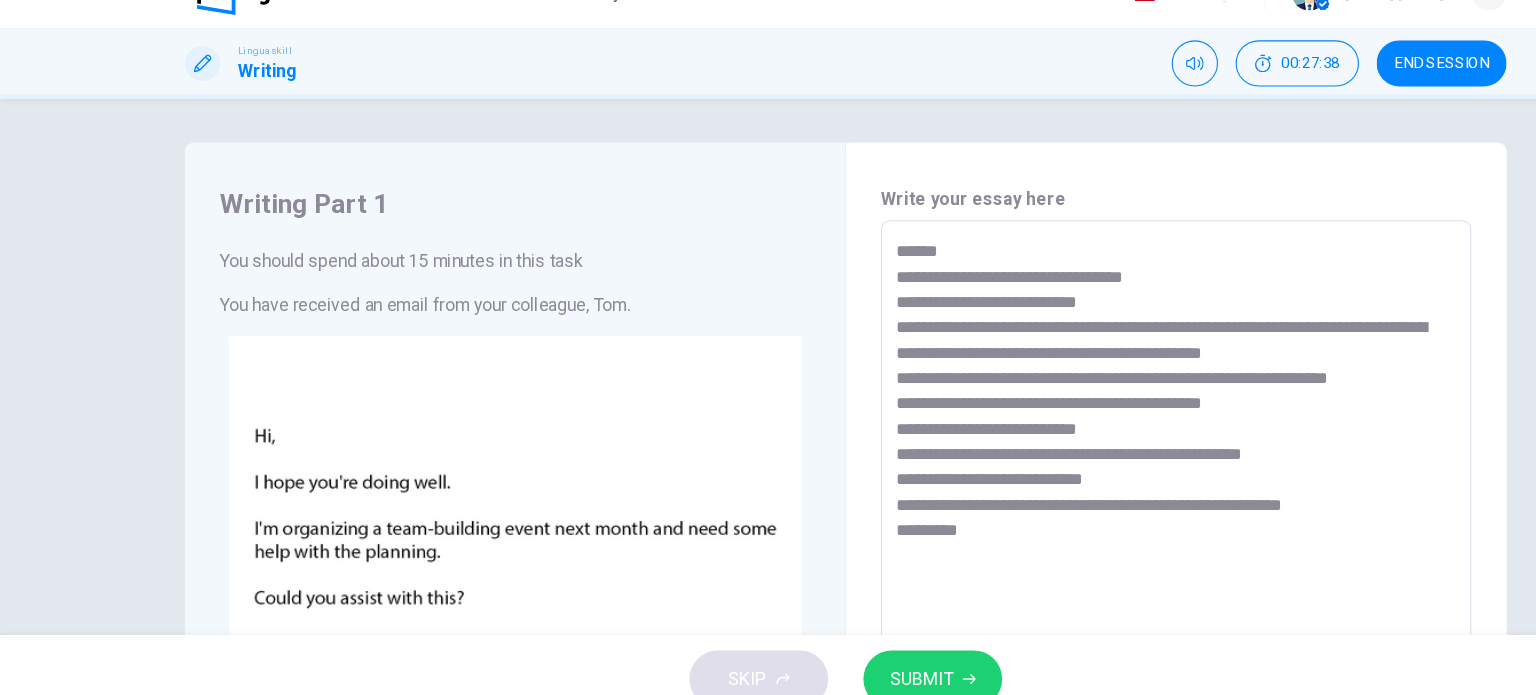 click on "**********" at bounding box center (1068, 623) 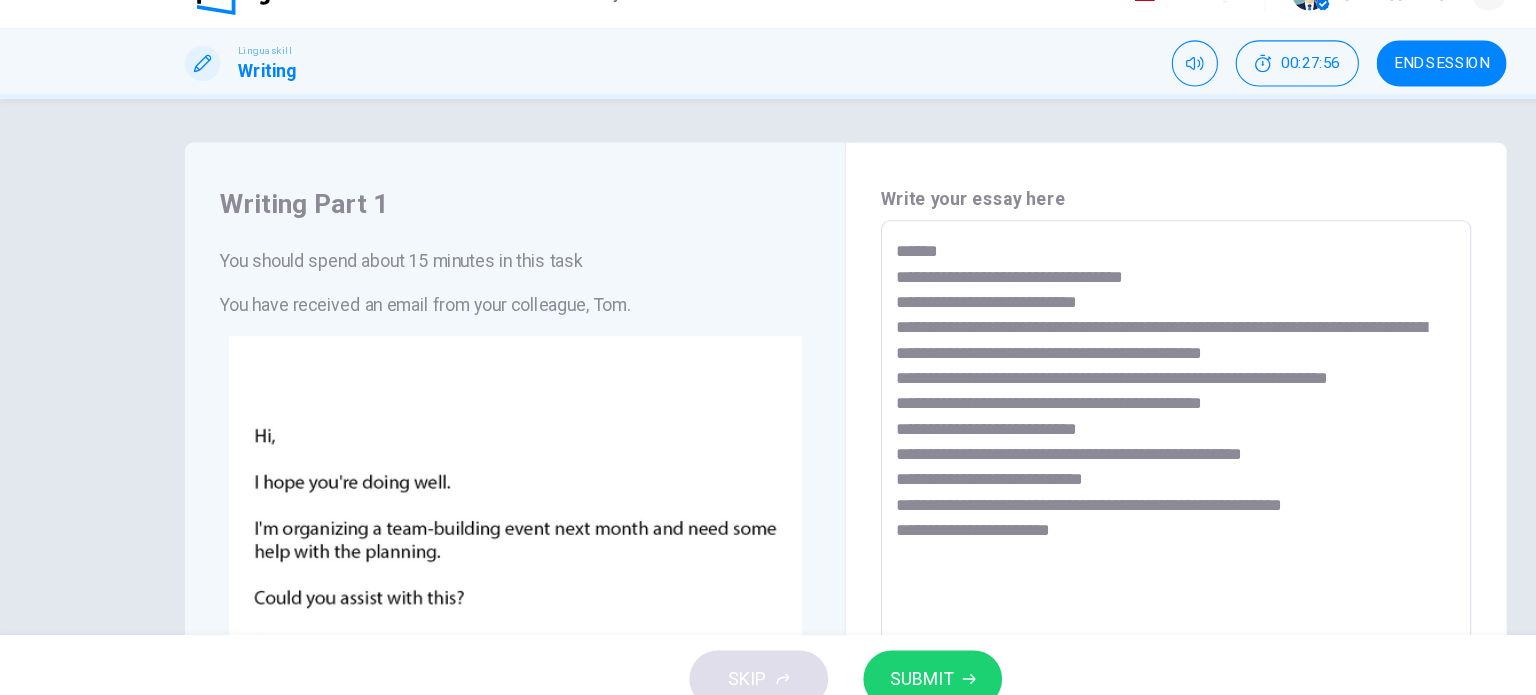 click on "SKIP SUBMIT" at bounding box center (768, 655) 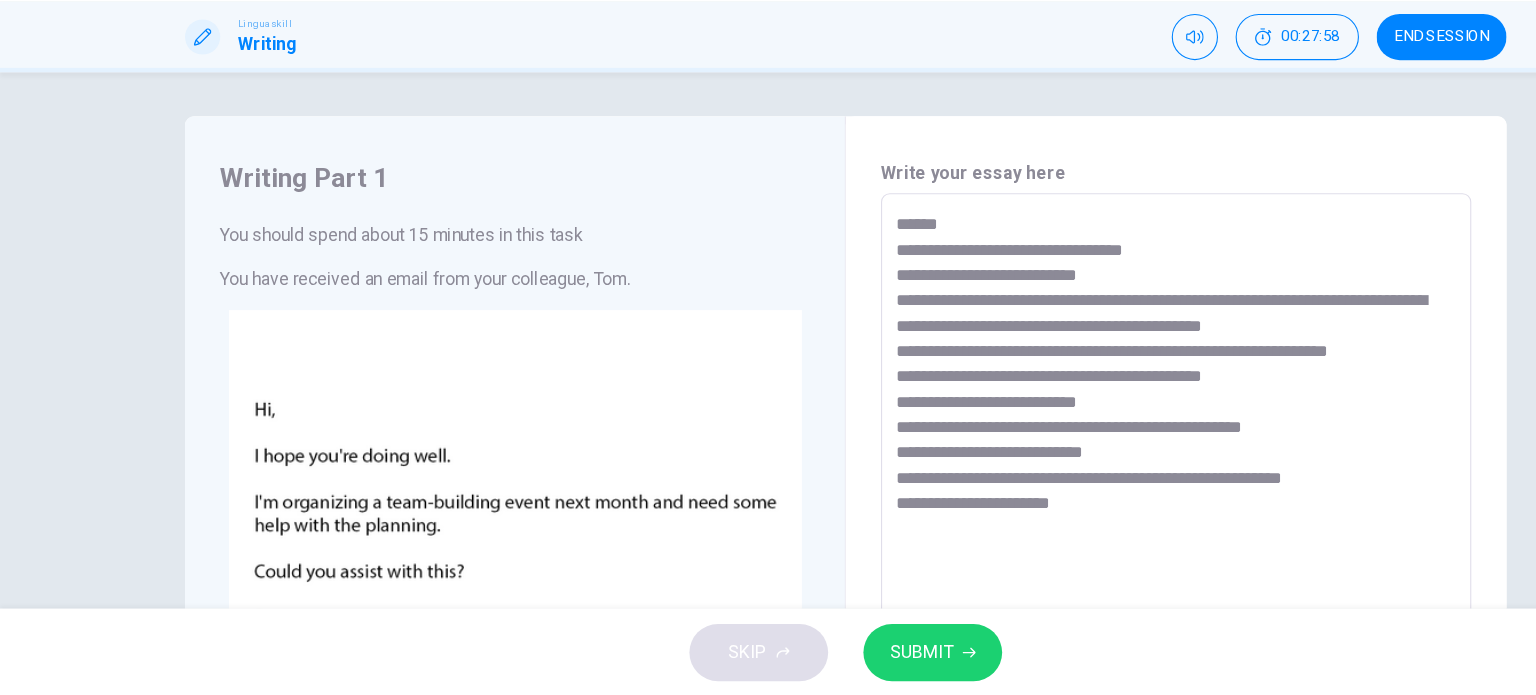 scroll, scrollTop: 0, scrollLeft: 0, axis: both 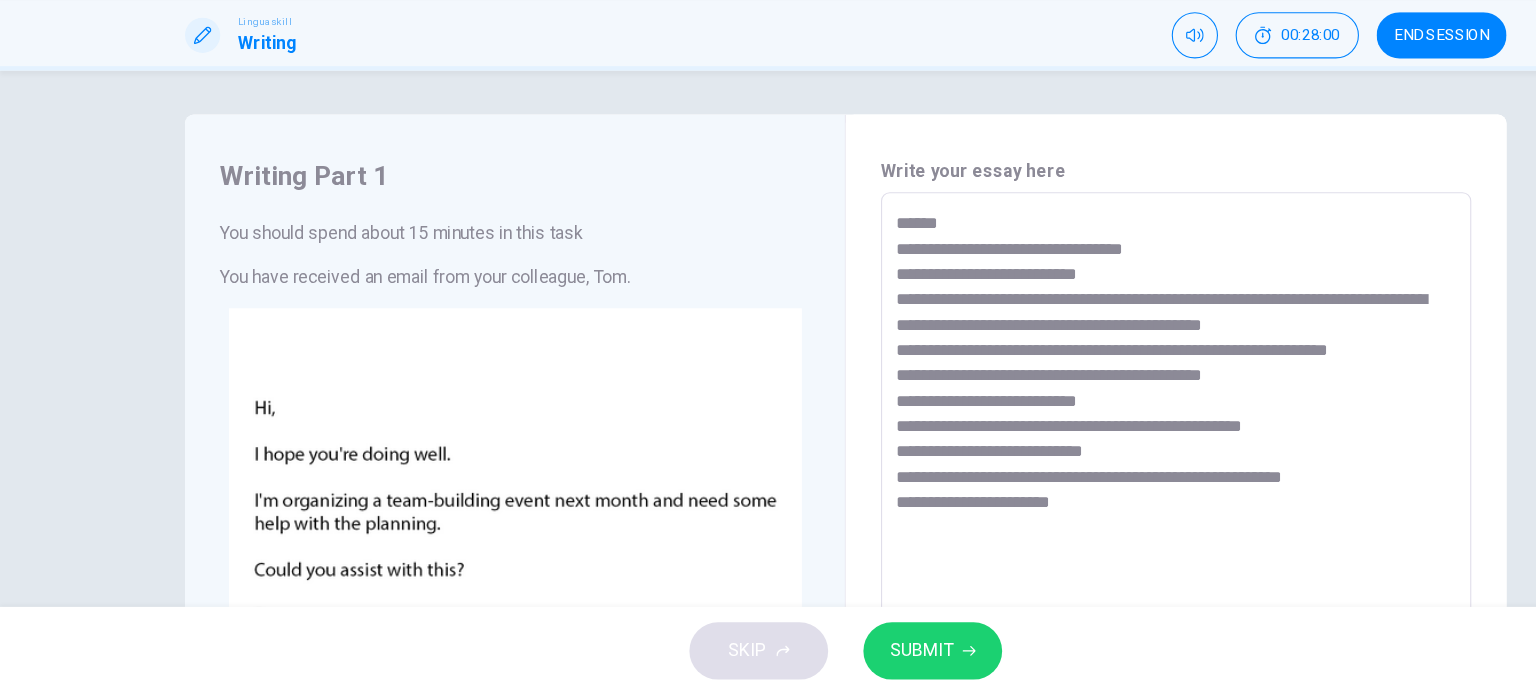 click on "**********" at bounding box center [1068, 623] 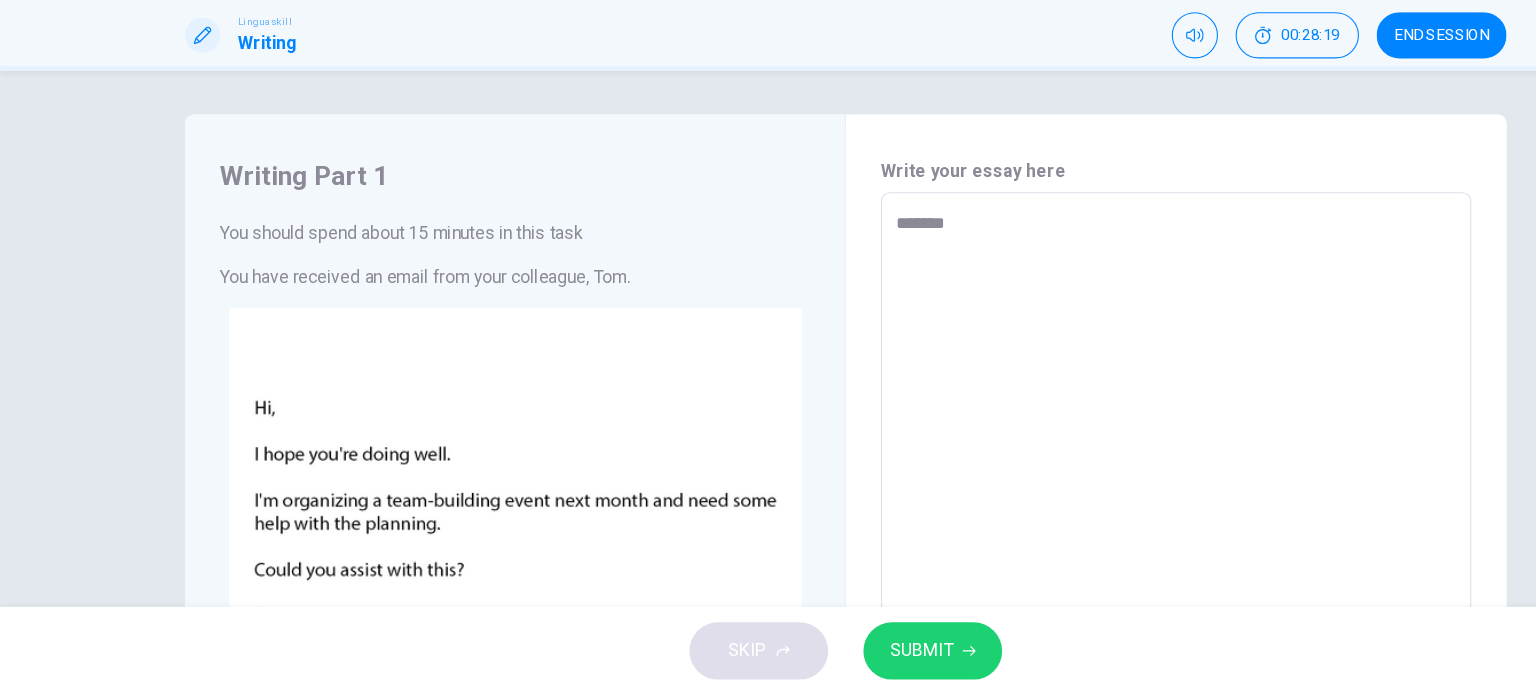 drag, startPoint x: 1006, startPoint y: 541, endPoint x: 1218, endPoint y: 228, distance: 378.03836 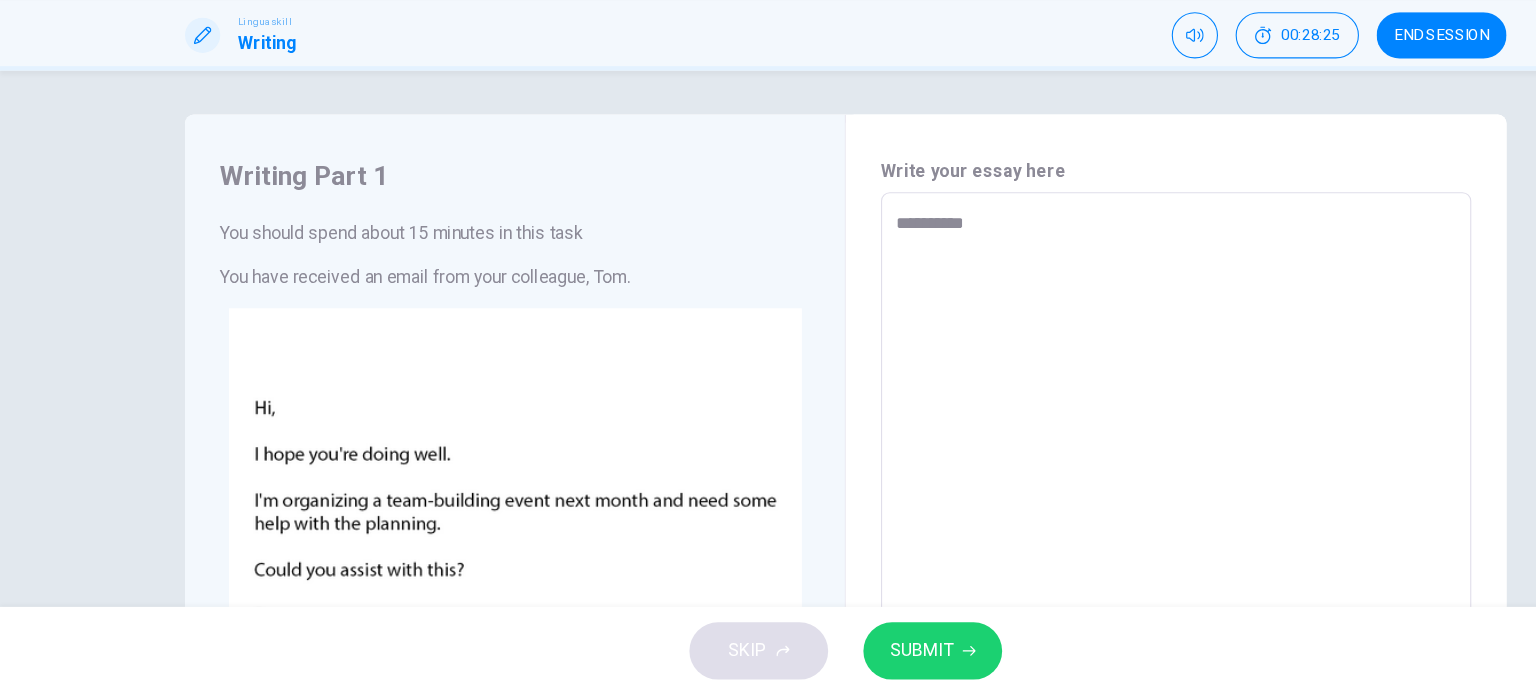 scroll, scrollTop: 0, scrollLeft: 0, axis: both 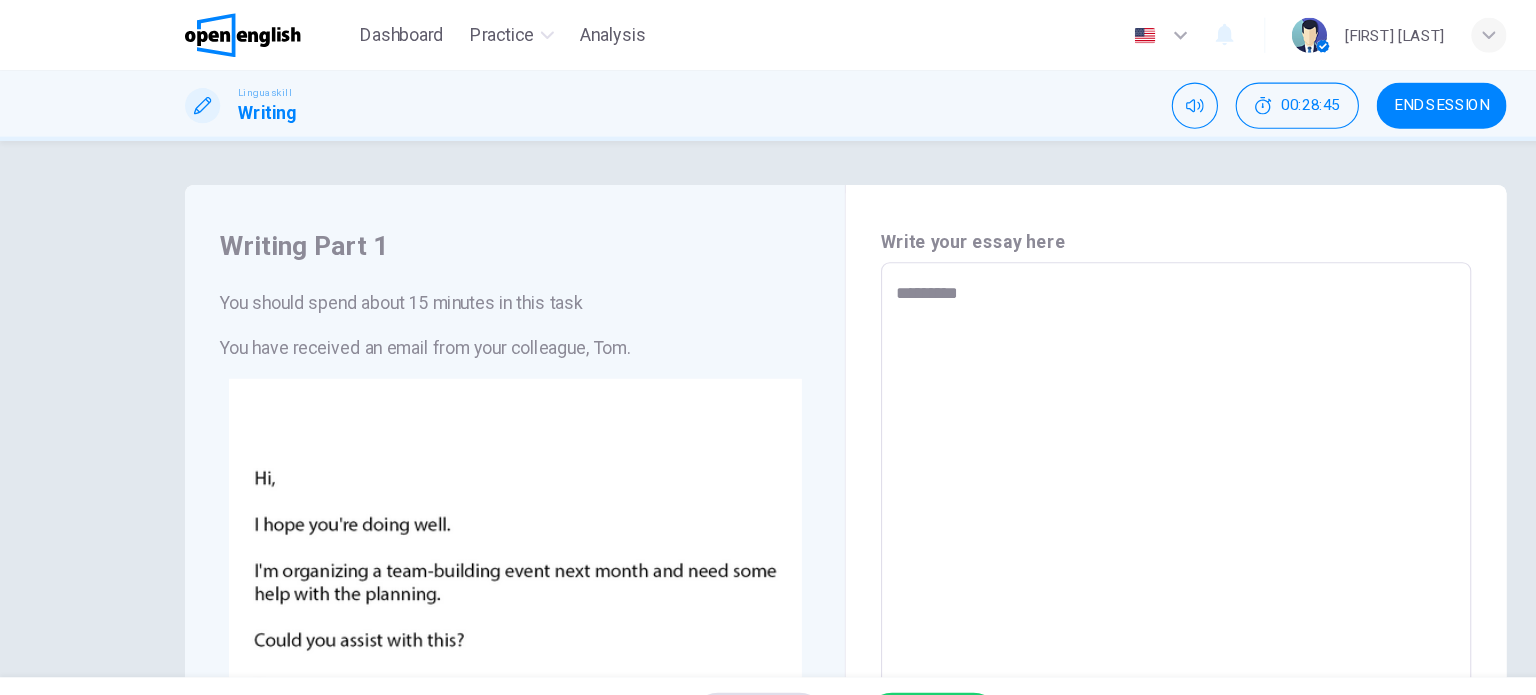 click on "********* * ​" at bounding box center (1068, 623) 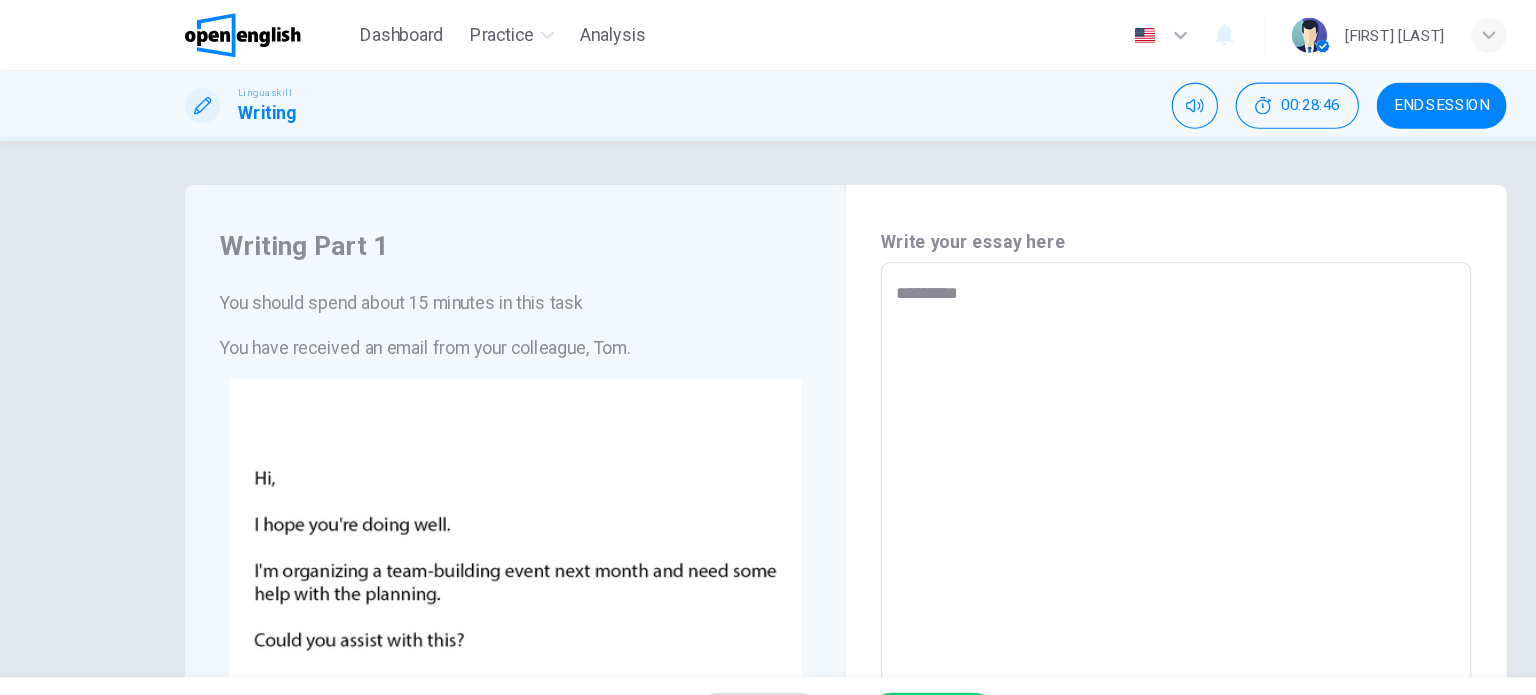 click on "*********" at bounding box center (1068, 623) 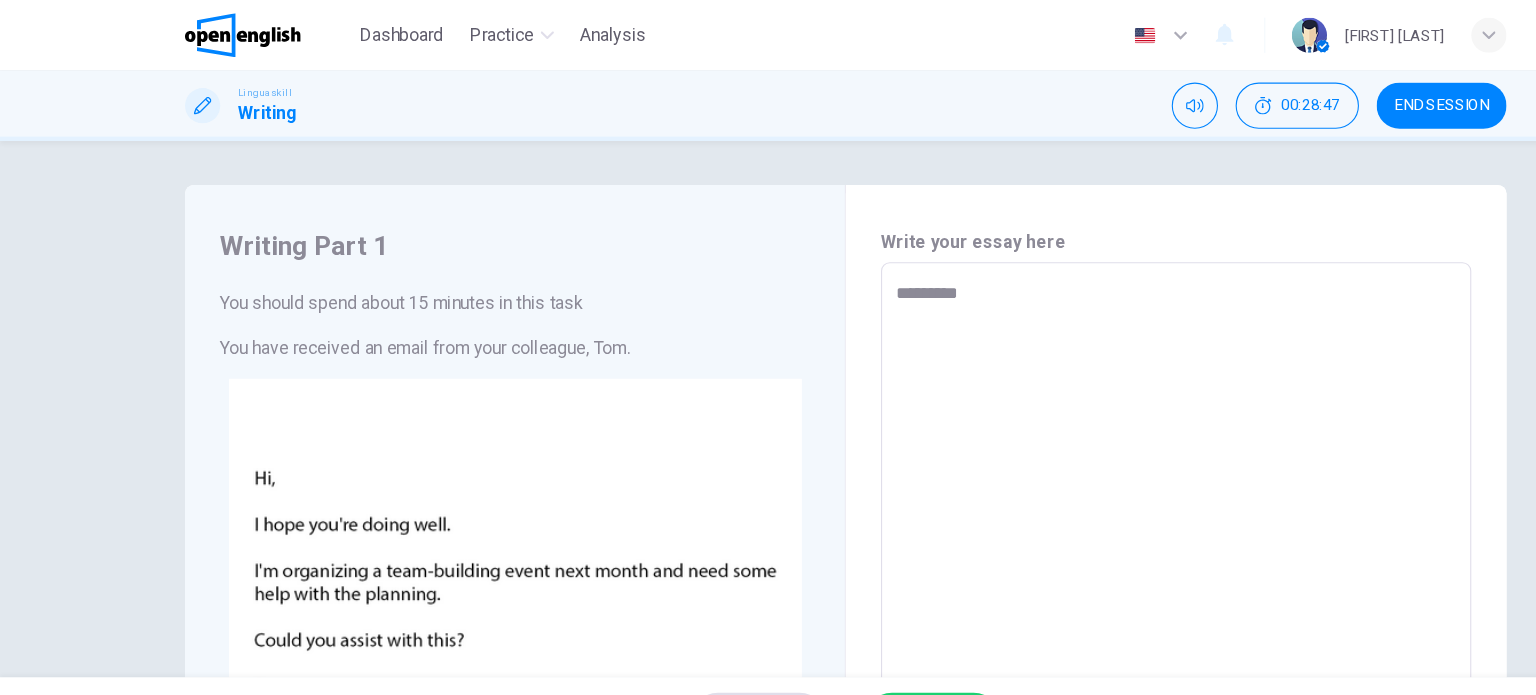 click on "*********" at bounding box center [1068, 623] 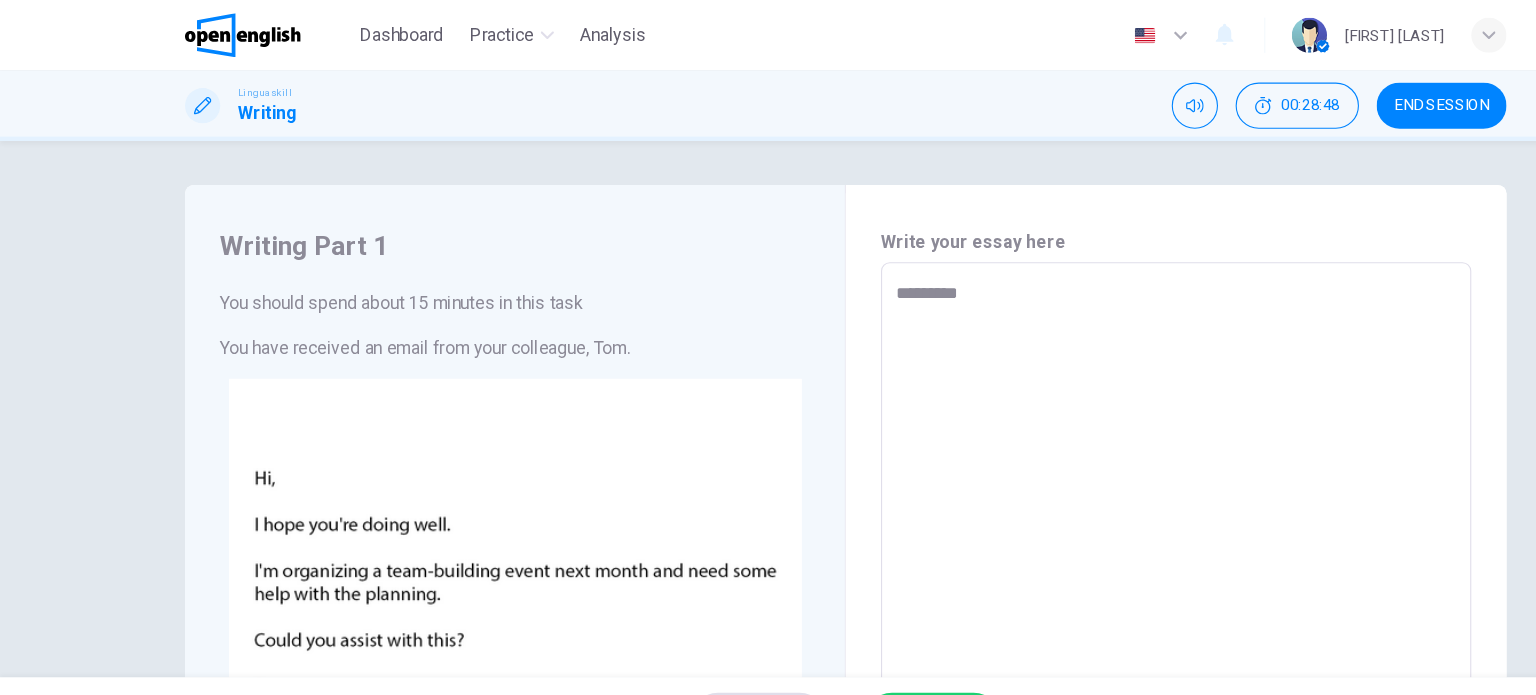 drag, startPoint x: 885, startPoint y: 269, endPoint x: 897, endPoint y: 277, distance: 14.422205 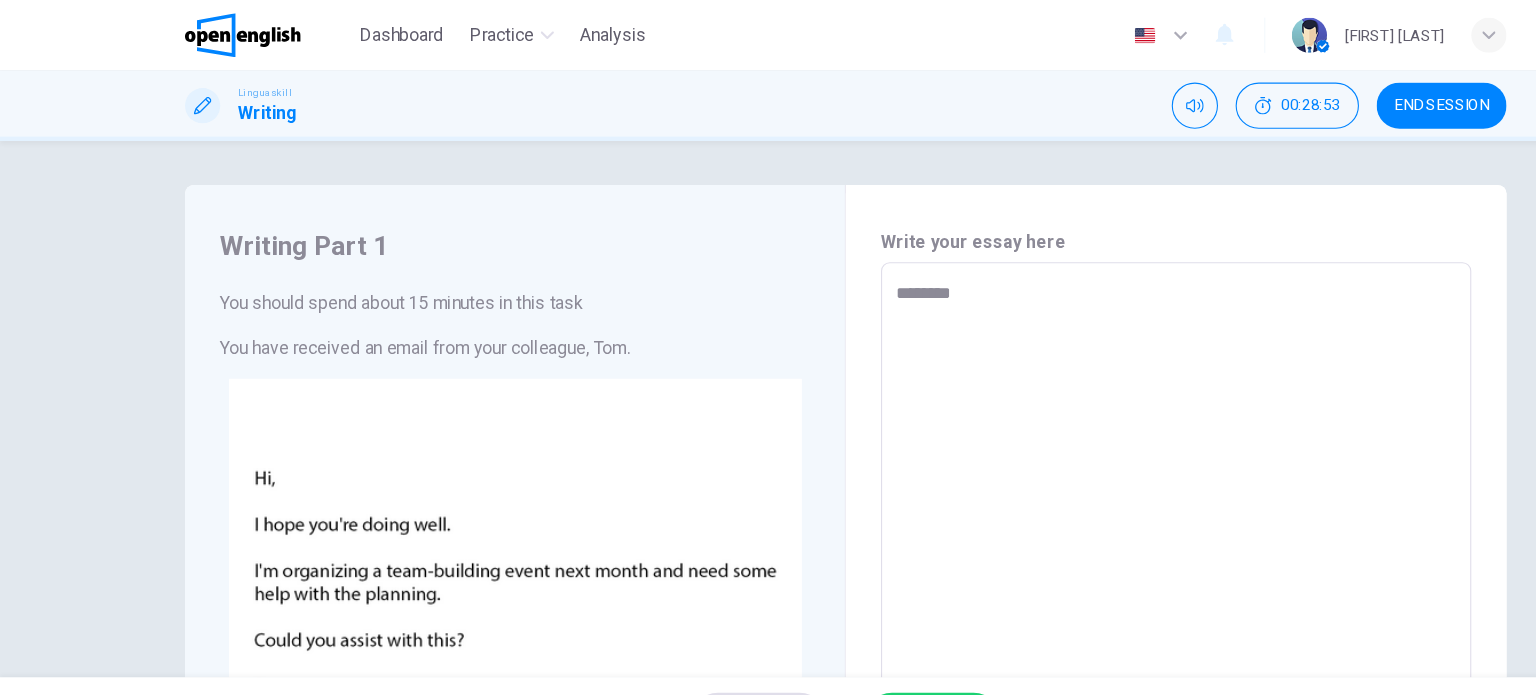 drag, startPoint x: 887, startPoint y: 268, endPoint x: 628, endPoint y: 206, distance: 266.31747 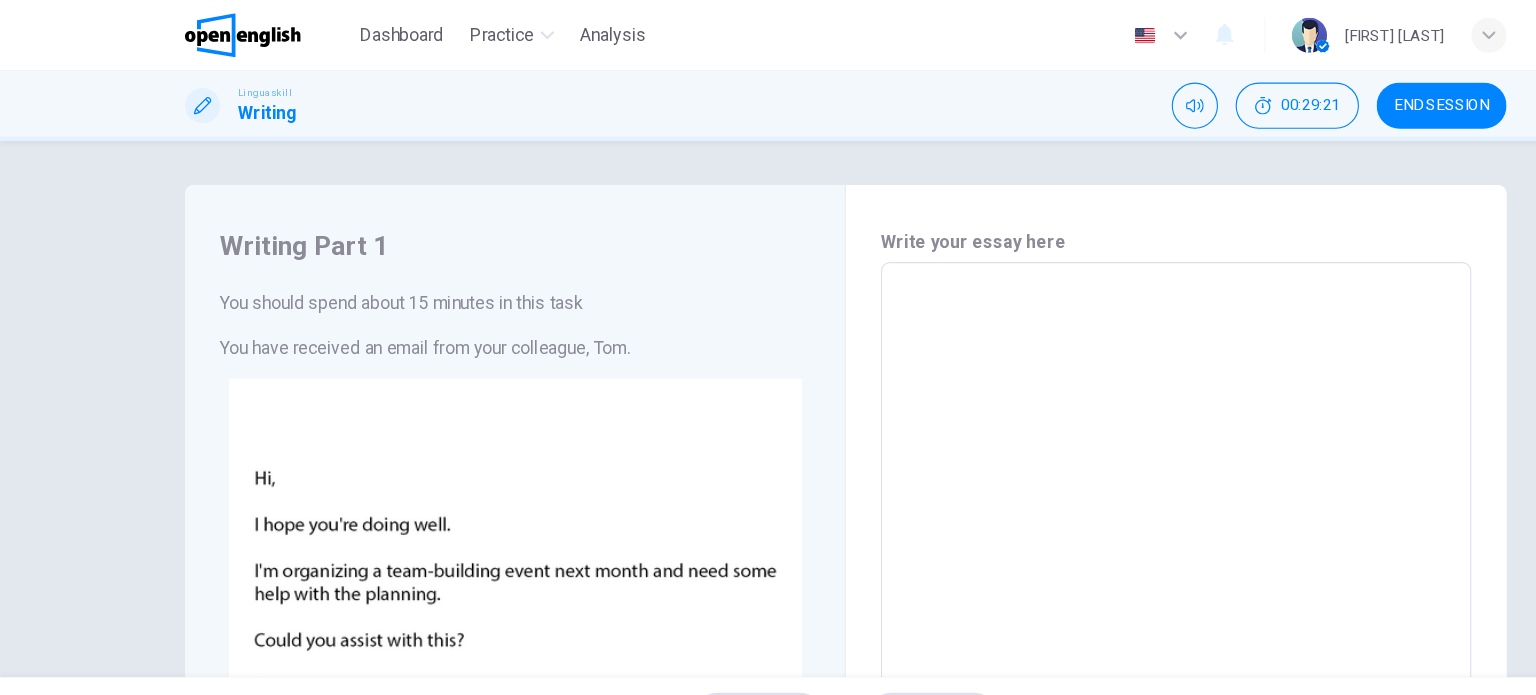 click at bounding box center (1068, 623) 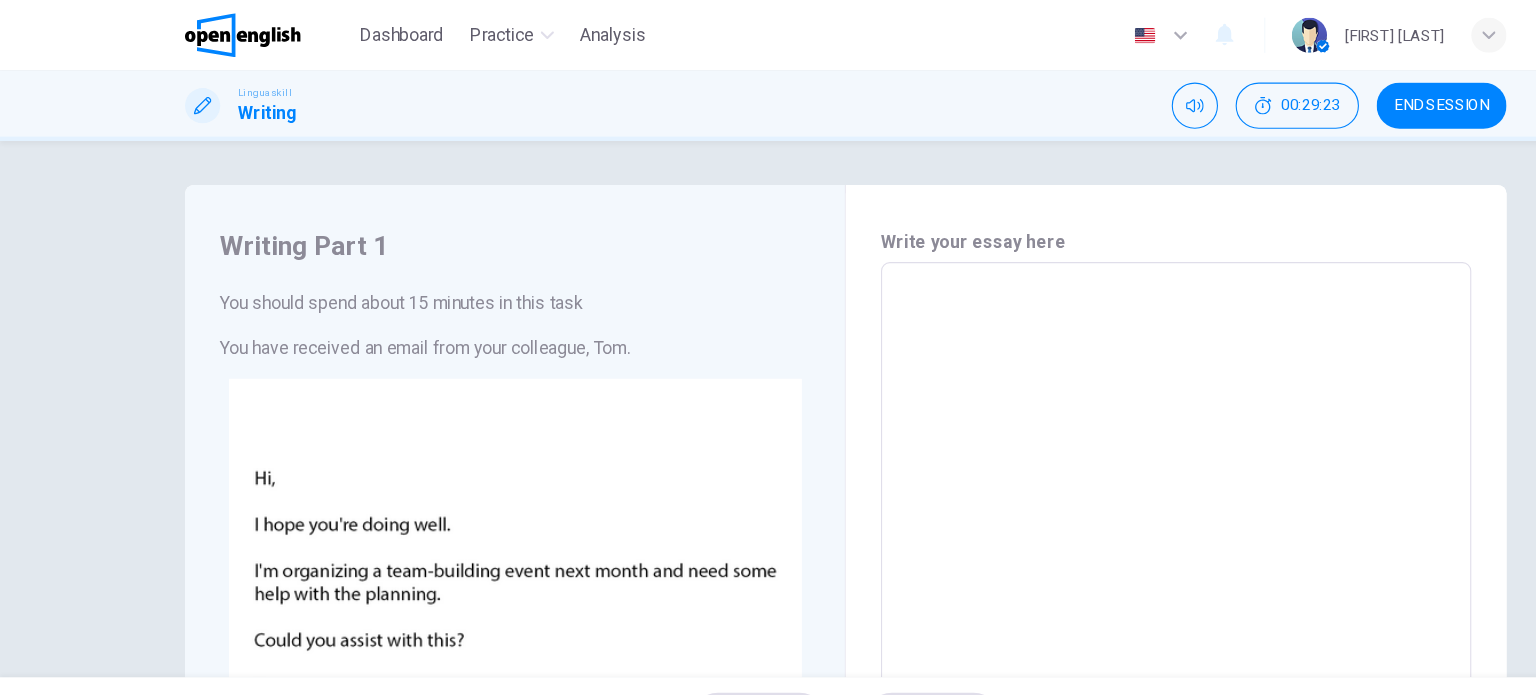 paste on "********" 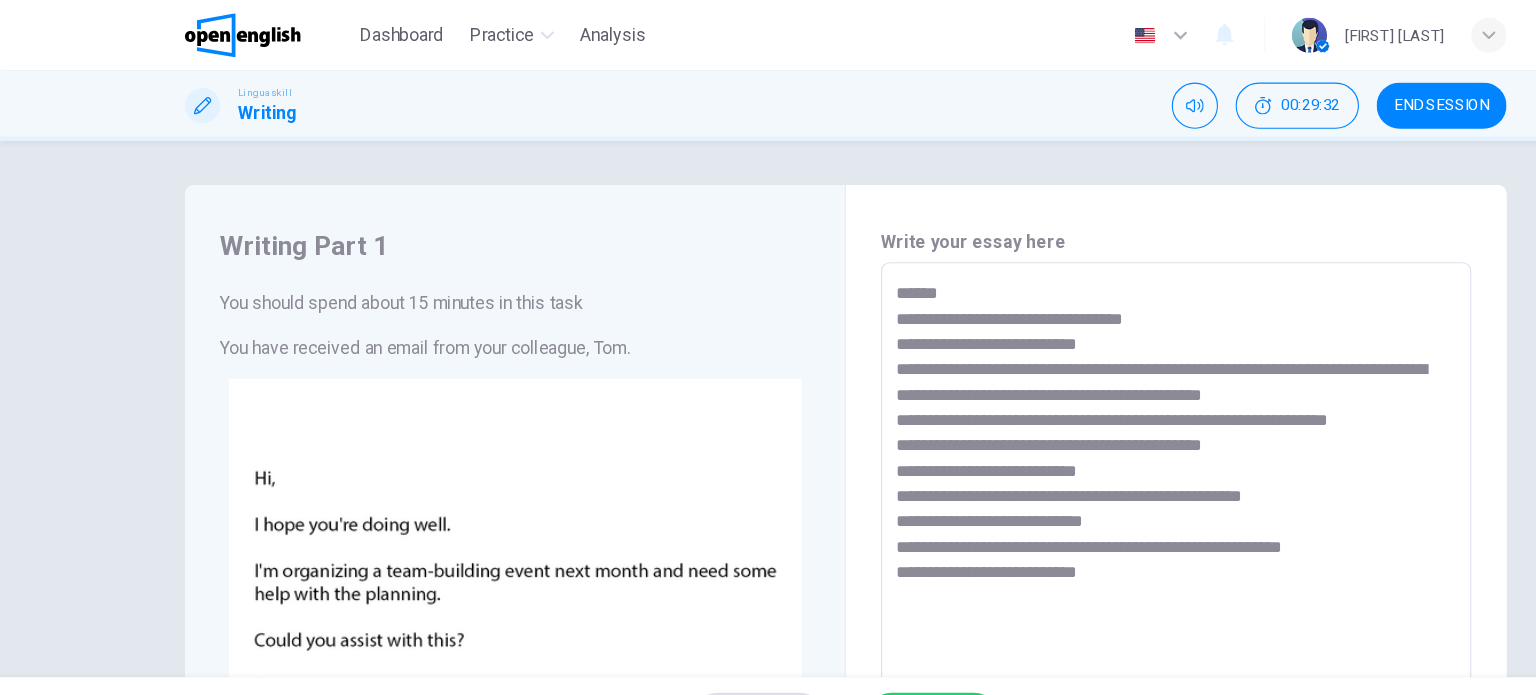 click on "**********" at bounding box center [1068, 623] 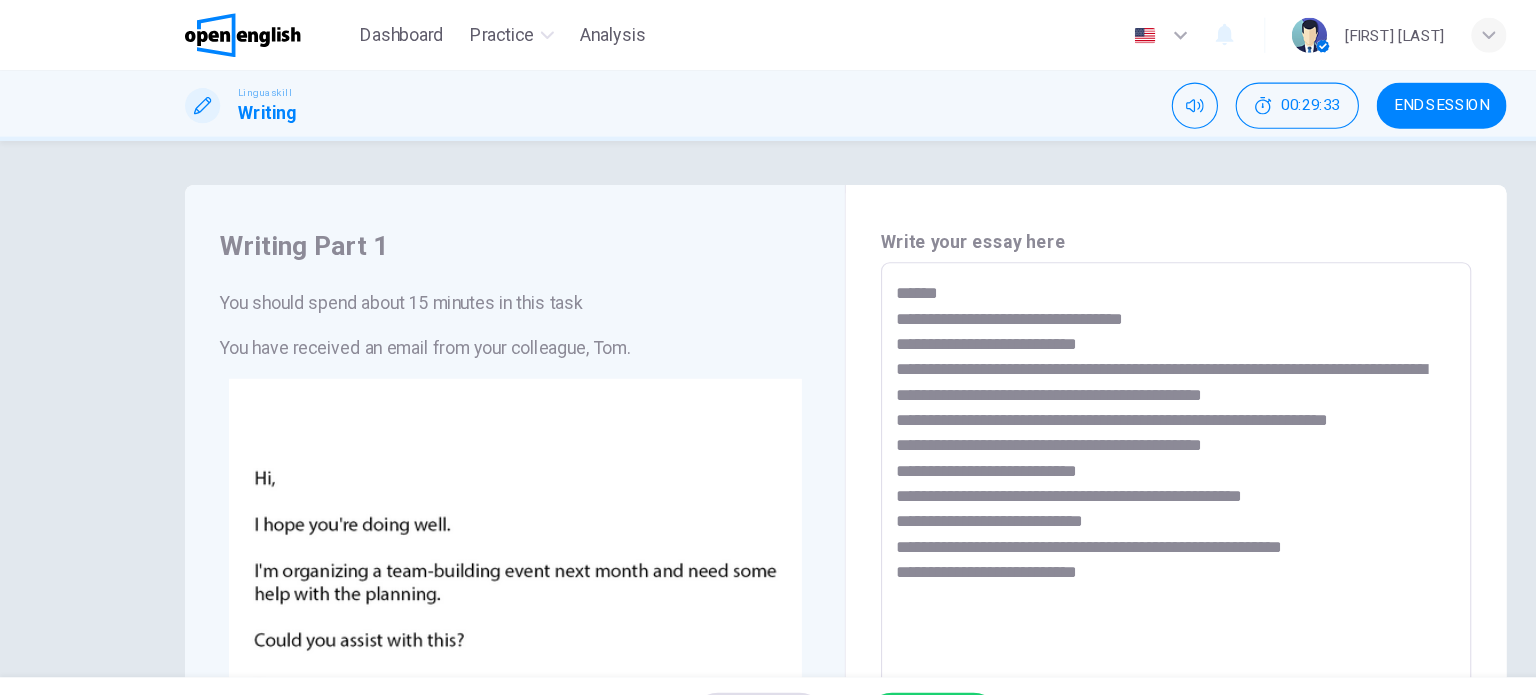 click on "**********" at bounding box center (1068, 623) 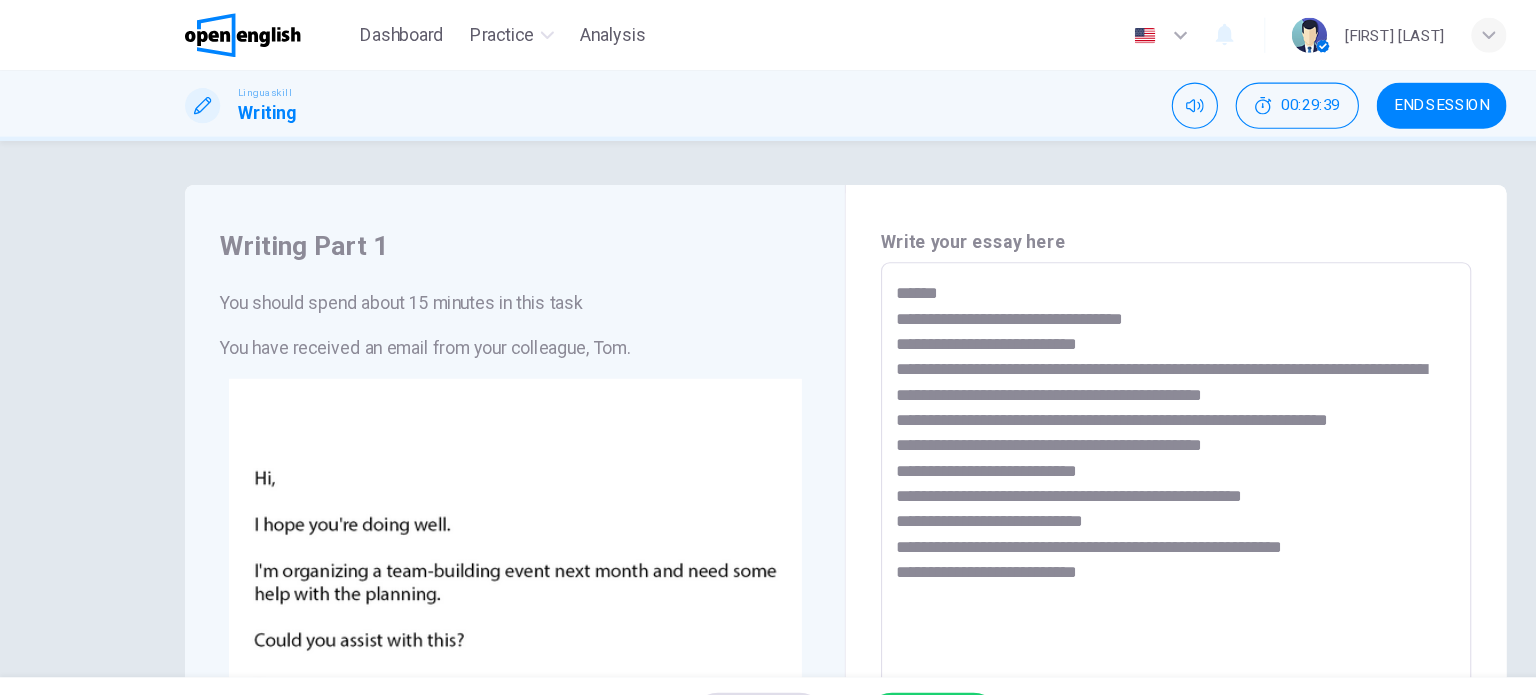 click on "**********" at bounding box center (1068, 623) 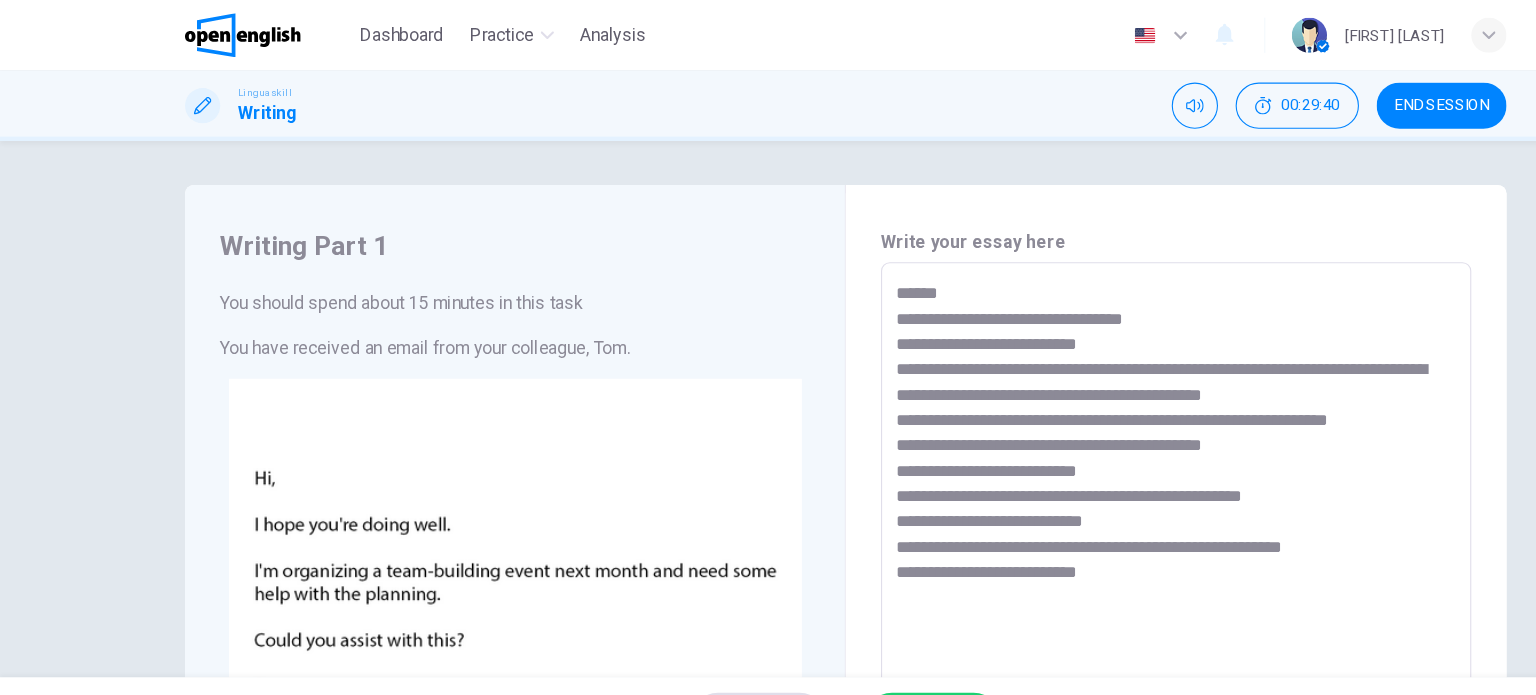 drag, startPoint x: 978, startPoint y: 503, endPoint x: 985, endPoint y: 511, distance: 10.630146 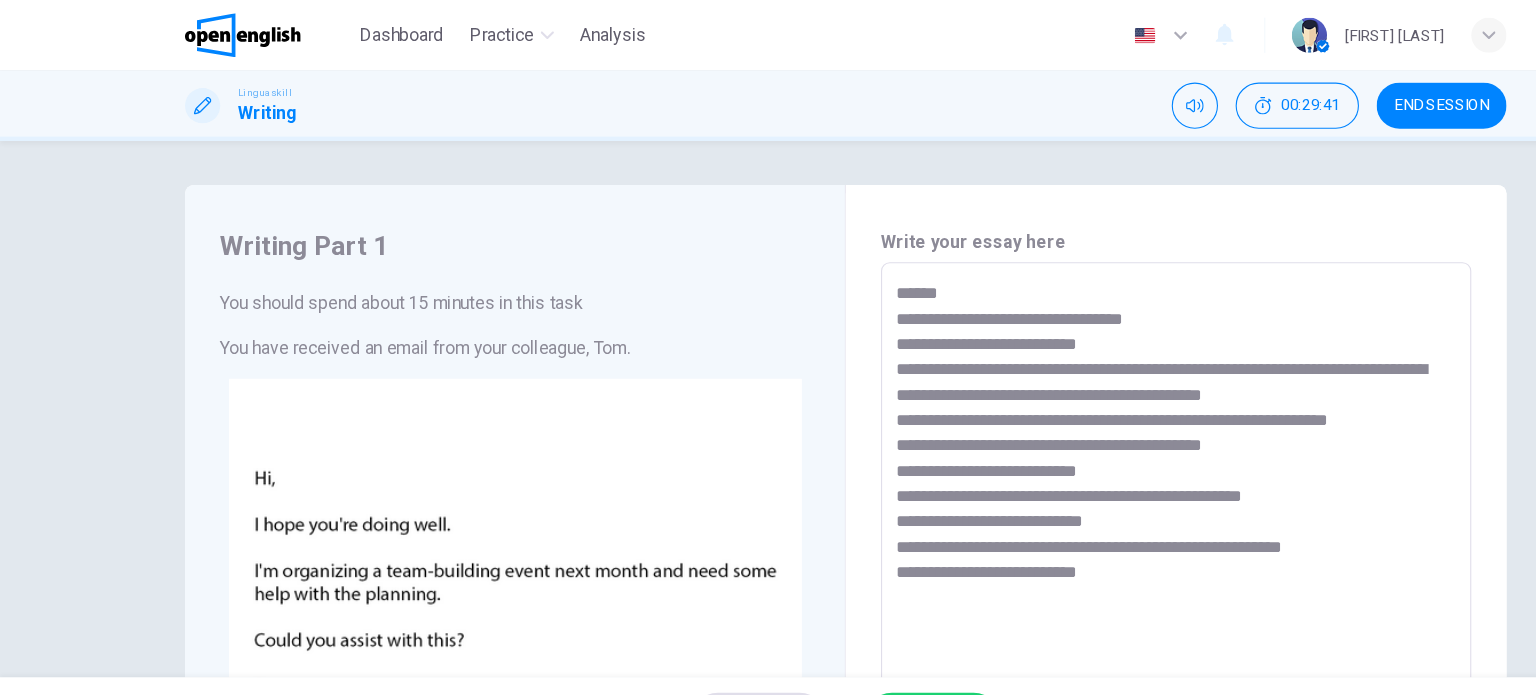 click on "**********" at bounding box center [1068, 623] 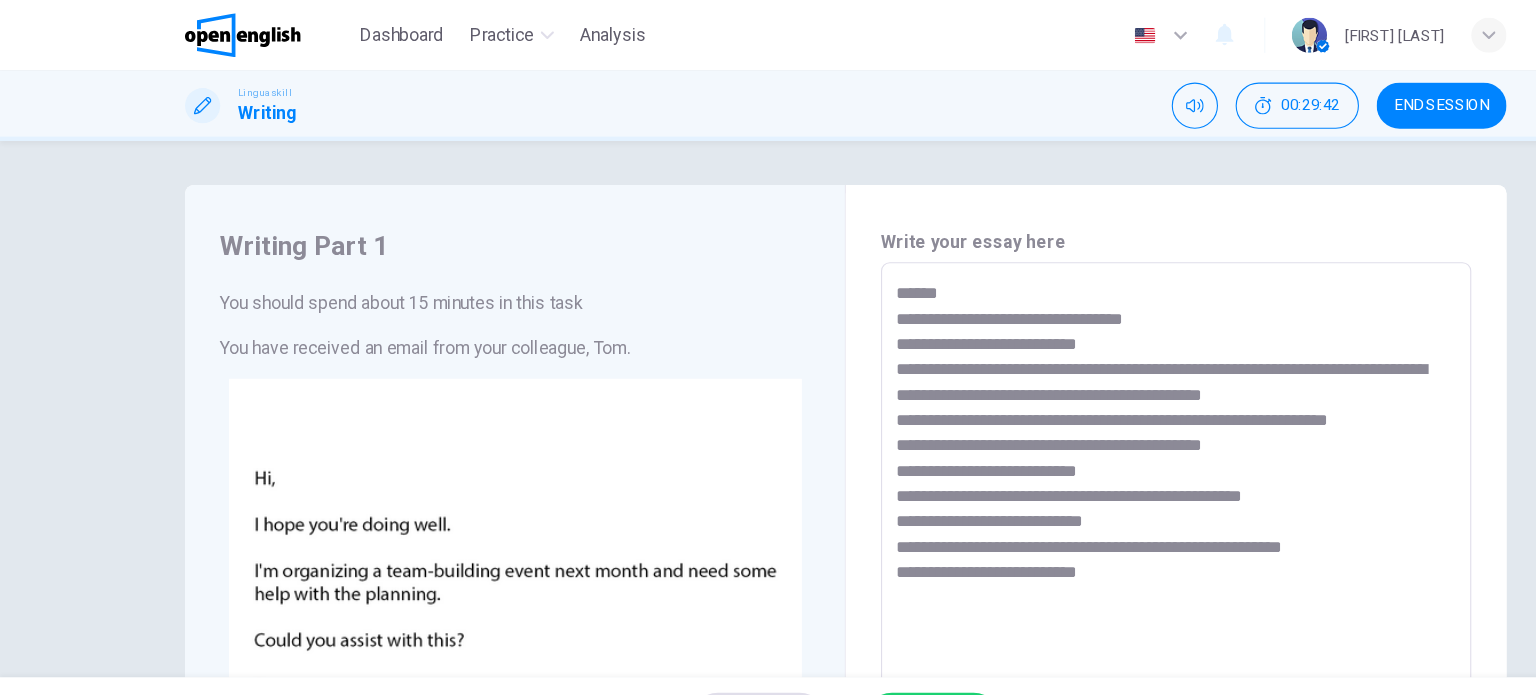 click on "**********" at bounding box center [1068, 623] 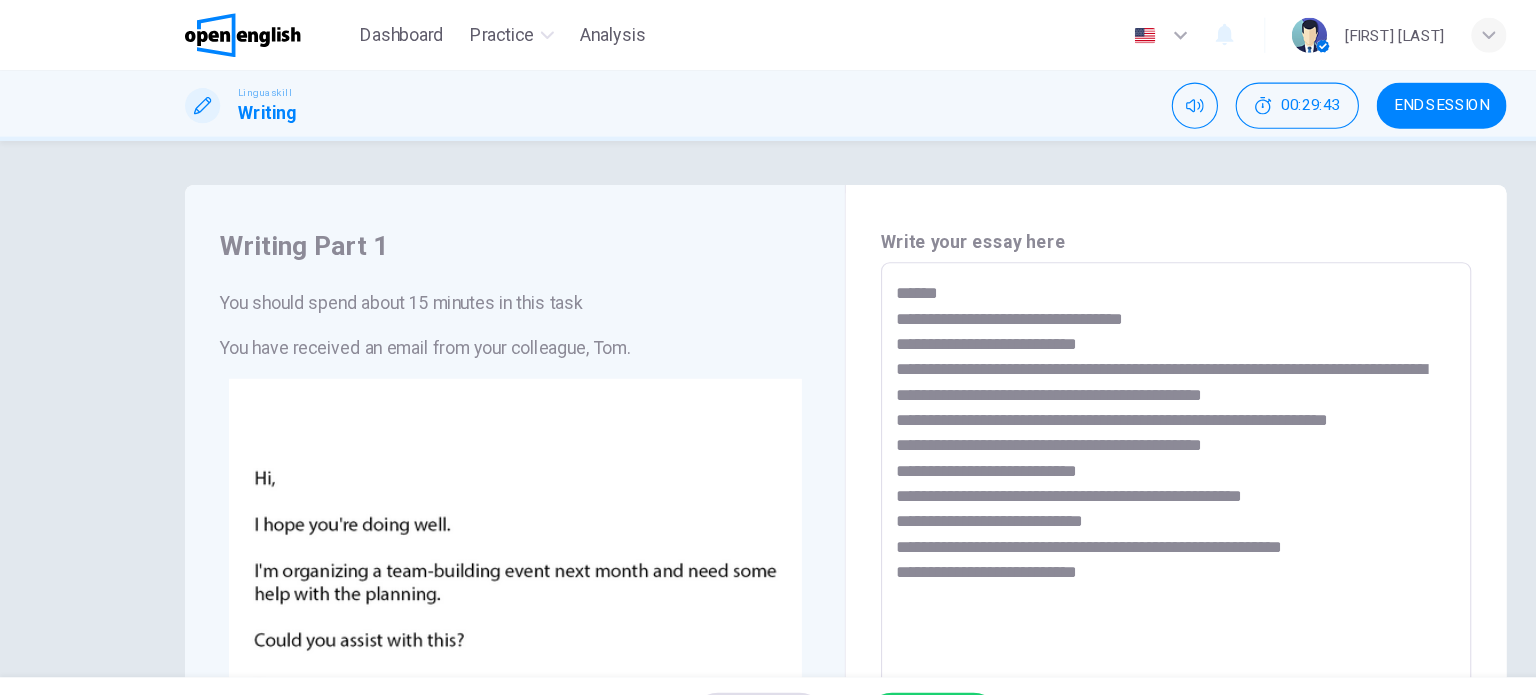 click on "**********" at bounding box center (1068, 623) 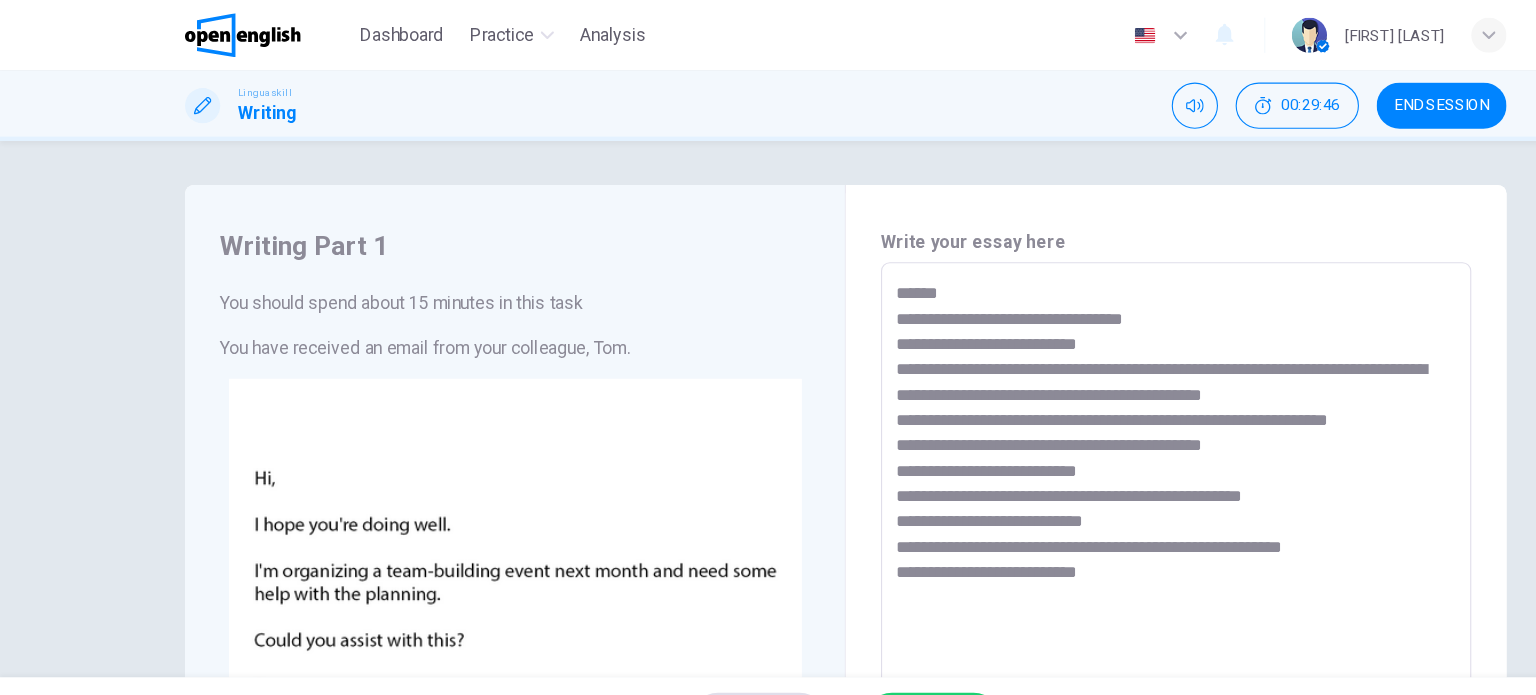 click on "**********" at bounding box center (1068, 623) 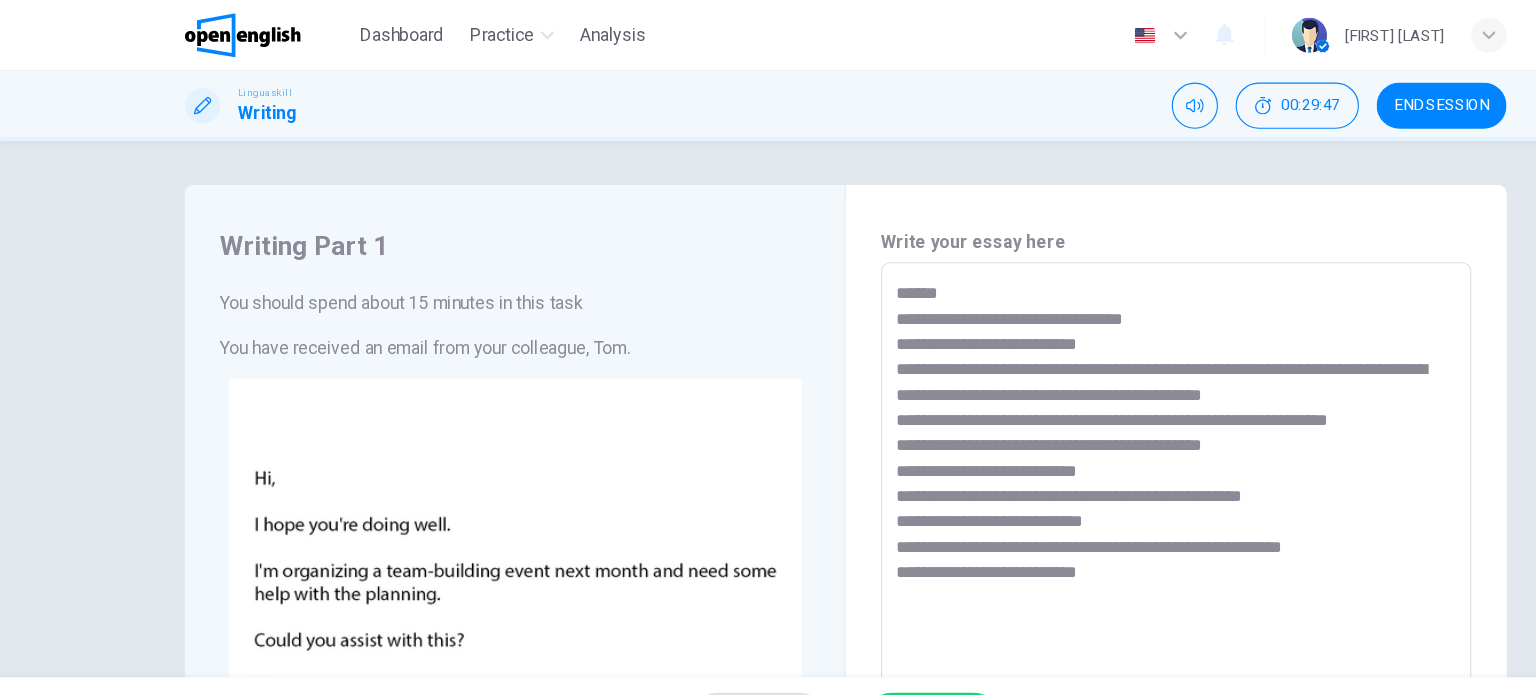 click on "**********" at bounding box center (1068, 623) 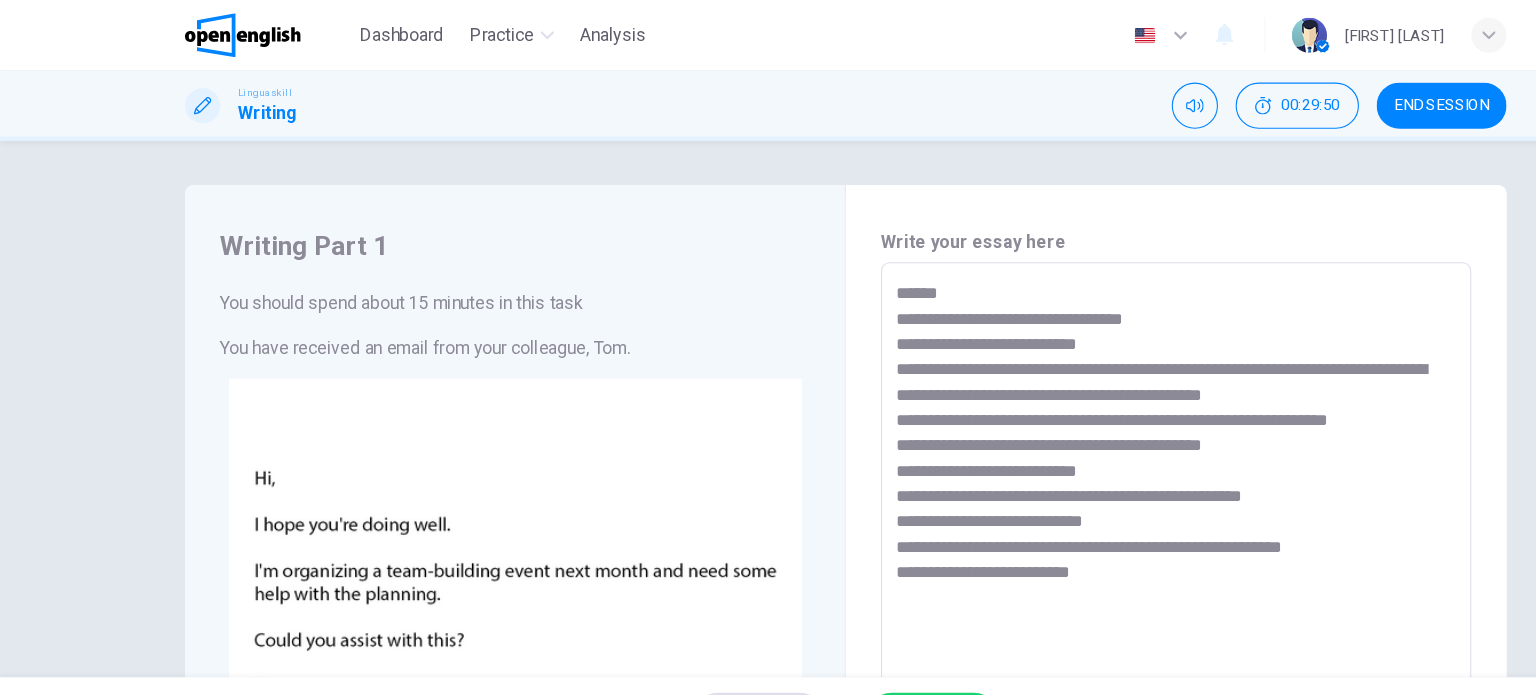 click on "**********" at bounding box center [1068, 623] 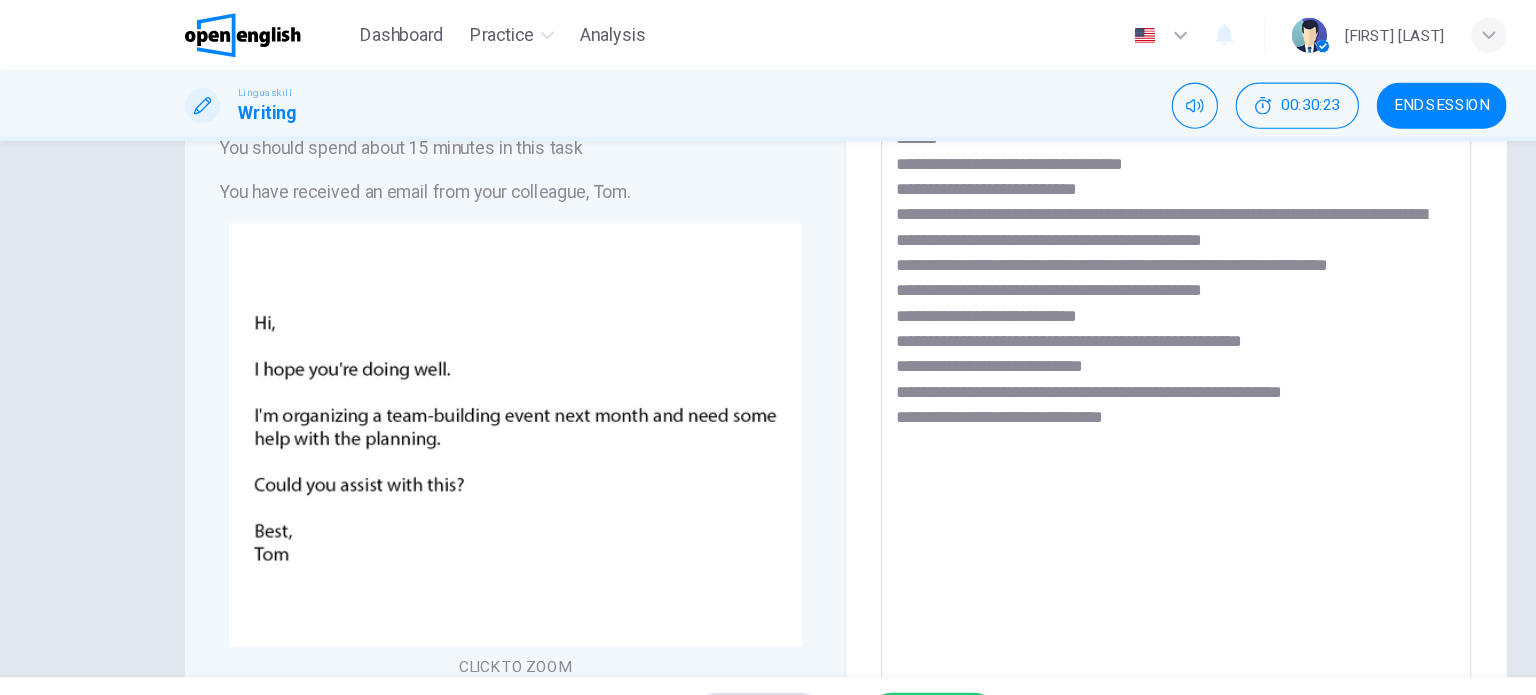 scroll, scrollTop: 181, scrollLeft: 0, axis: vertical 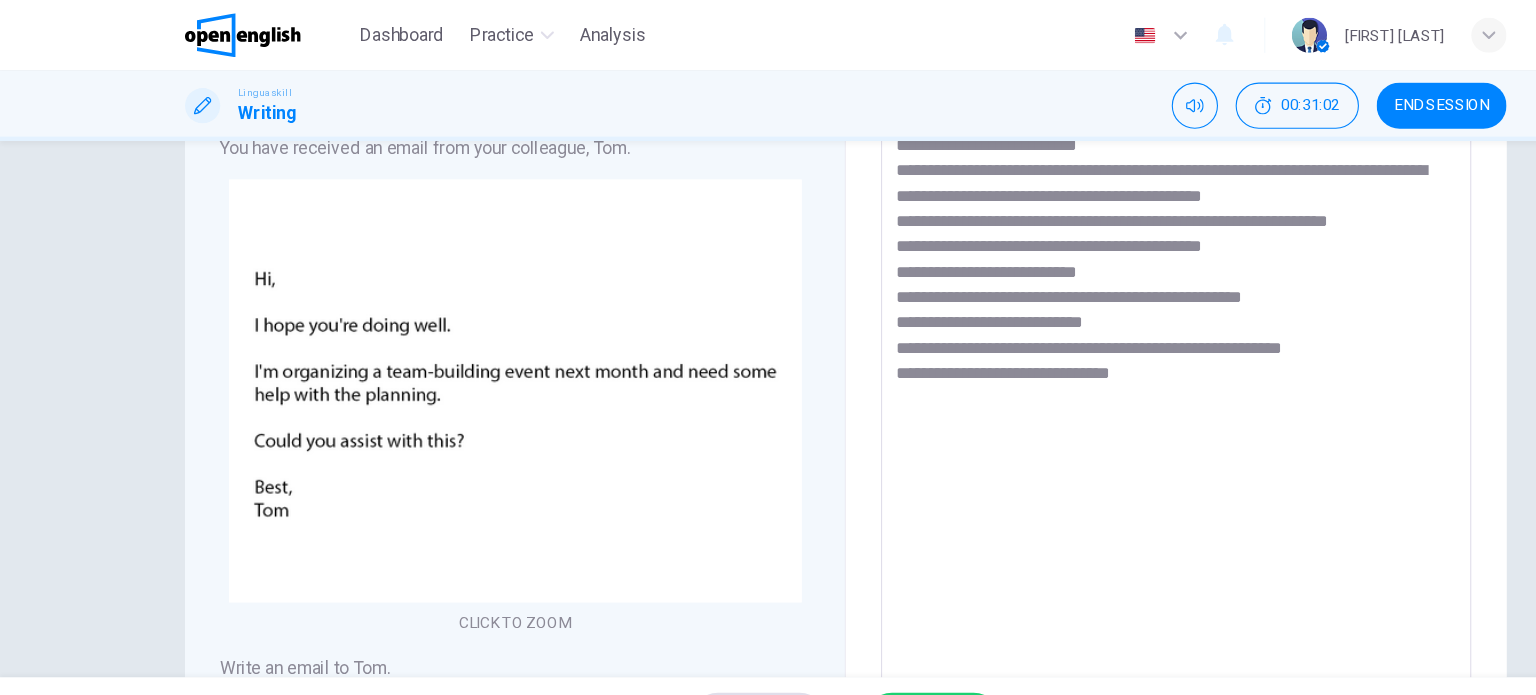 click on "**********" at bounding box center (1068, 442) 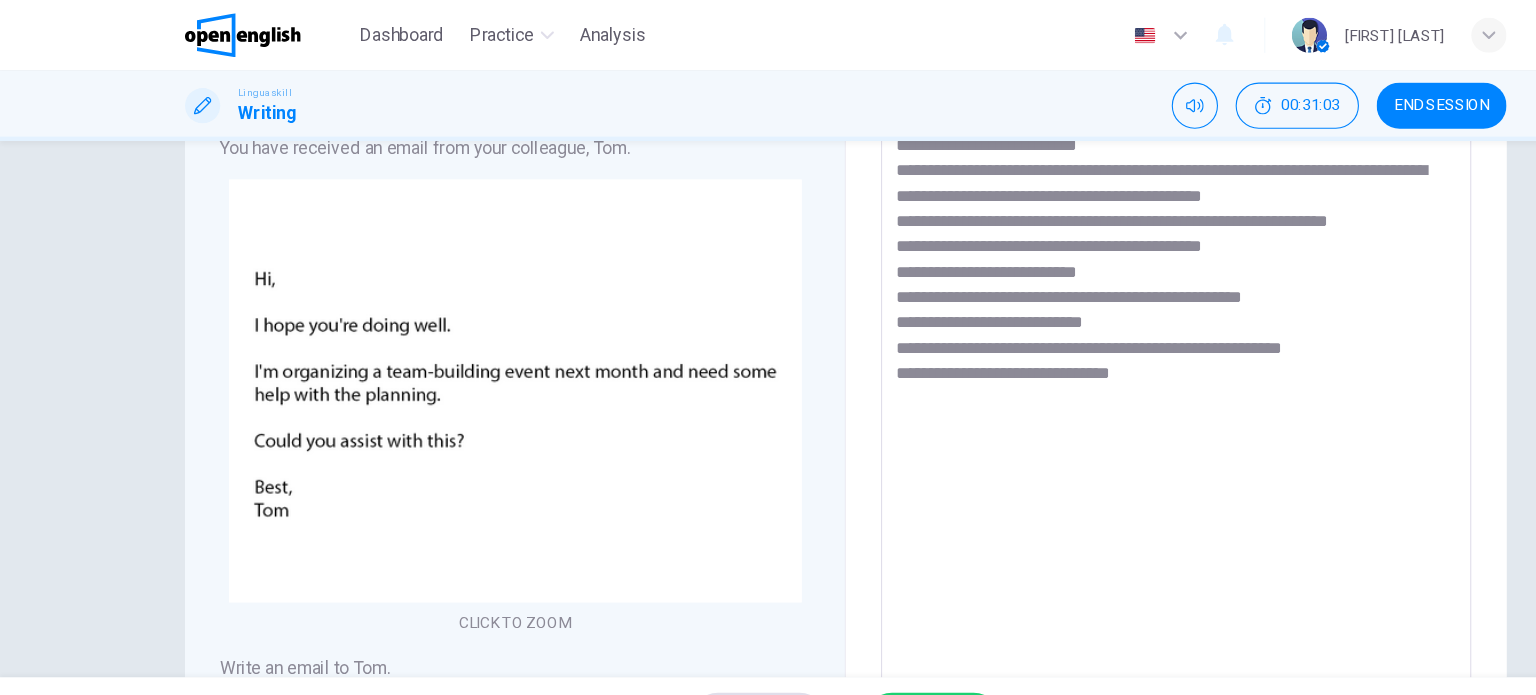click on "**********" at bounding box center (1068, 442) 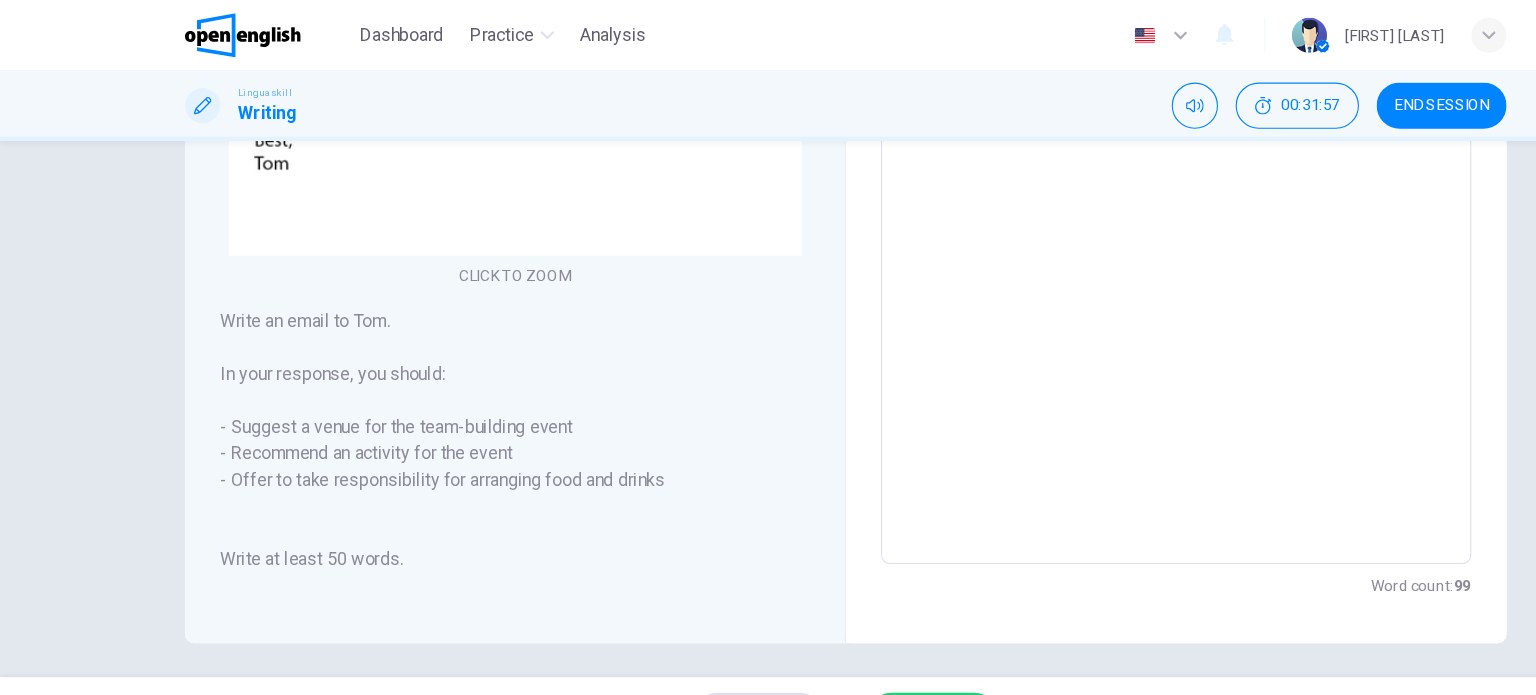 scroll, scrollTop: 504, scrollLeft: 0, axis: vertical 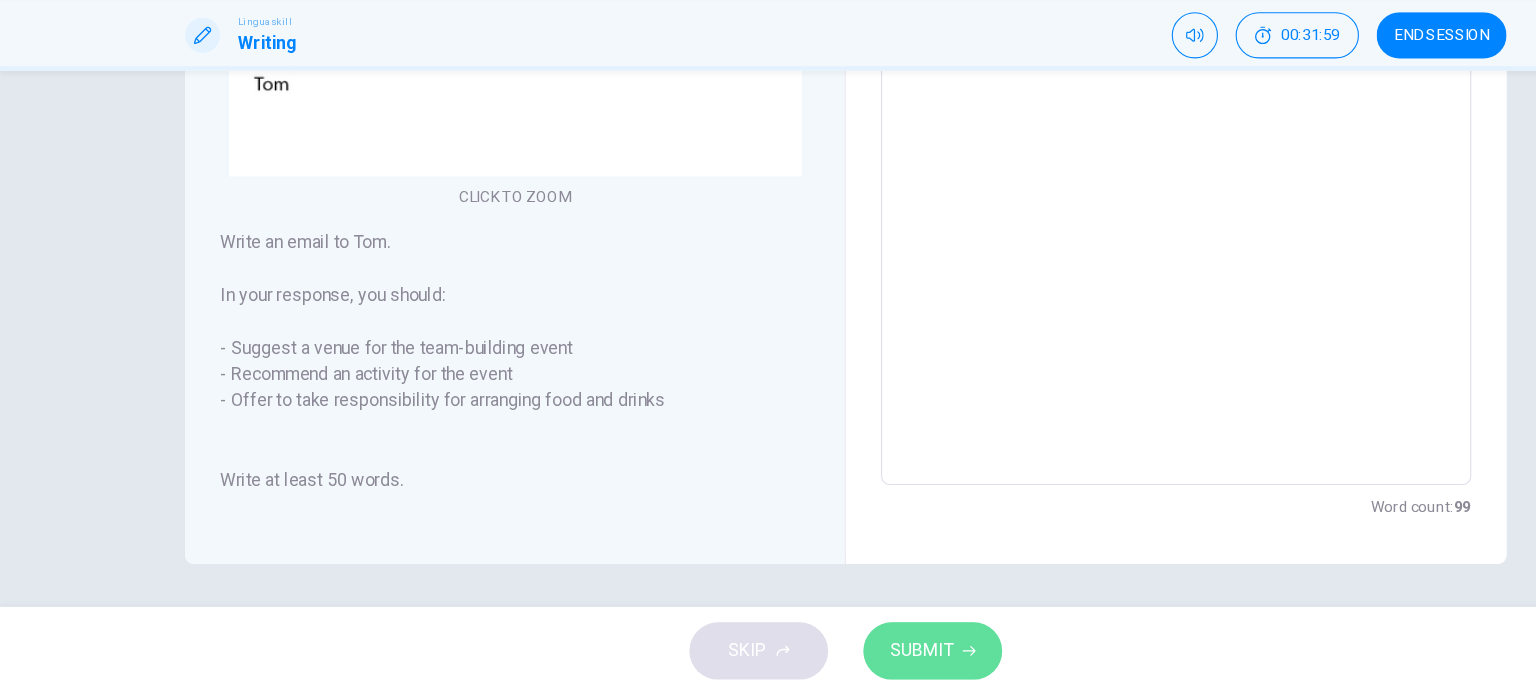 click on "SUBMIT" at bounding box center [837, 655] 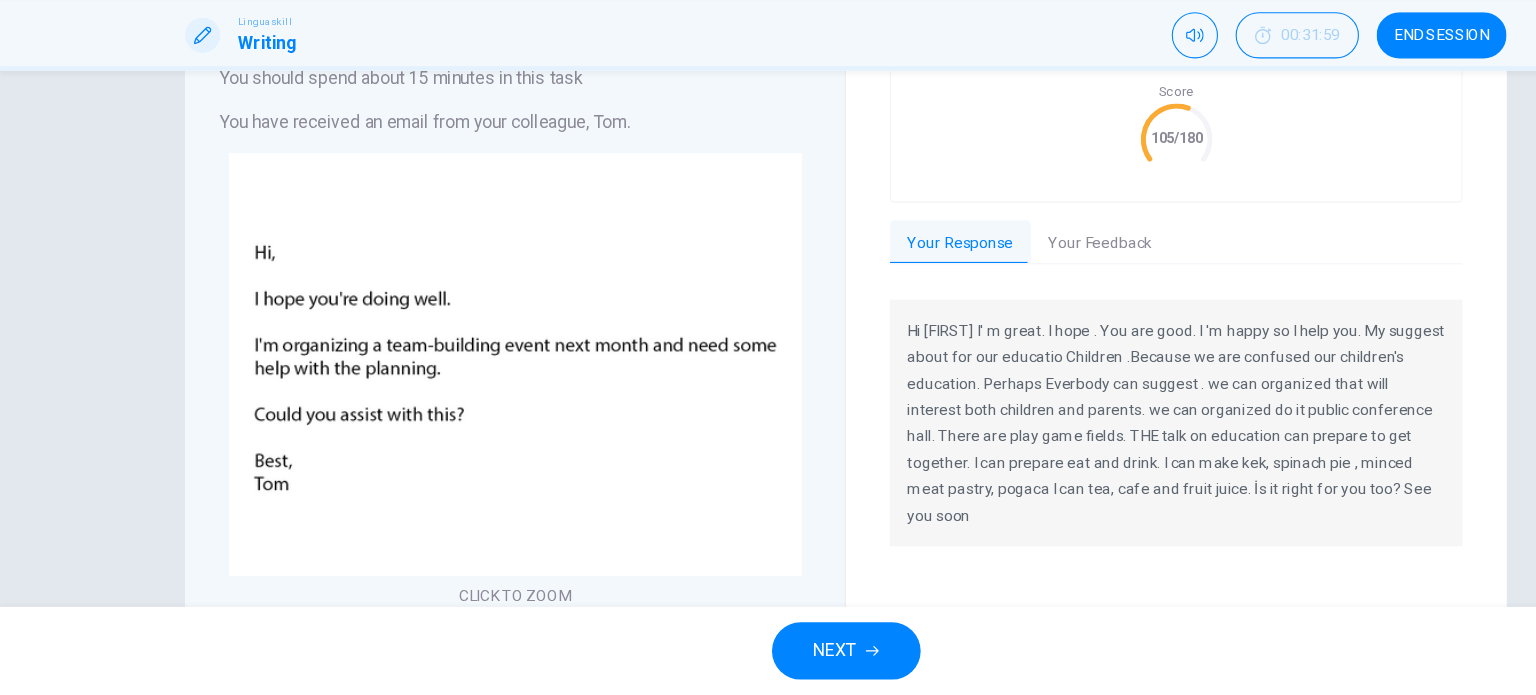 scroll, scrollTop: 50, scrollLeft: 0, axis: vertical 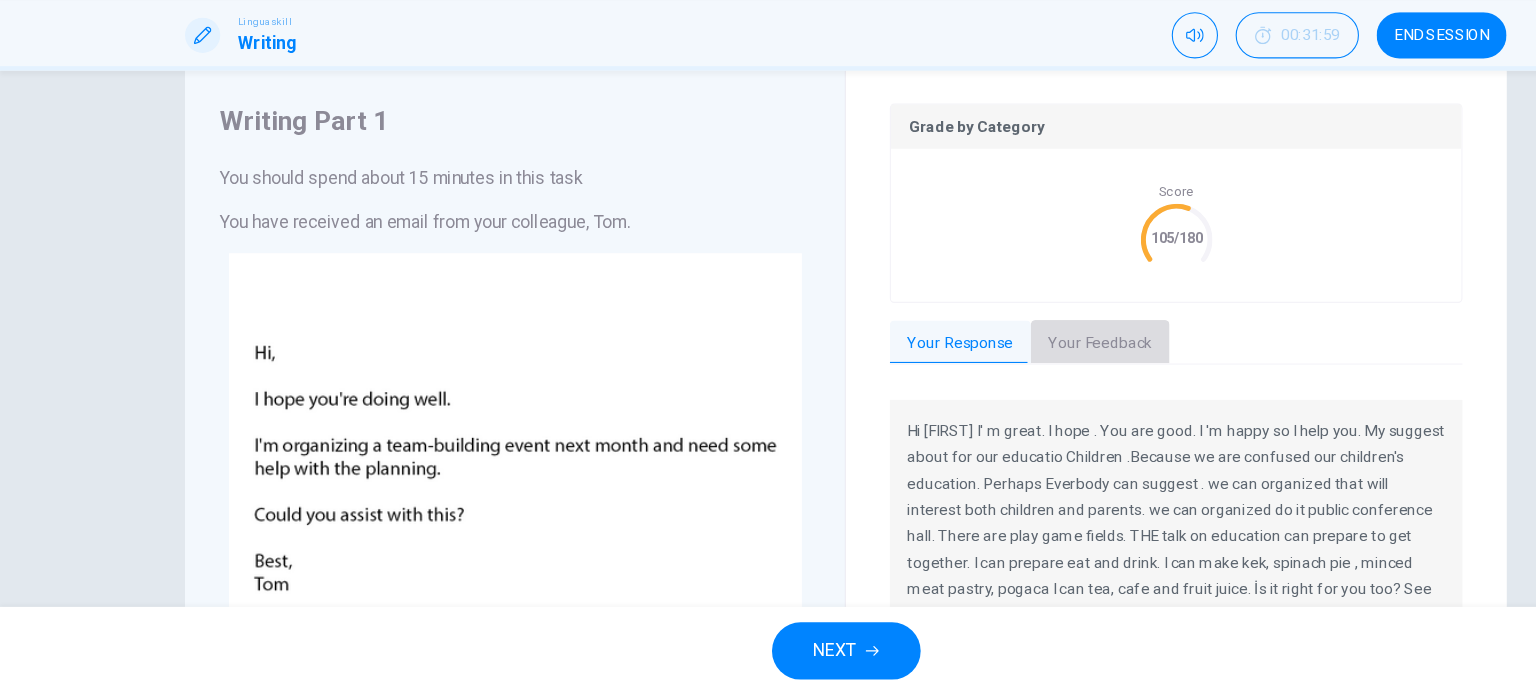 click on "Your Feedback" at bounding box center (999, 376) 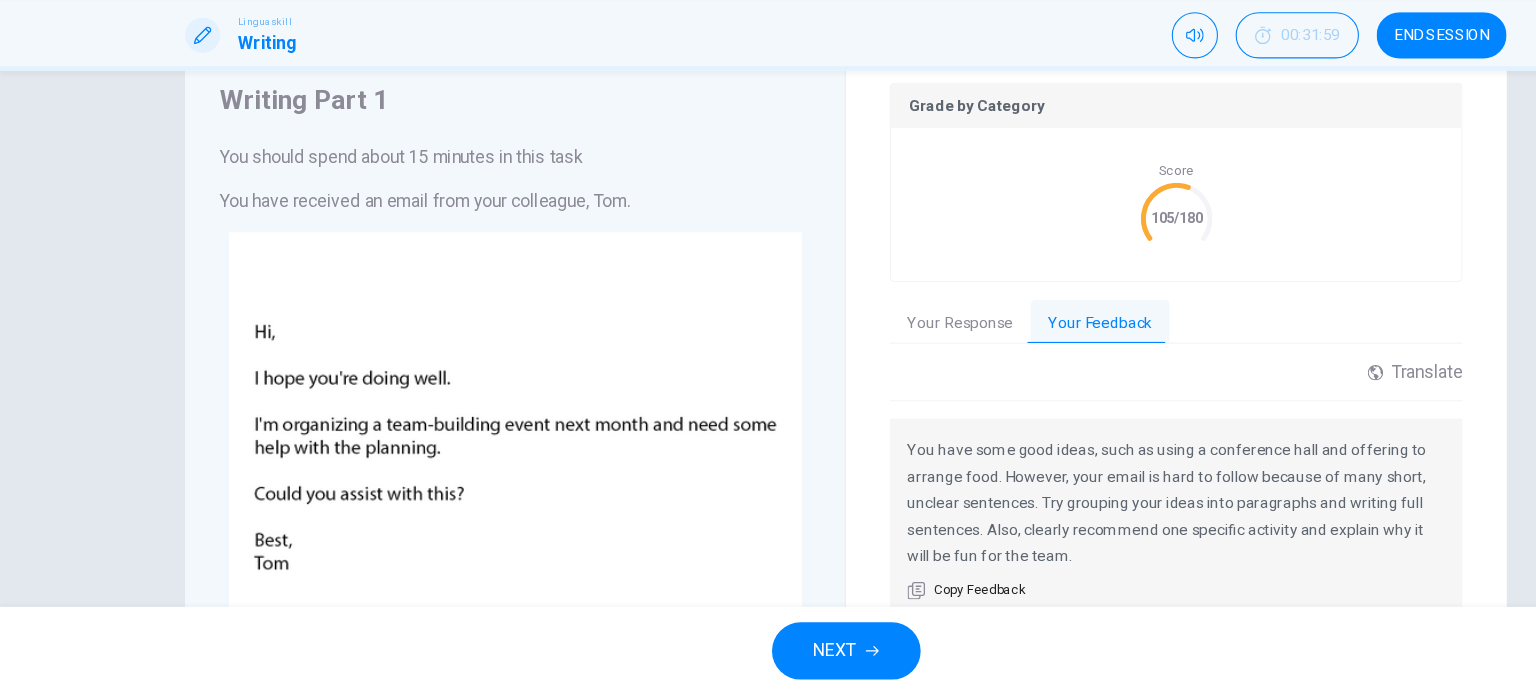 scroll, scrollTop: 50, scrollLeft: 0, axis: vertical 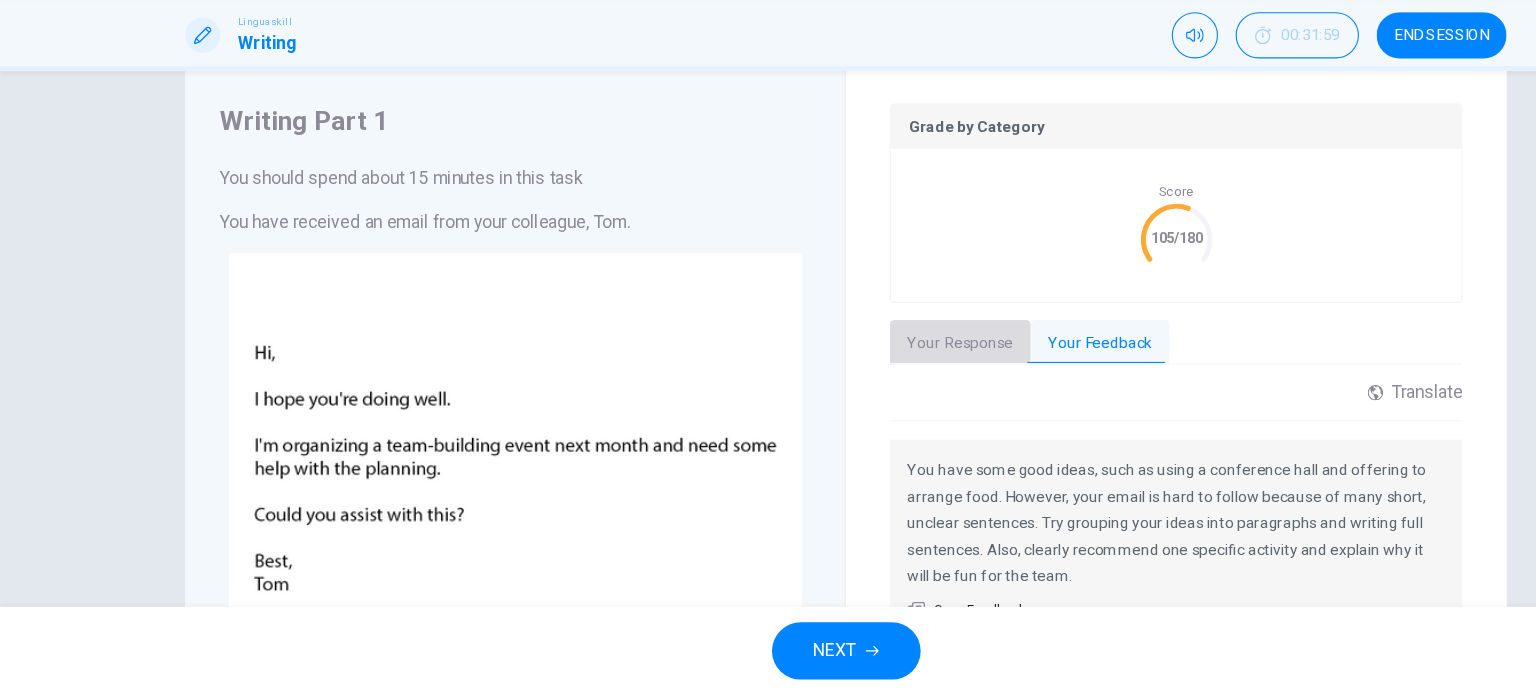 click on "Your Response" at bounding box center (872, 376) 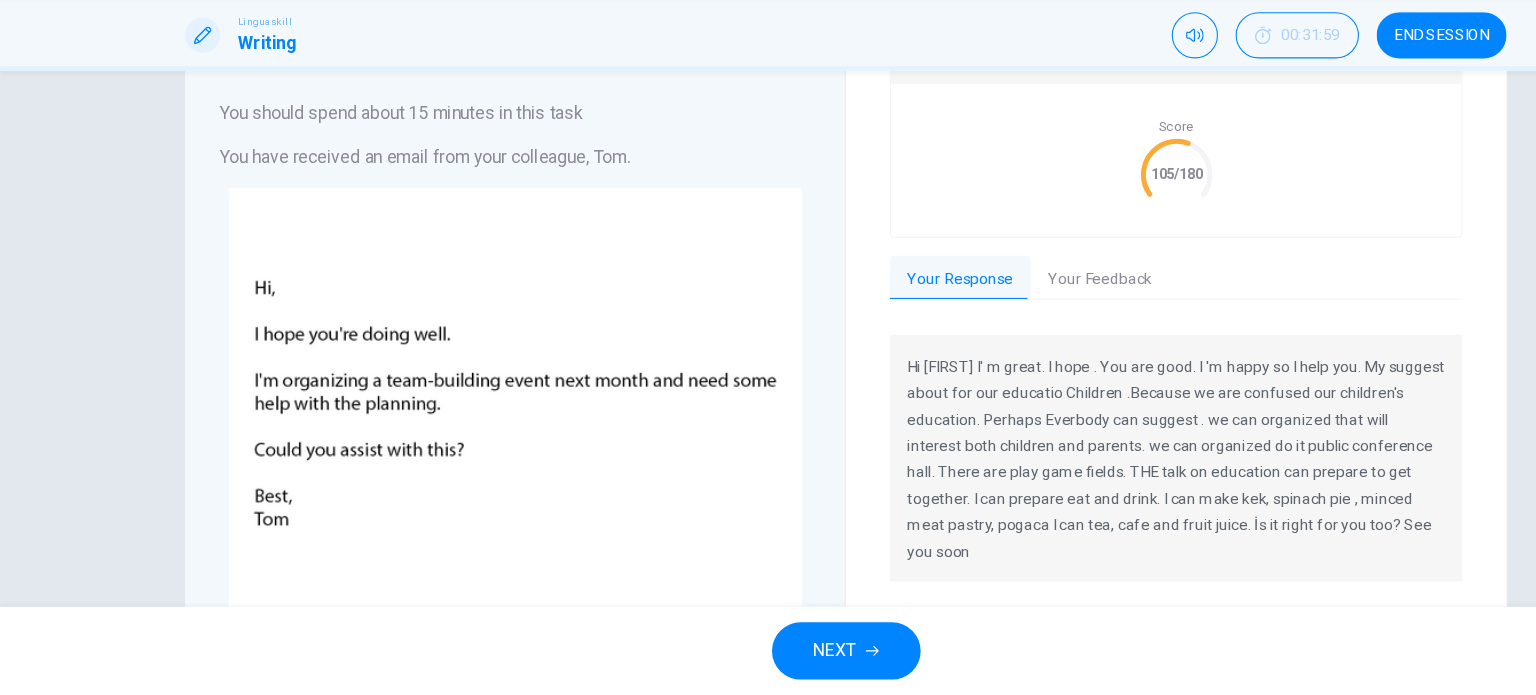 scroll, scrollTop: 141, scrollLeft: 0, axis: vertical 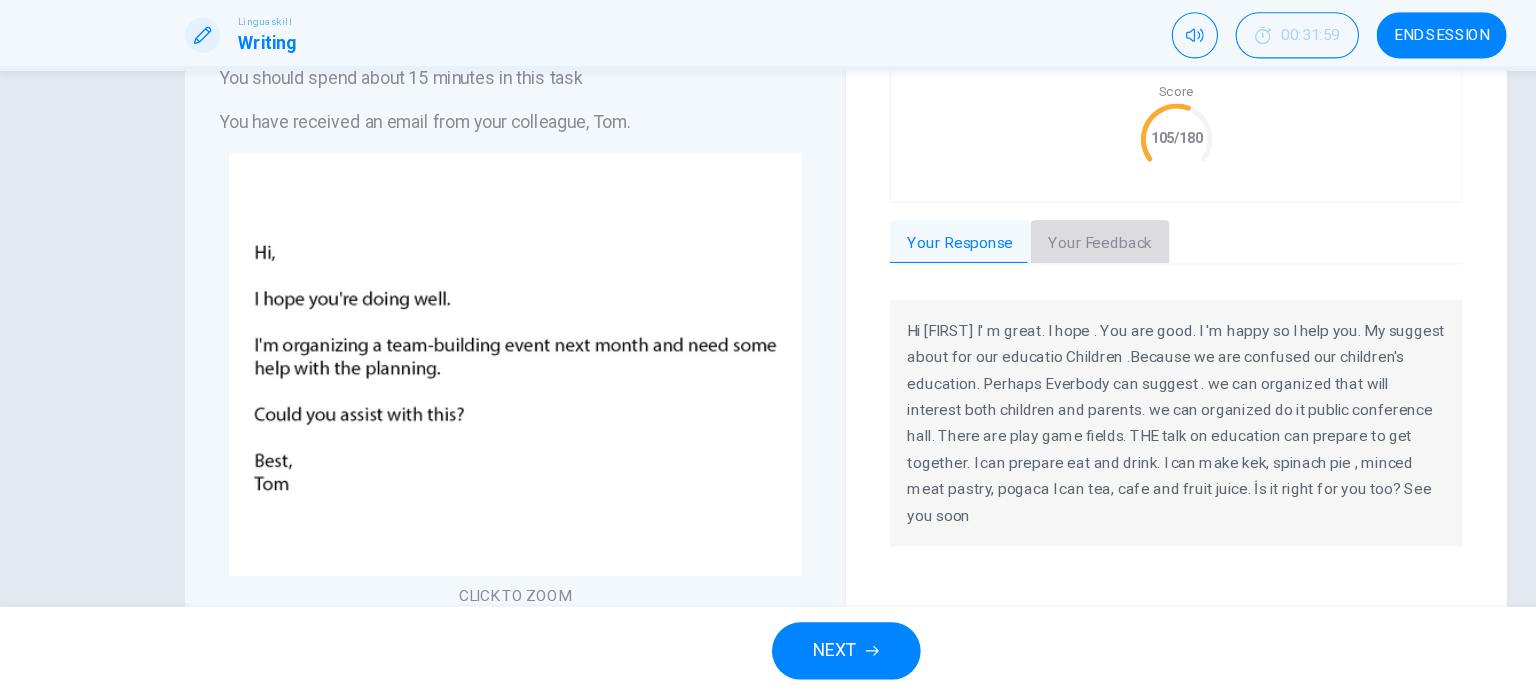 click on "Your Feedback" at bounding box center [999, 285] 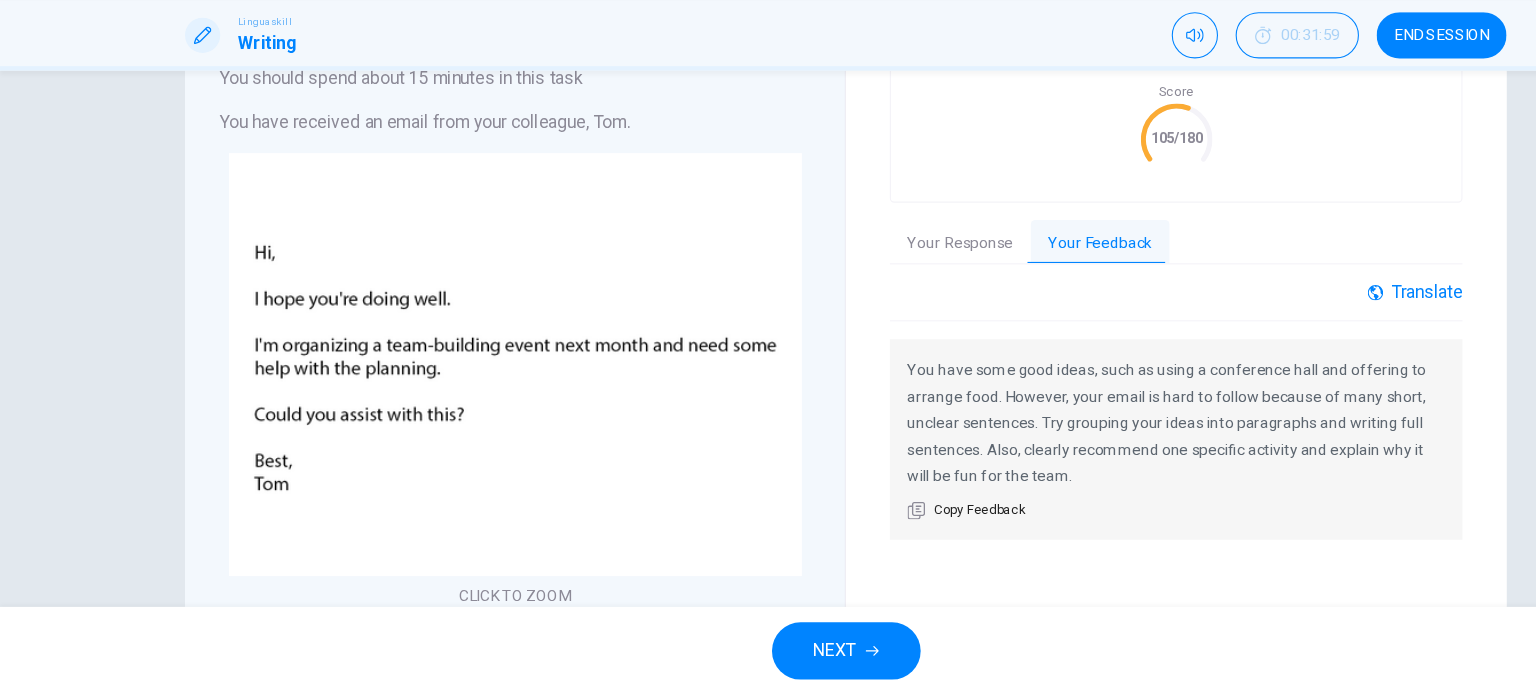 click on "Translate" at bounding box center [1285, 329] 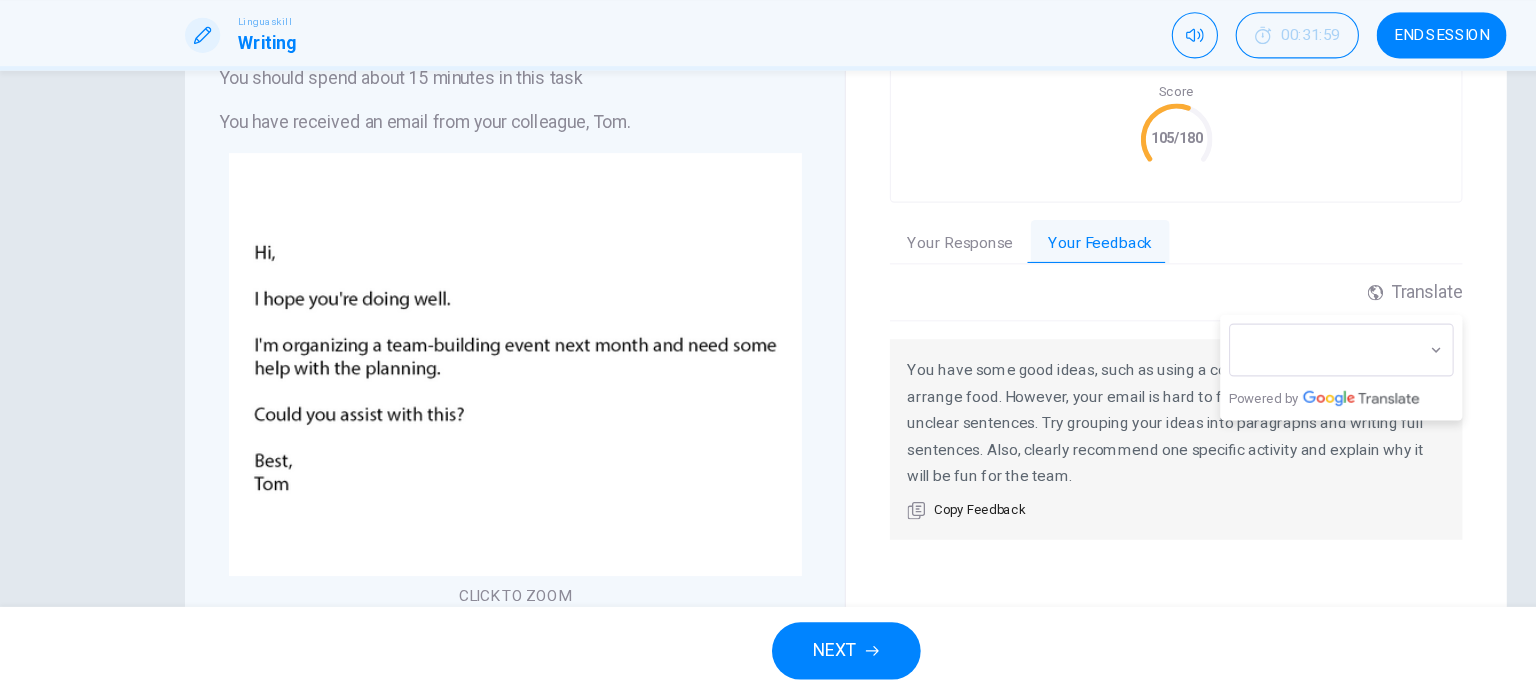 click on "Translate ​ ​ Powered by" at bounding box center (1068, 338) 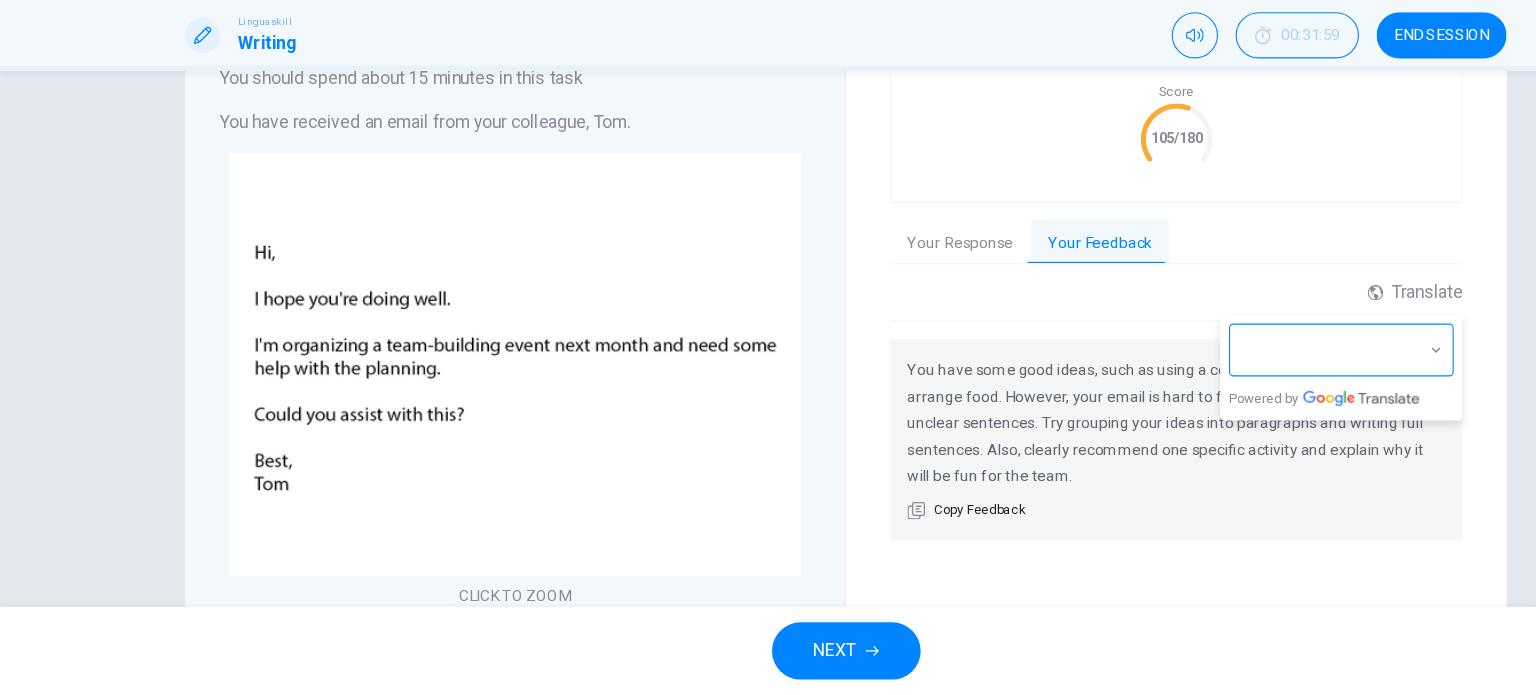 click on "This site uses cookies, as explained in our  Privacy Policy . If you agree to the use of cookies, please click the Accept button and continue to browse our site.   Privacy Policy Accept Dashboard Practice Analysis English ** ​ [FIRST] [LAST] Linguaskill Writing 00:31:59 END SESSION Writing Part 1 You should spend about 15 minutes in this task You have received an email from your colleague, Tom. CLICK TO ZOOM Click to Zoom Write an email to Tom. In your response, you should:
- Suggest a venue for the team-building event
- Recommend an activity for the event
- Offer to take responsibility for arranging food and drinks Write at least 50 words. Grade by Category Score 105/180 Your Response Your Feedback  Translate ​ ​ Powered by    Copy Feedback NEXT Open English - Online English Dashboard Practice Analysis Notifications 1 © Copyright  2025" at bounding box center [768, 347] 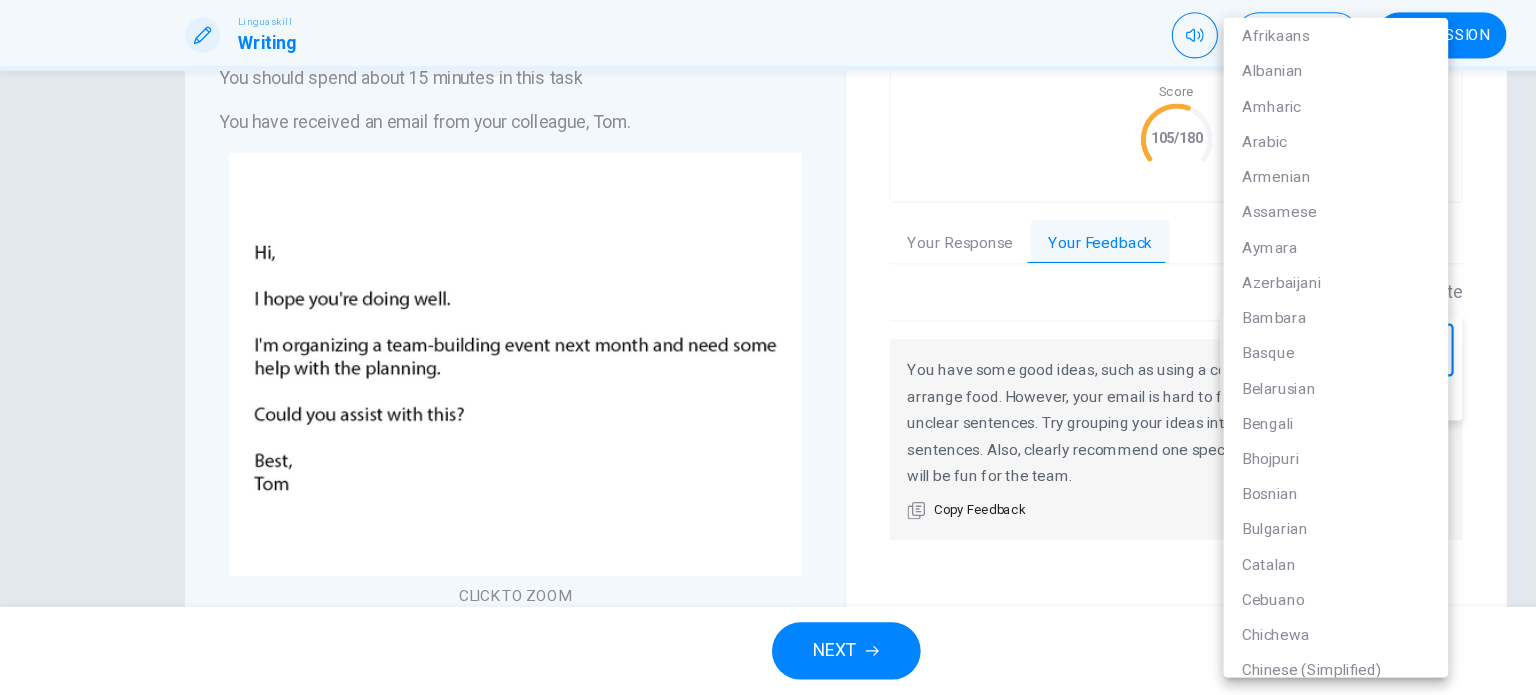 click at bounding box center [768, 347] 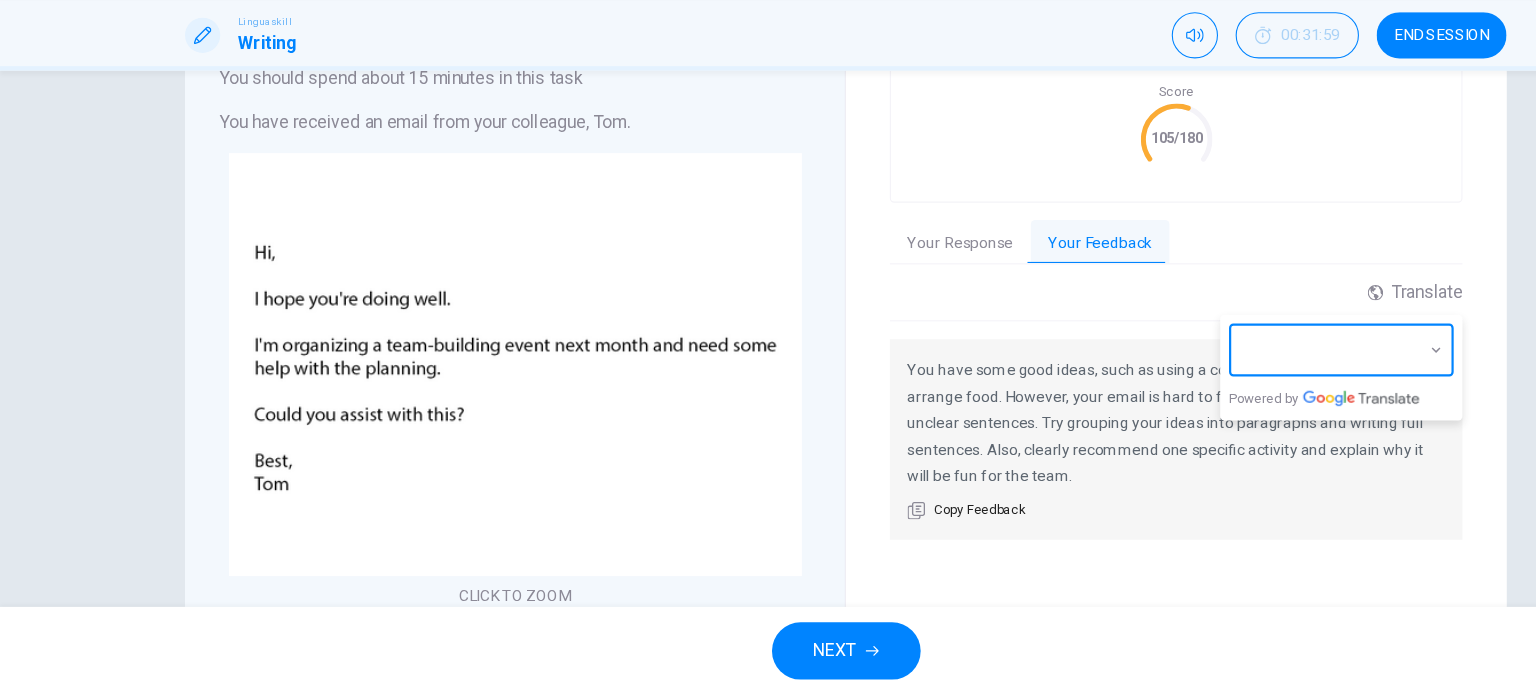 click on "Your Response" at bounding box center (872, 285) 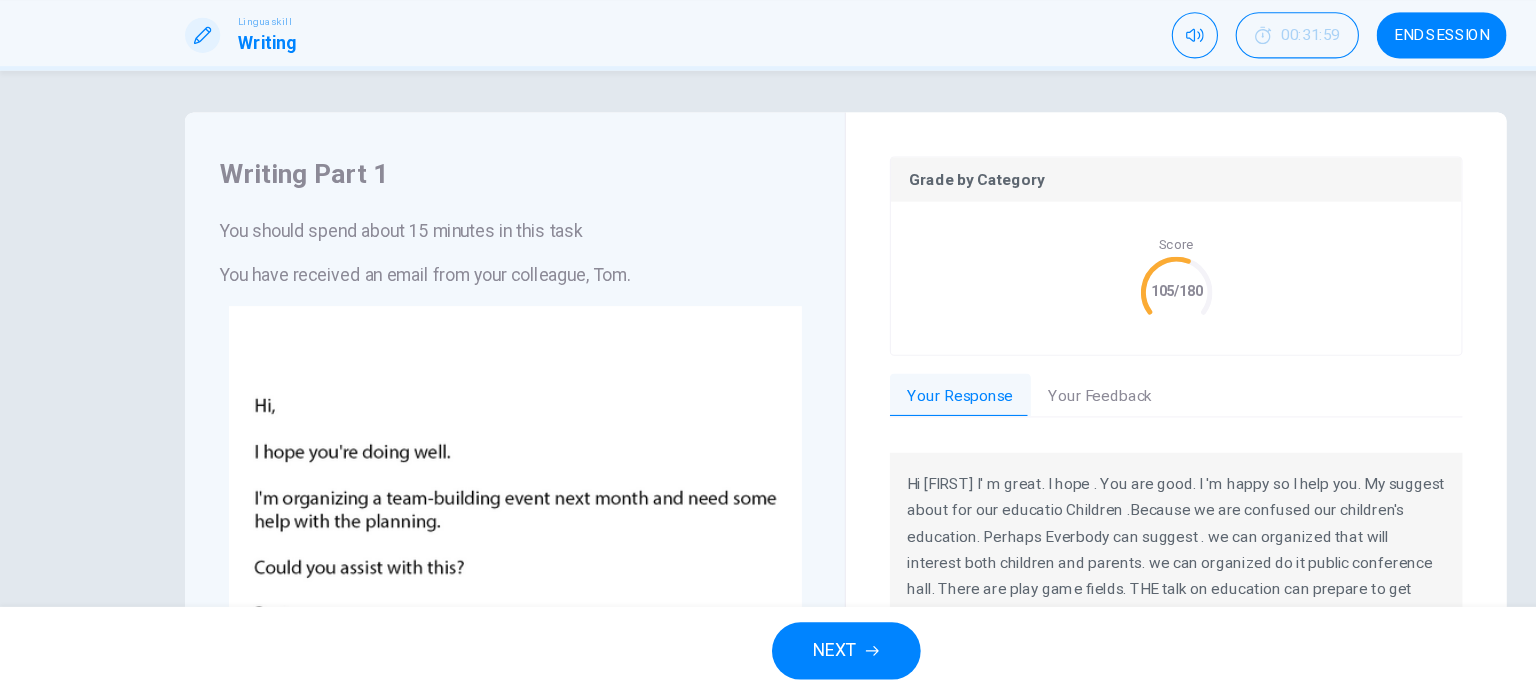 scroll, scrollTop: 0, scrollLeft: 0, axis: both 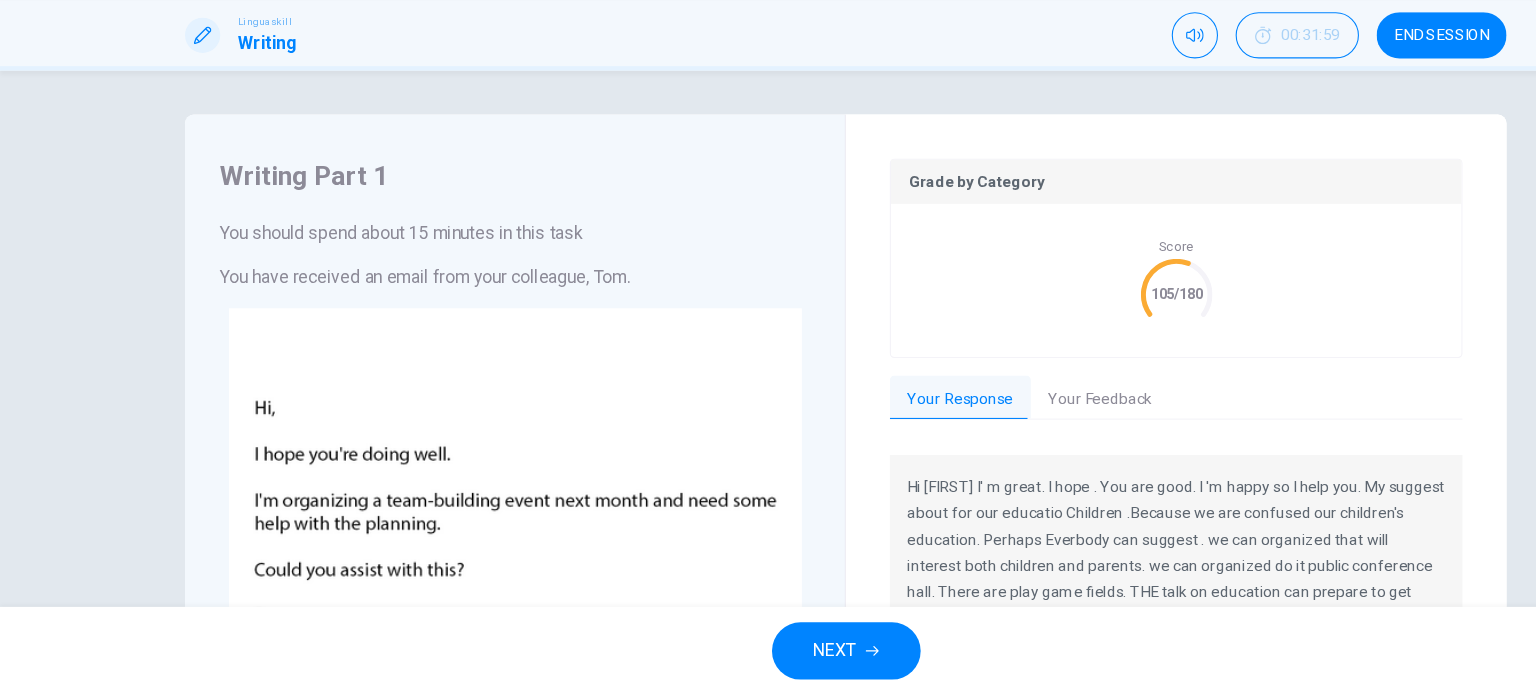 drag, startPoint x: 816, startPoint y: 502, endPoint x: 1098, endPoint y: 530, distance: 283.38666 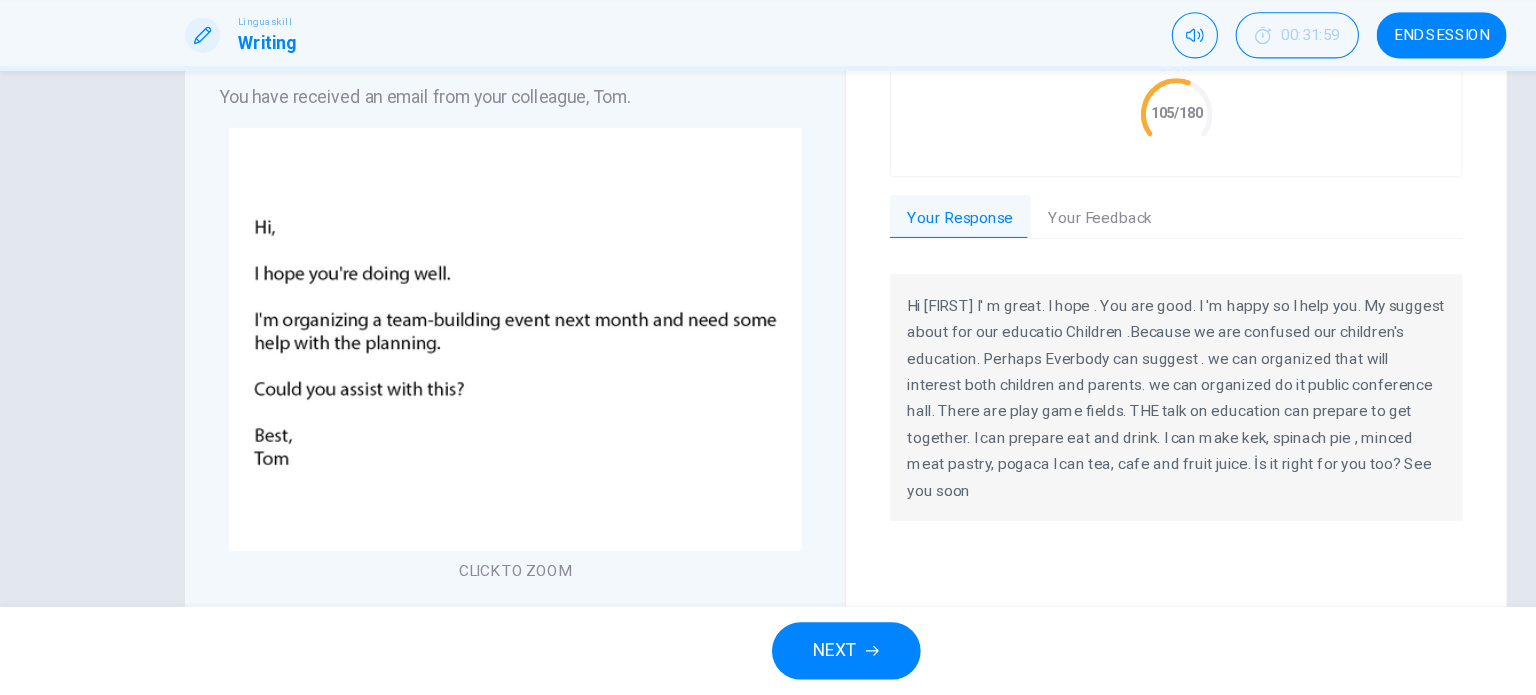 scroll, scrollTop: 181, scrollLeft: 0, axis: vertical 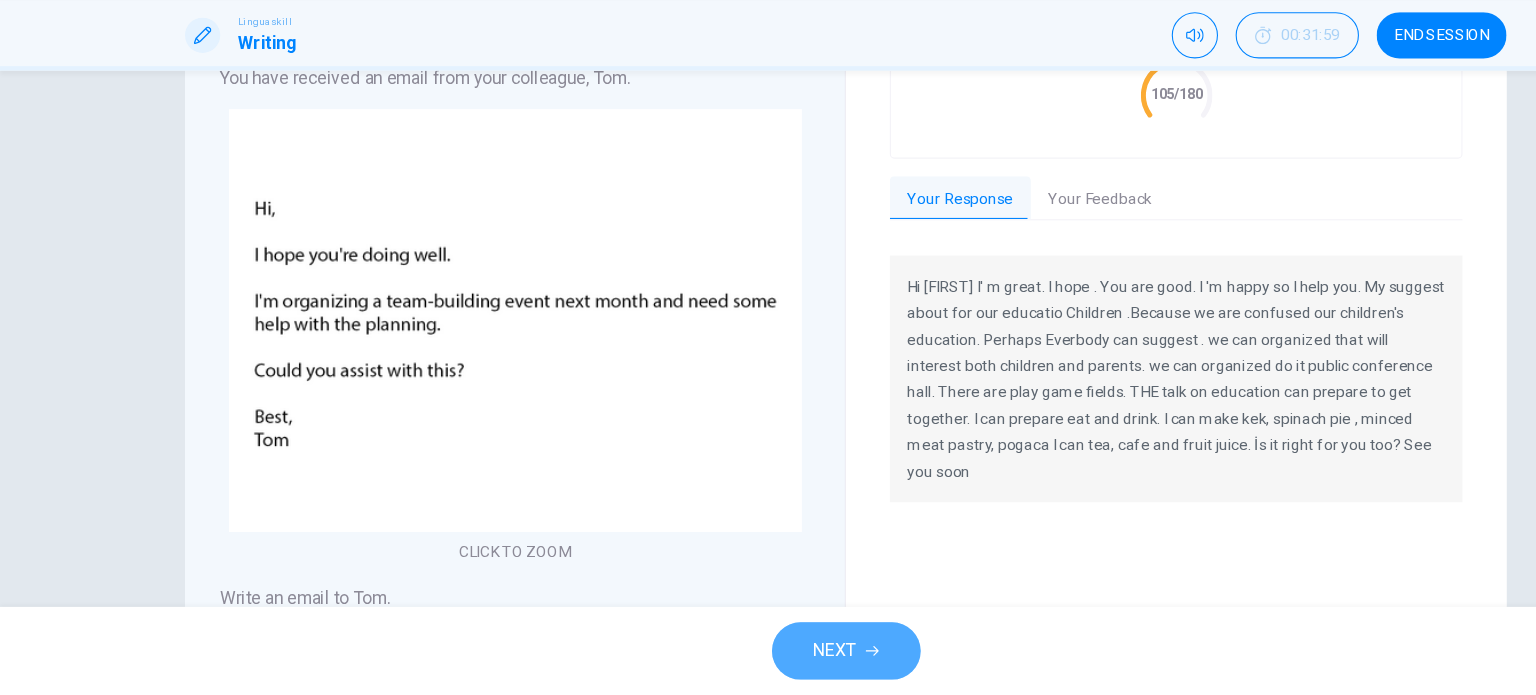 click on "NEXT" at bounding box center (758, 655) 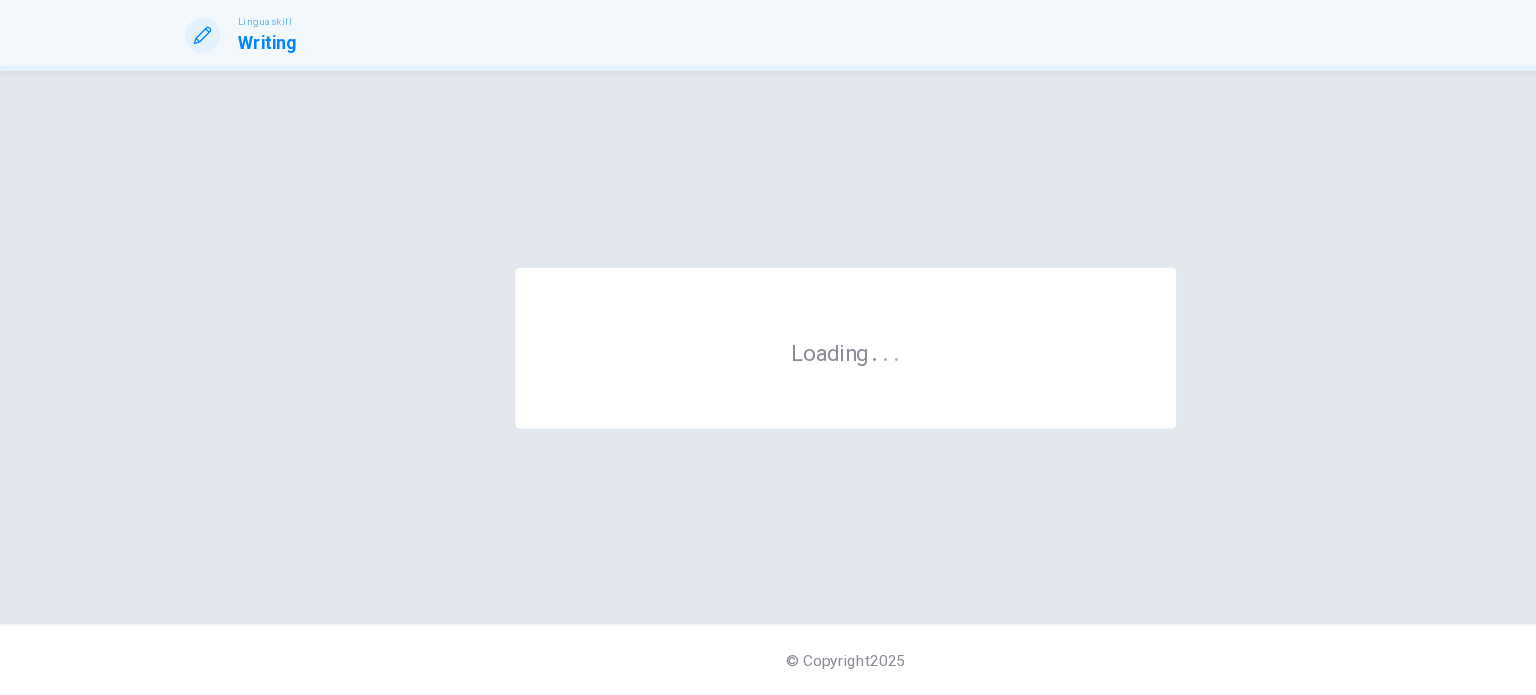 scroll, scrollTop: 0, scrollLeft: 0, axis: both 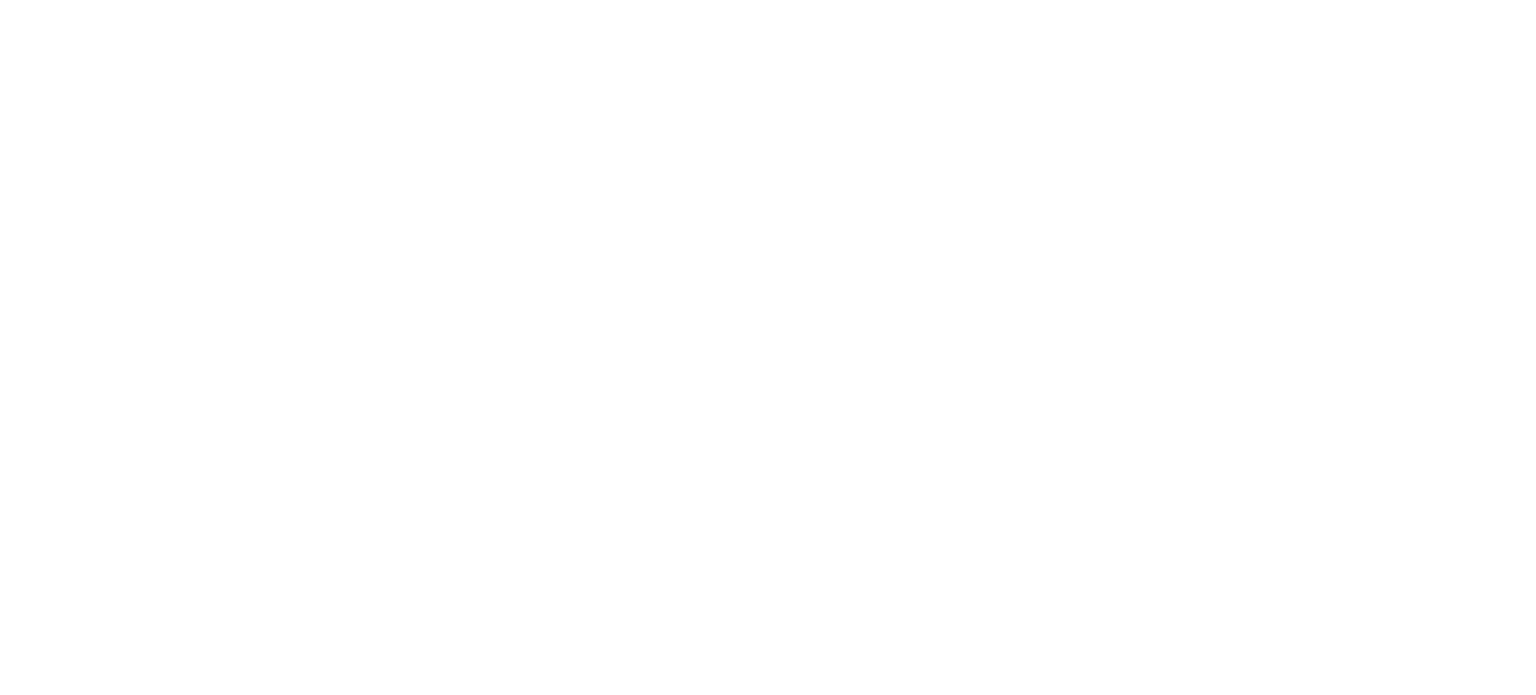 click on "This site uses cookies, as explained in our  Privacy Policy . If you agree to the use of cookies, please click the Accept button and continue to browse our site.   Privacy Policy Accept" at bounding box center [768, 4] 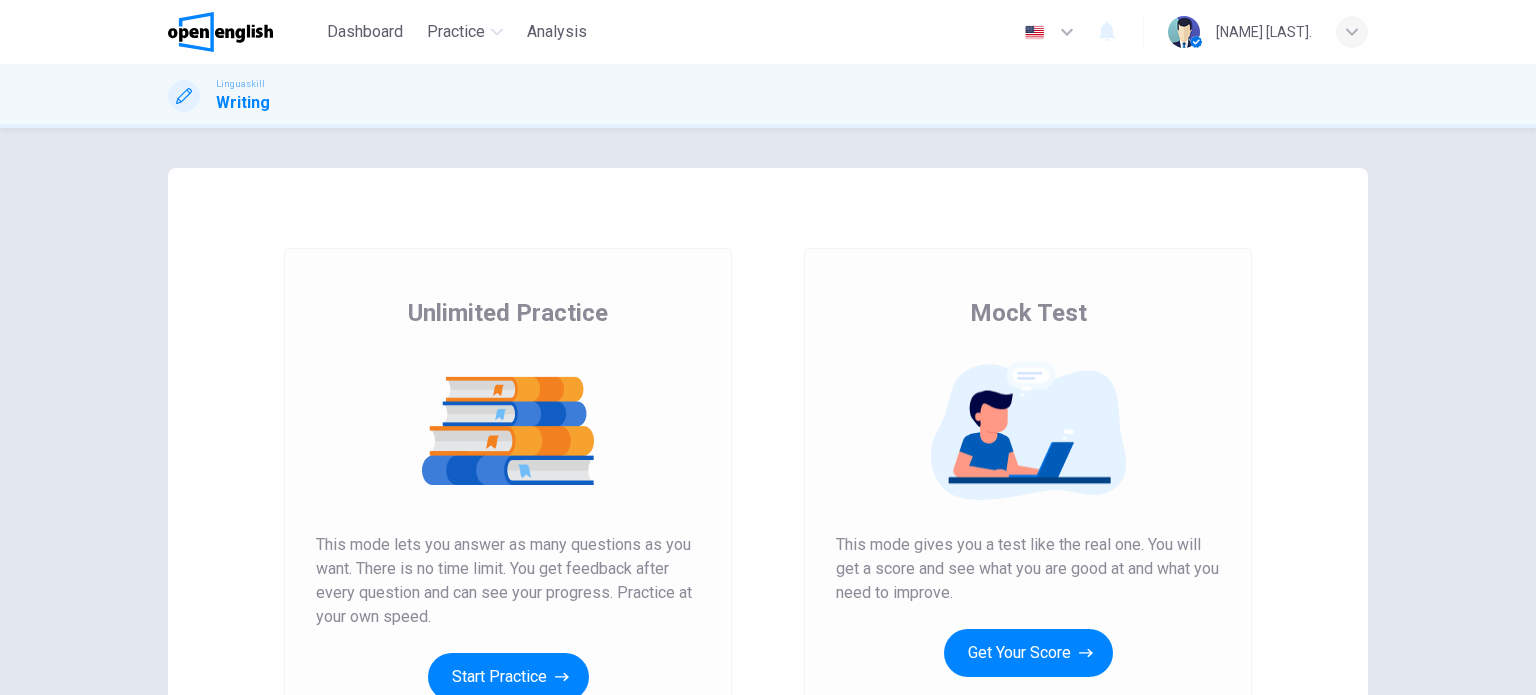 scroll, scrollTop: 0, scrollLeft: 0, axis: both 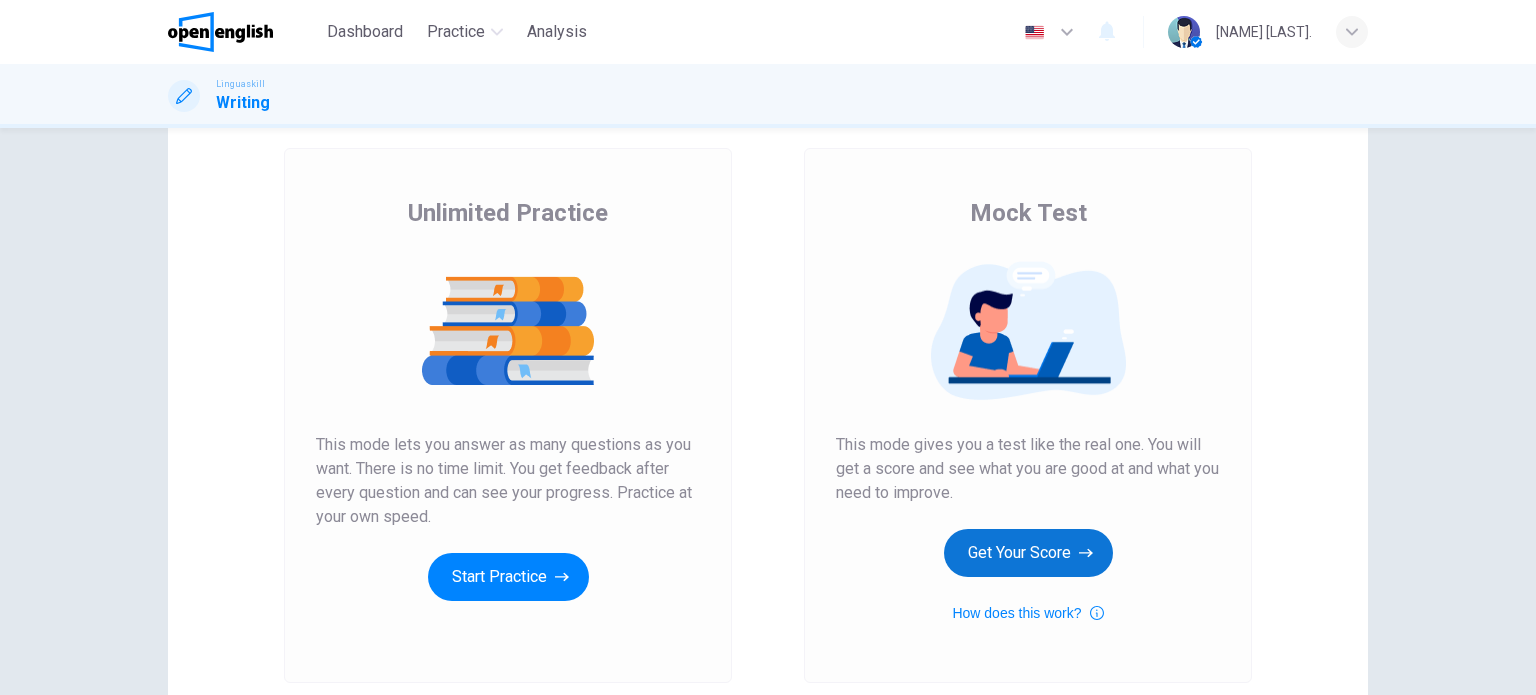 click on "Get Your Score" at bounding box center [1028, 553] 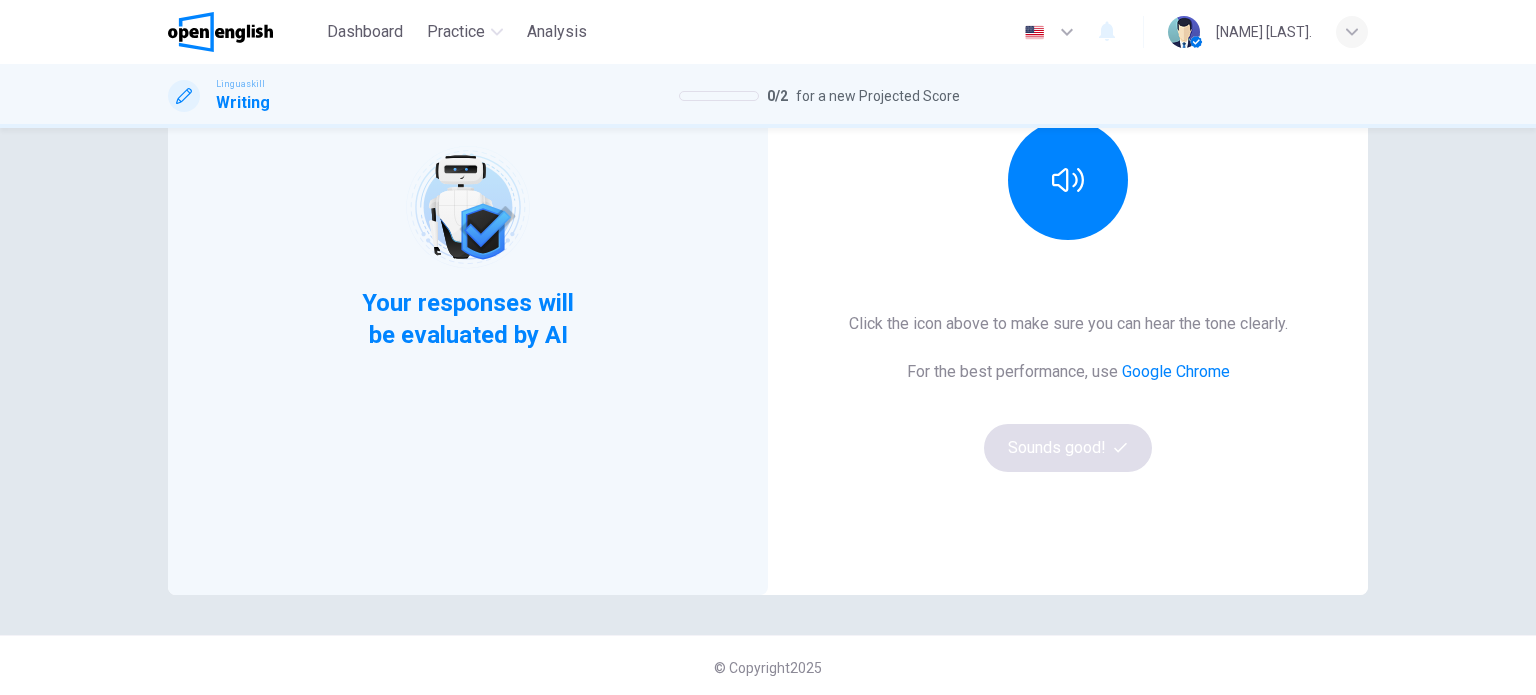 scroll, scrollTop: 272, scrollLeft: 0, axis: vertical 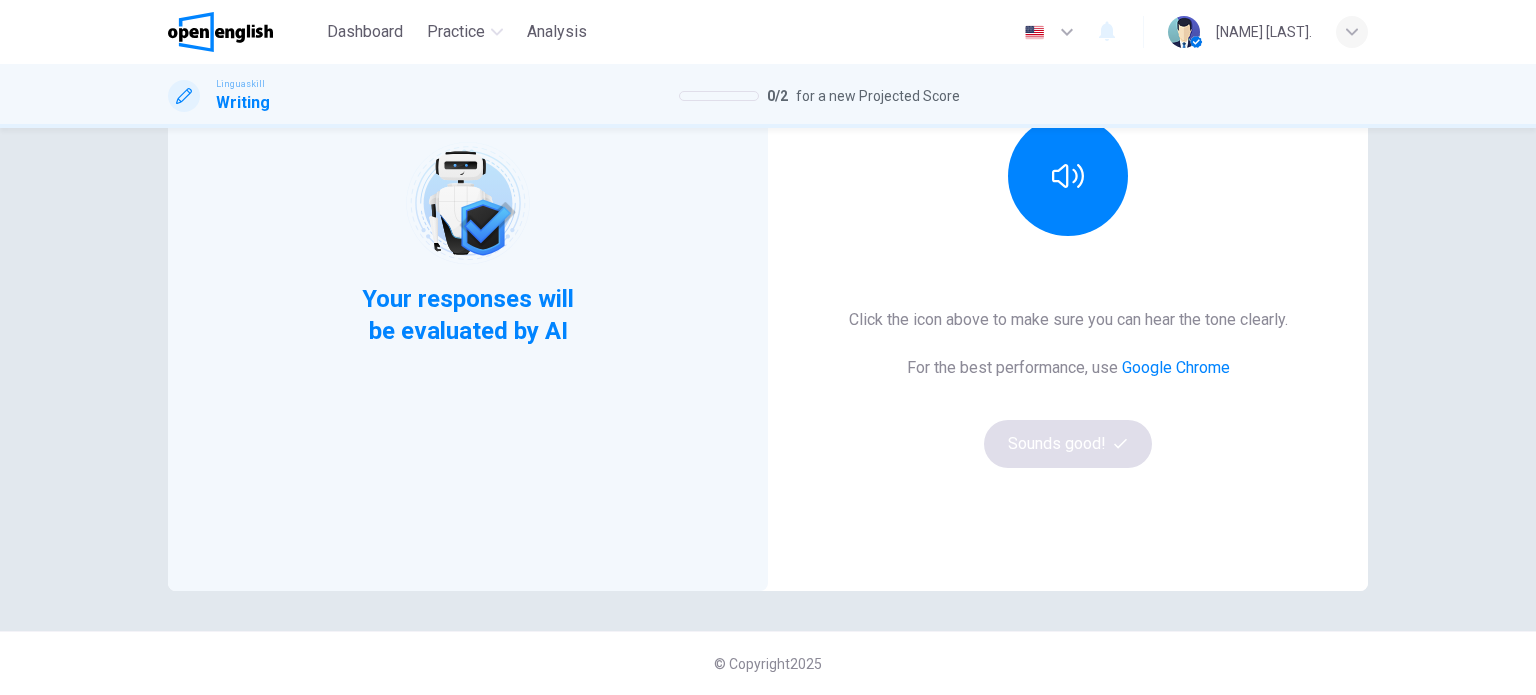 drag, startPoint x: 985, startPoint y: 127, endPoint x: 1004, endPoint y: 143, distance: 24.839485 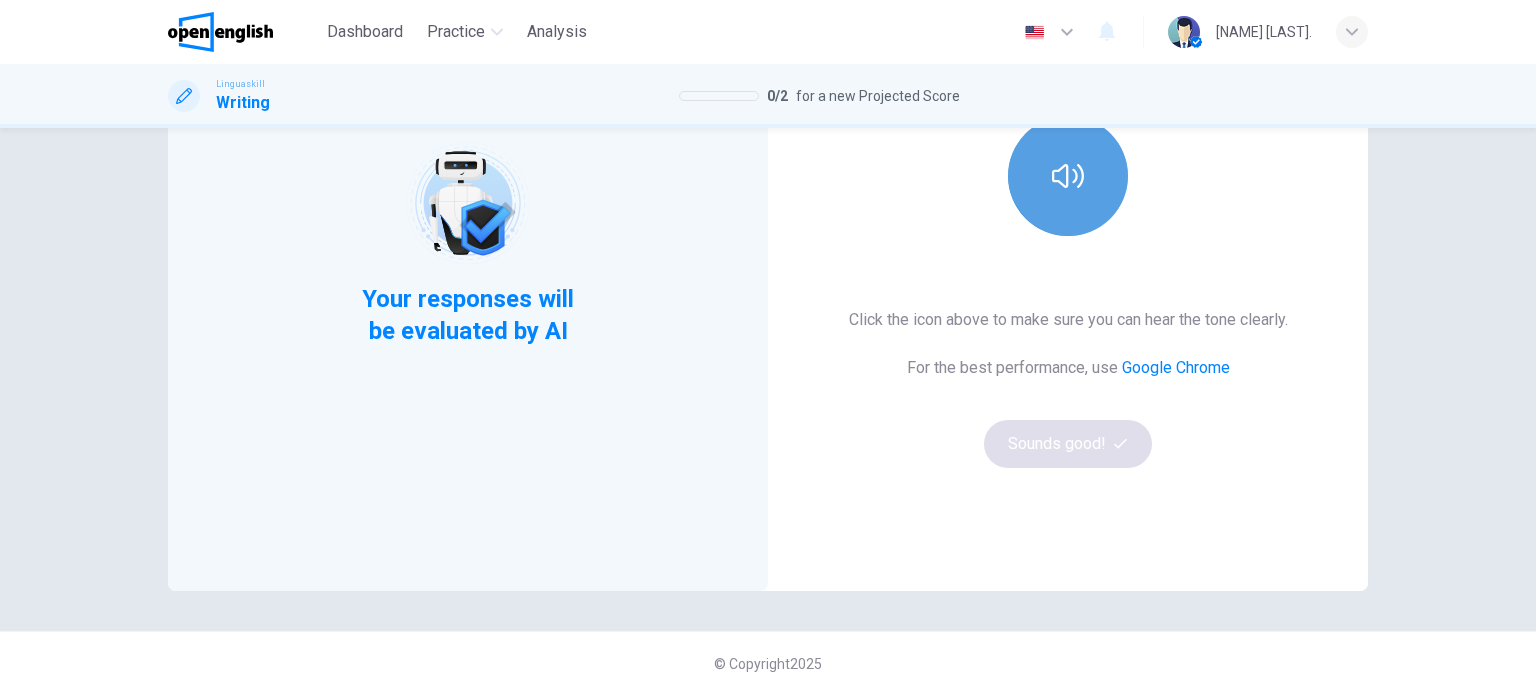 drag, startPoint x: 1040, startPoint y: 139, endPoint x: 1056, endPoint y: 159, distance: 25.612497 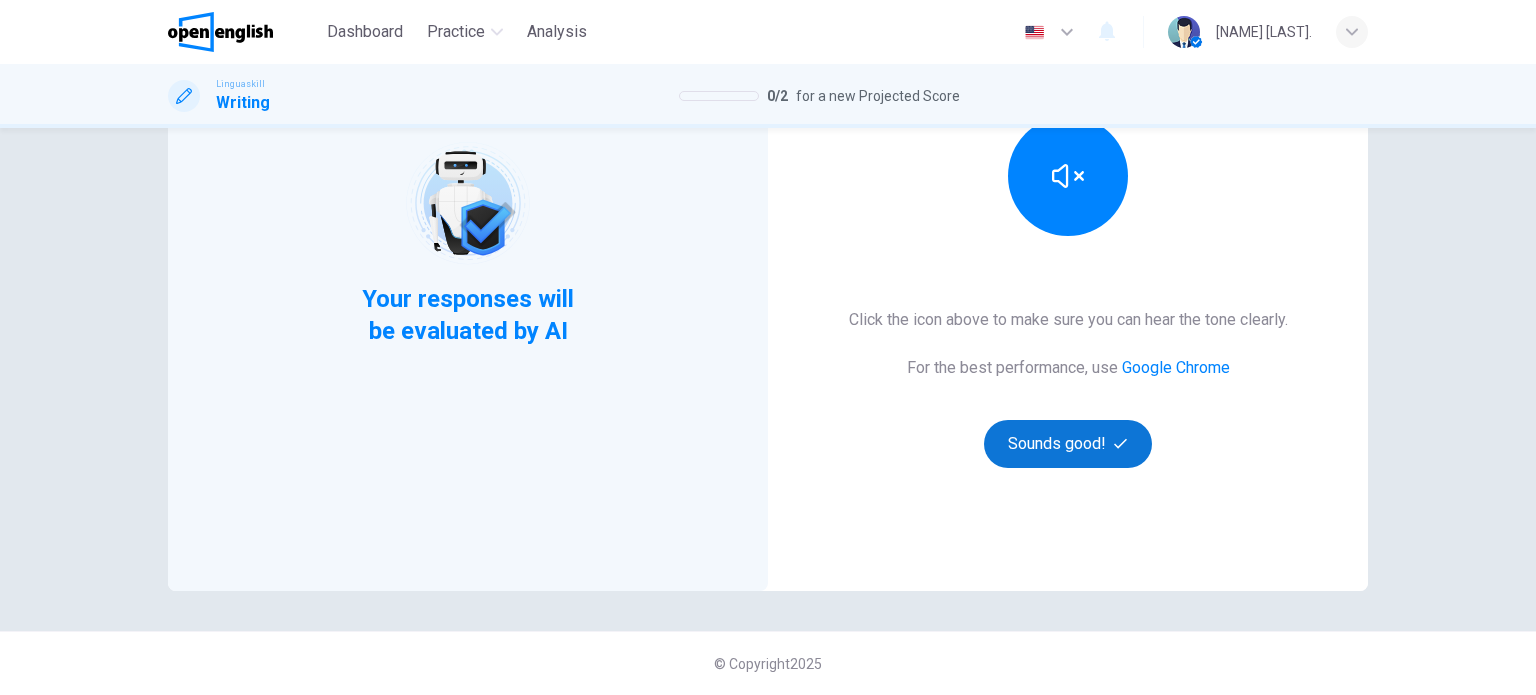 click on "Sounds good!" at bounding box center [1068, 444] 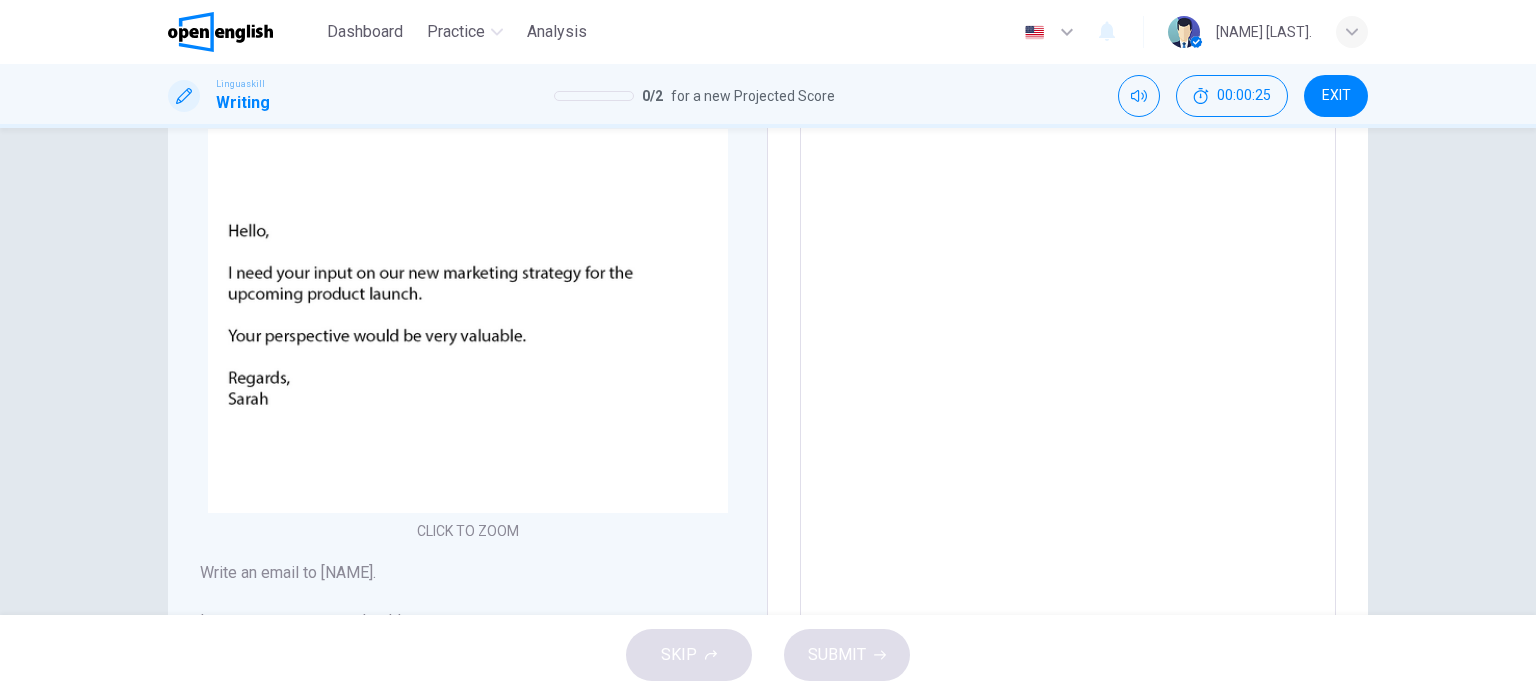scroll, scrollTop: 180, scrollLeft: 0, axis: vertical 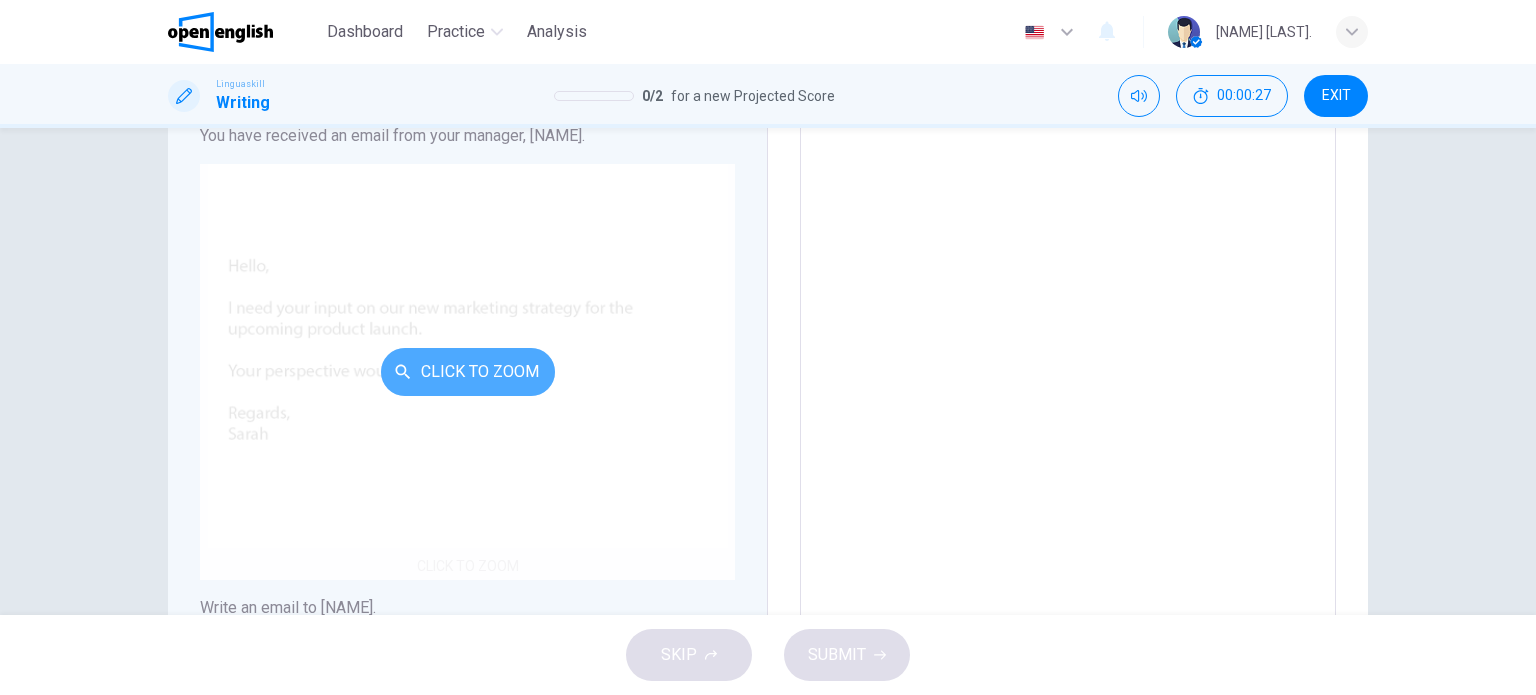 click on "Click to Zoom" at bounding box center (468, 372) 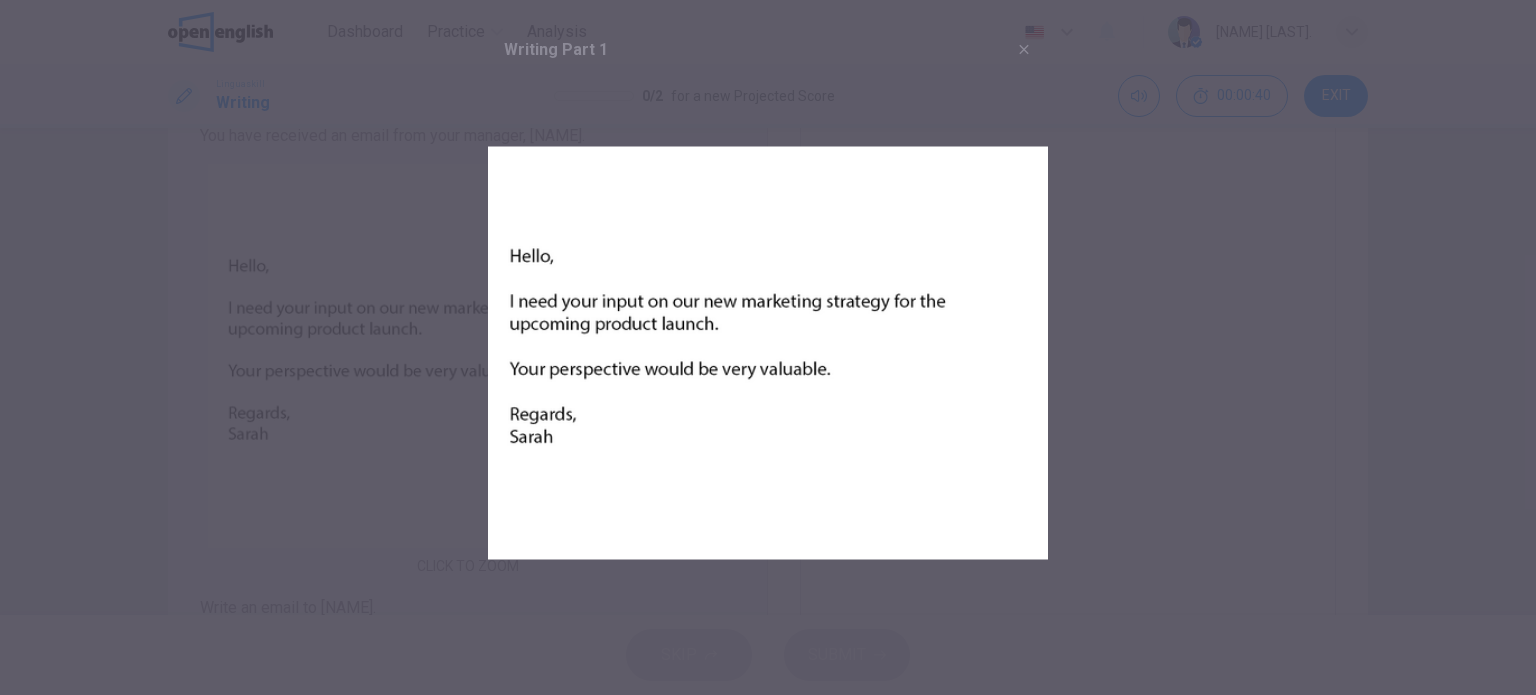 drag, startPoint x: 1224, startPoint y: 327, endPoint x: 1196, endPoint y: 299, distance: 39.59798 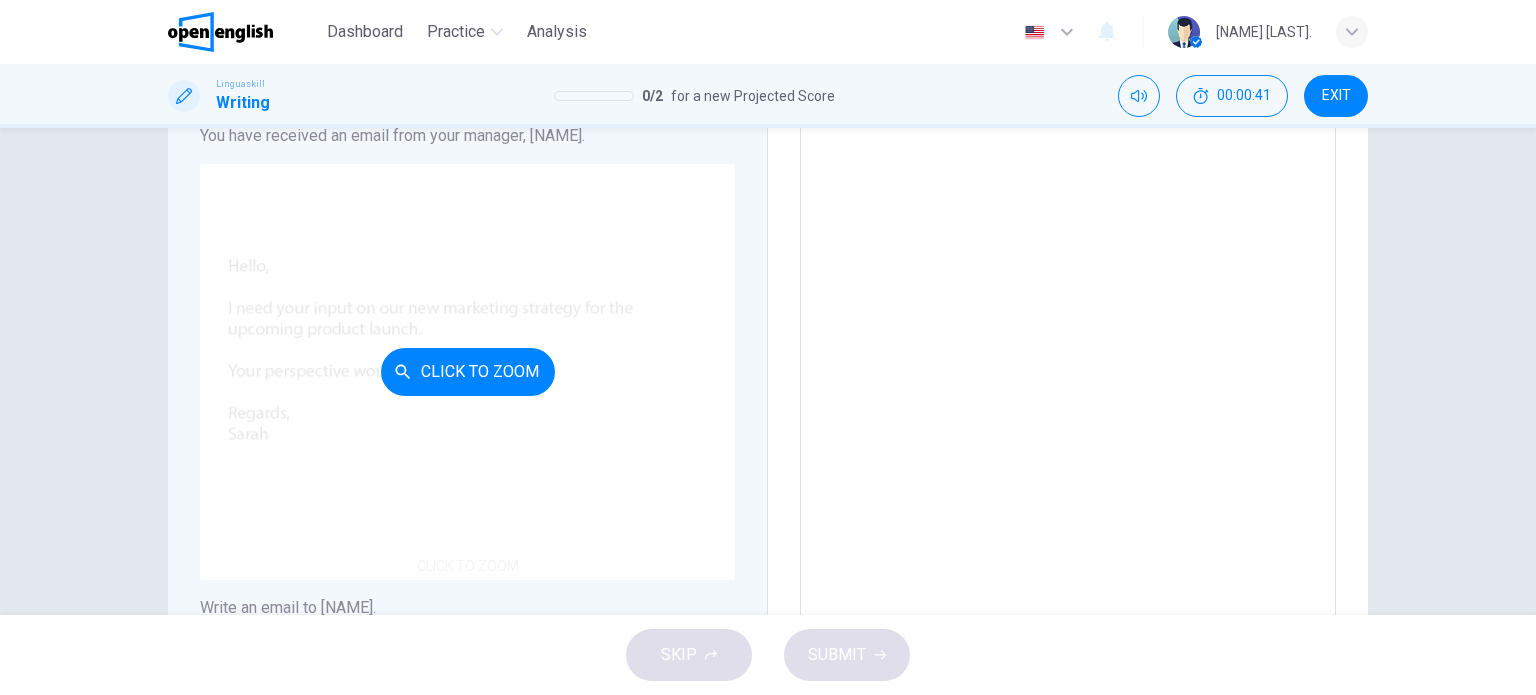 scroll, scrollTop: 0, scrollLeft: 0, axis: both 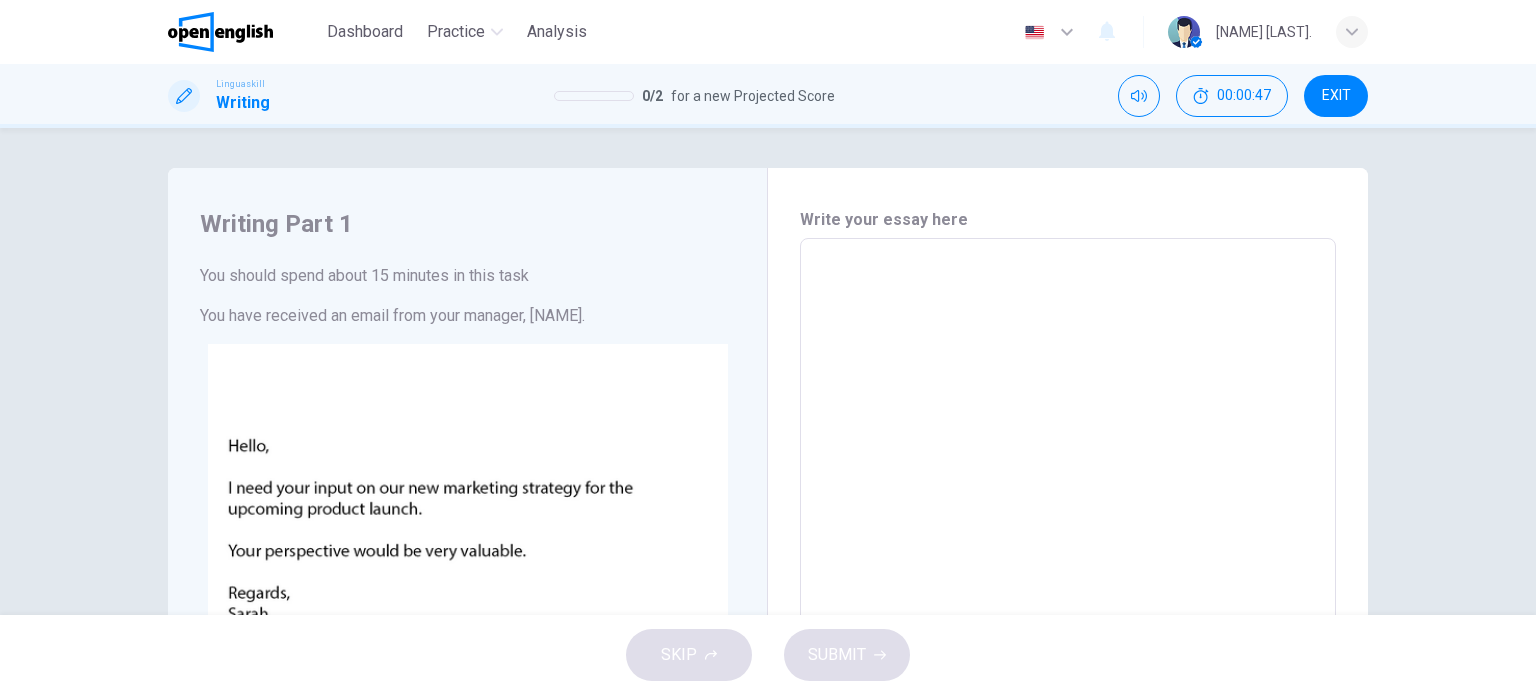 drag, startPoint x: 1341, startPoint y: 95, endPoint x: 850, endPoint y: 91, distance: 491.0163 